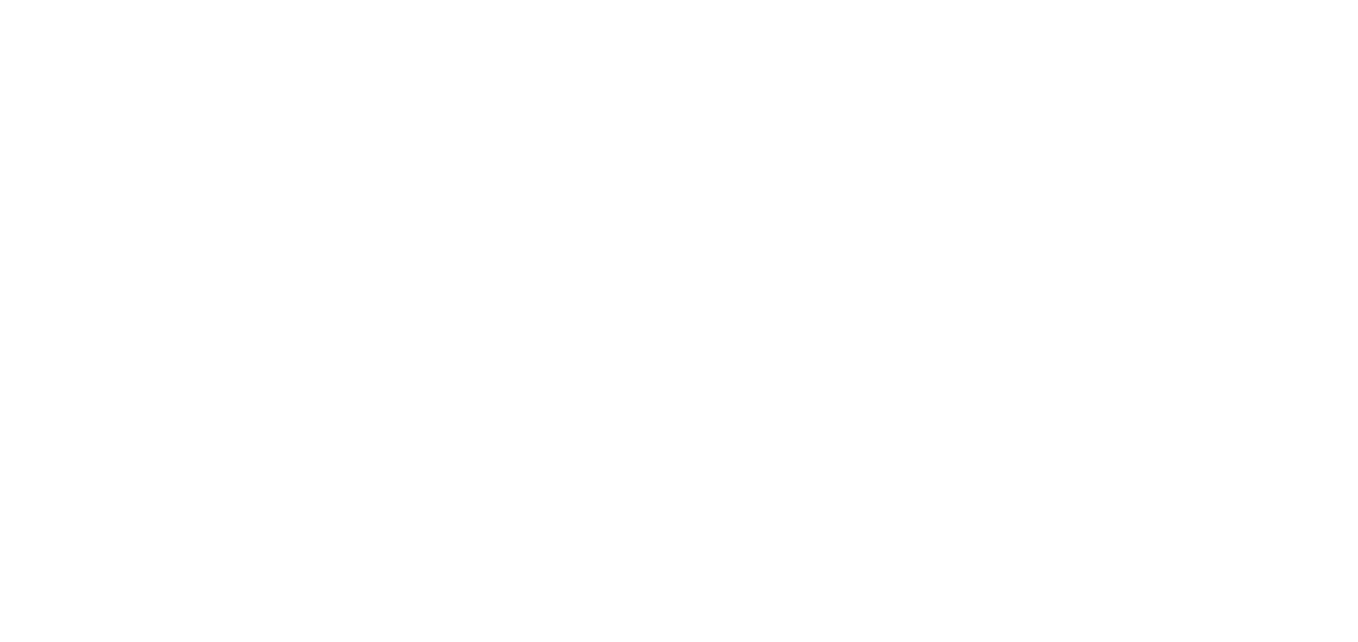scroll, scrollTop: 0, scrollLeft: 0, axis: both 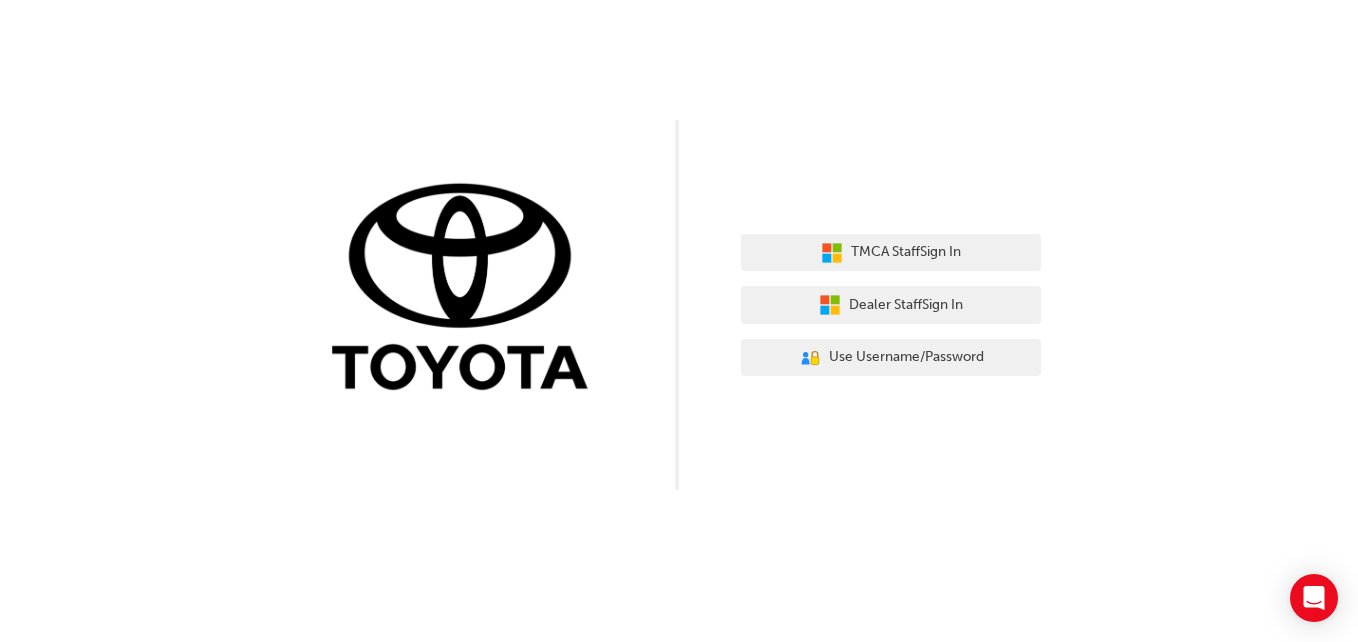 click on "TMCA Staff  Sign In Dealer Staff  Sign In User Authentication Icon - Blue Person, Gold Lock     Use Username/Password" at bounding box center (679, 321) 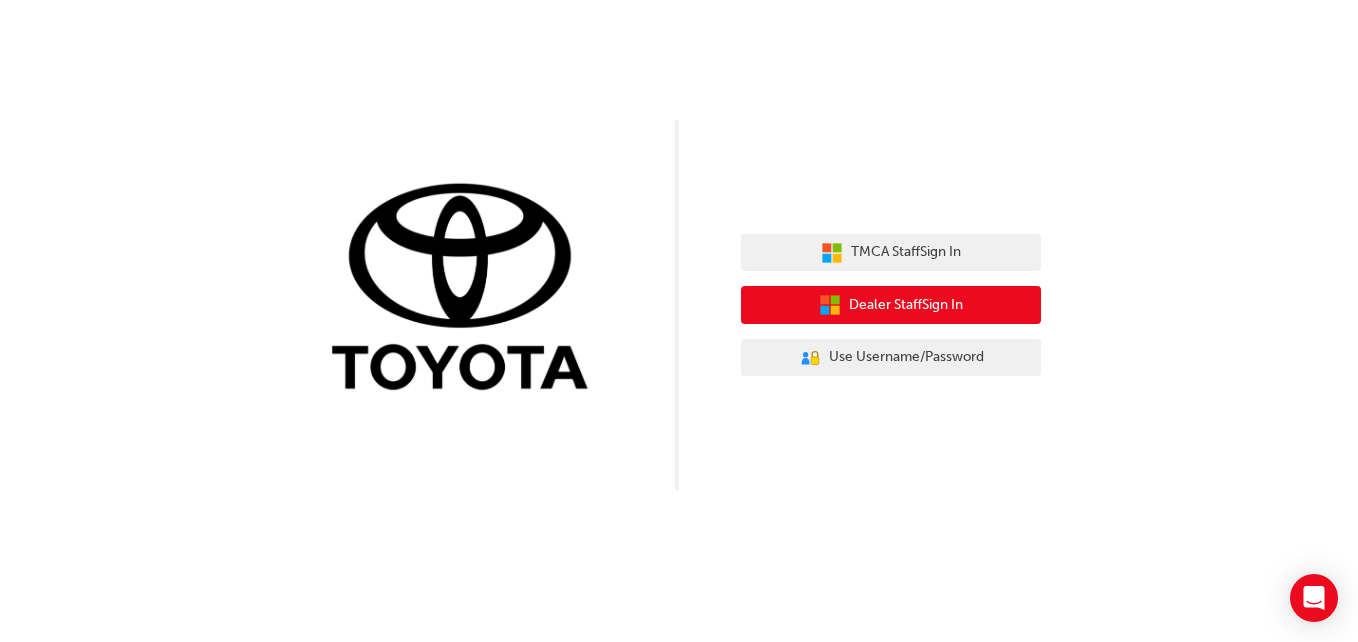 click on "Dealer Staff  Sign In" at bounding box center (906, 305) 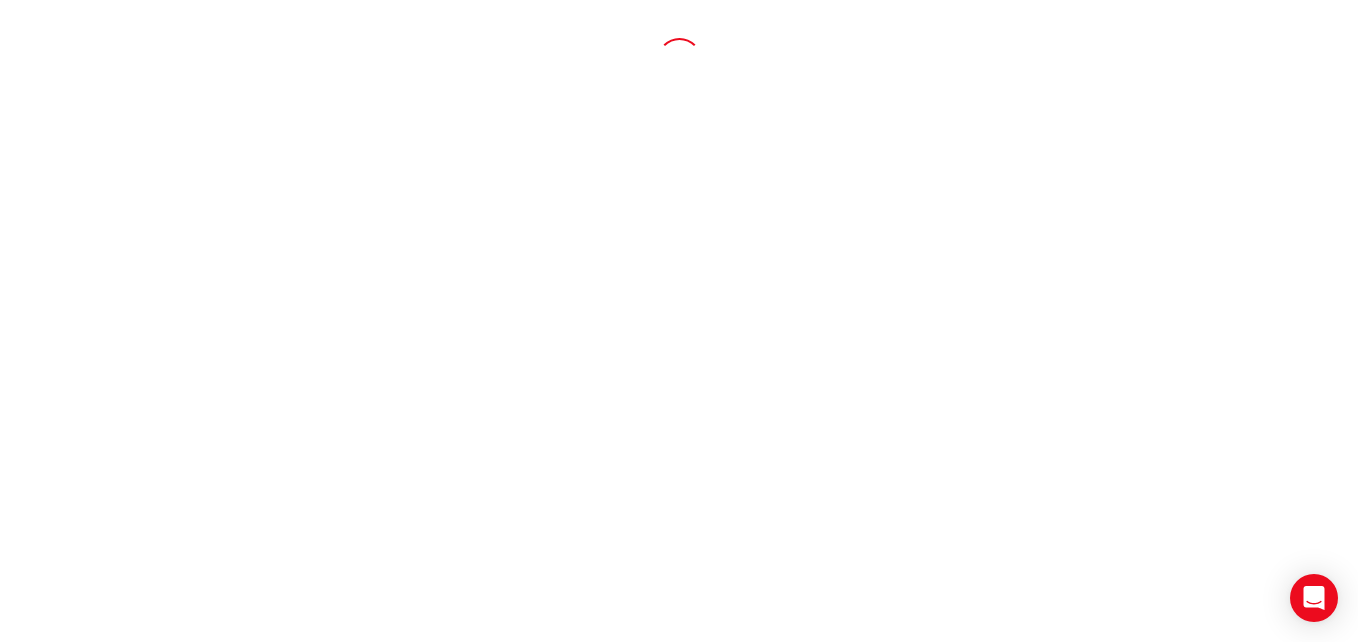 scroll, scrollTop: 0, scrollLeft: 0, axis: both 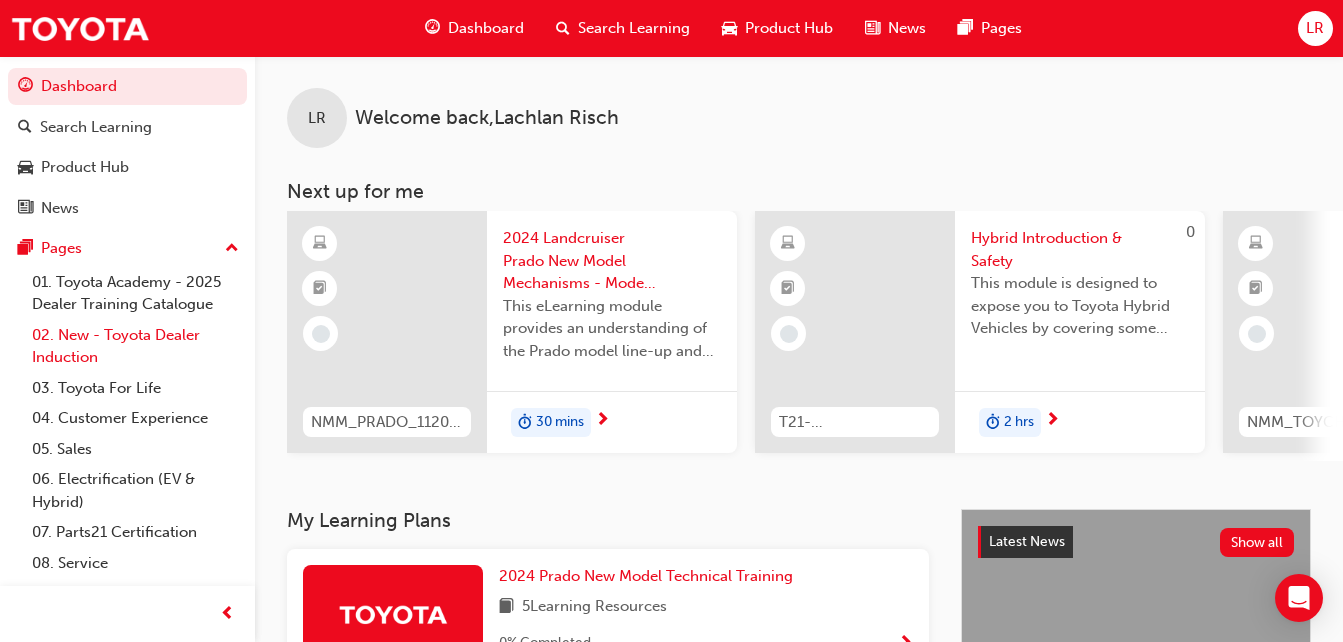 click on "02. New - Toyota Dealer Induction" at bounding box center [135, 346] 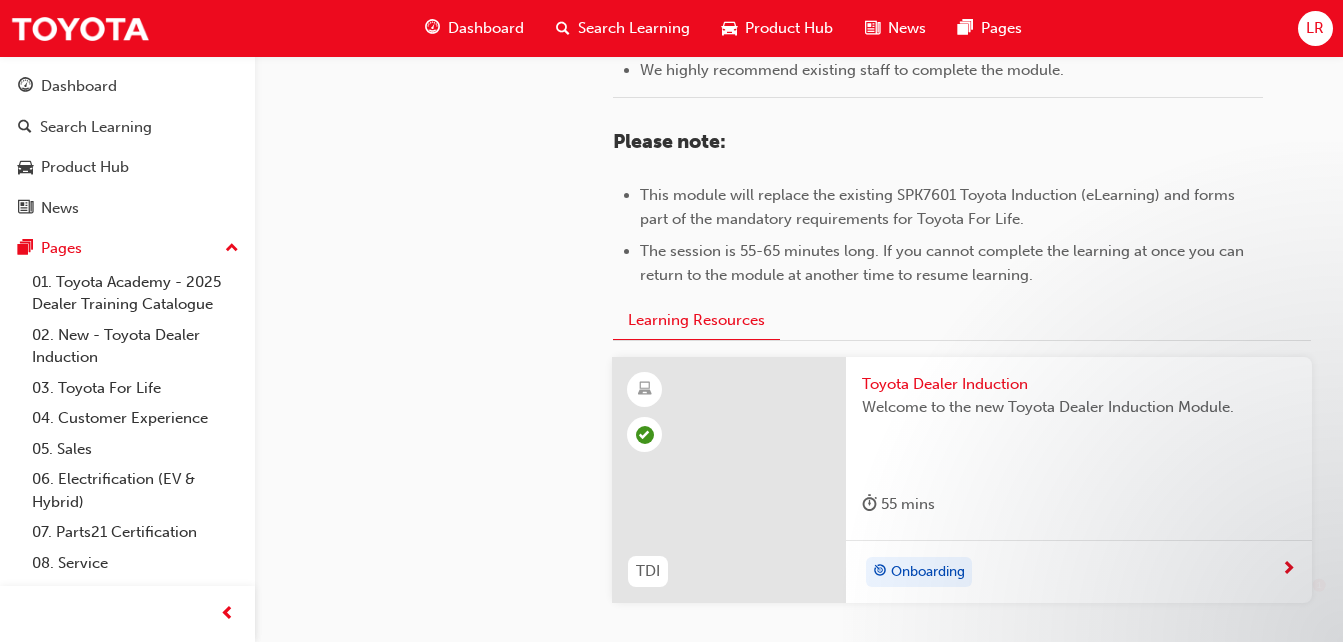 scroll, scrollTop: 1077, scrollLeft: 0, axis: vertical 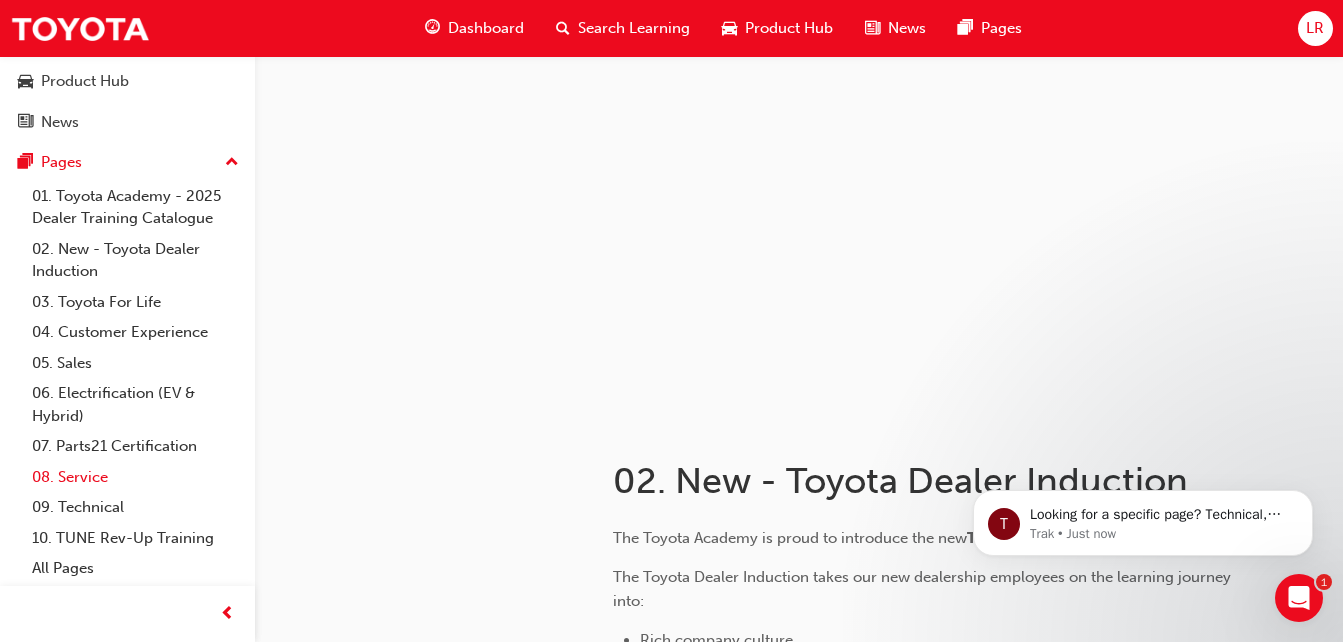 click on "08. Service" at bounding box center (135, 477) 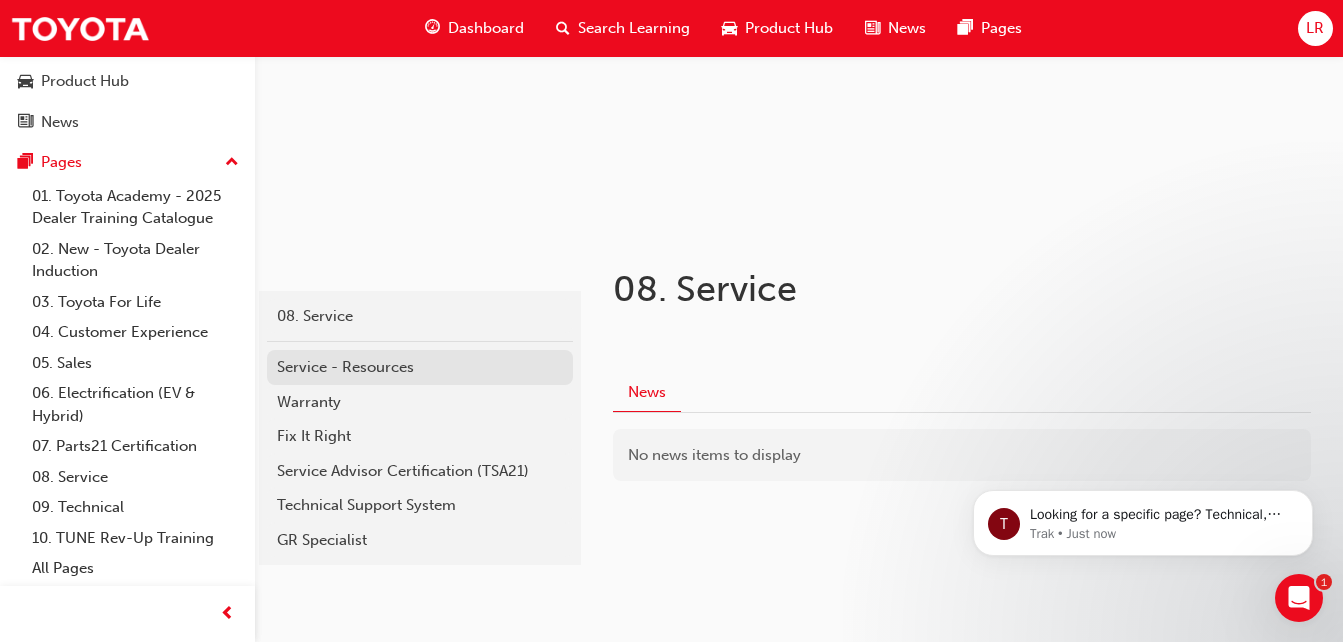 scroll, scrollTop: 245, scrollLeft: 0, axis: vertical 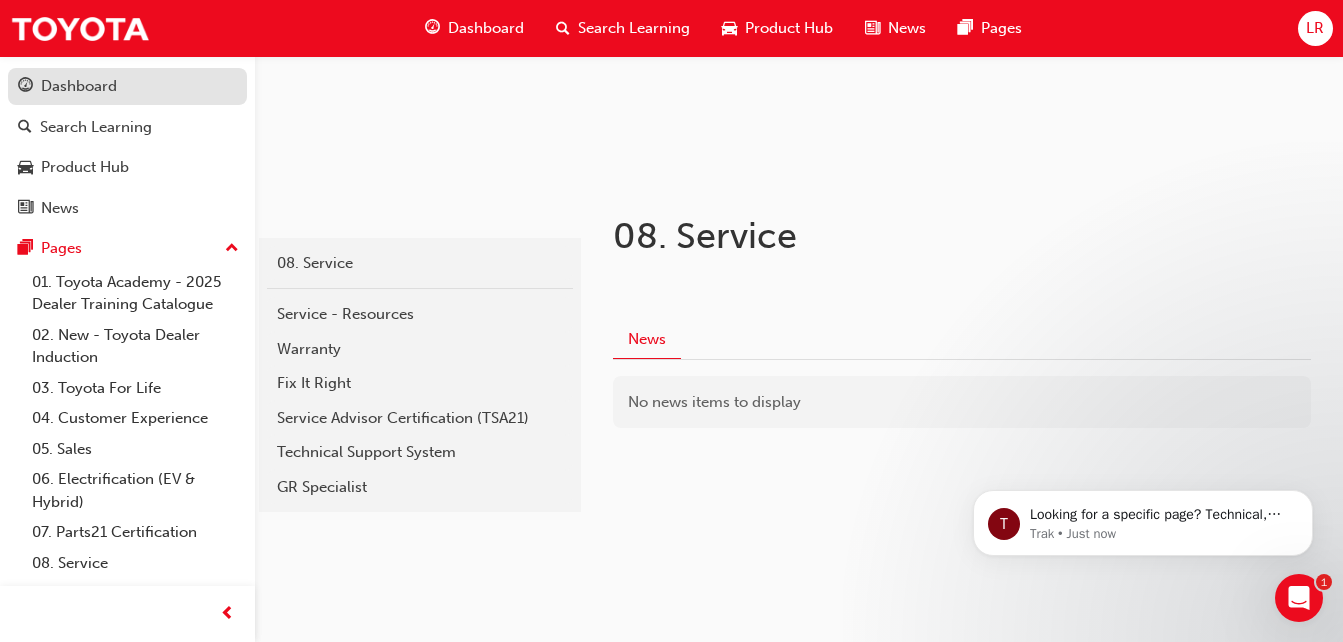 click on "Dashboard" at bounding box center [79, 86] 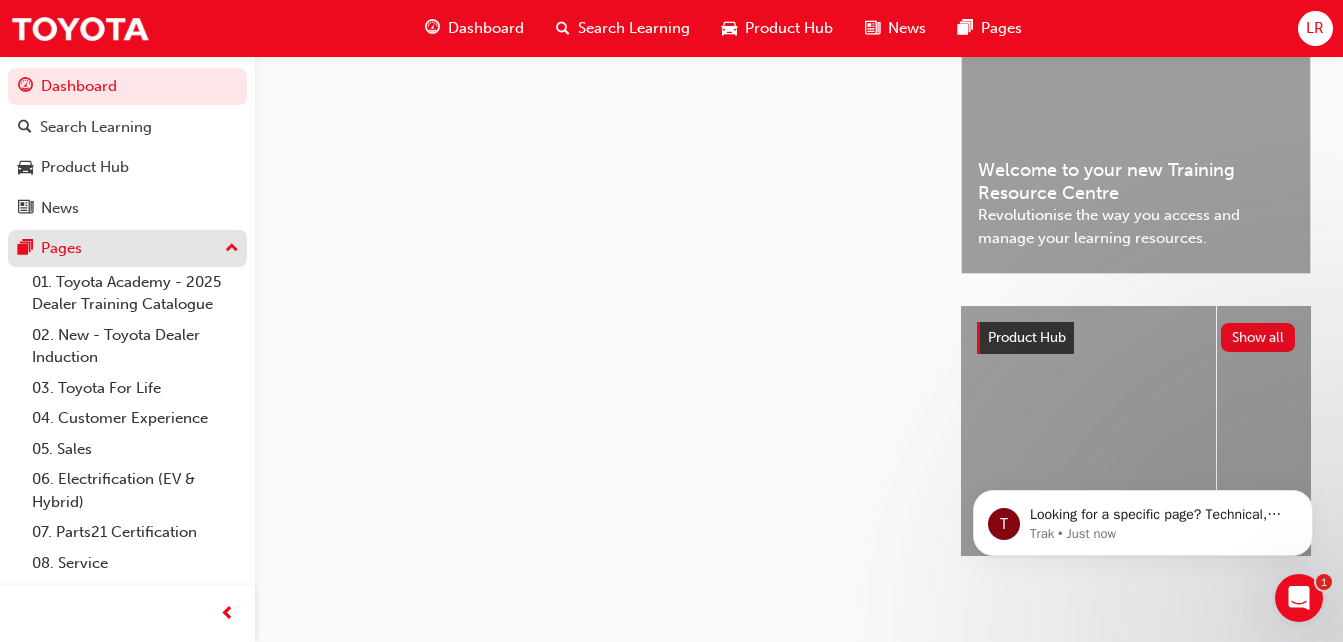 click on "Pages" at bounding box center (127, 248) 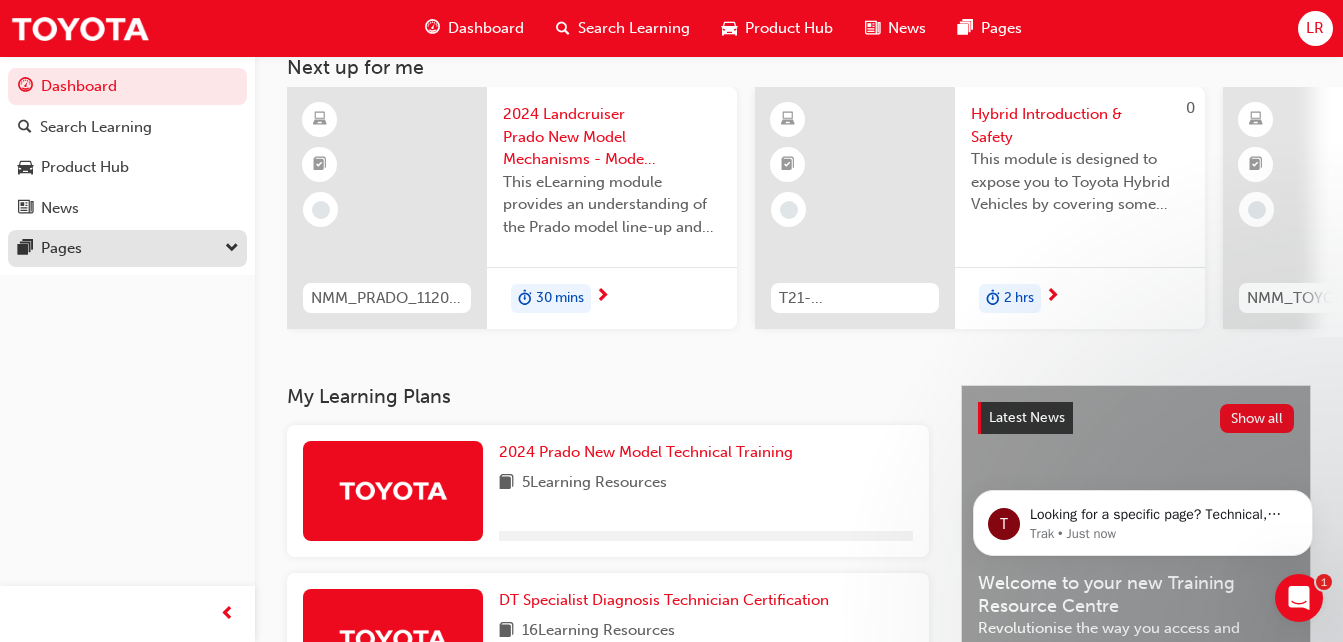 scroll, scrollTop: 553, scrollLeft: 0, axis: vertical 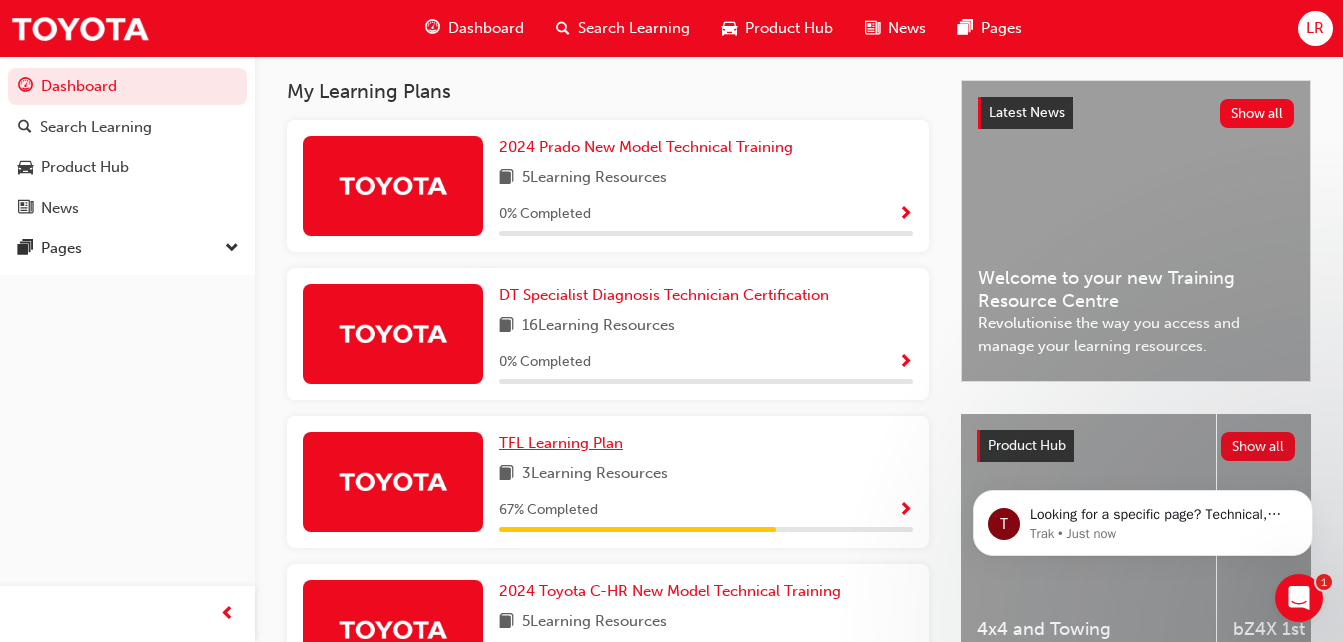 click on "2024 Prado New Model Technical Training 5  Learning Resources 0 % Completed DT Specialist Diagnosis Technician Certification 16  Learning Resources 0 % Completed TFL Learning Plan 3  Learning Resources 67 % Completed 2024 Toyota C-HR New Model Technical Training 5  Learning Resources 0 % Completed Professional Technician Certification 39  Learning Resources Introduction to Toyota Learning Plan 8  Learning Resources Service Technician Certification 16  Learning Resources" at bounding box center (608, 638) 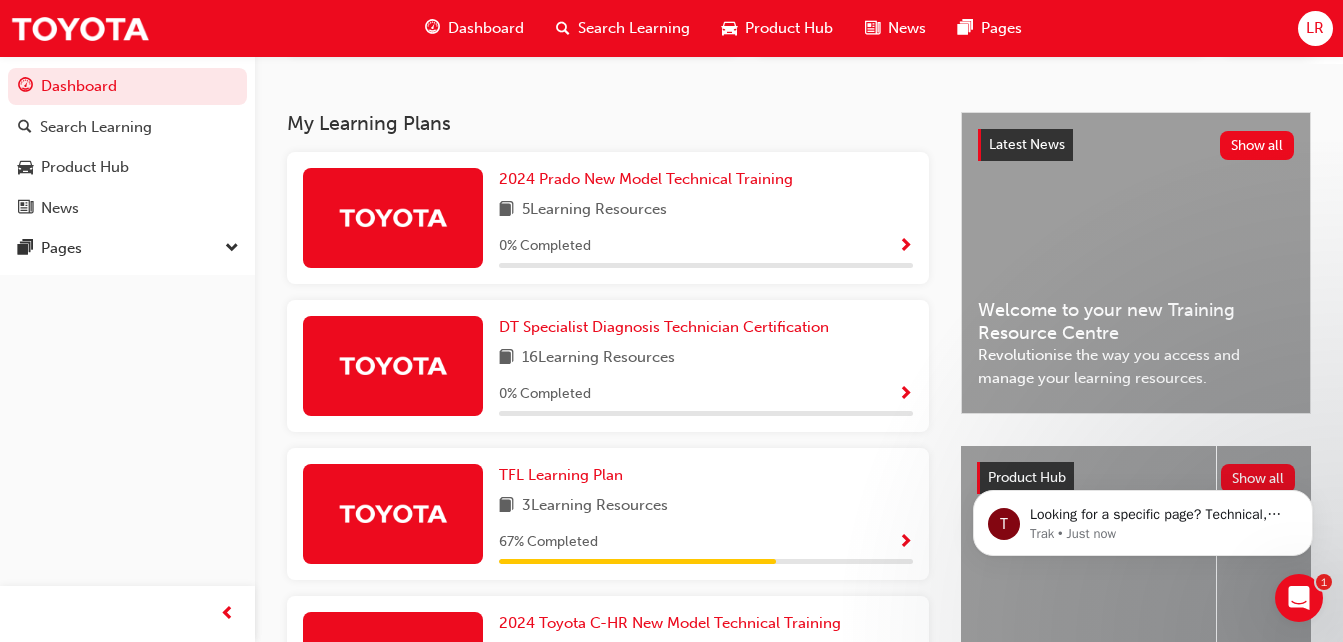 click on "DT Specialist Diagnosis Technician Certification 16  Learning Resources 0 % Completed" at bounding box center (706, 366) 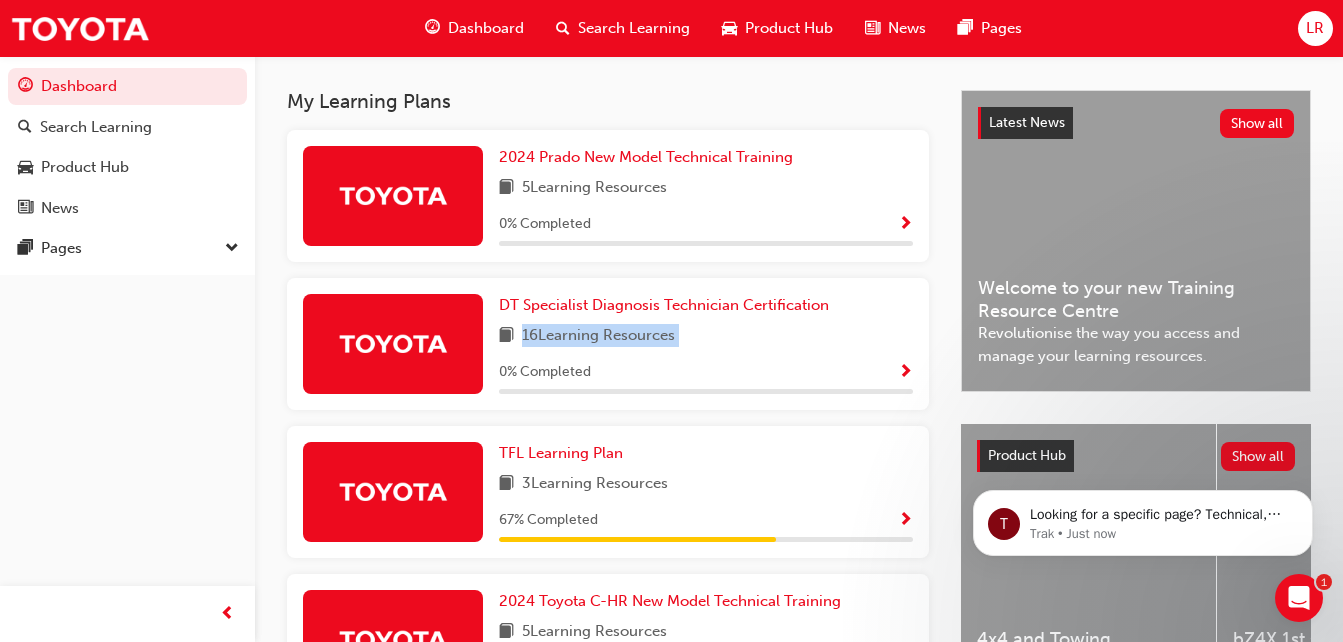 scroll, scrollTop: 421, scrollLeft: 0, axis: vertical 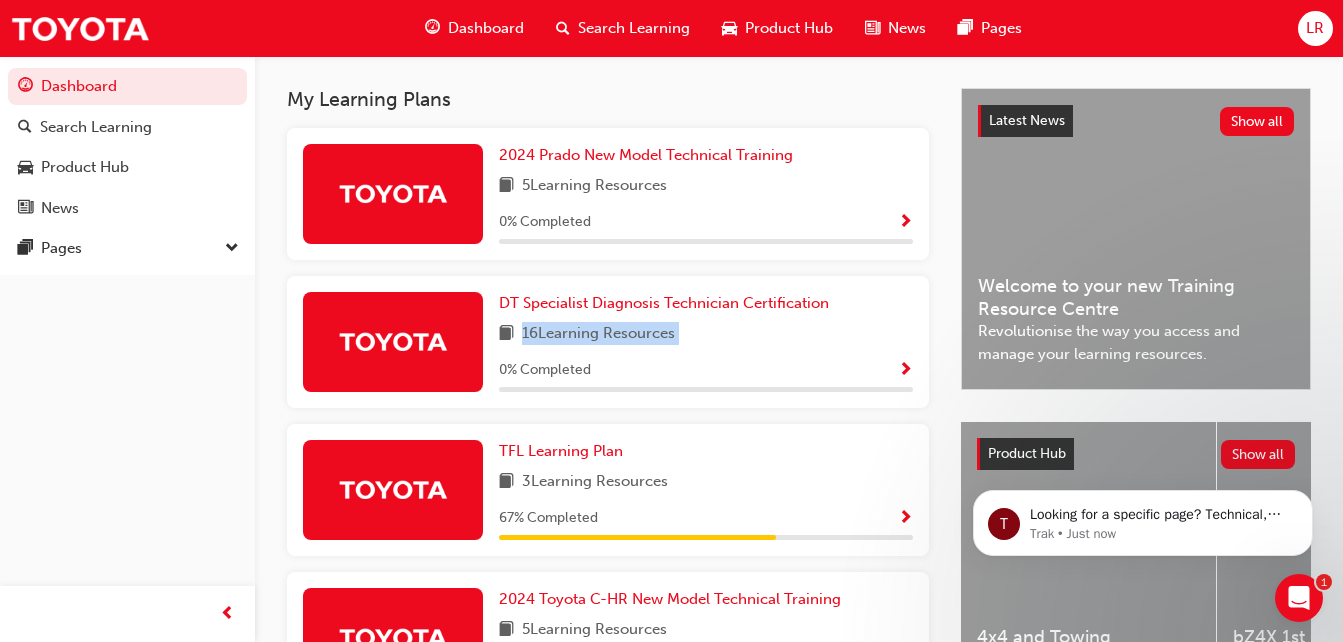click on "16  Learning Resources" at bounding box center [598, 334] 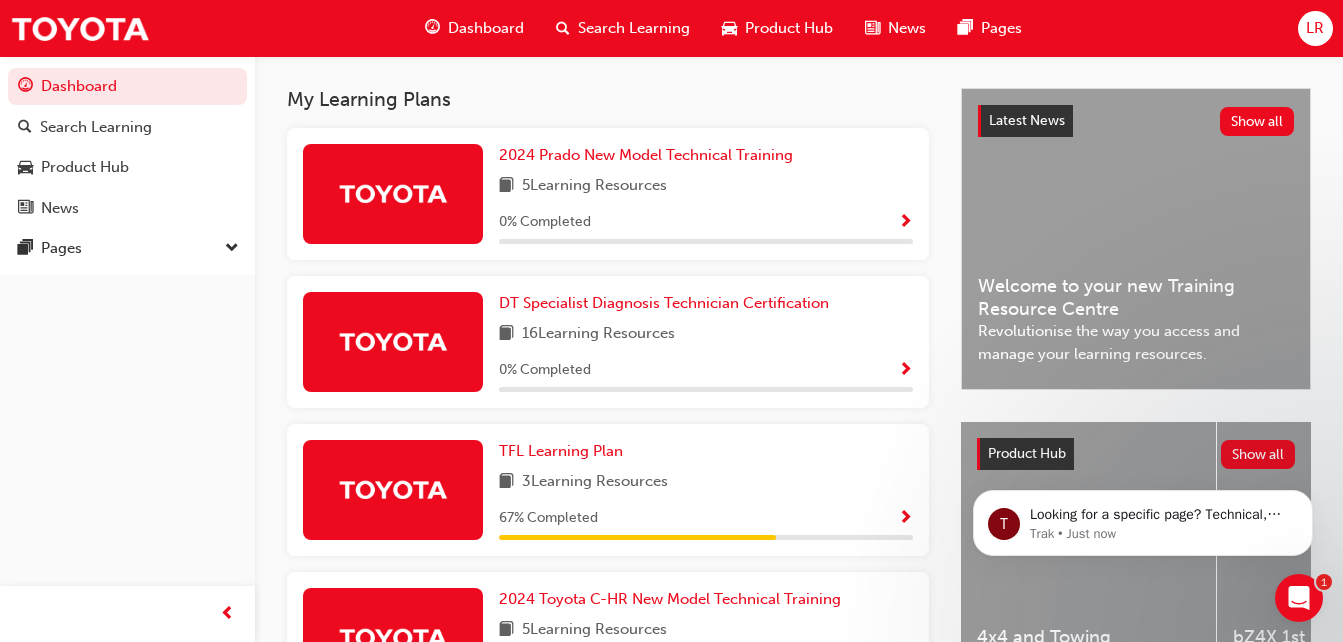click on "Dashboard Search Learning Product Hub News Pages" at bounding box center [723, 28] 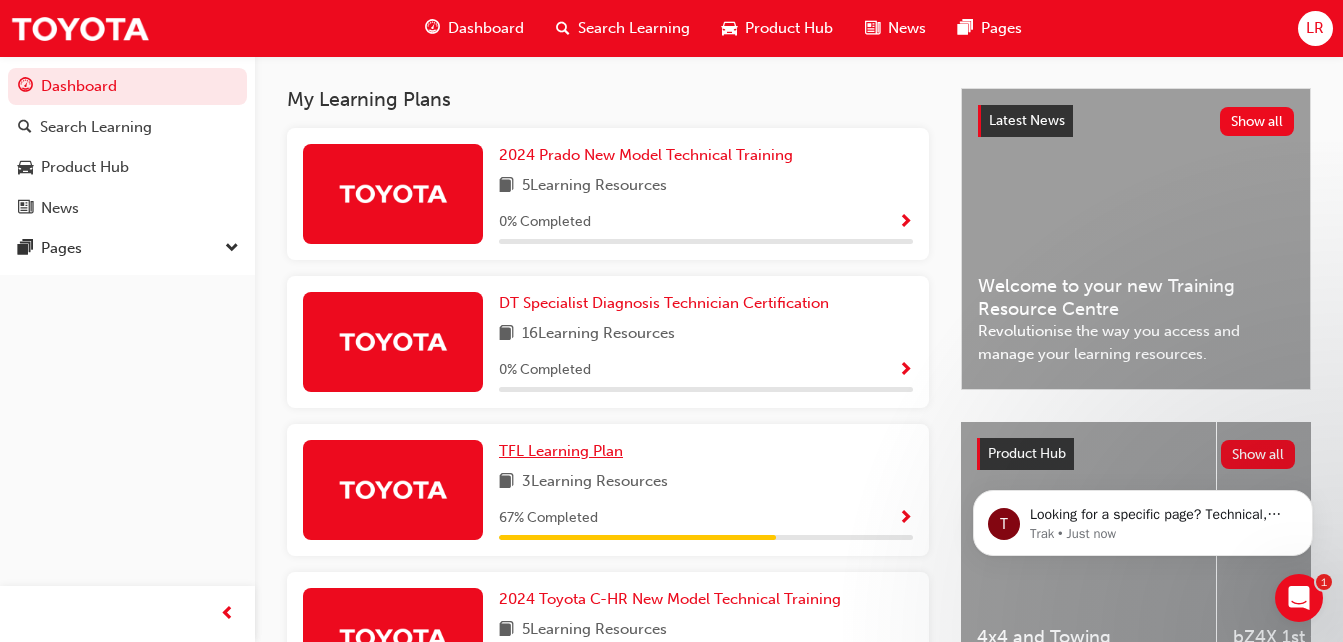 click on "TFL Learning Plan" at bounding box center (561, 451) 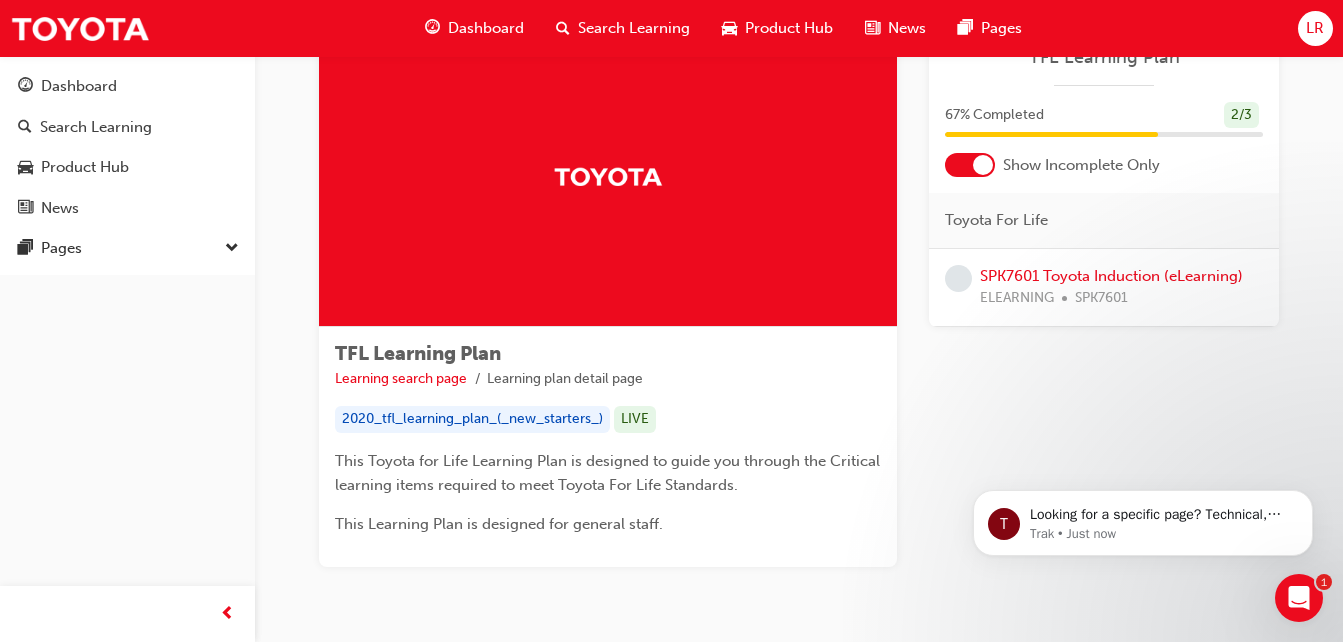 scroll, scrollTop: 0, scrollLeft: 0, axis: both 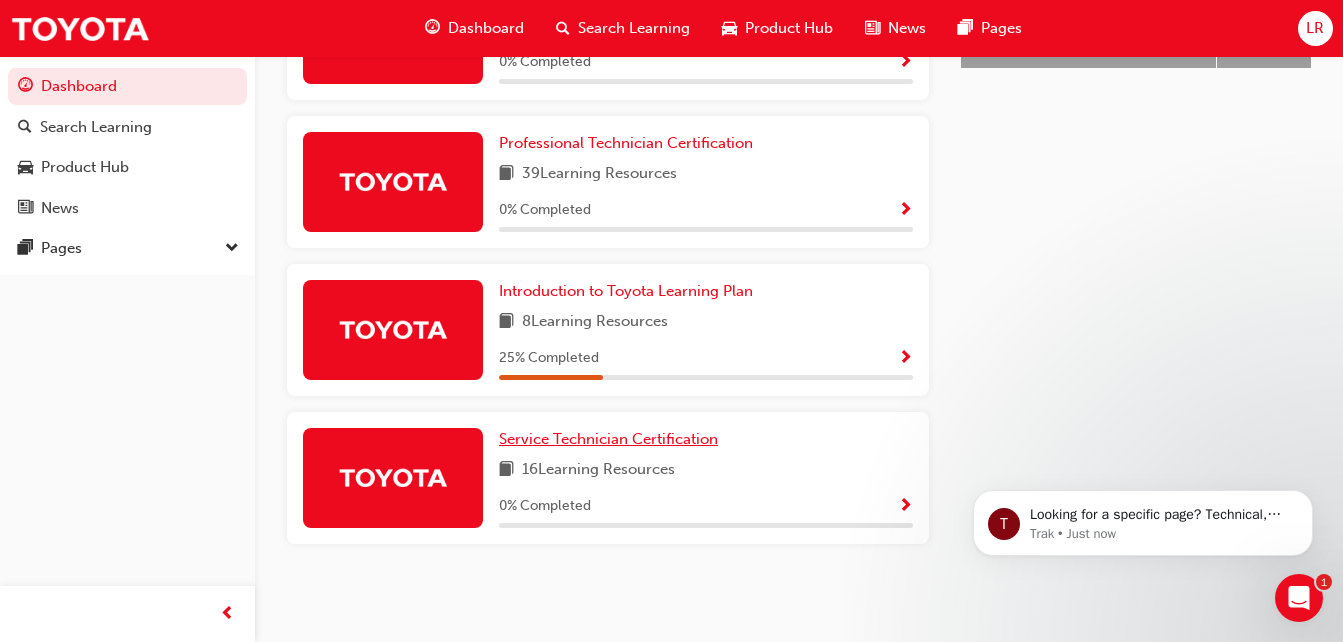 click on "Service Technician Certification" at bounding box center (608, 439) 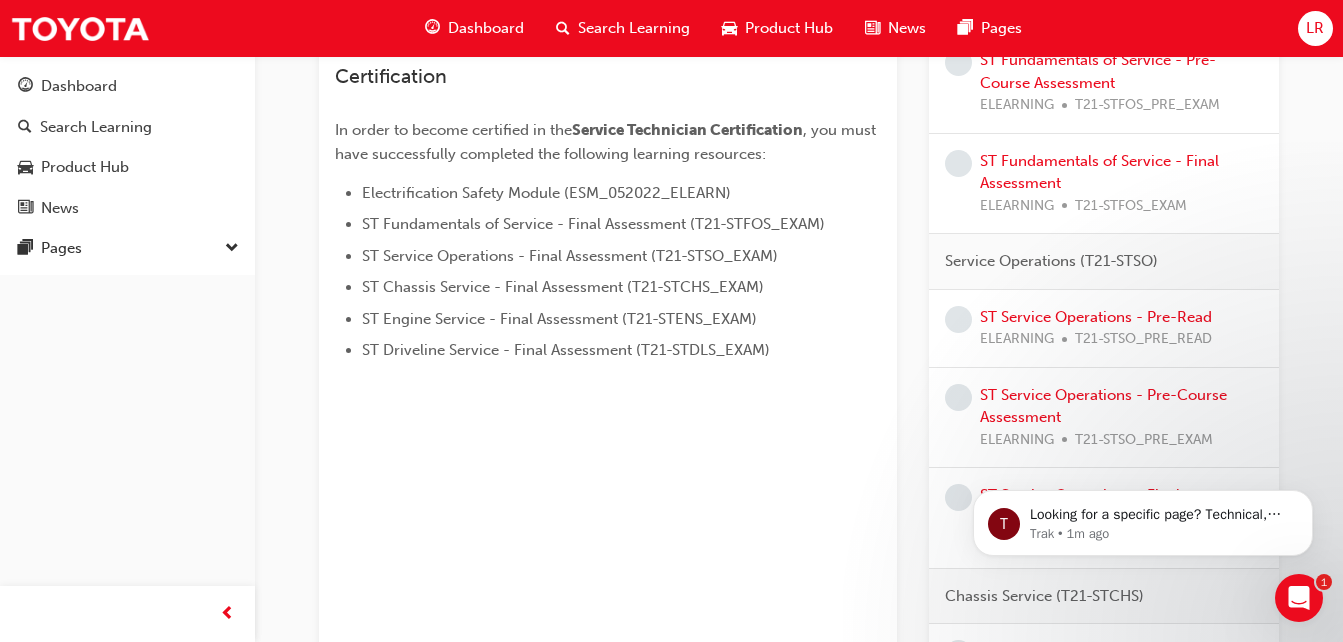 scroll, scrollTop: 459, scrollLeft: 0, axis: vertical 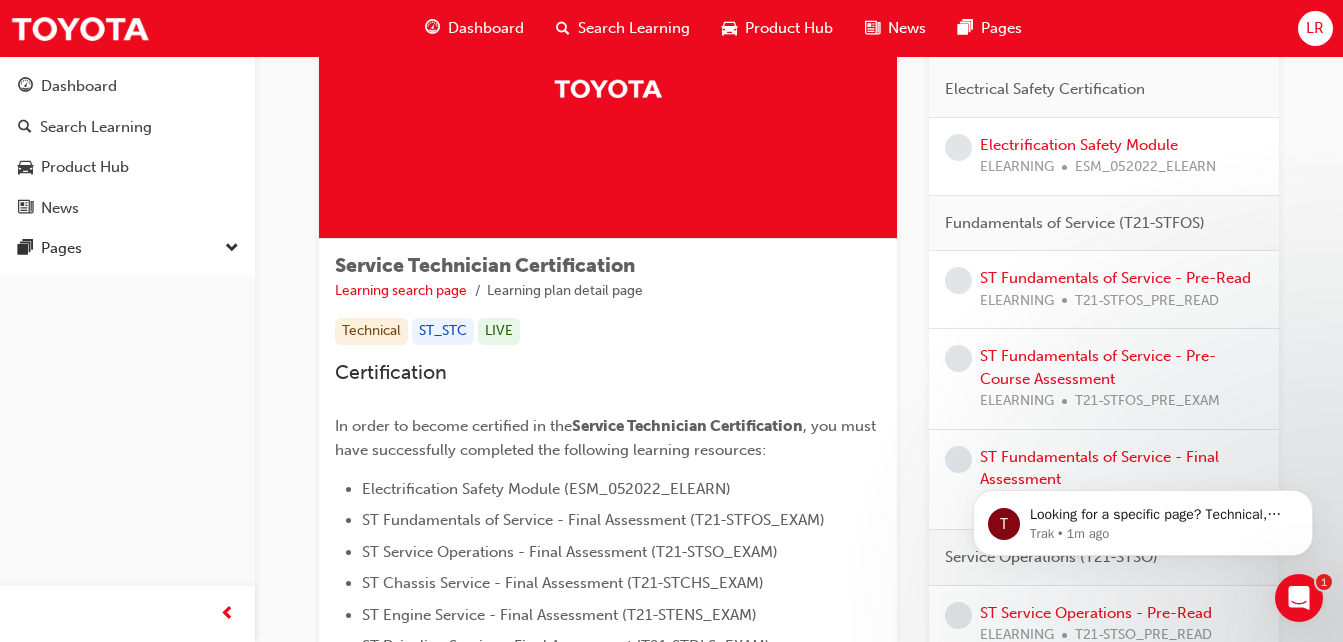 click on ", you must have successfully completed the following learning resources:" at bounding box center [607, 438] 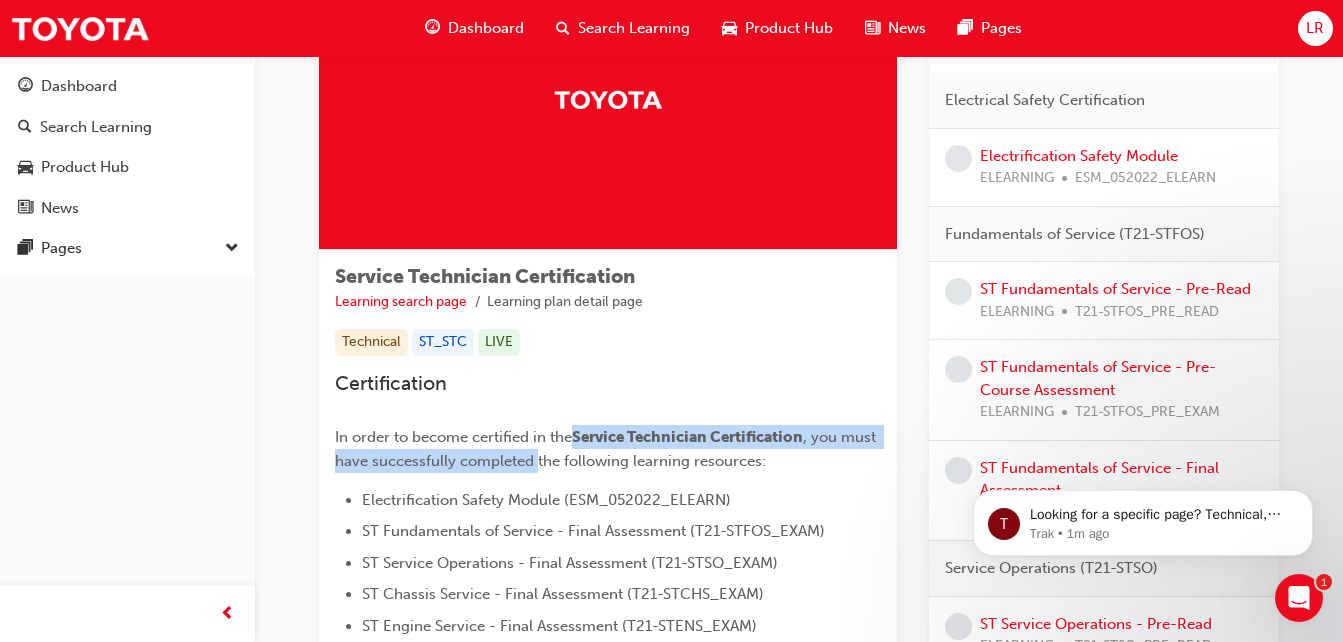 click on "In order to become certified in the  Service Technician Certification , you must have successfully completed the following learning resources:" at bounding box center [608, 449] 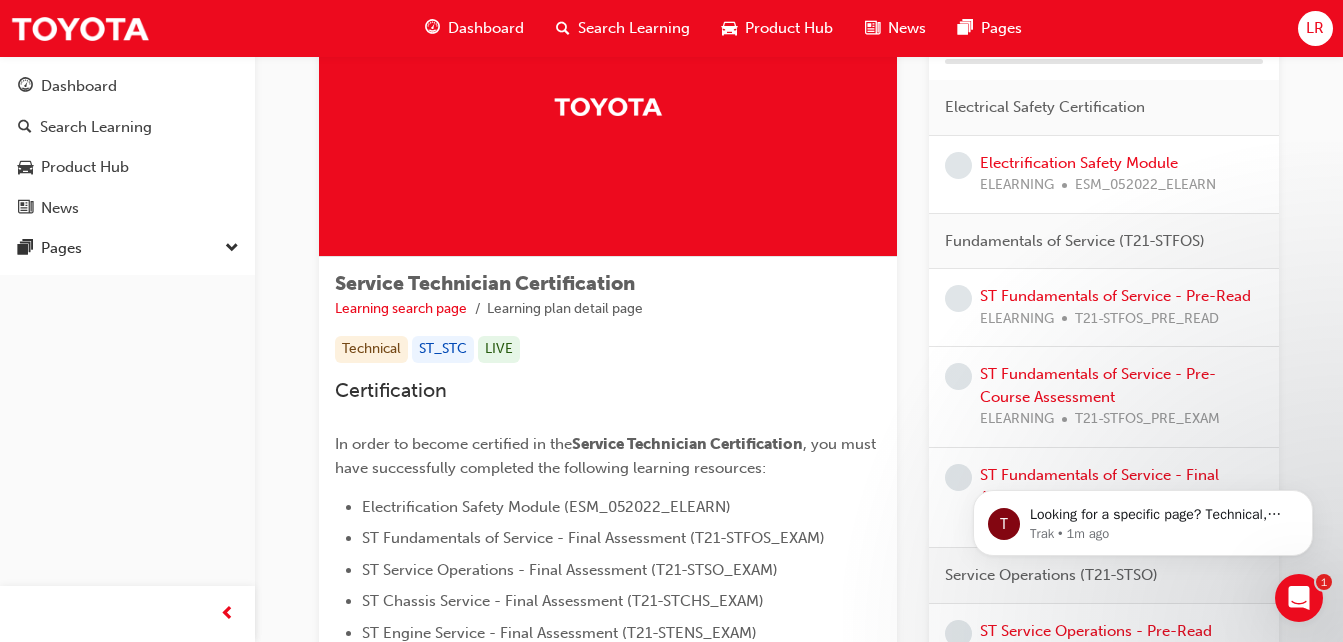 drag, startPoint x: 574, startPoint y: 439, endPoint x: 804, endPoint y: 330, distance: 254.52112 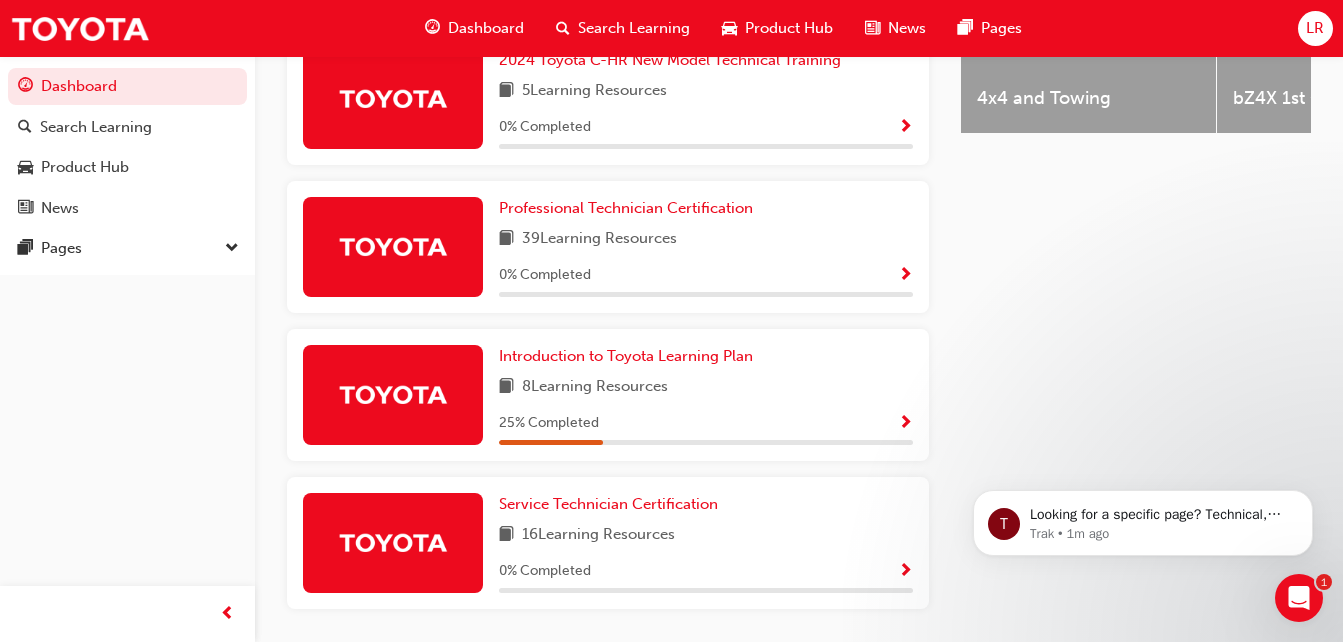scroll, scrollTop: 965, scrollLeft: 0, axis: vertical 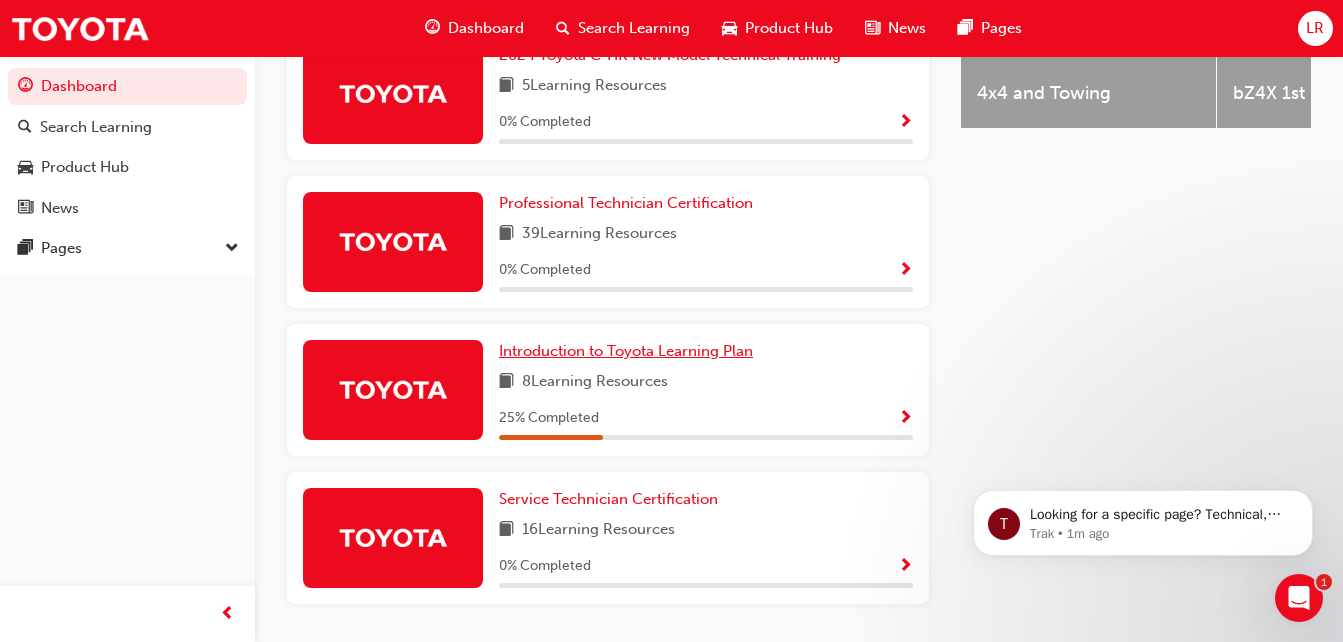 click on "Introduction to Toyota Learning Plan" at bounding box center [630, 351] 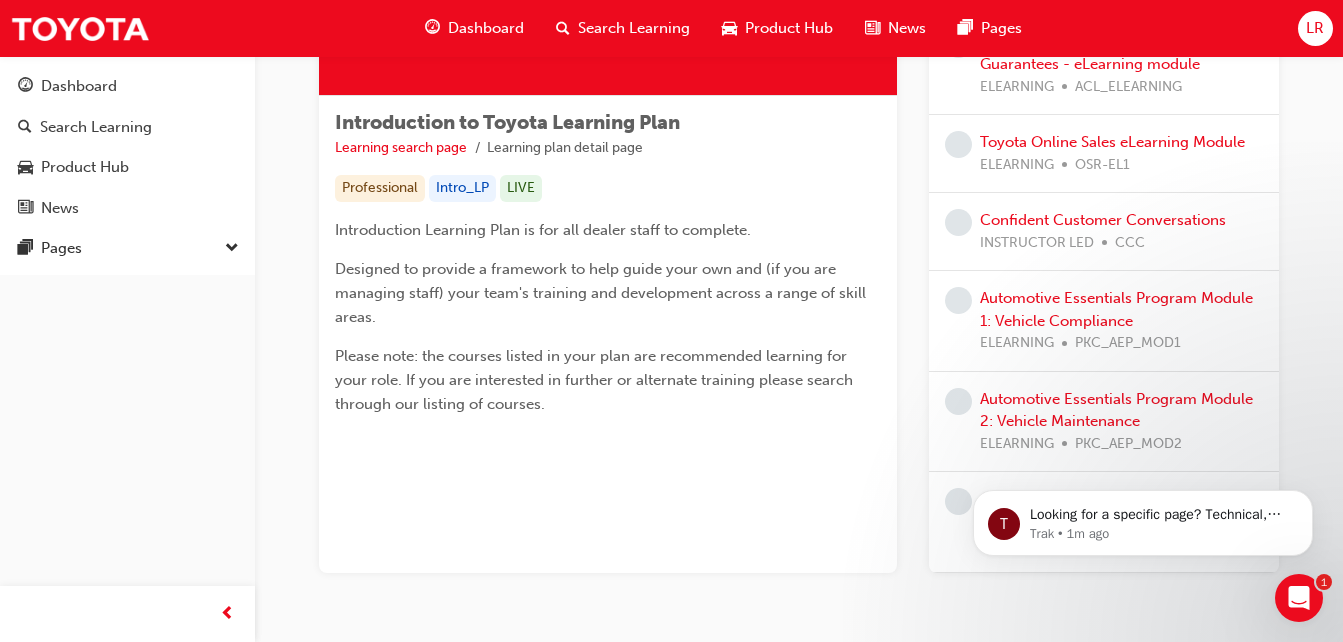 scroll, scrollTop: 303, scrollLeft: 0, axis: vertical 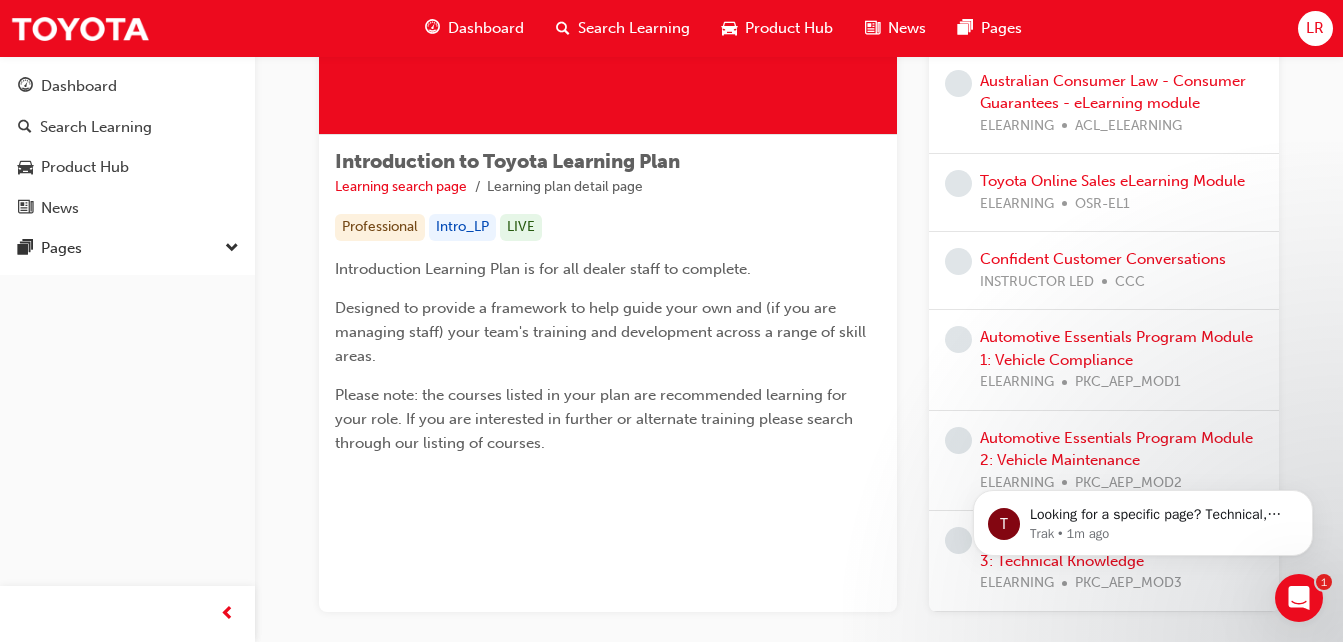 click on "Introduction to Toyota Learning Plan   Learning search page Learning plan detail page Professional Intro_LP LIVE Introduction Learning Plan is for all dealer staff to complete. Designed to provide a framework to help guide your own and (if you are managing staff) your team's training and development across a range of skill areas. Please note: the courses listed in your plan are recommended learning for your role. If you are interested in further or alternate training please search through our listing of courses." at bounding box center [608, 223] 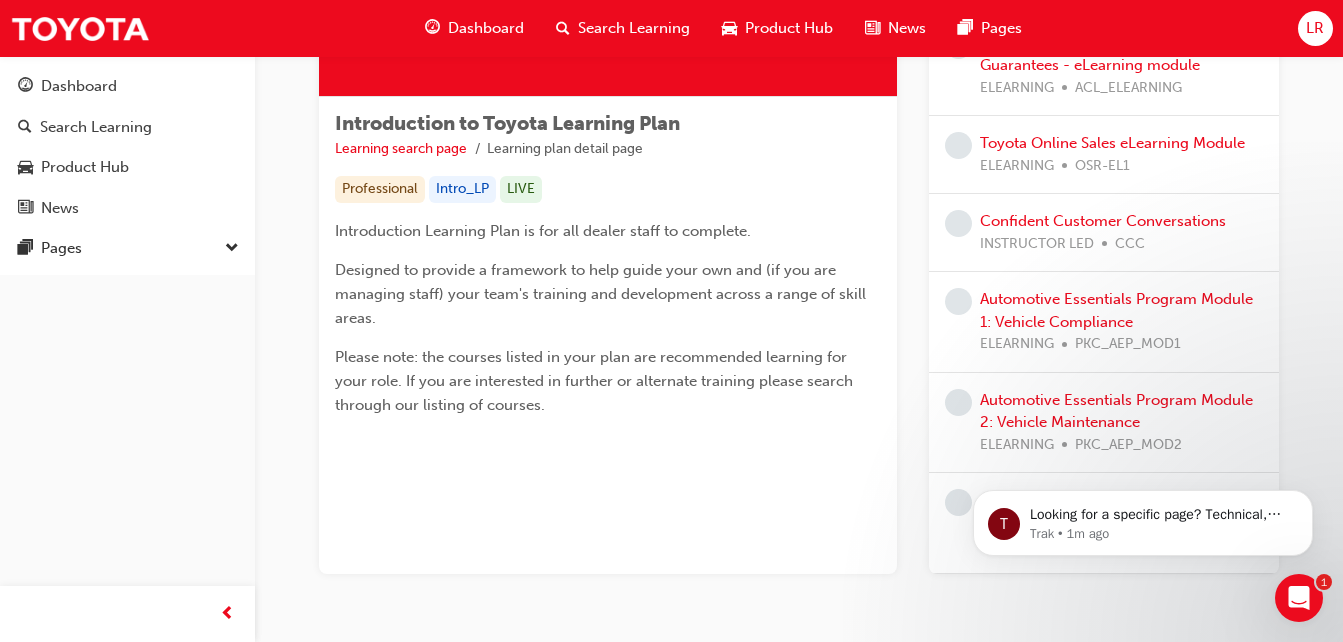 click on "Introduction to Toyota Learning Plan   Learning search page Learning plan detail page Professional Intro_LP LIVE Introduction Learning Plan is for all dealer staff to complete. Designed to provide a framework to help guide your own and (if you are managing staff) your team's training and development across a range of skill areas. Please note: the courses listed in your plan are recommended learning for your role. If you are interested in further or alternate training please search through our listing of courses." at bounding box center (608, 185) 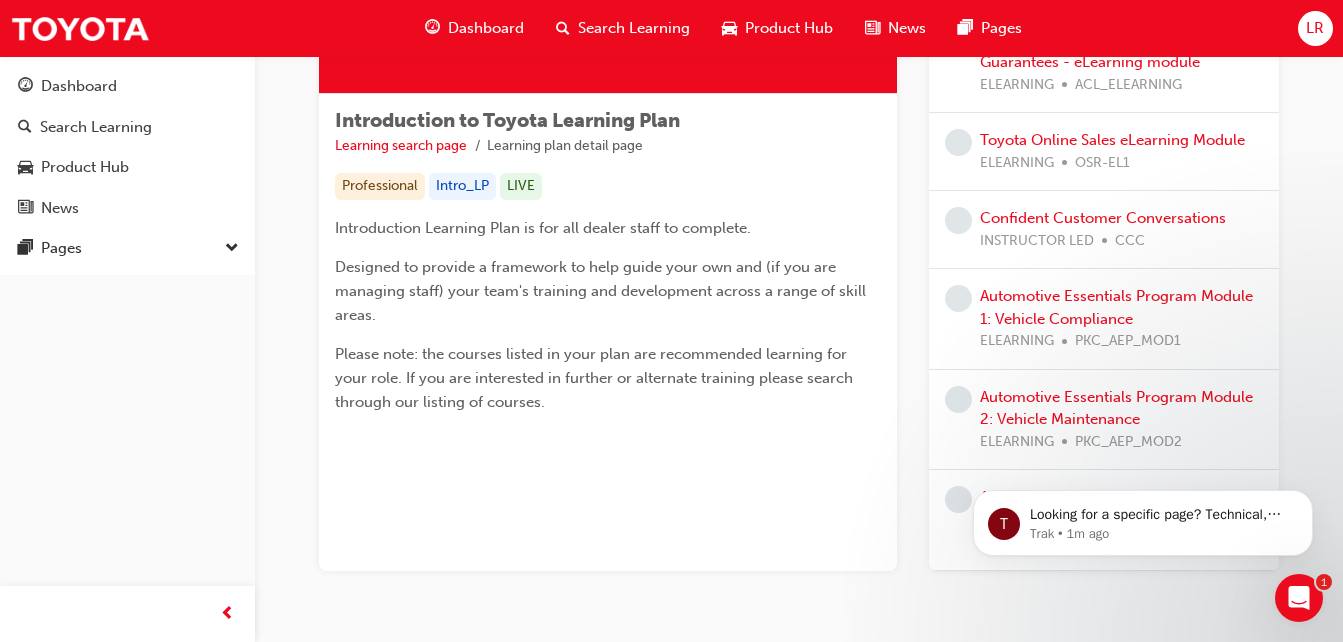 scroll, scrollTop: 311, scrollLeft: 0, axis: vertical 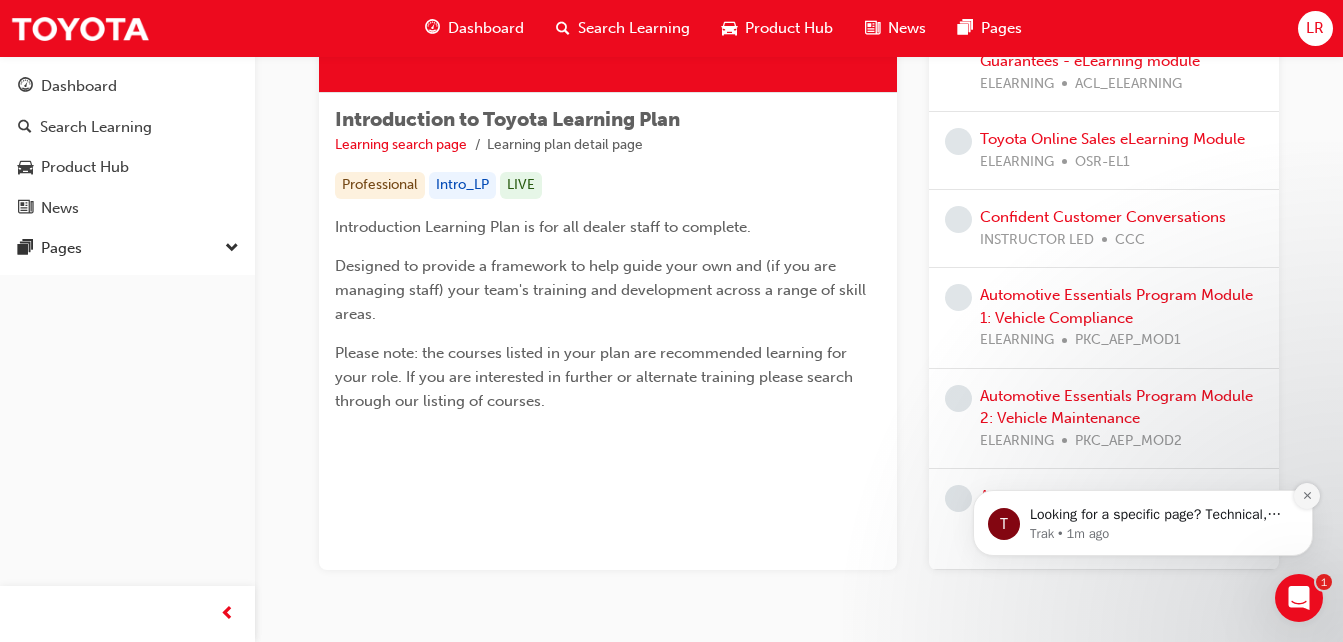 click 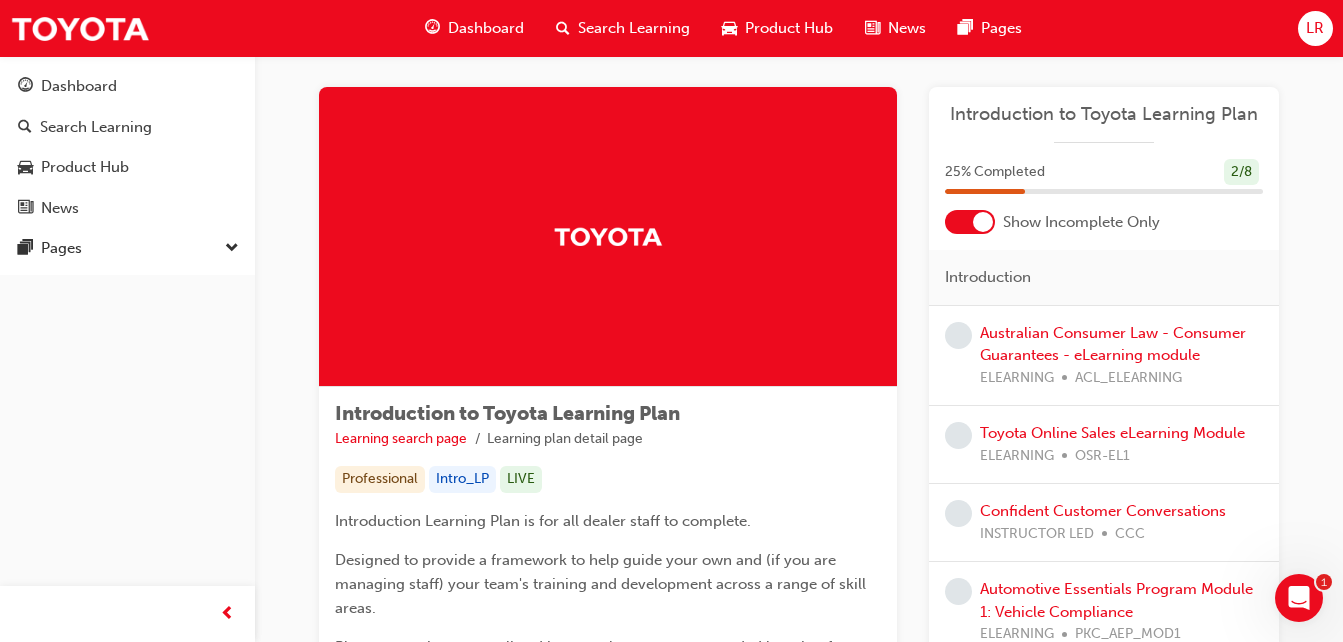scroll, scrollTop: 0, scrollLeft: 0, axis: both 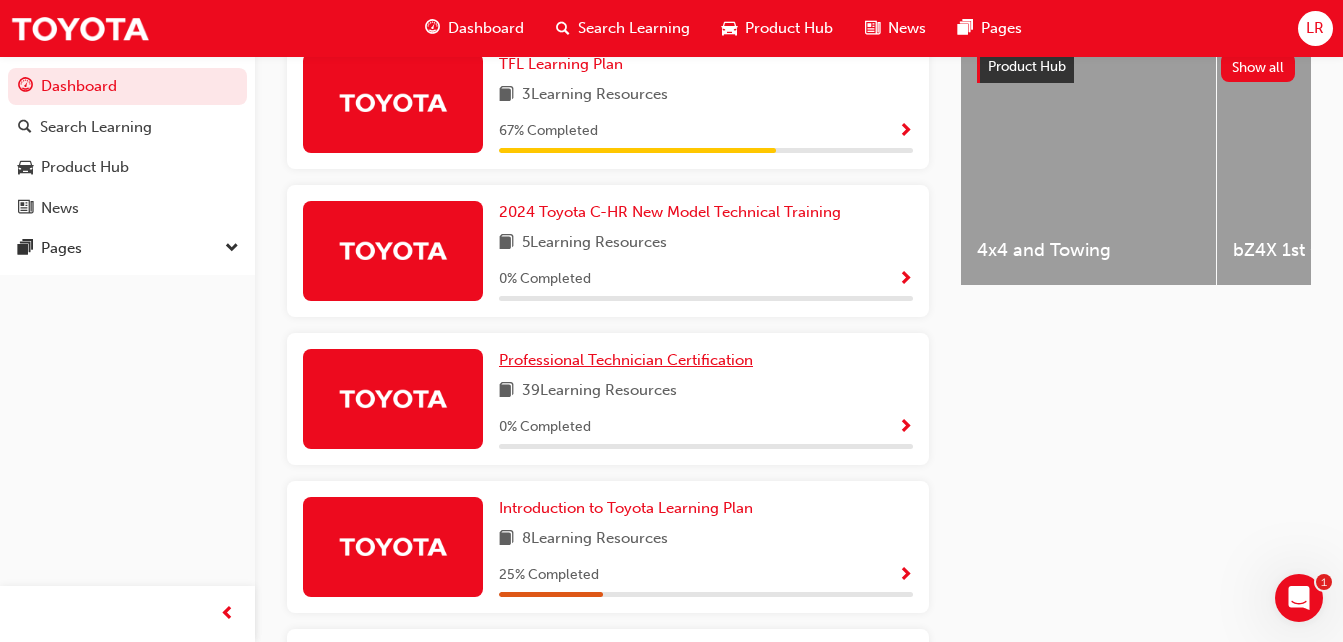 click on "Professional Technician Certification" at bounding box center (626, 360) 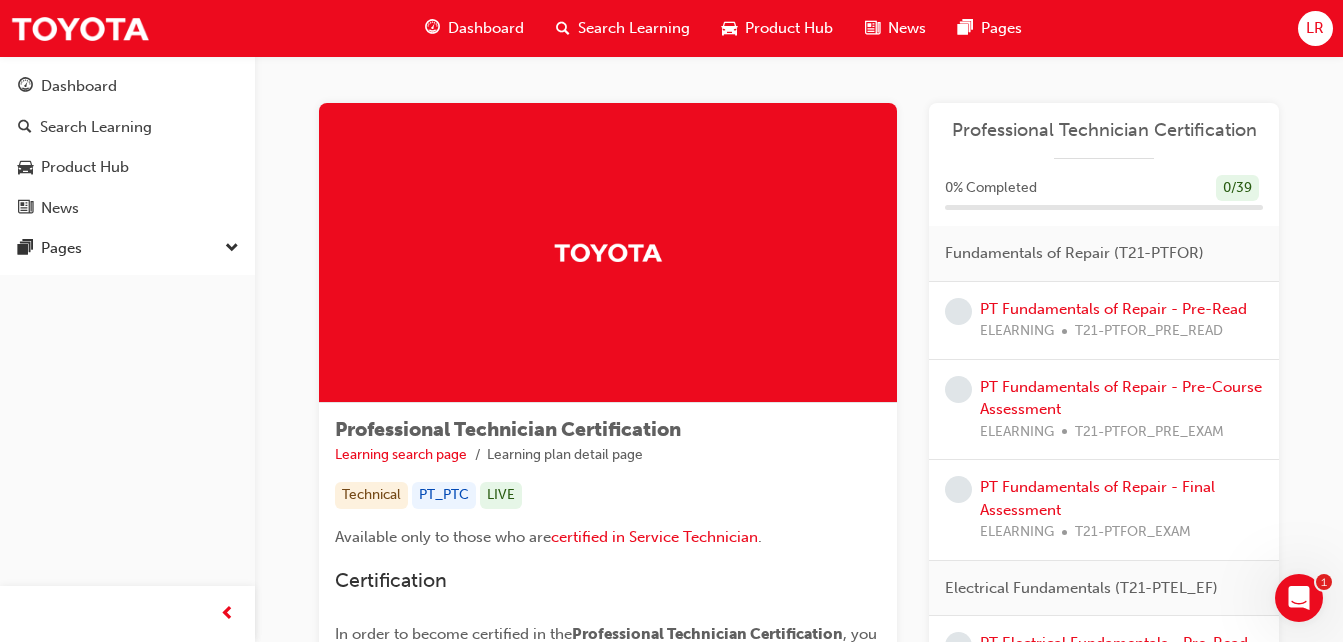 scroll, scrollTop: 0, scrollLeft: 0, axis: both 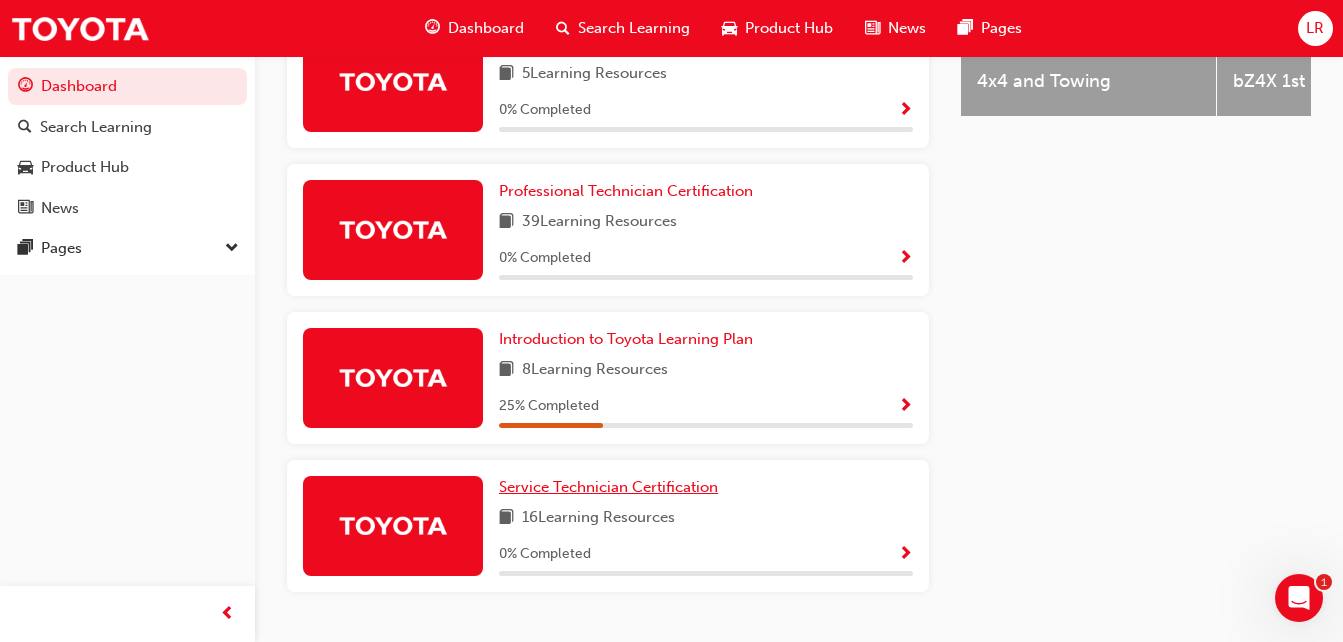 click on "Service Technician Certification" at bounding box center [608, 487] 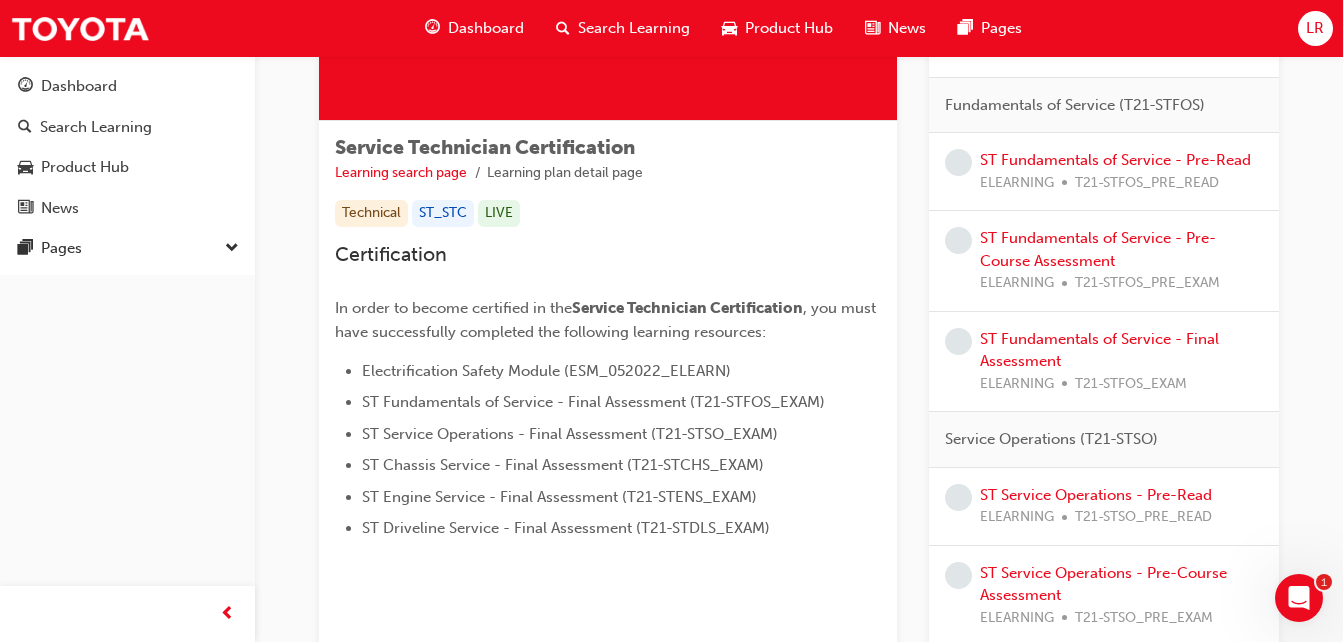scroll, scrollTop: 292, scrollLeft: 0, axis: vertical 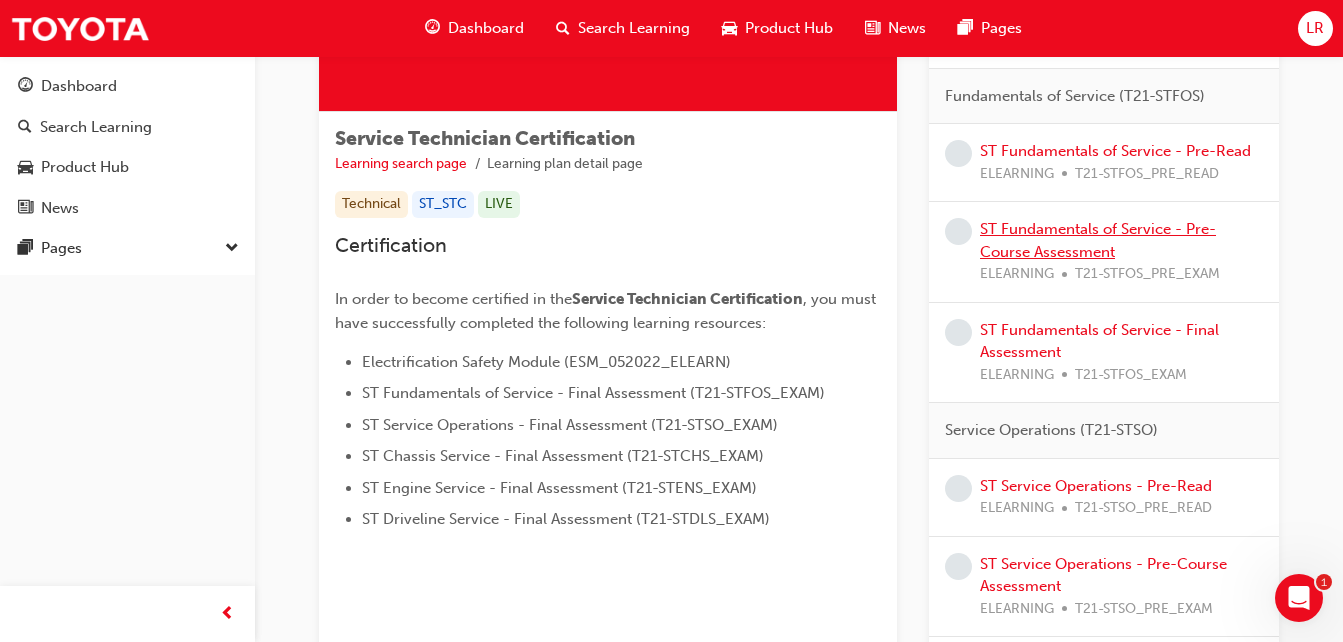 click on "ST Fundamentals of Service - Pre-Course Assessment" at bounding box center (1098, 240) 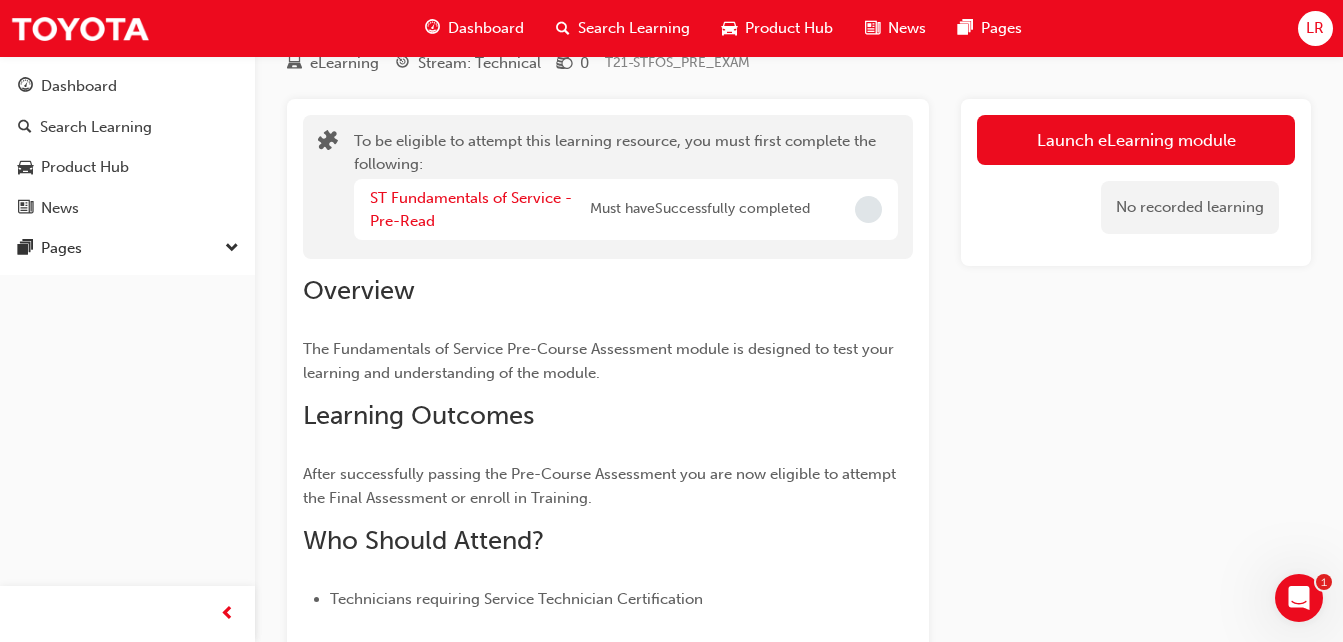 scroll, scrollTop: 0, scrollLeft: 0, axis: both 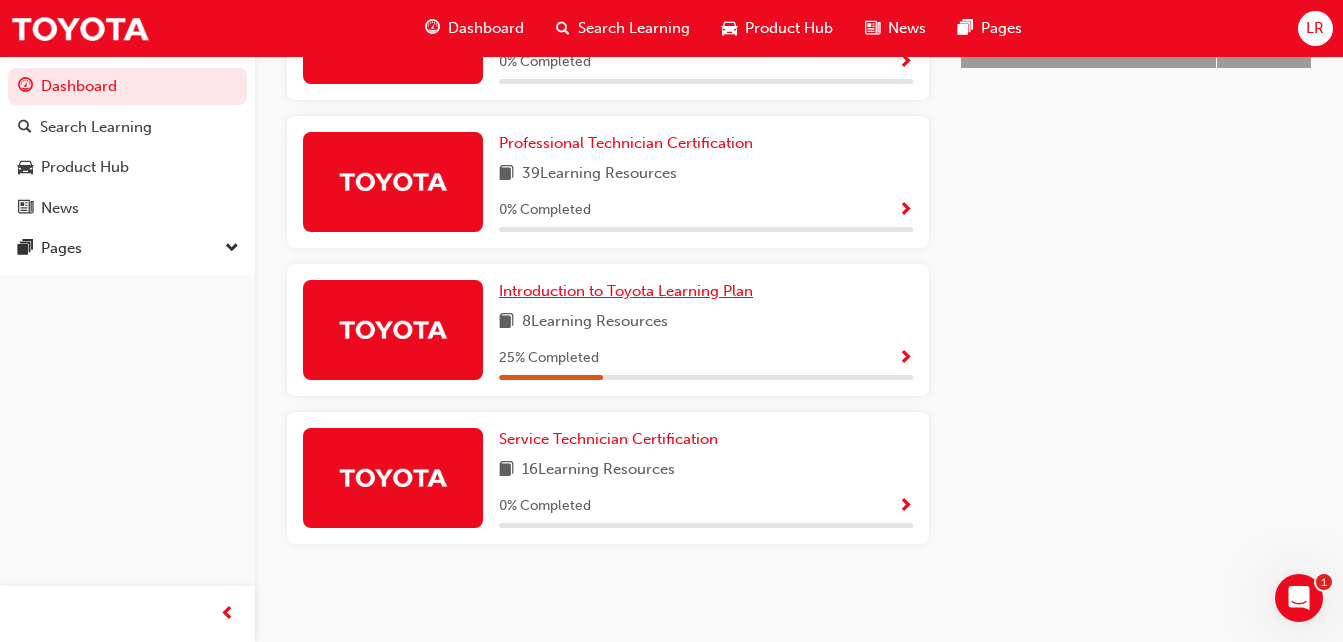 click on "Introduction to Toyota Learning Plan" at bounding box center (626, 291) 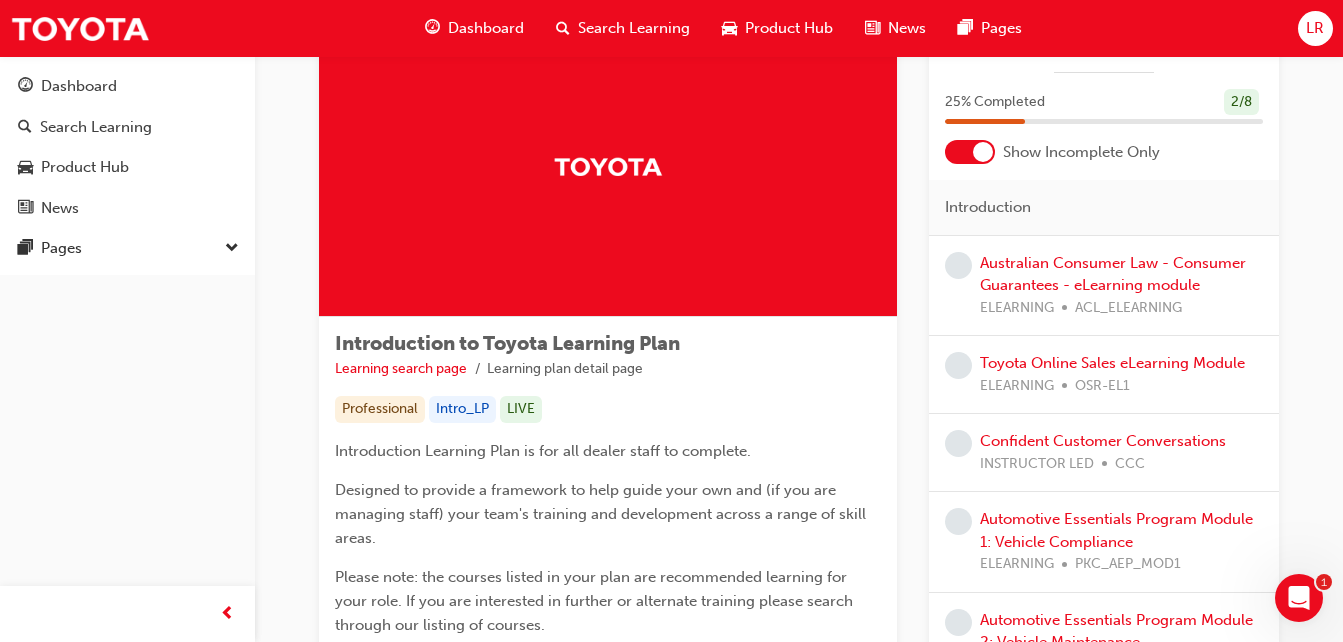 scroll, scrollTop: 0, scrollLeft: 0, axis: both 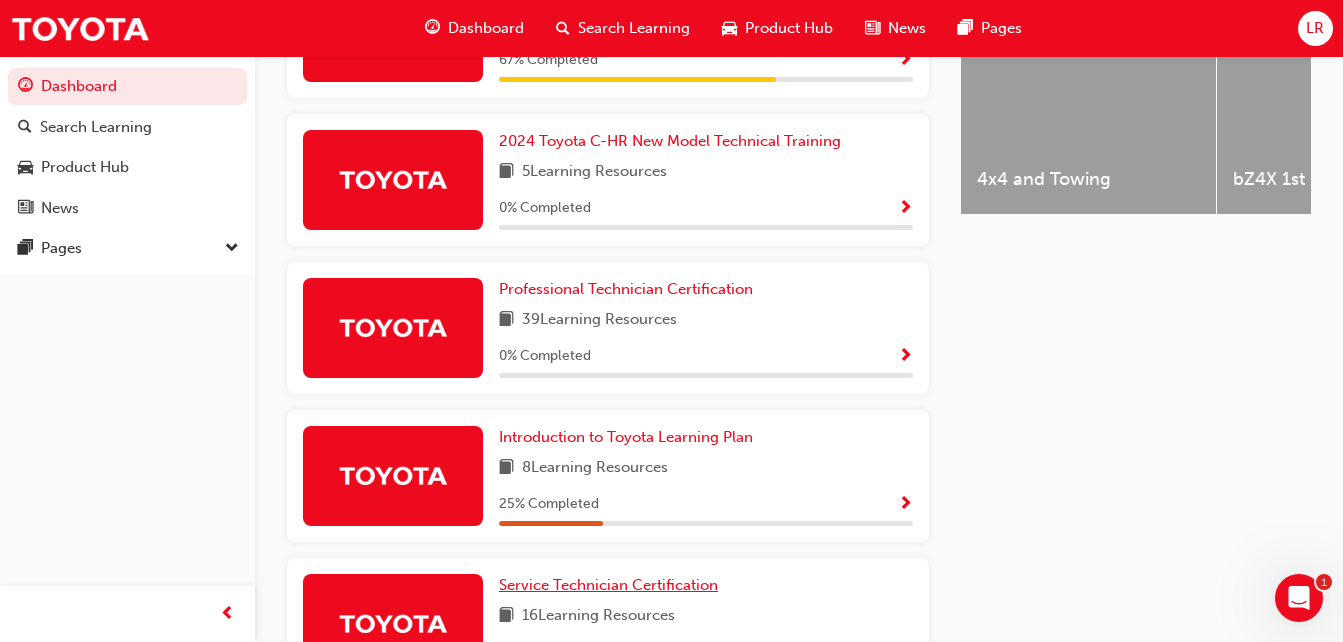 click on "Service Technician Certification" at bounding box center [608, 585] 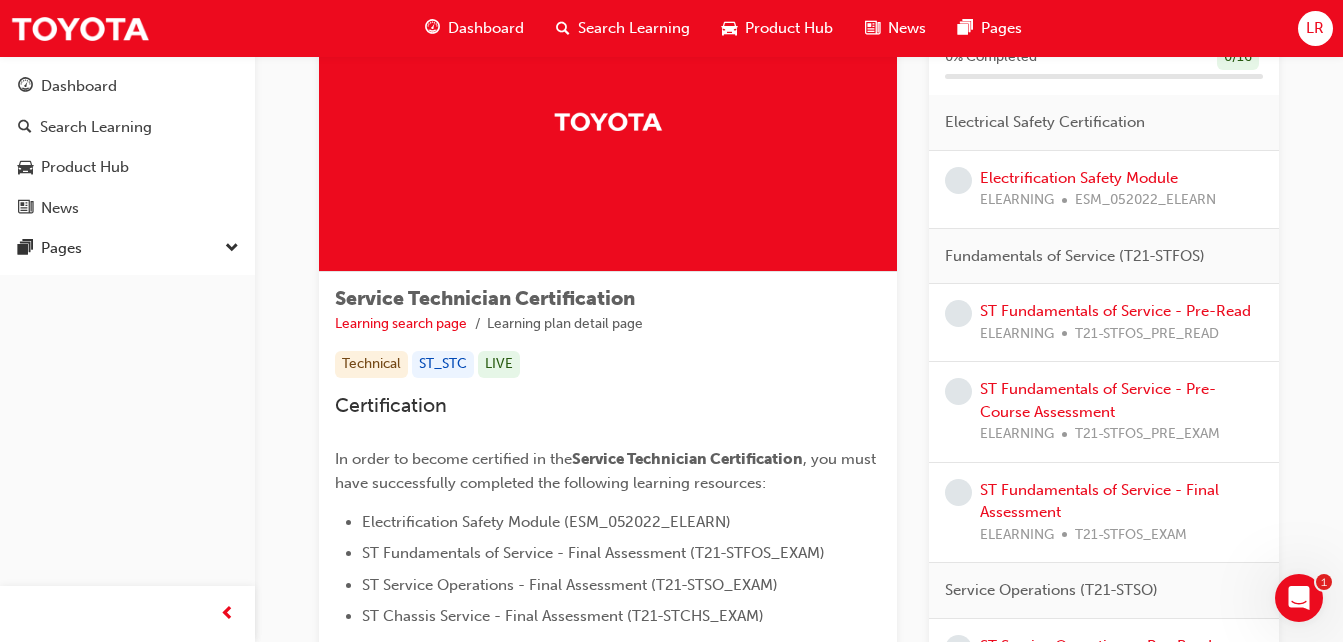 scroll, scrollTop: 177, scrollLeft: 0, axis: vertical 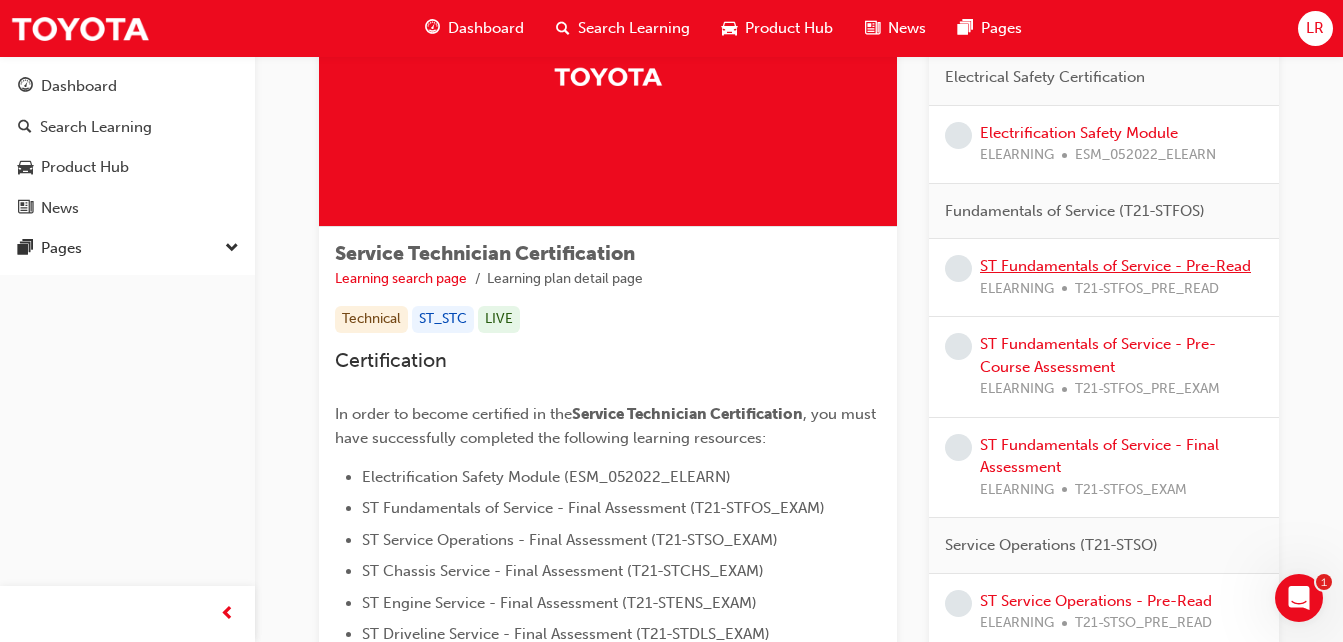 click on "ST Fundamentals of Service - Pre-Read" at bounding box center [1115, 266] 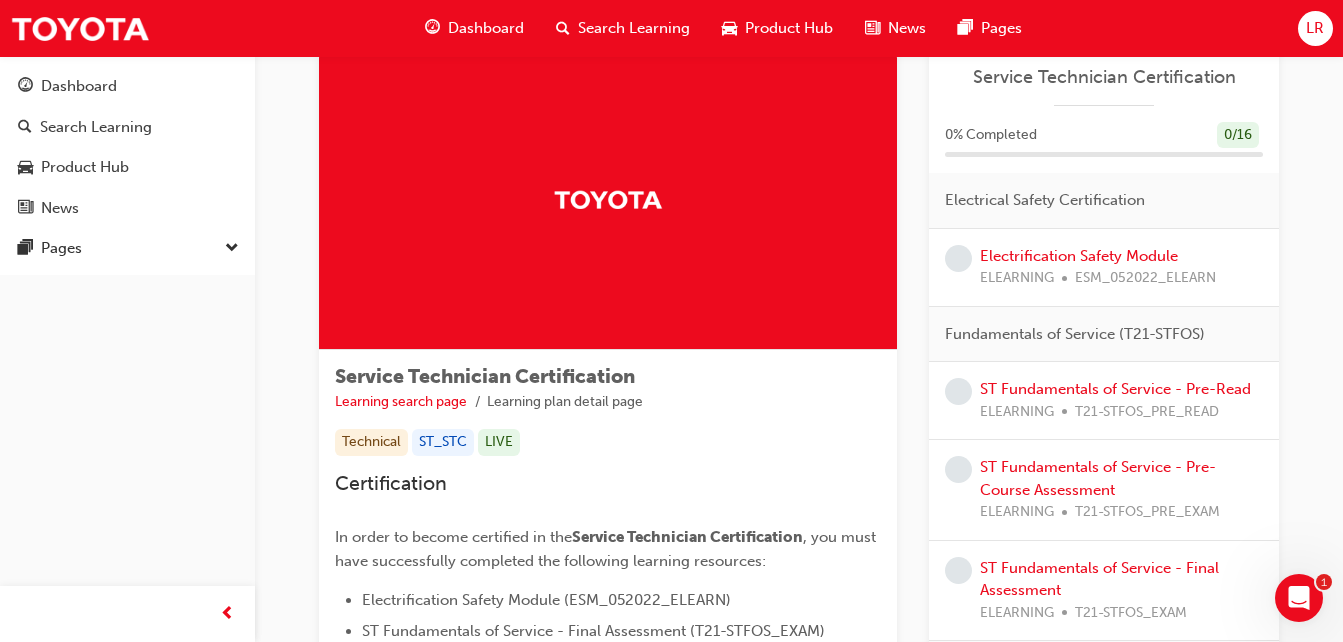 scroll, scrollTop: 53, scrollLeft: 0, axis: vertical 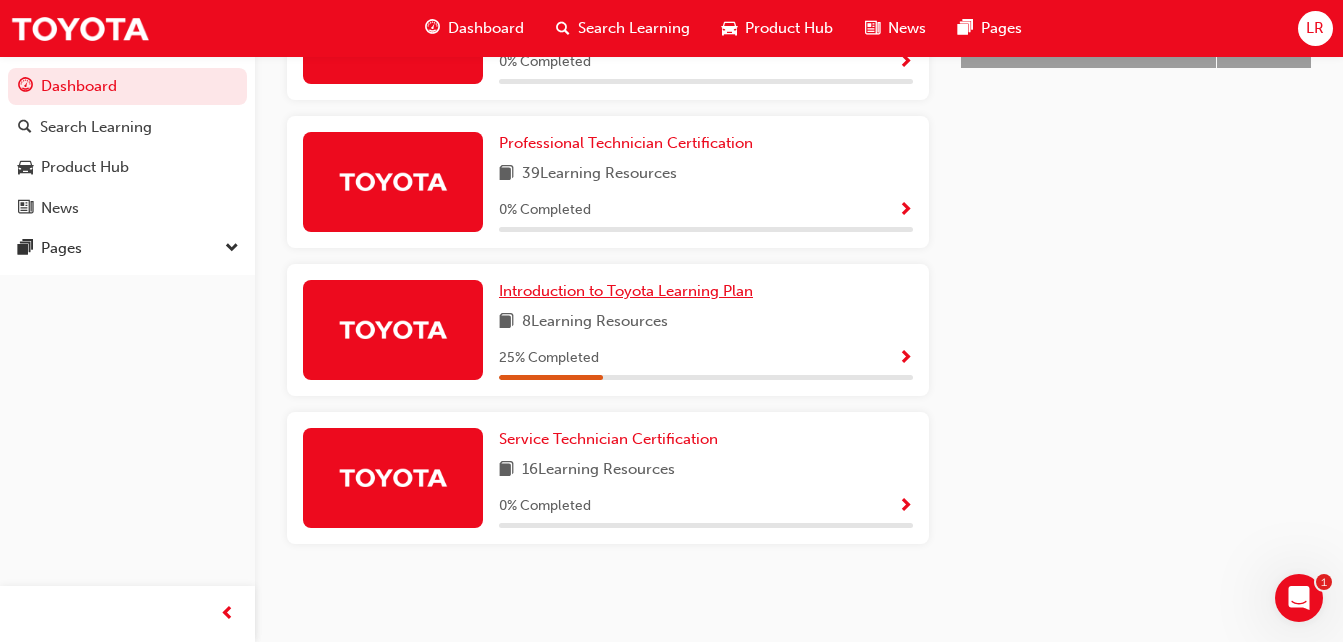 click on "Introduction to Toyota Learning Plan" at bounding box center [626, 291] 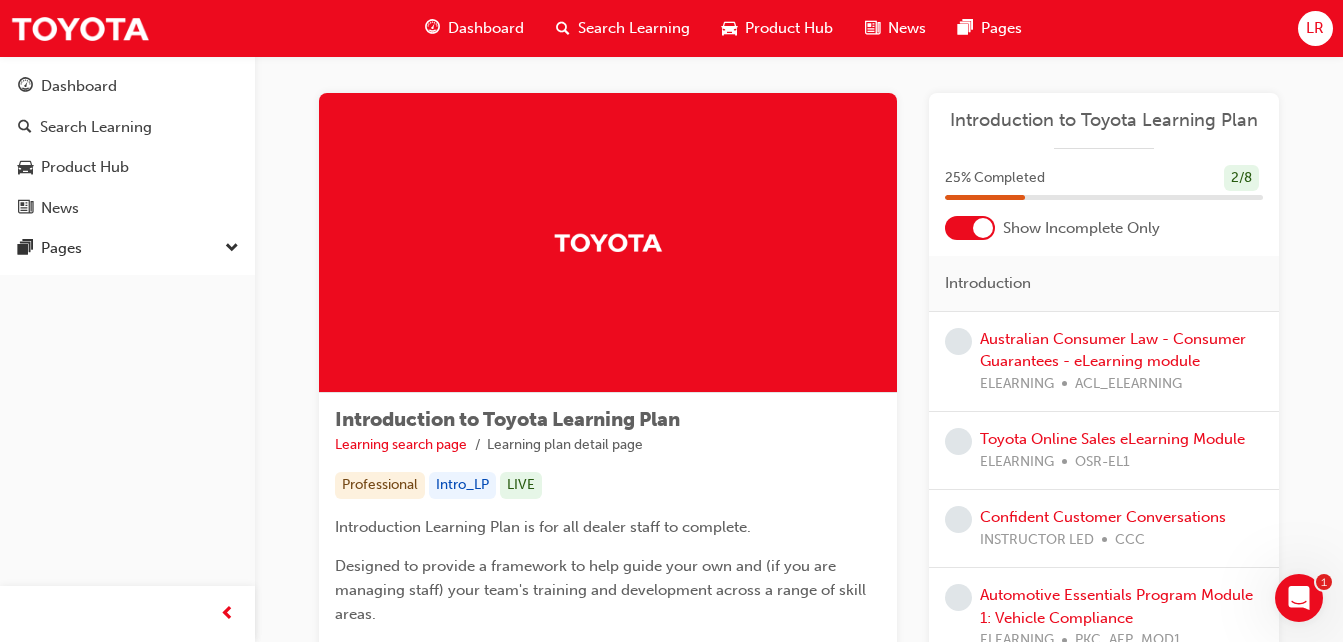 scroll, scrollTop: 10, scrollLeft: 0, axis: vertical 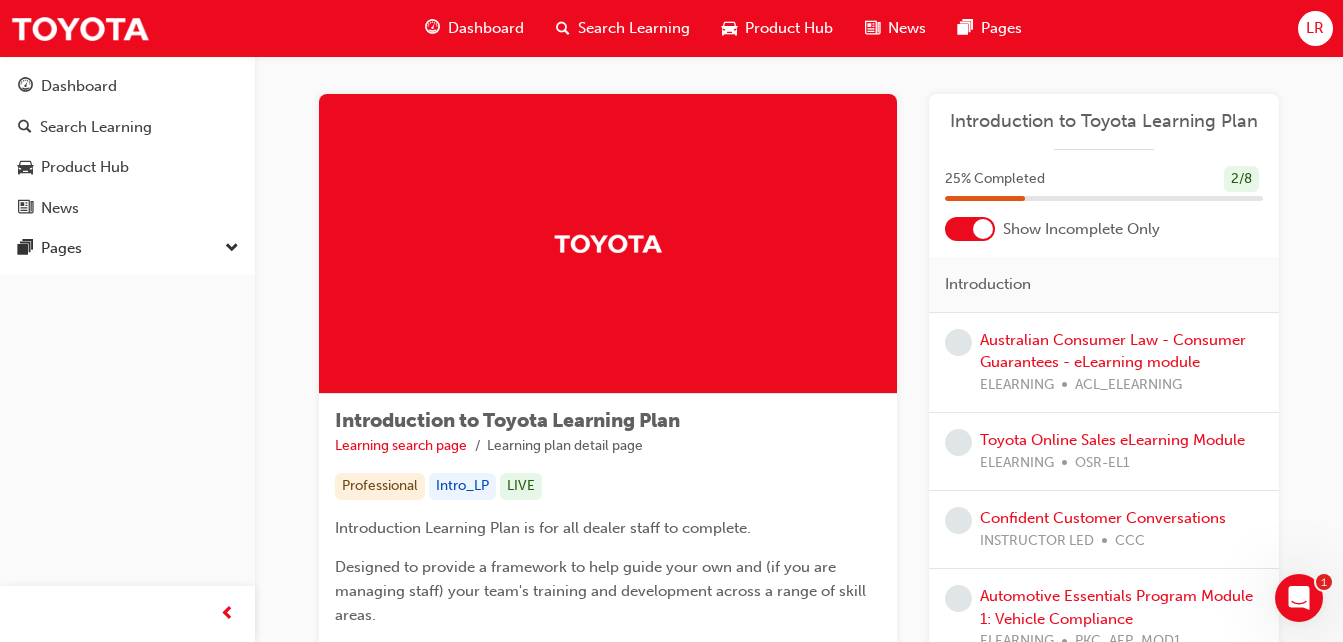 click at bounding box center [983, 229] 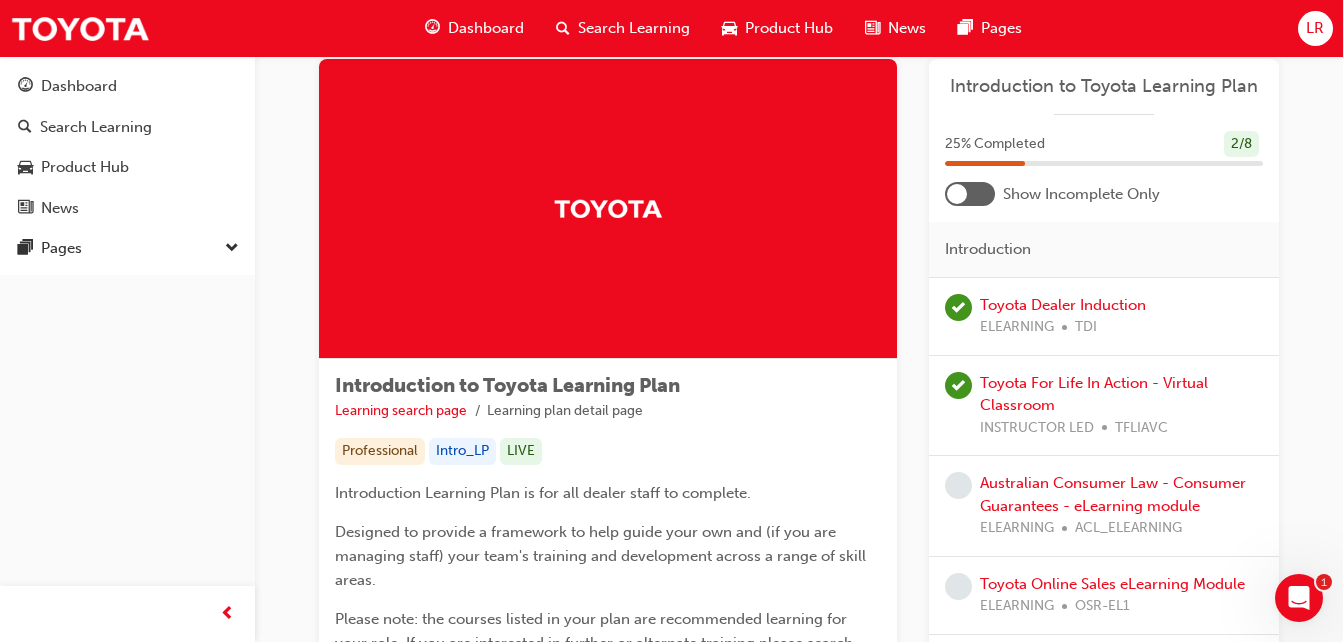 scroll, scrollTop: 43, scrollLeft: 0, axis: vertical 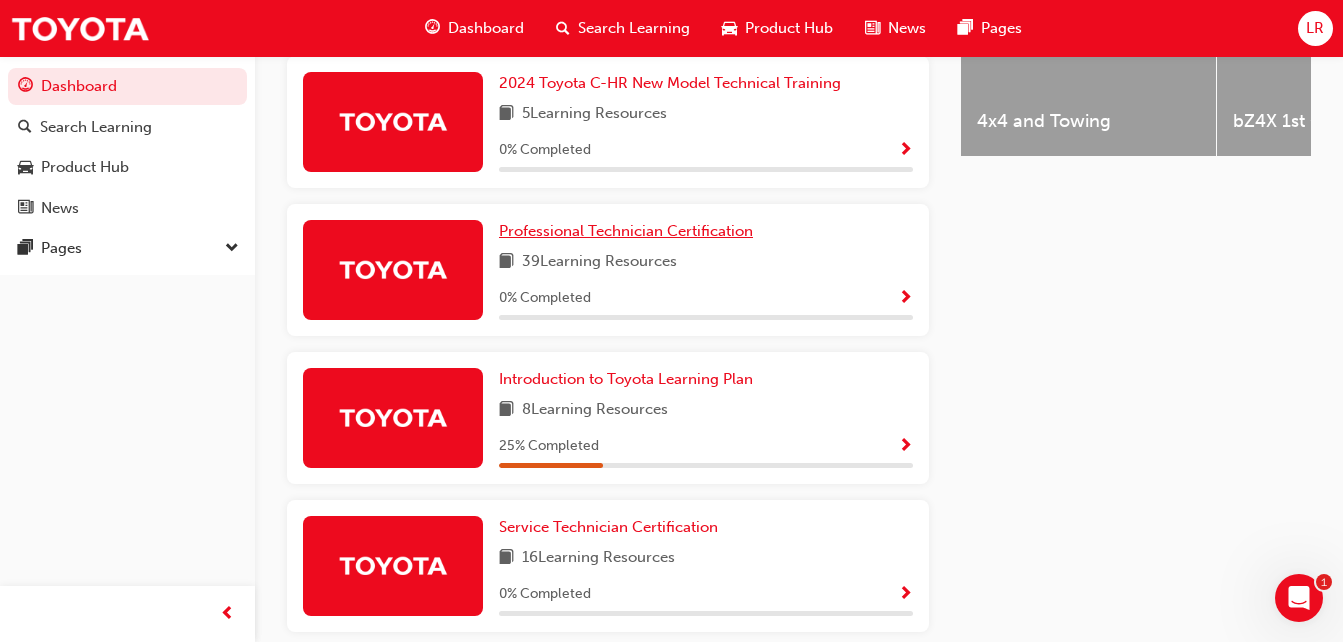 click on "Professional Technician Certification" at bounding box center [626, 231] 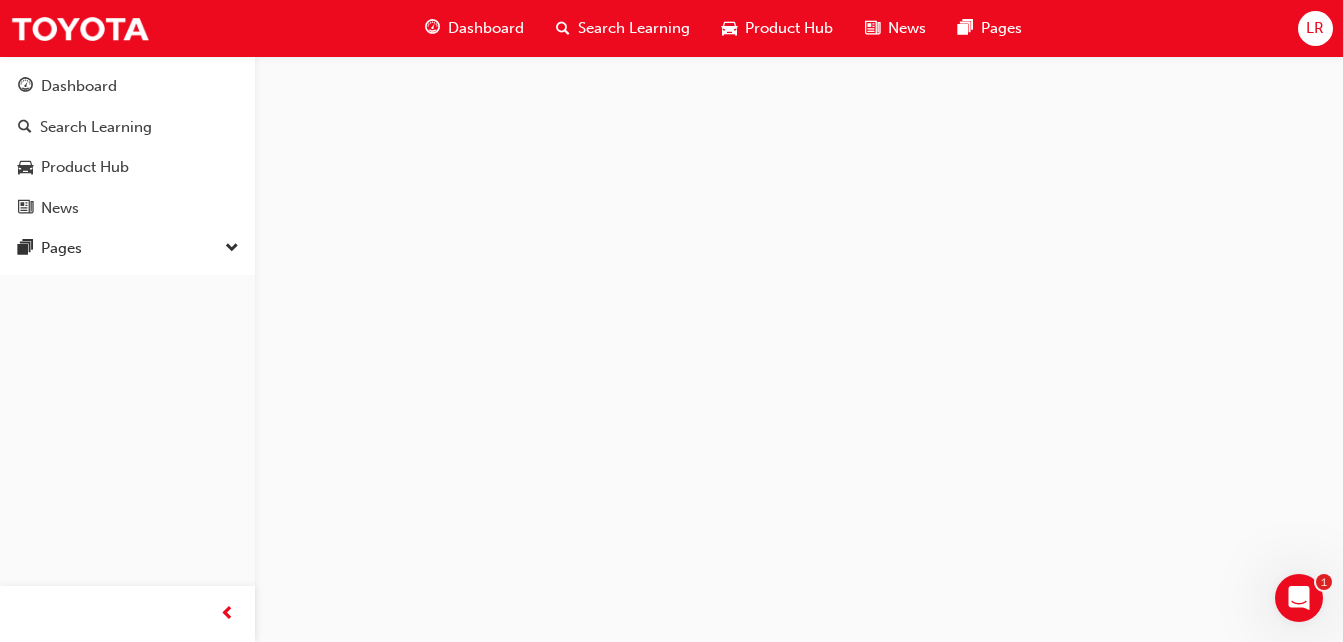 scroll, scrollTop: 0, scrollLeft: 0, axis: both 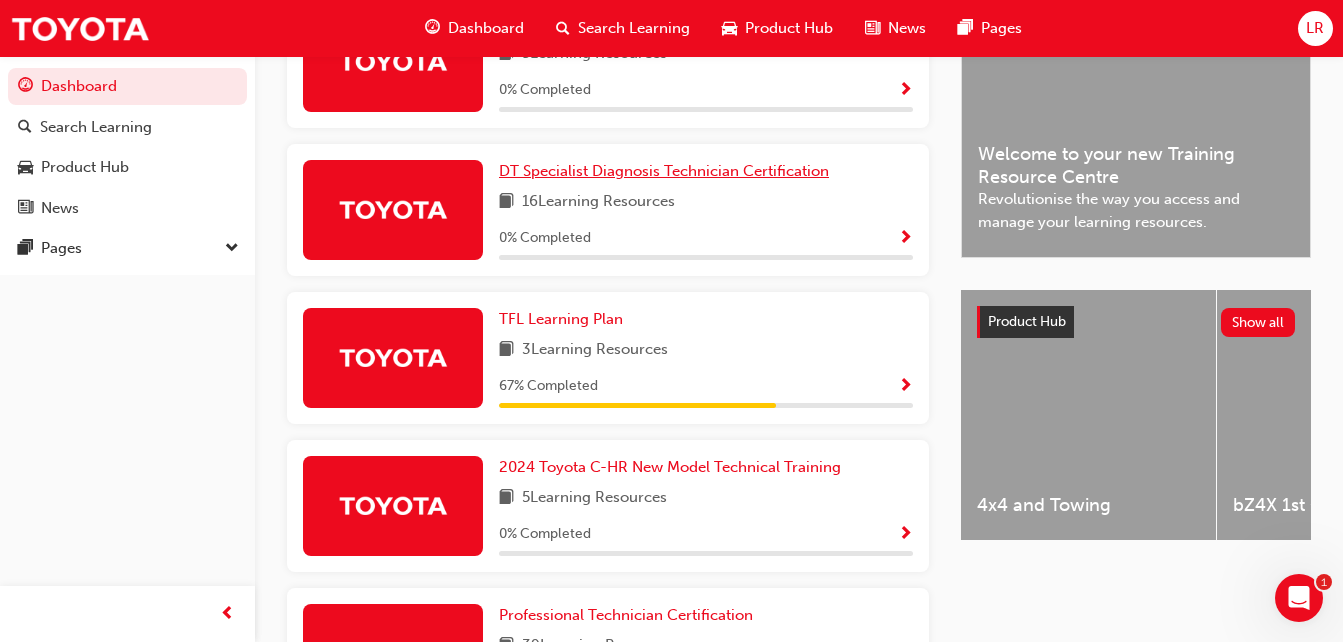 click on "DT Specialist Diagnosis Technician Certification" at bounding box center (664, 171) 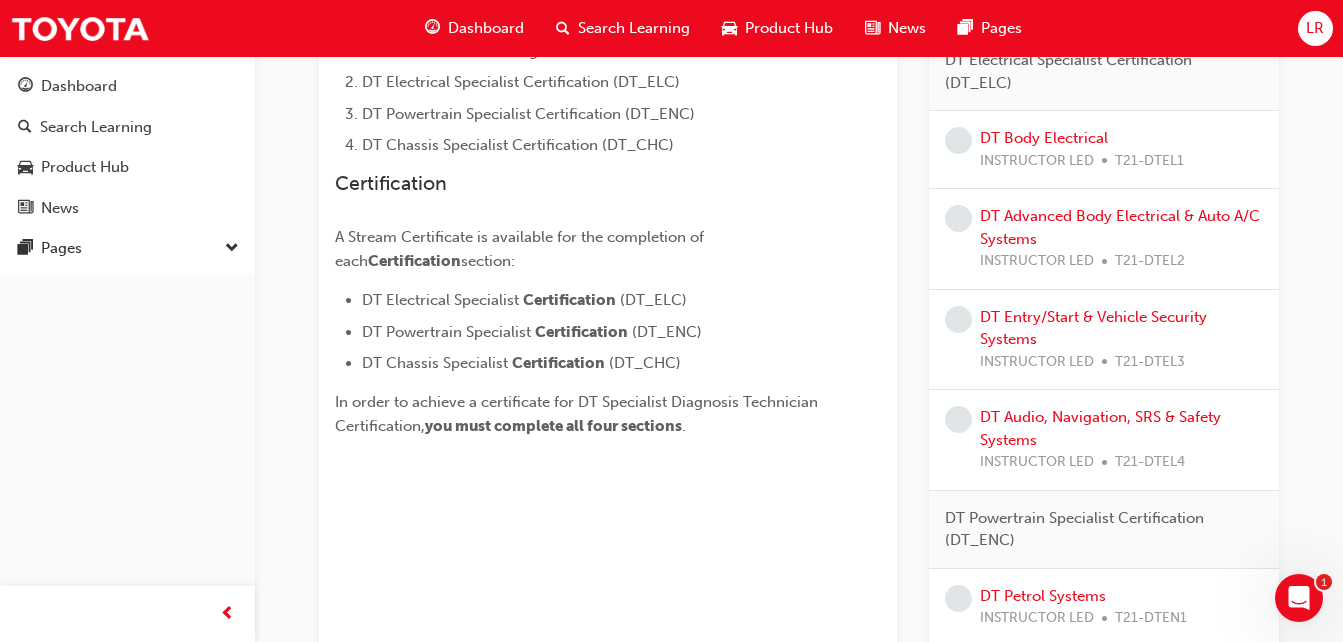 scroll, scrollTop: 663, scrollLeft: 0, axis: vertical 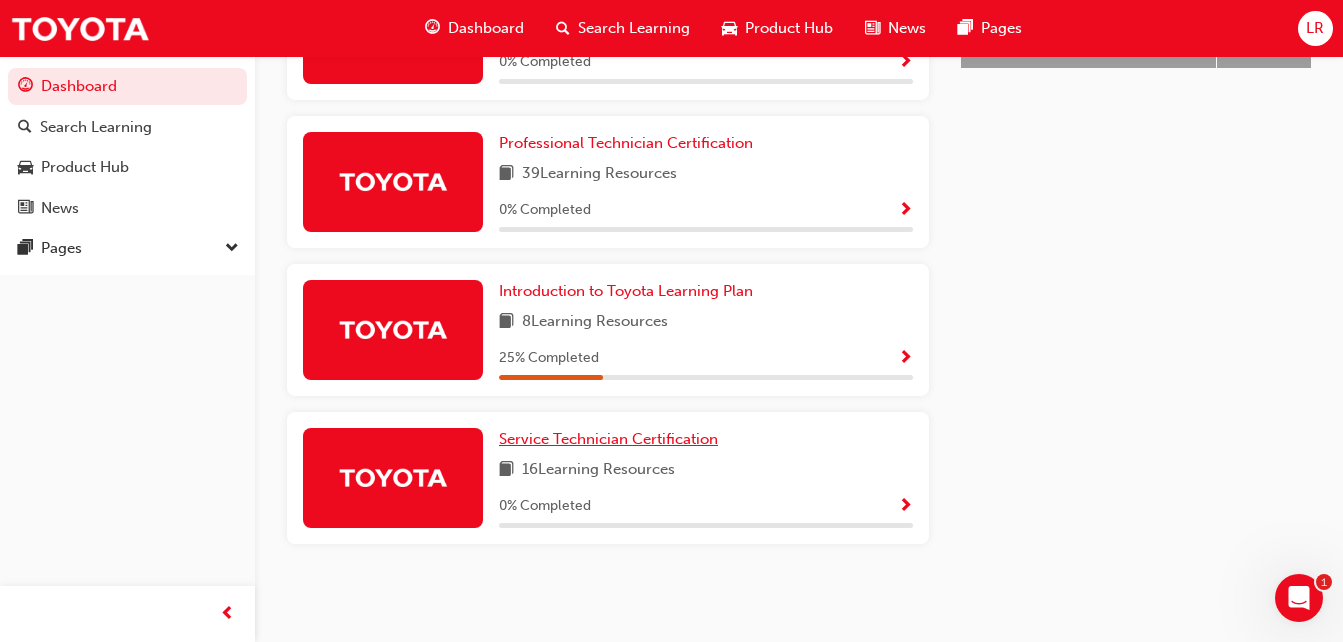 click on "Service Technician Certification" at bounding box center [608, 439] 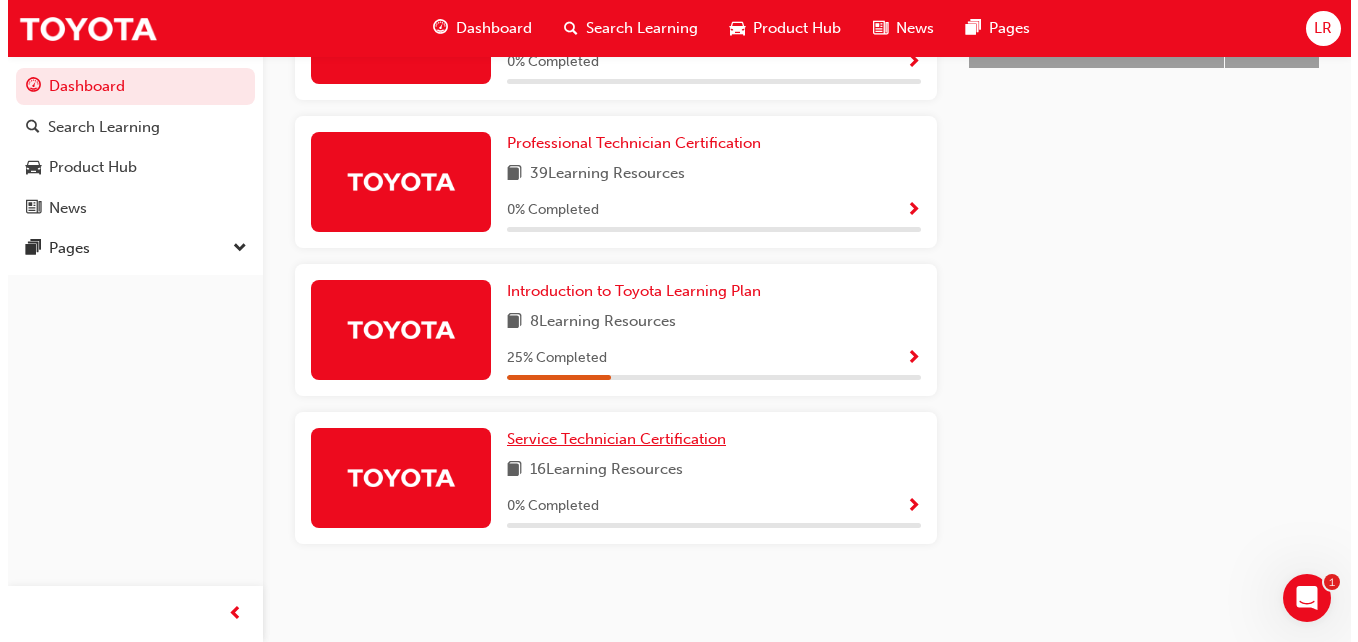 scroll, scrollTop: 0, scrollLeft: 0, axis: both 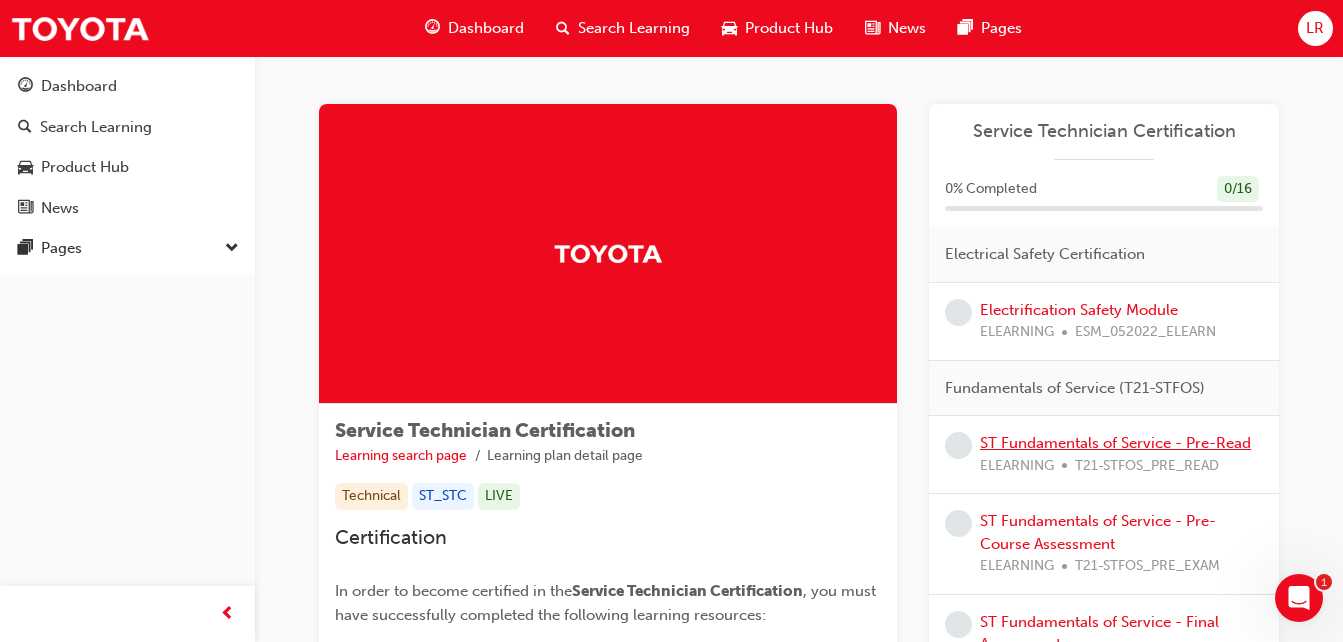 click on "ST Fundamentals of Service - Pre-Read" at bounding box center (1115, 443) 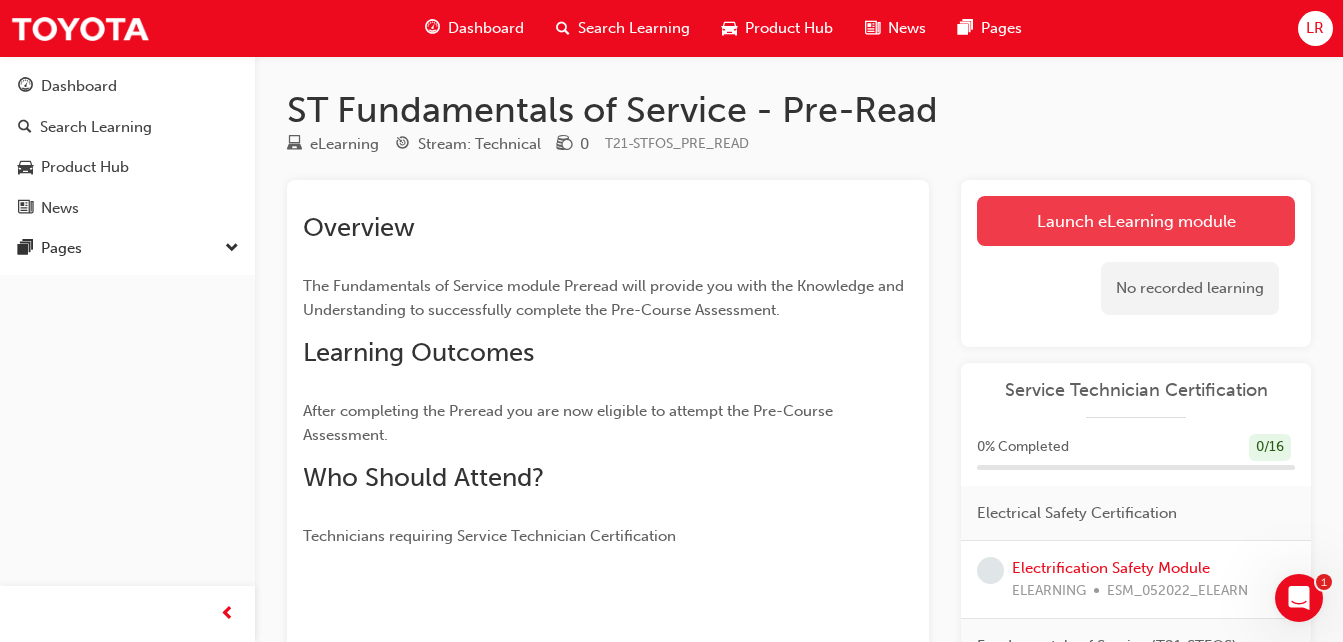 click on "Launch eLearning module" at bounding box center [1136, 221] 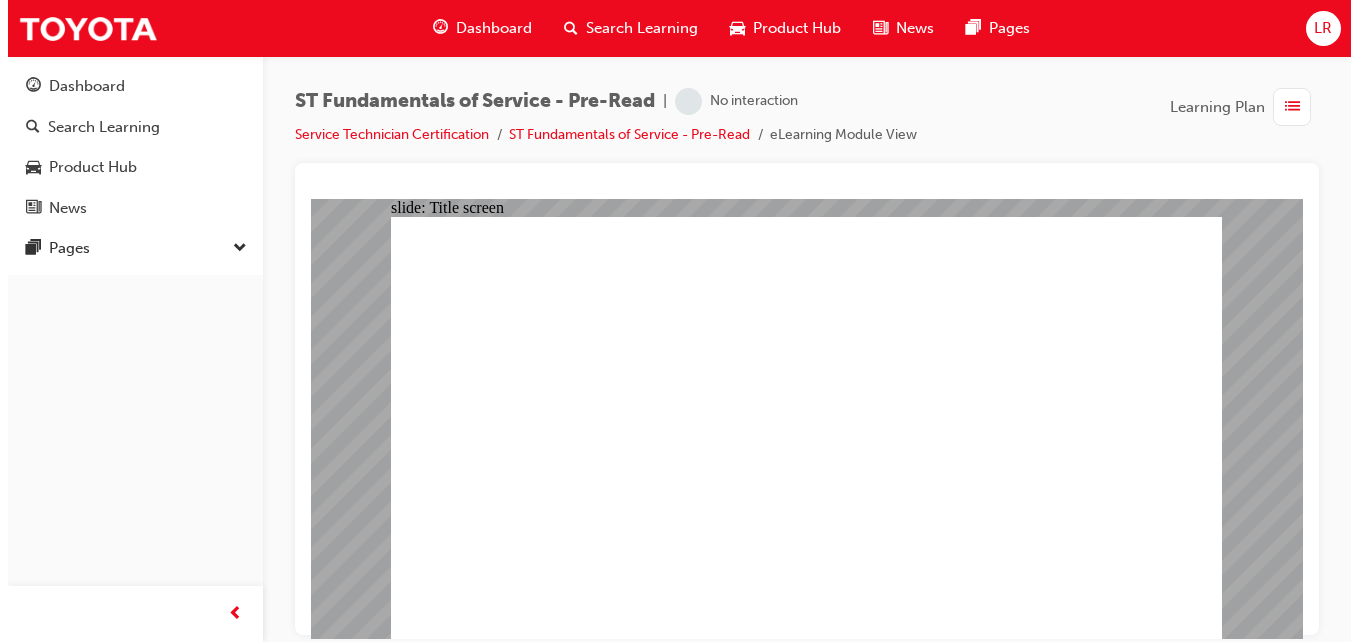 scroll, scrollTop: 0, scrollLeft: 0, axis: both 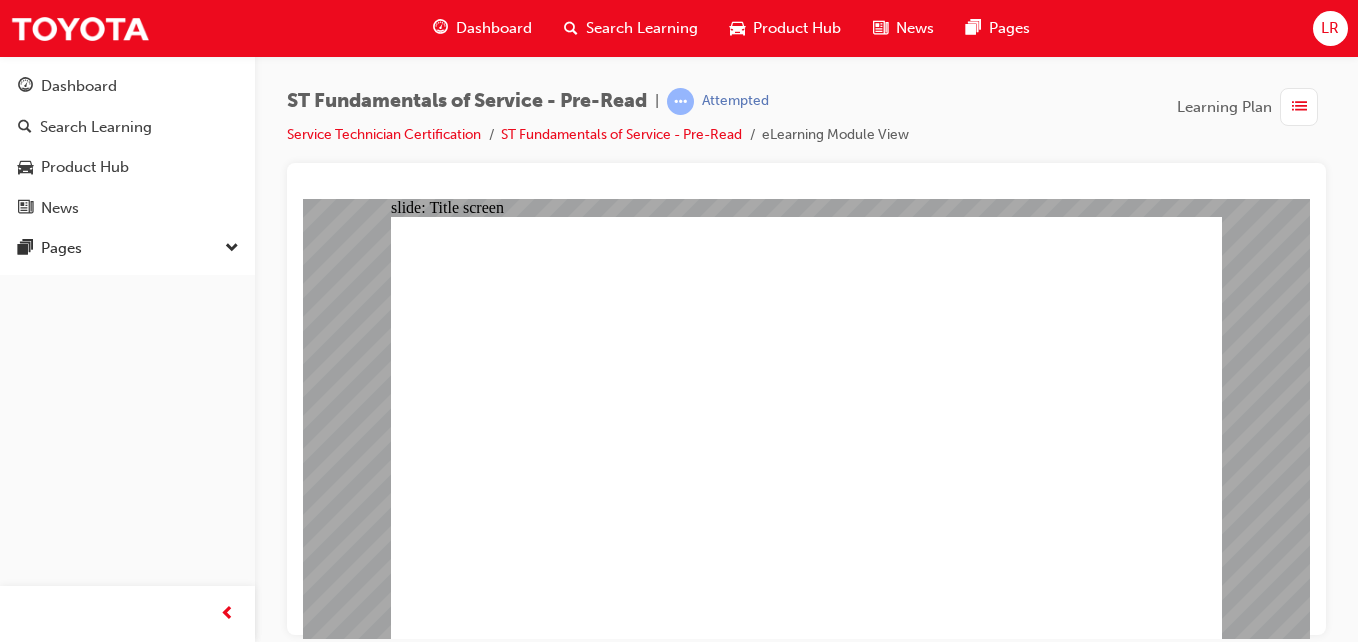 click 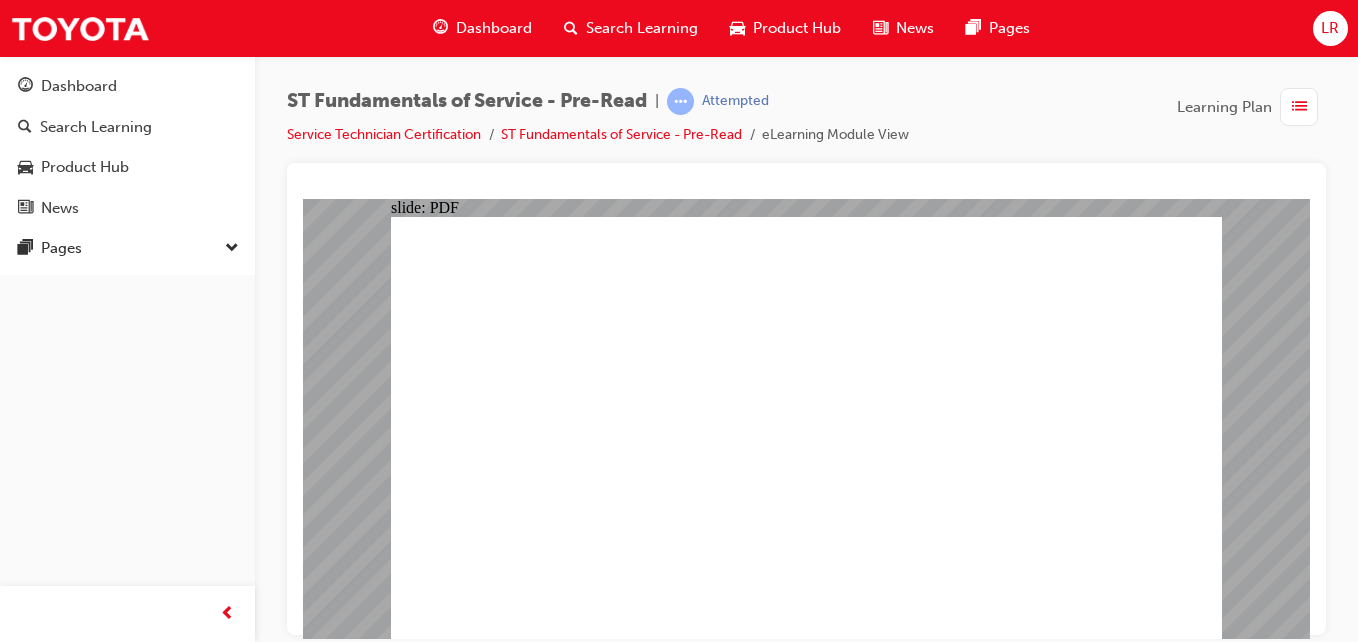 click at bounding box center [806, 399] 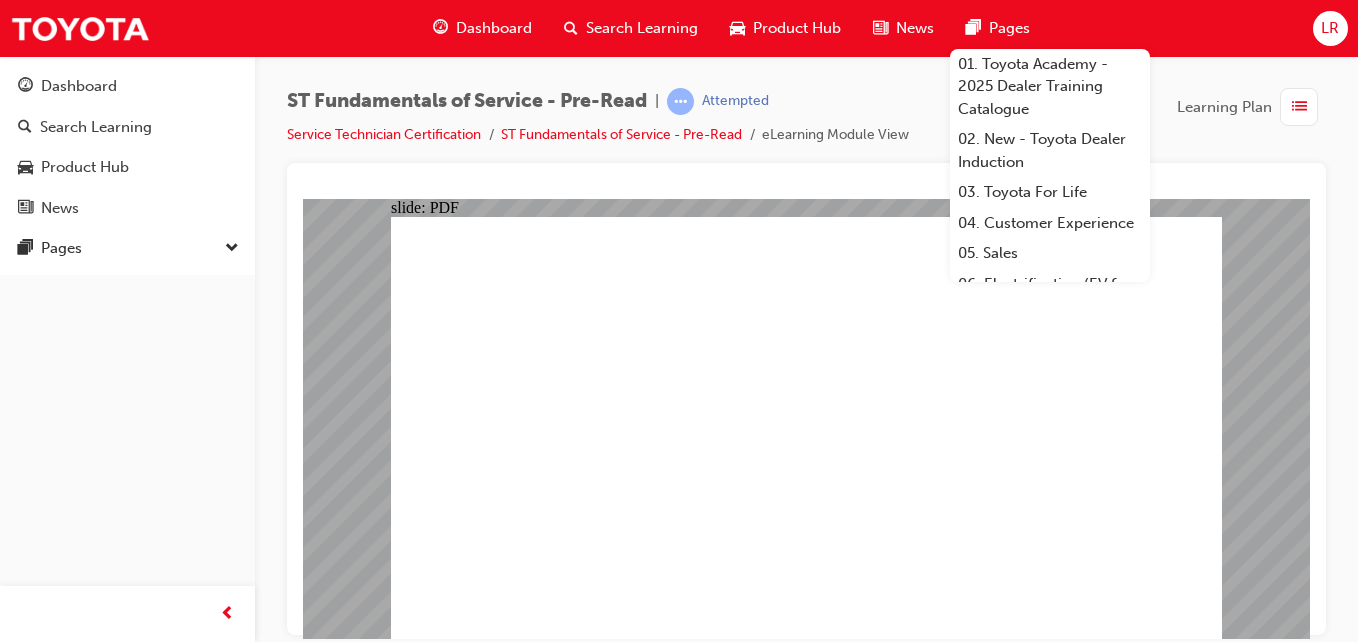 click on "ST Fundamentals of Service - Pre-Read | Attempted Service Technician Certification ST Fundamentals of Service - Pre-Read eLearning Module View" at bounding box center [598, 117] 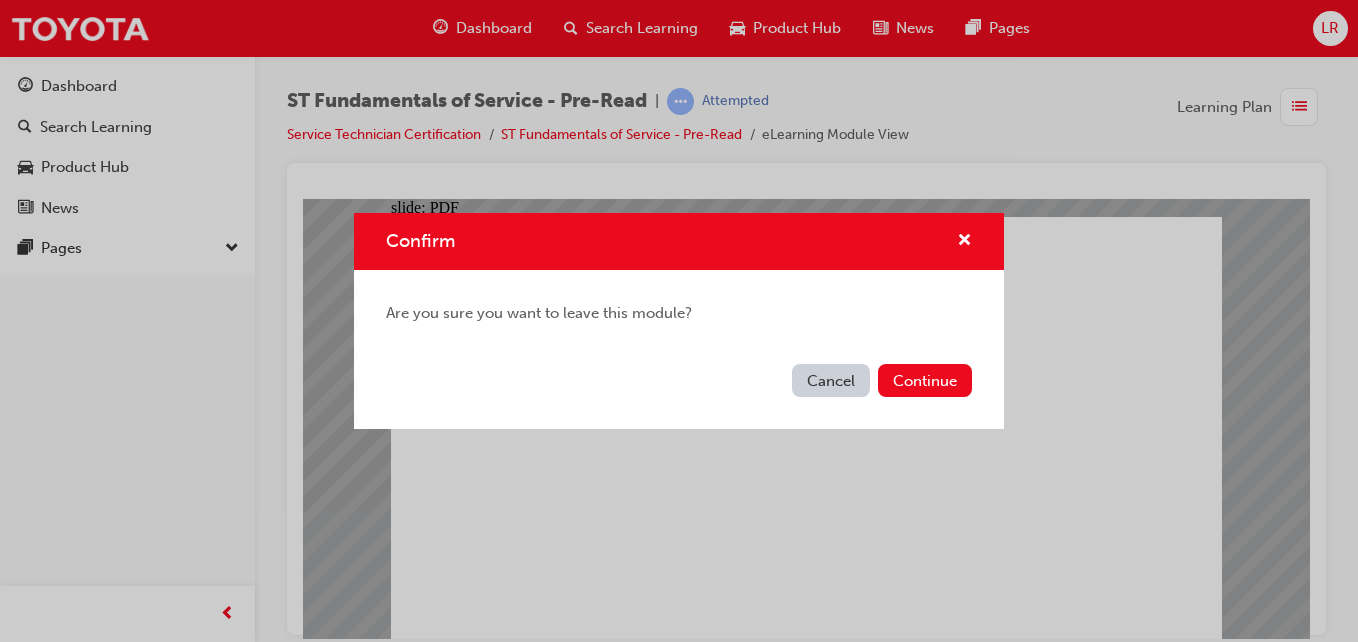 click on "Cancel" at bounding box center [831, 380] 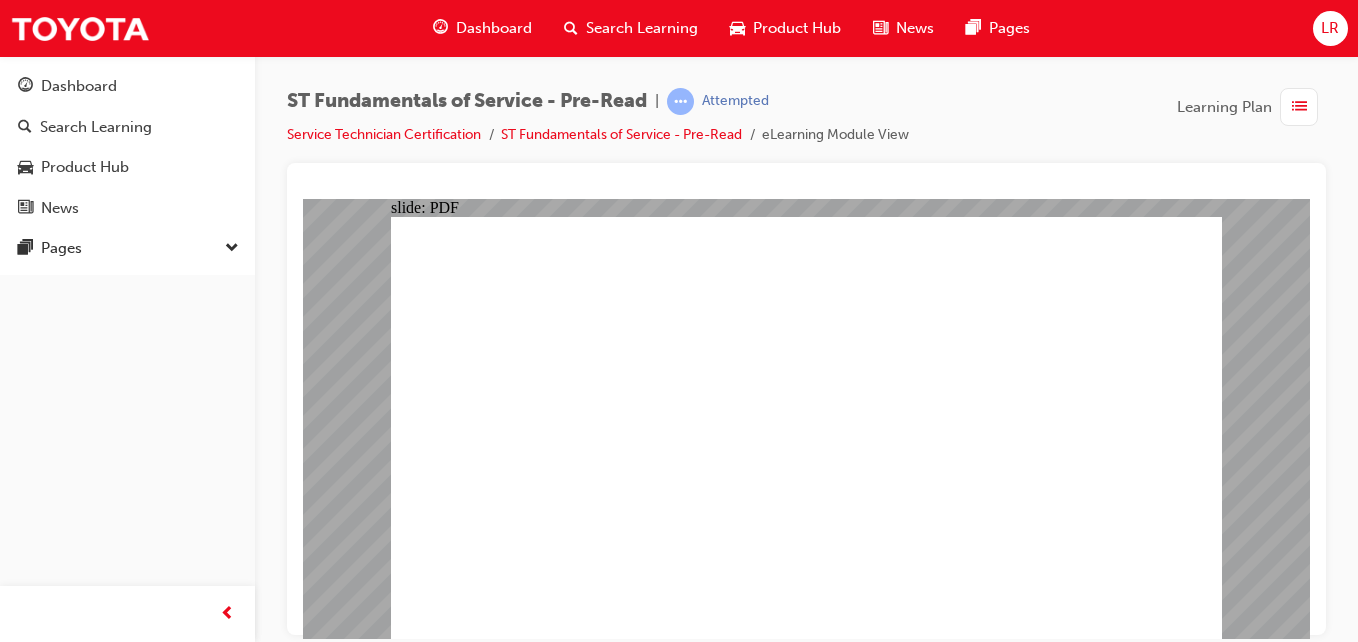 click 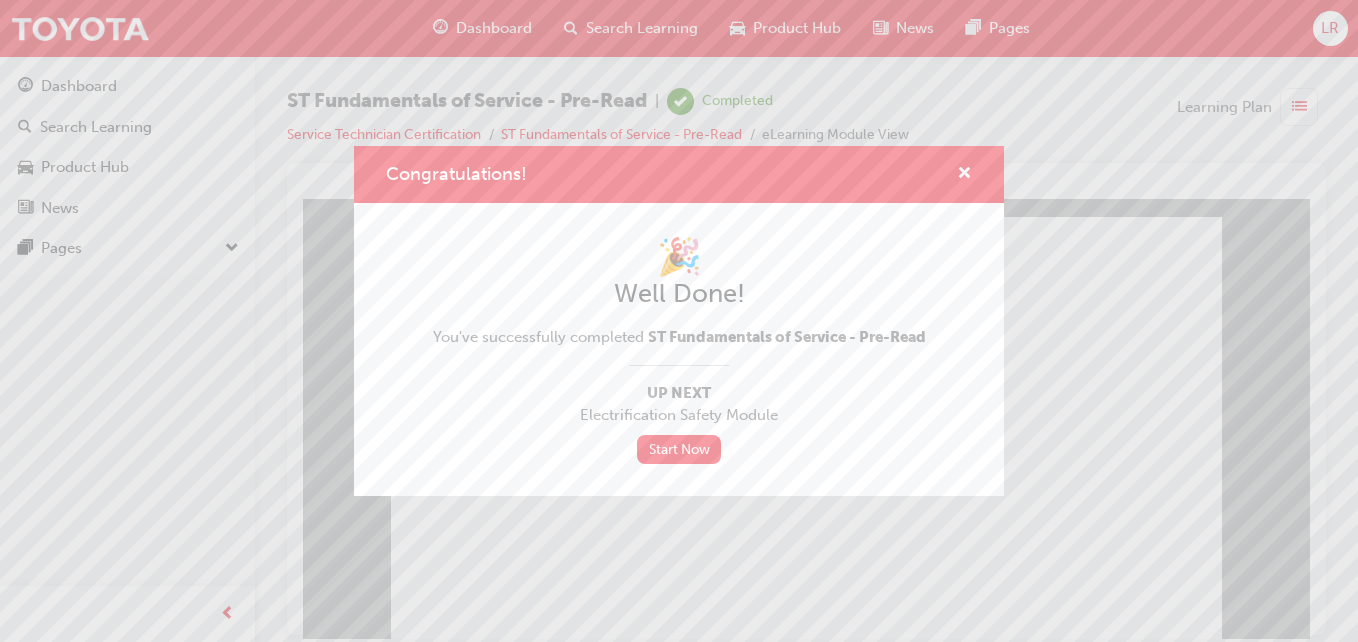 click on "Congratulations!" at bounding box center [679, 174] 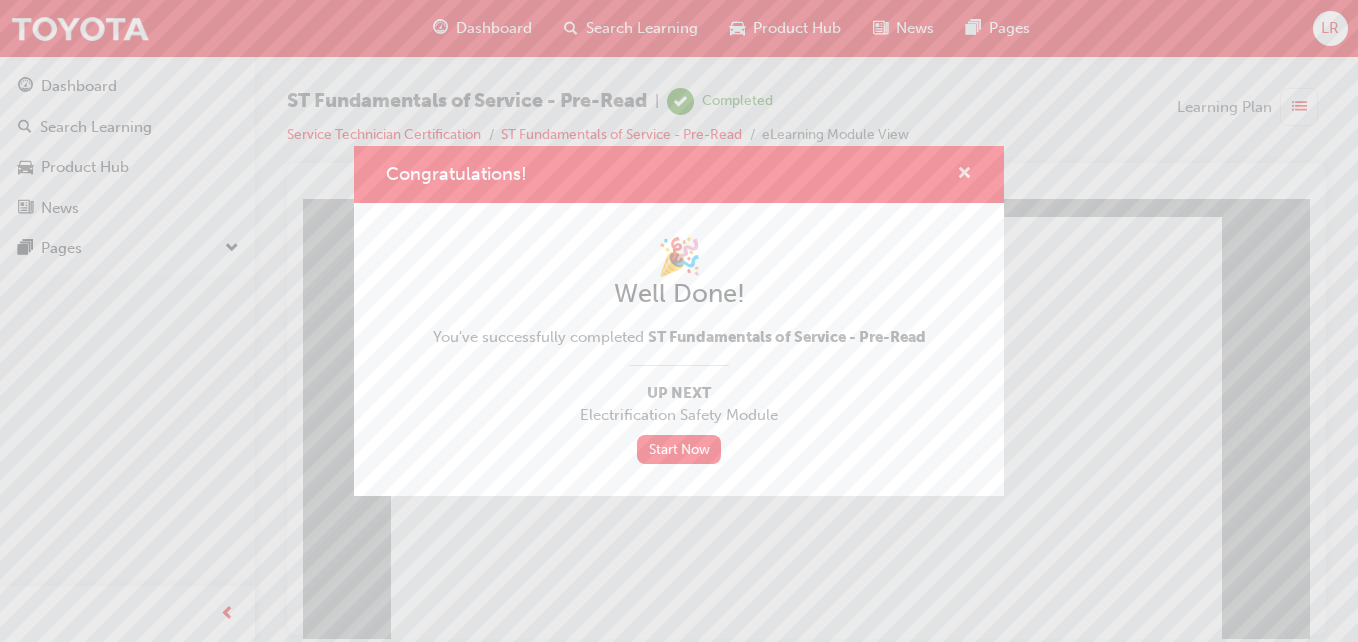 click at bounding box center [964, 175] 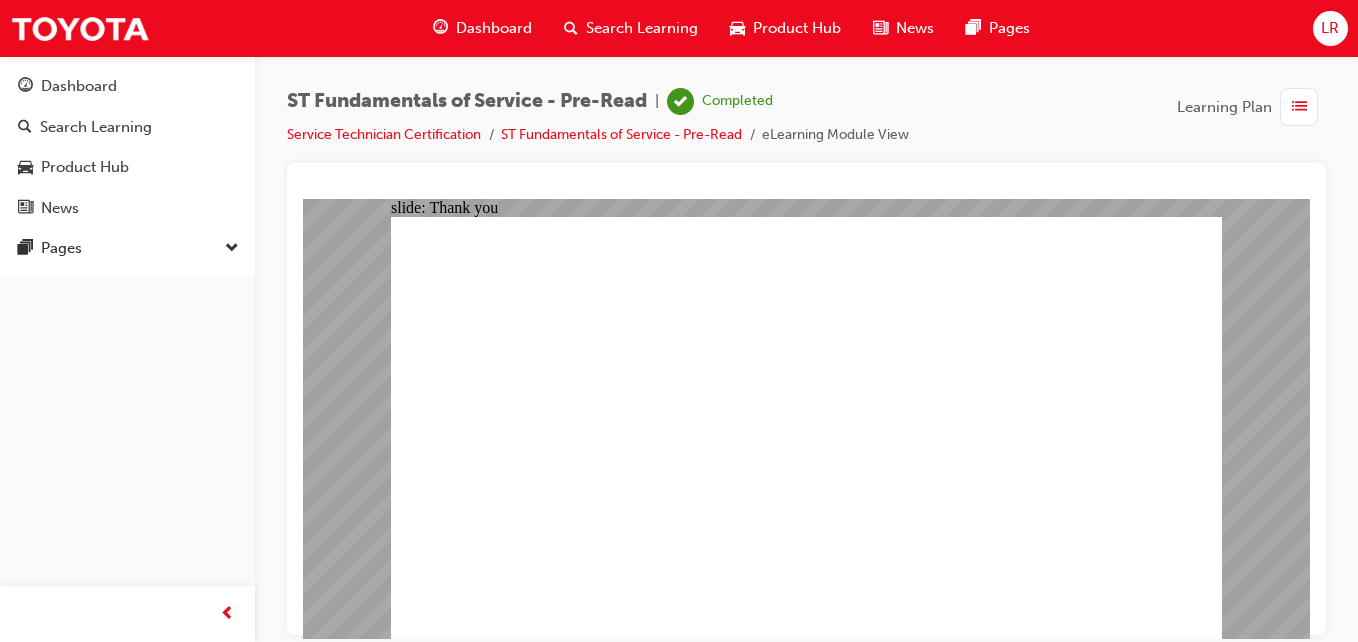 click 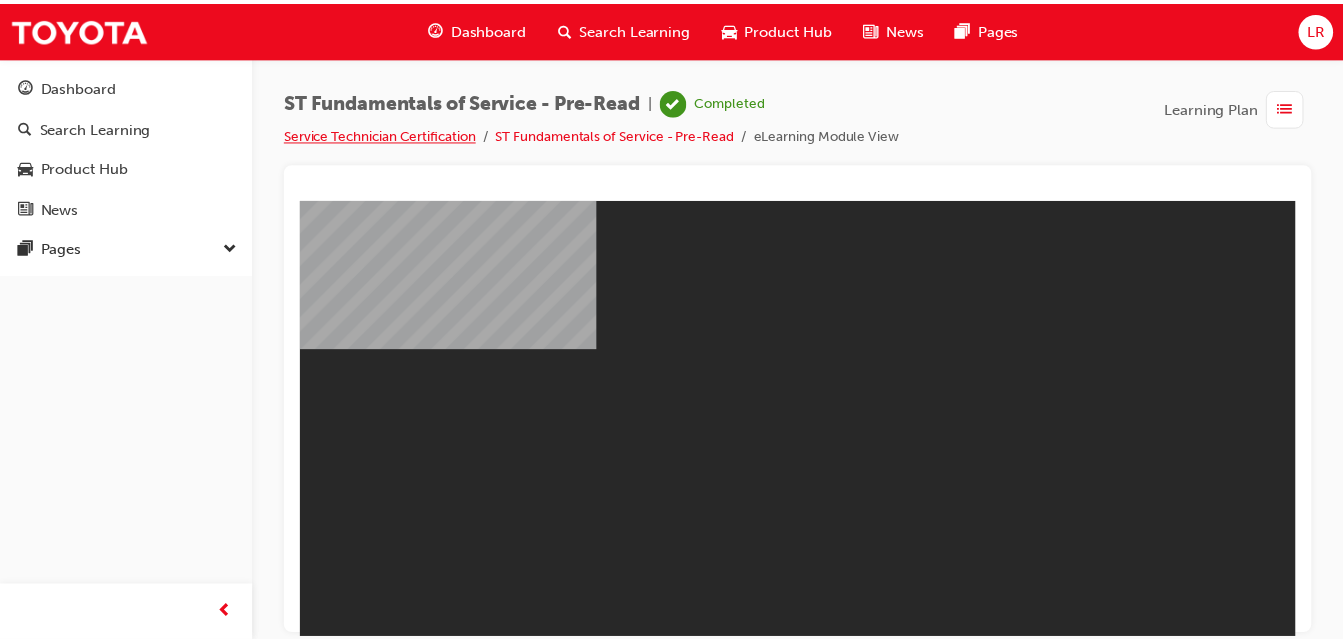scroll, scrollTop: 0, scrollLeft: 0, axis: both 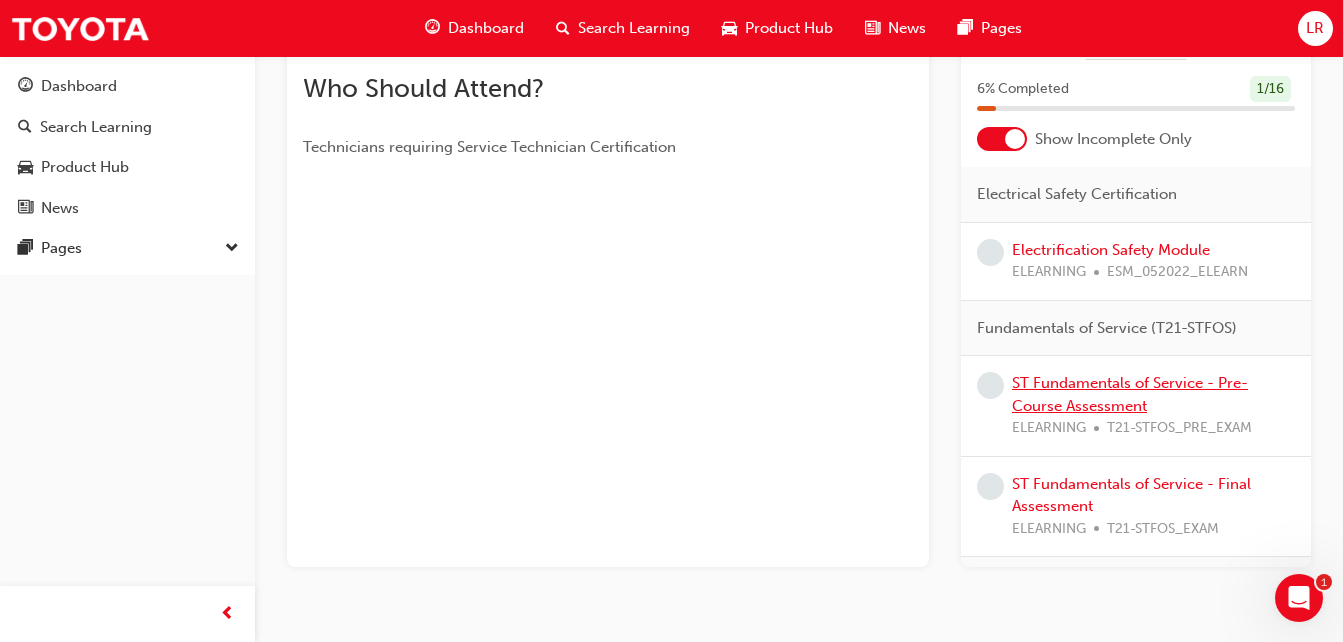 click on "ST Fundamentals of Service - Pre-Course Assessment" at bounding box center [1130, 394] 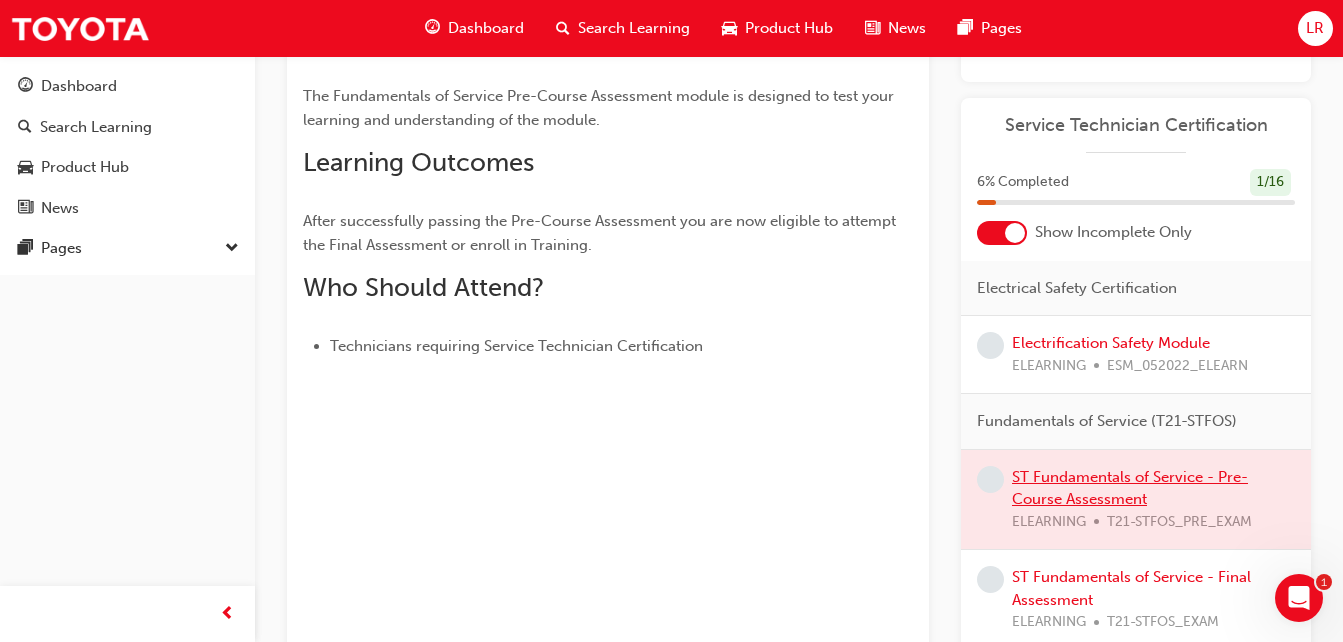 scroll, scrollTop: 251, scrollLeft: 0, axis: vertical 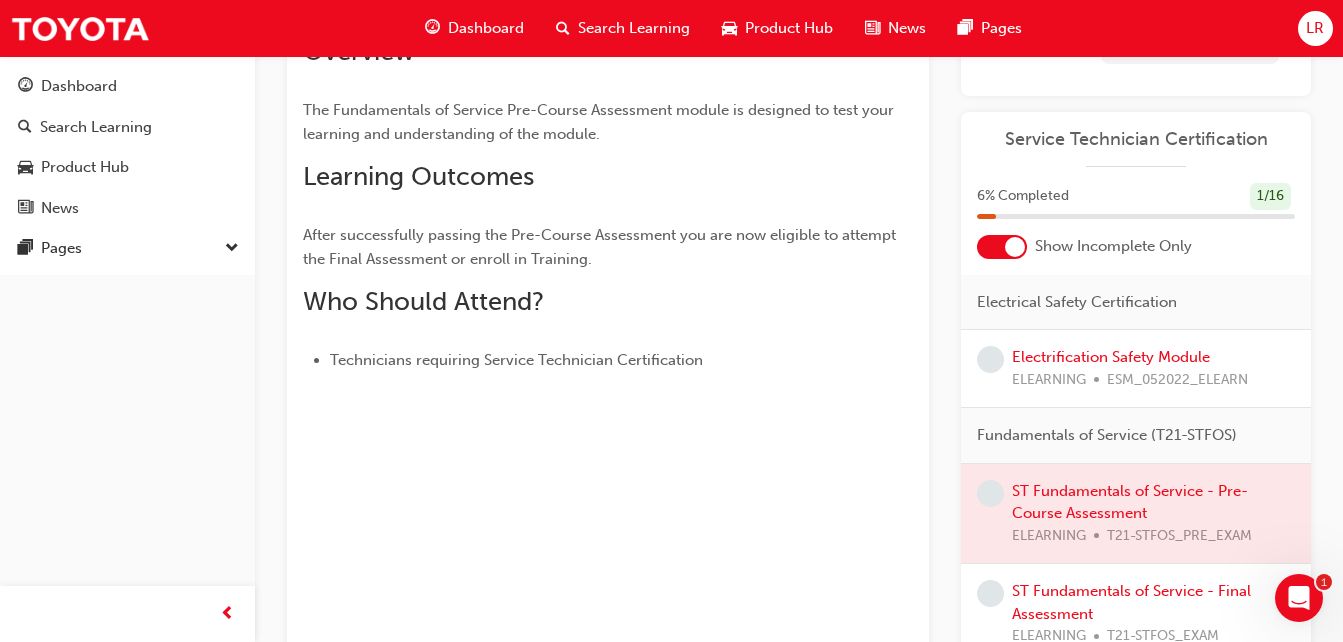 click at bounding box center [1136, 514] 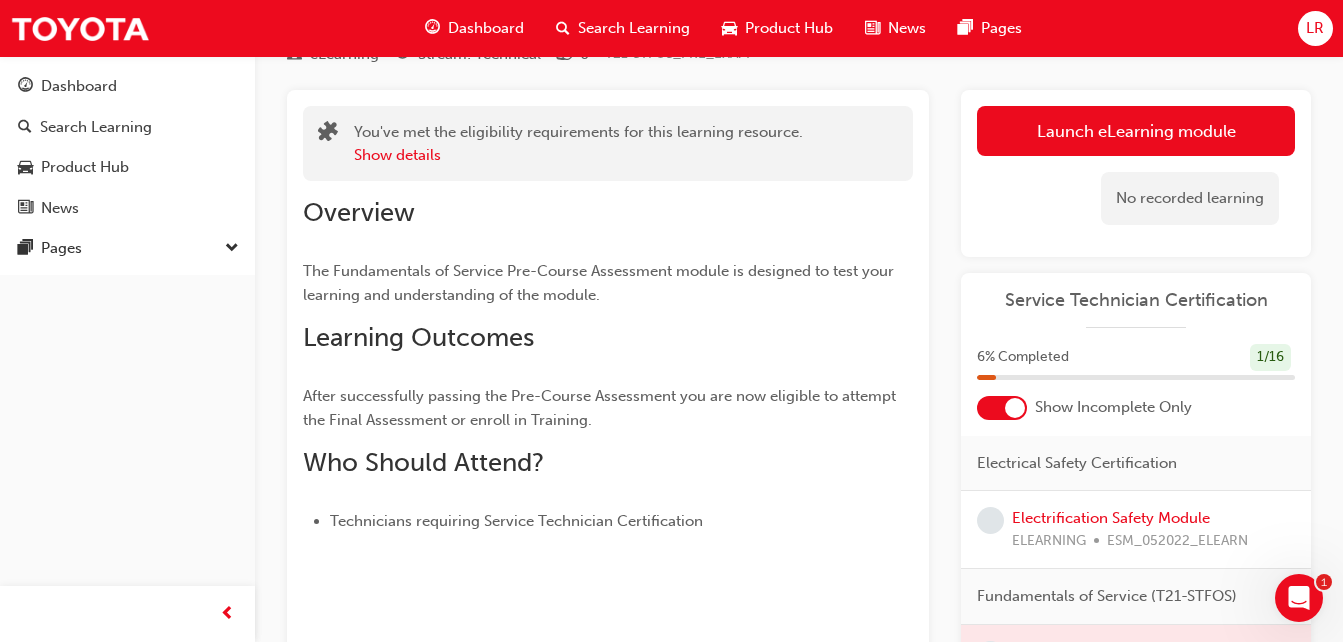 scroll, scrollTop: 30, scrollLeft: 0, axis: vertical 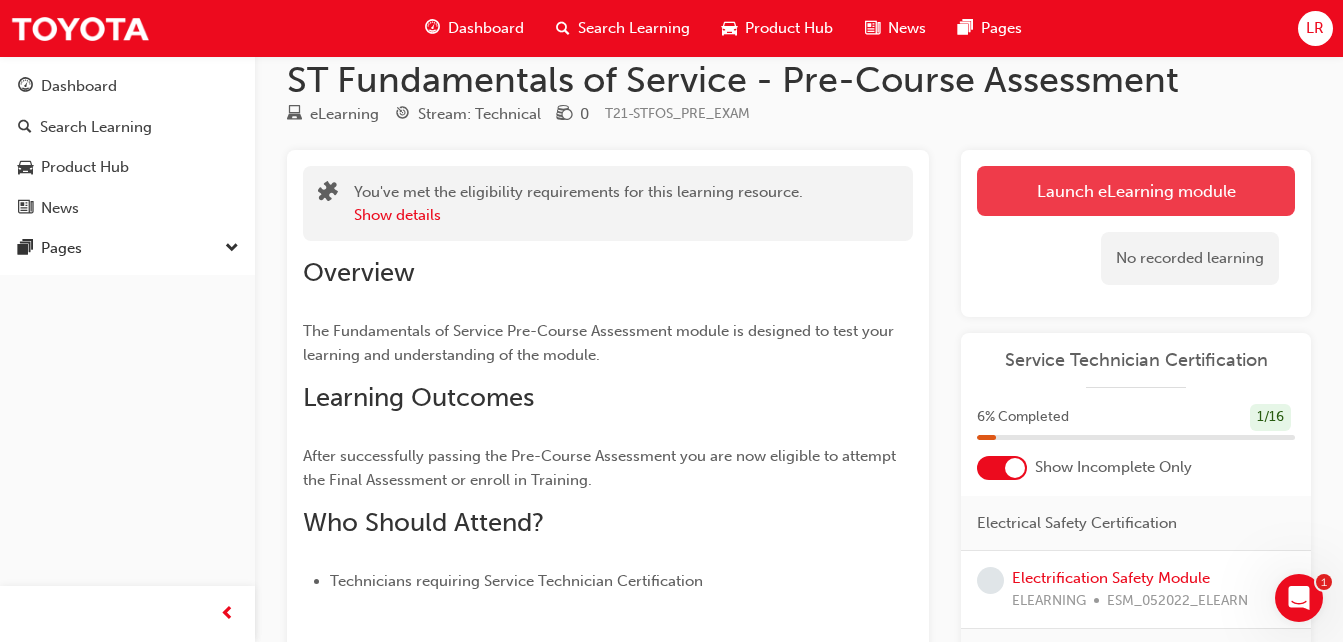 click on "Launch eLearning module" at bounding box center [1136, 191] 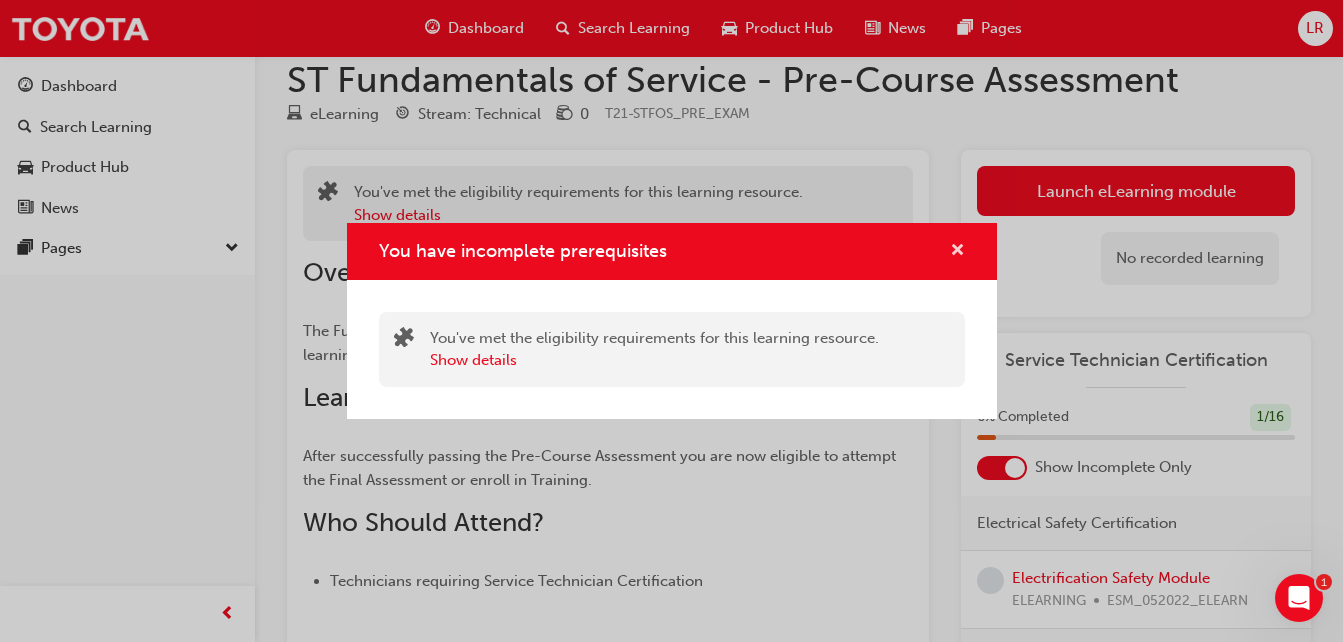 click at bounding box center [957, 252] 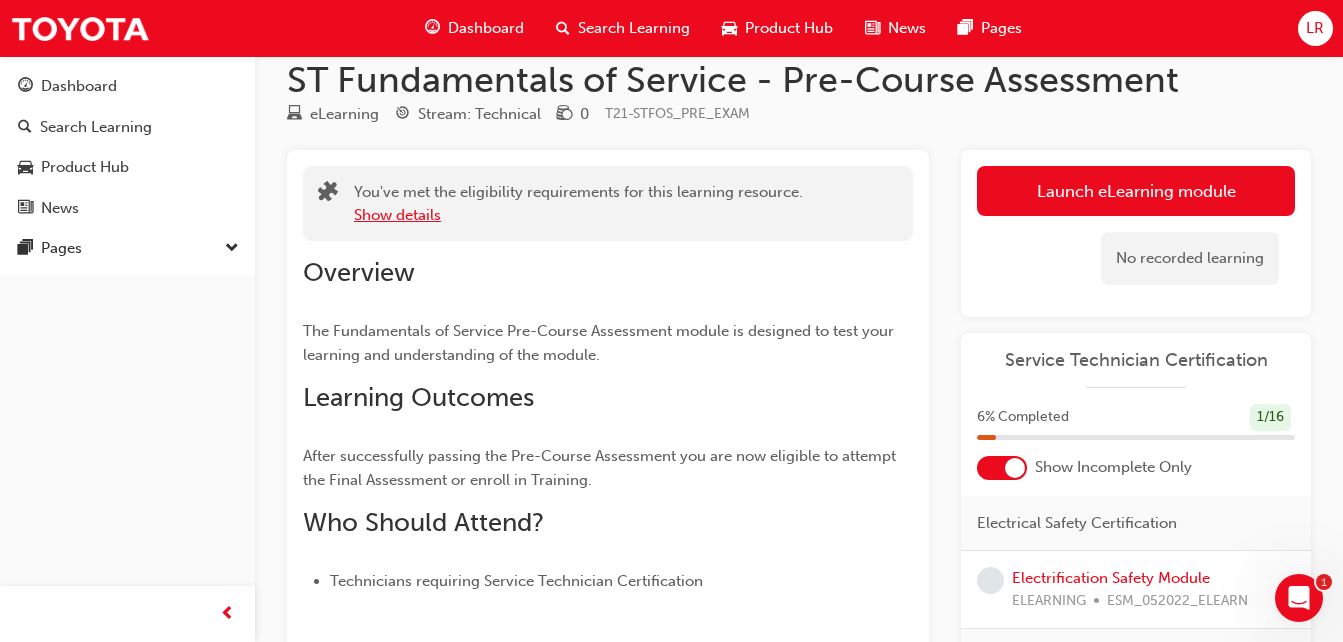click on "Show details" at bounding box center [397, 215] 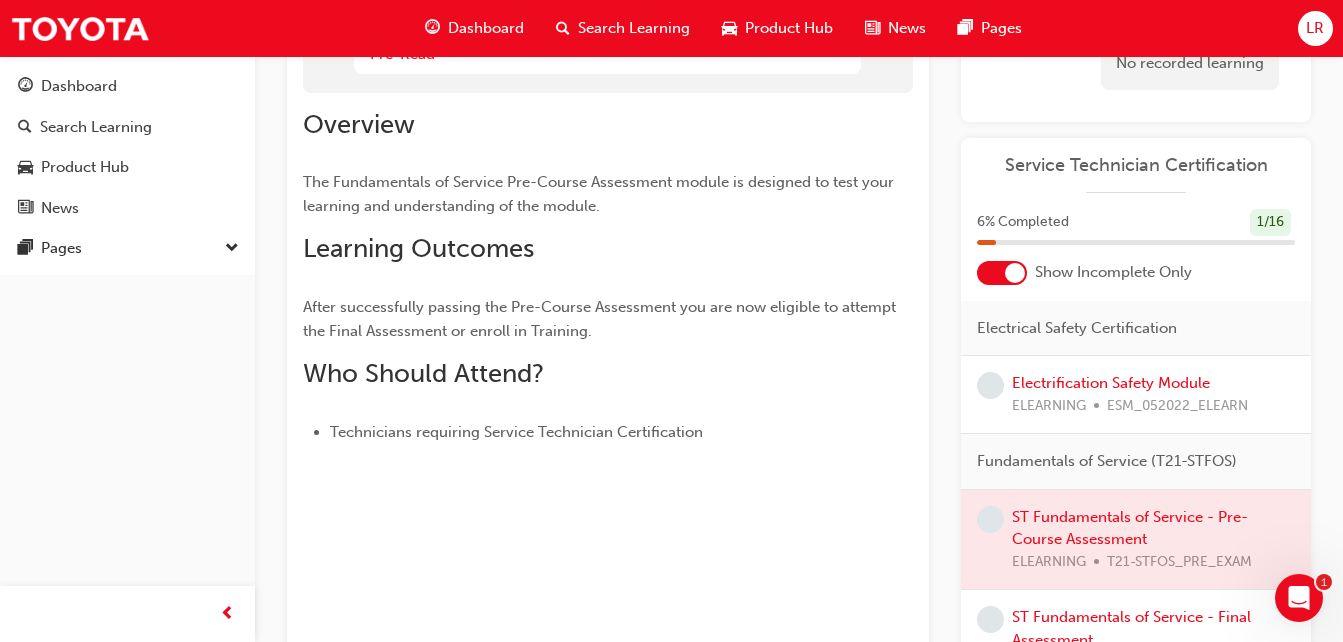 scroll, scrollTop: 226, scrollLeft: 0, axis: vertical 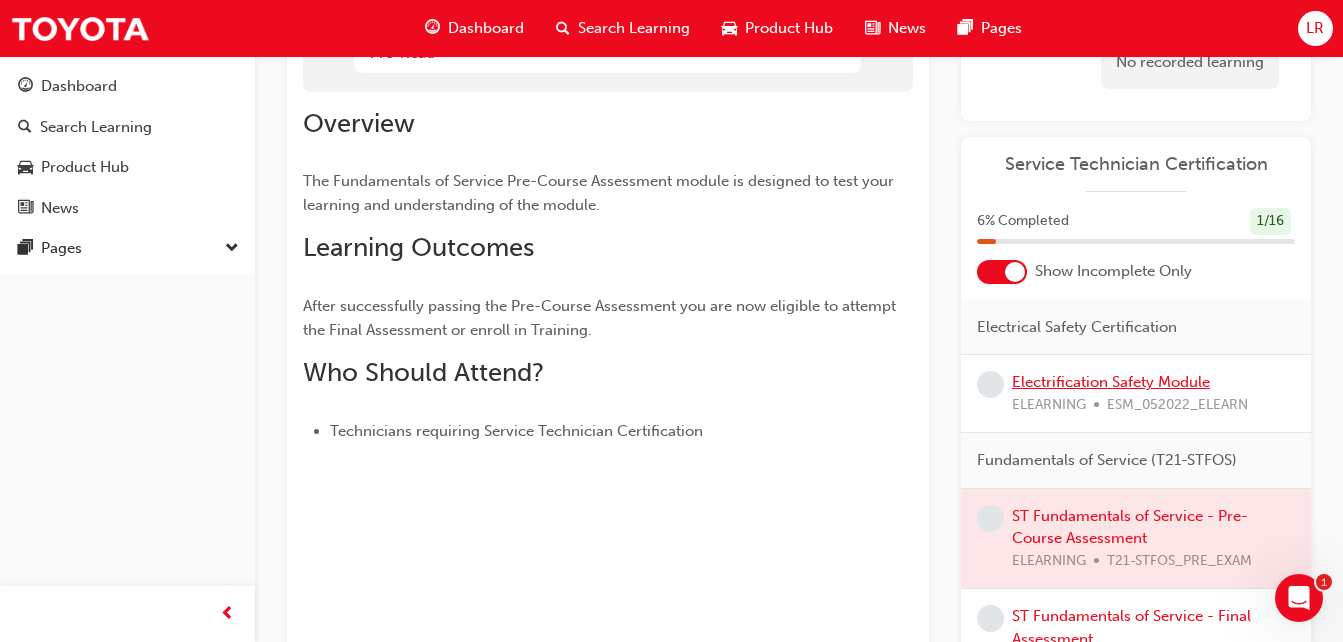 click on "Electrification Safety Module" at bounding box center [1111, 382] 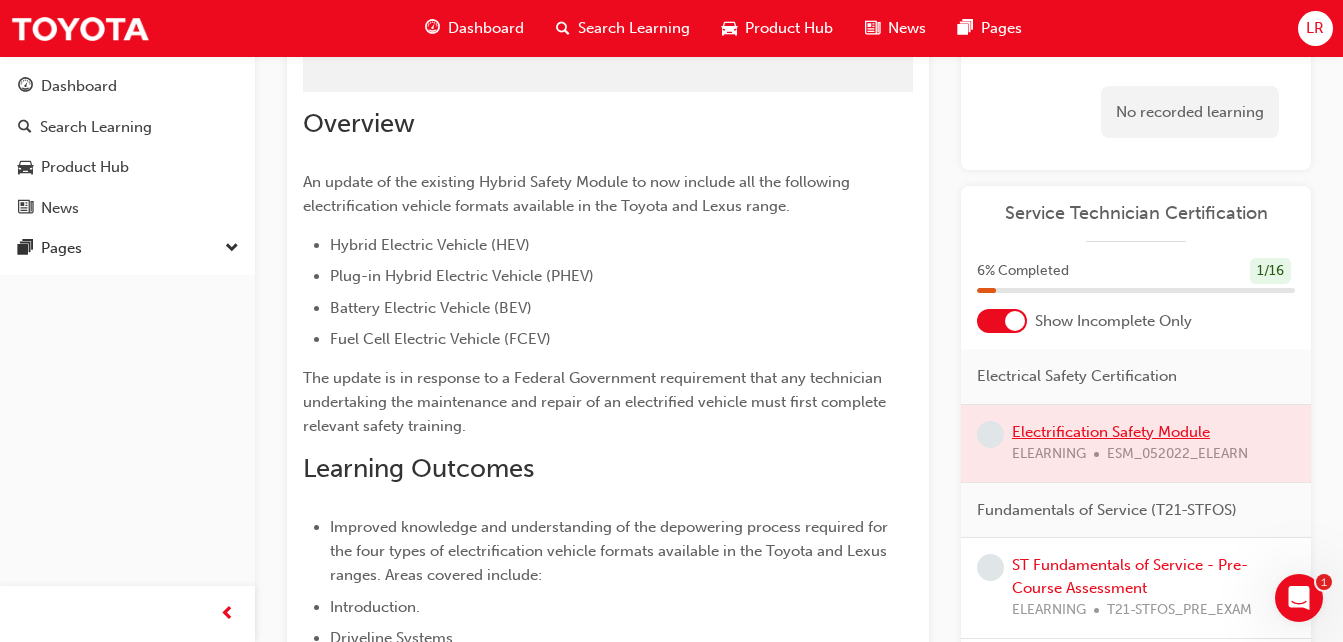 scroll, scrollTop: 104, scrollLeft: 0, axis: vertical 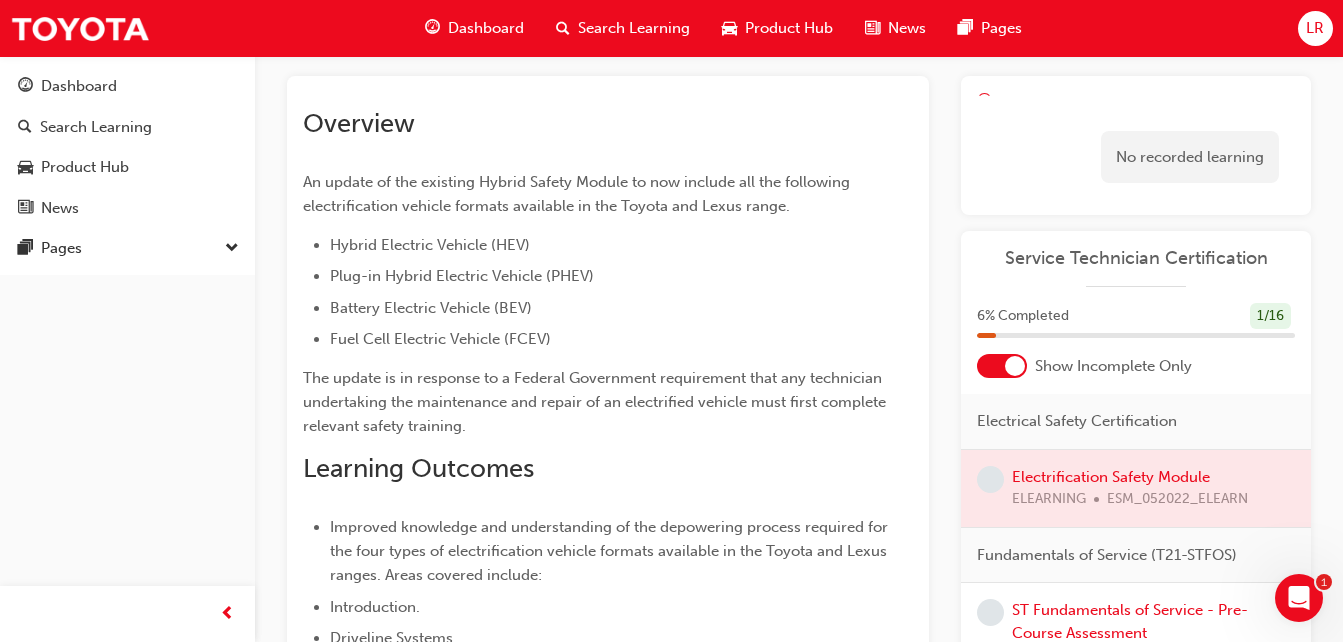 click at bounding box center (1002, 366) 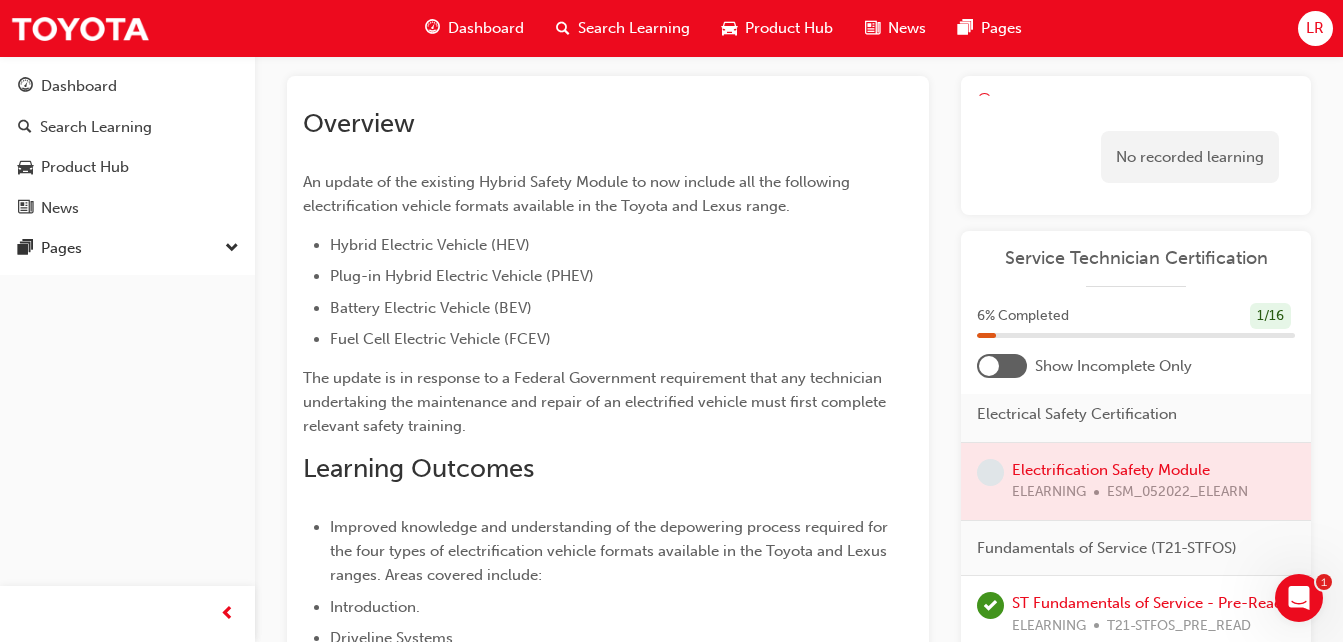 scroll, scrollTop: 0, scrollLeft: 0, axis: both 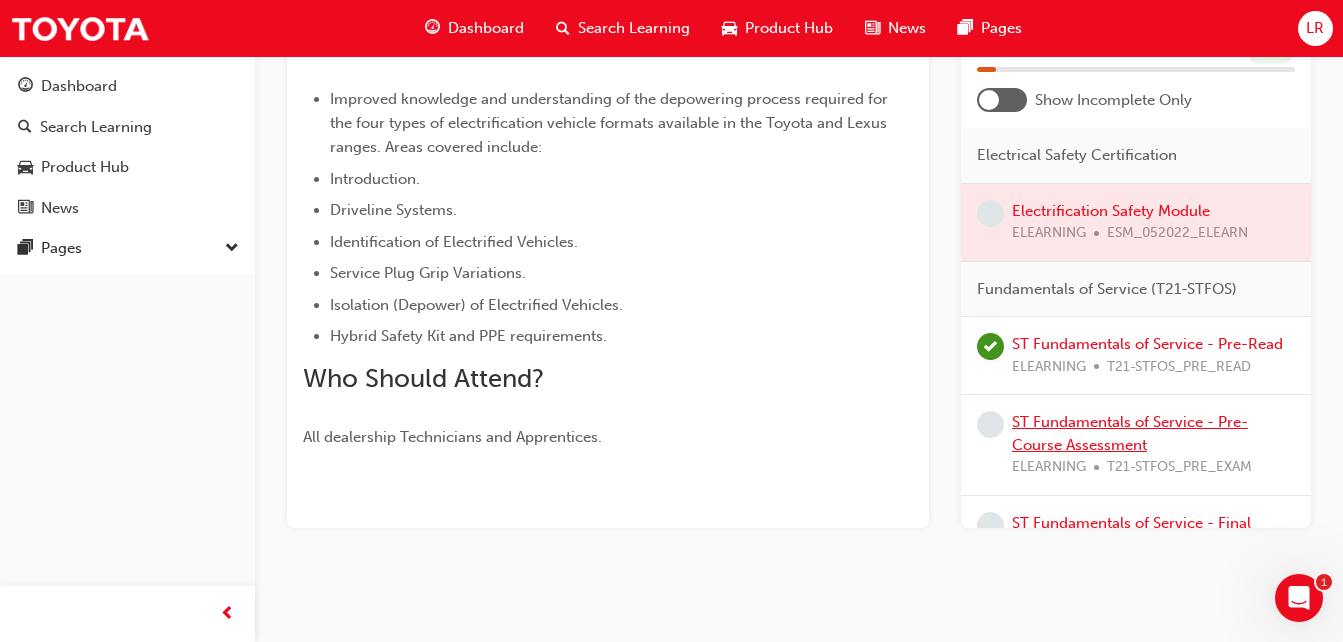 click on "ST Fundamentals of Service - Pre-Course Assessment" at bounding box center (1130, 433) 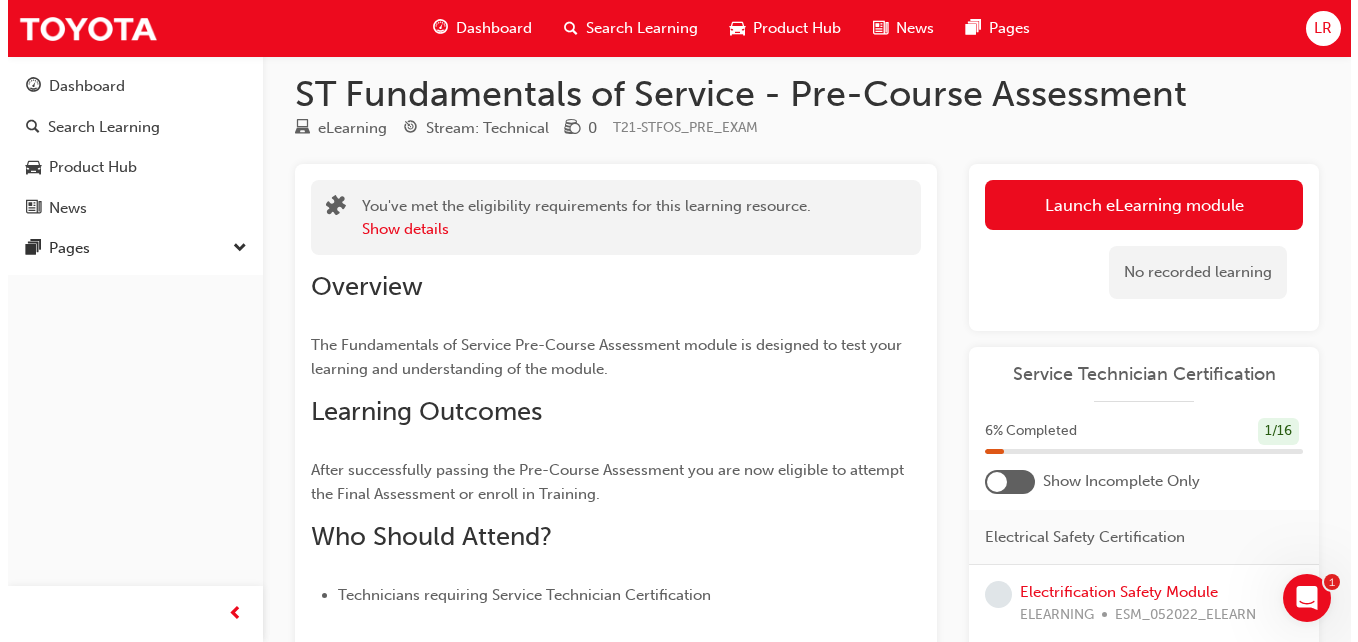 scroll, scrollTop: 0, scrollLeft: 0, axis: both 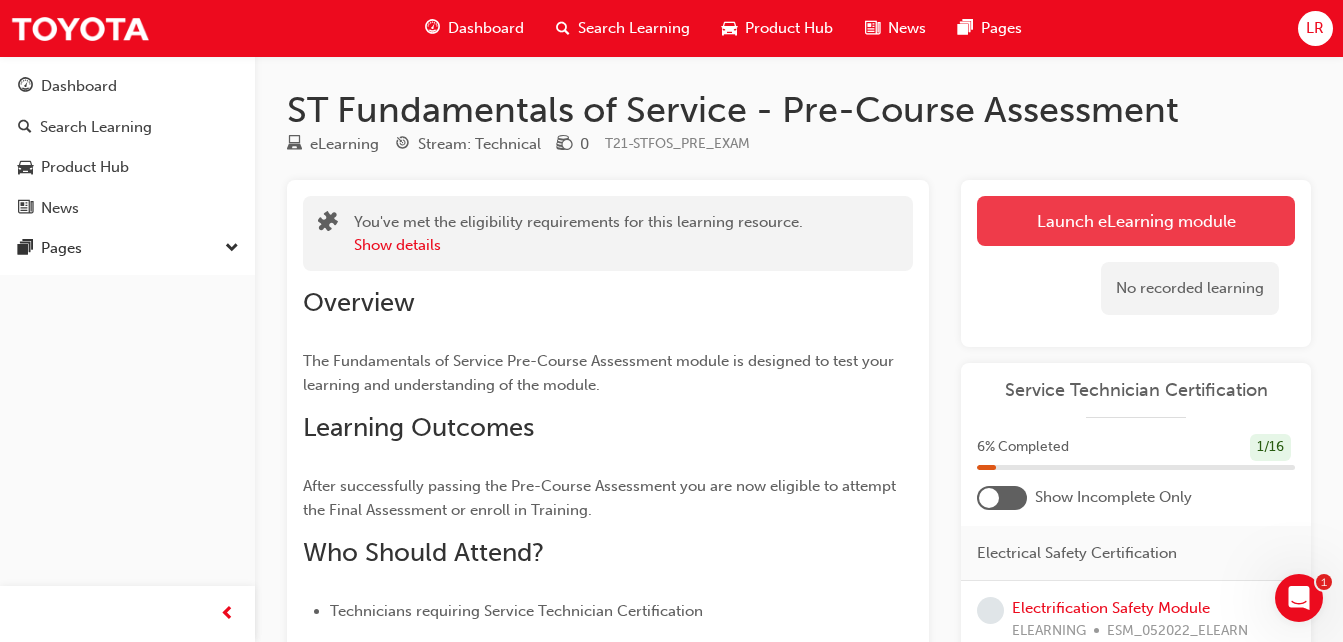 click on "Launch eLearning module" at bounding box center [1136, 221] 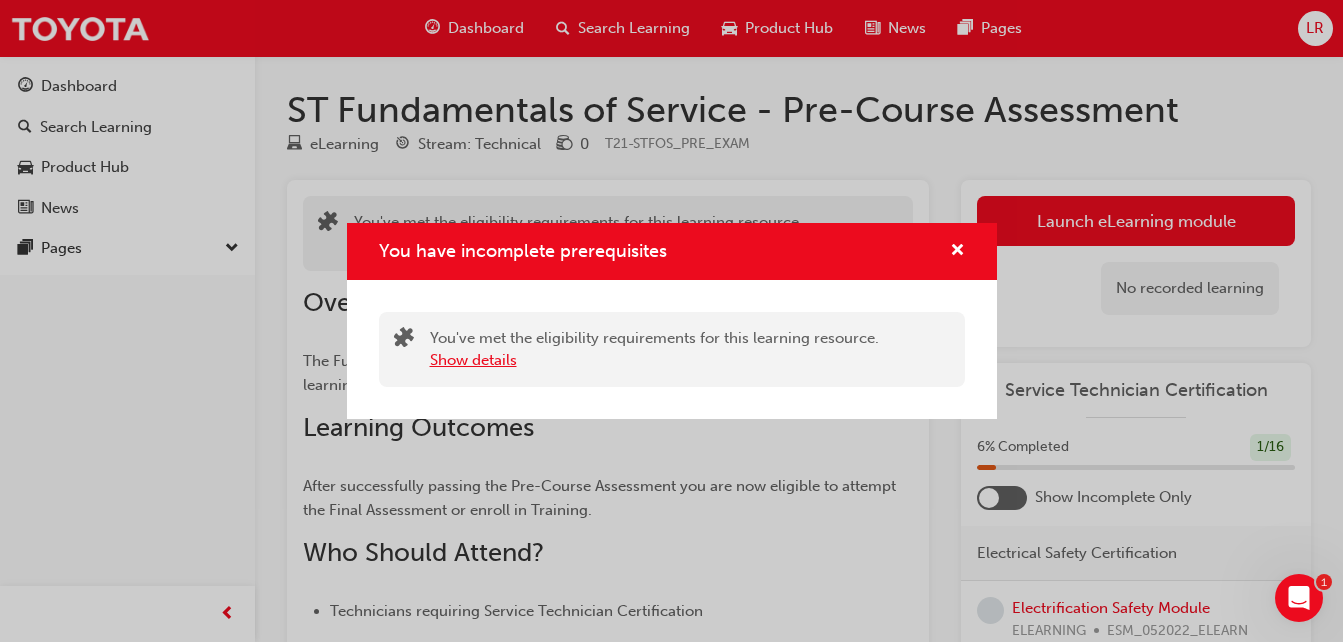 click on "Show details" at bounding box center (473, 360) 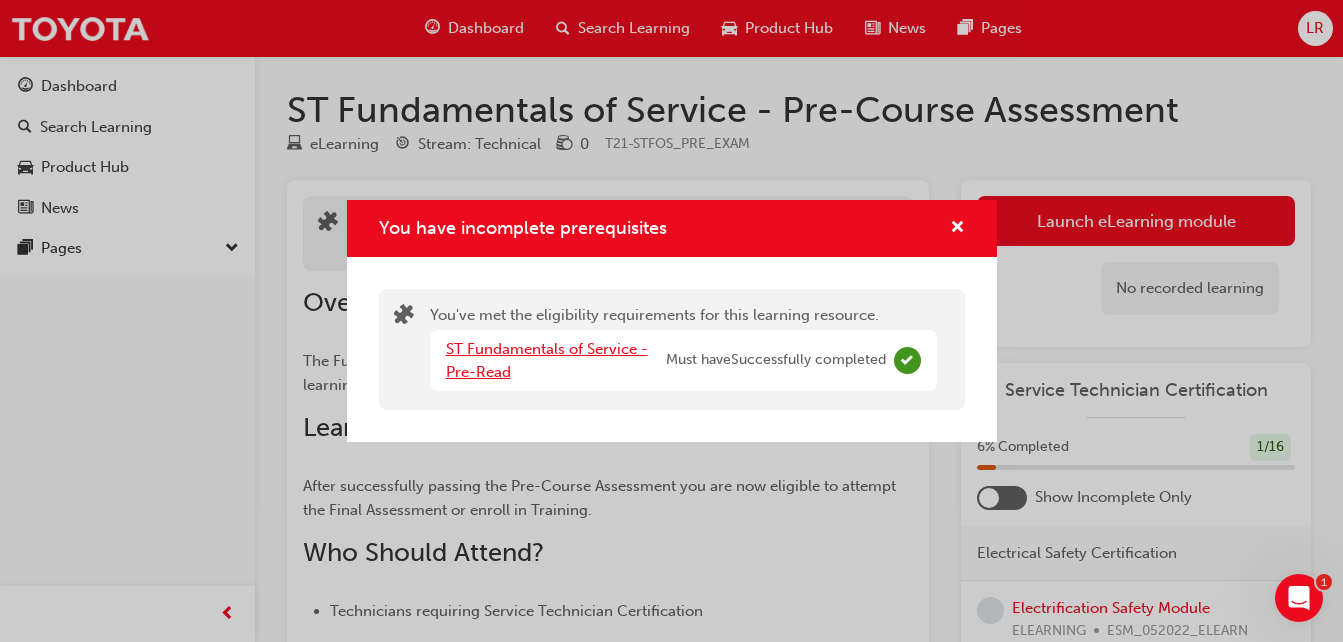 click on "ST Fundamentals of Service - Pre-Read" at bounding box center [547, 360] 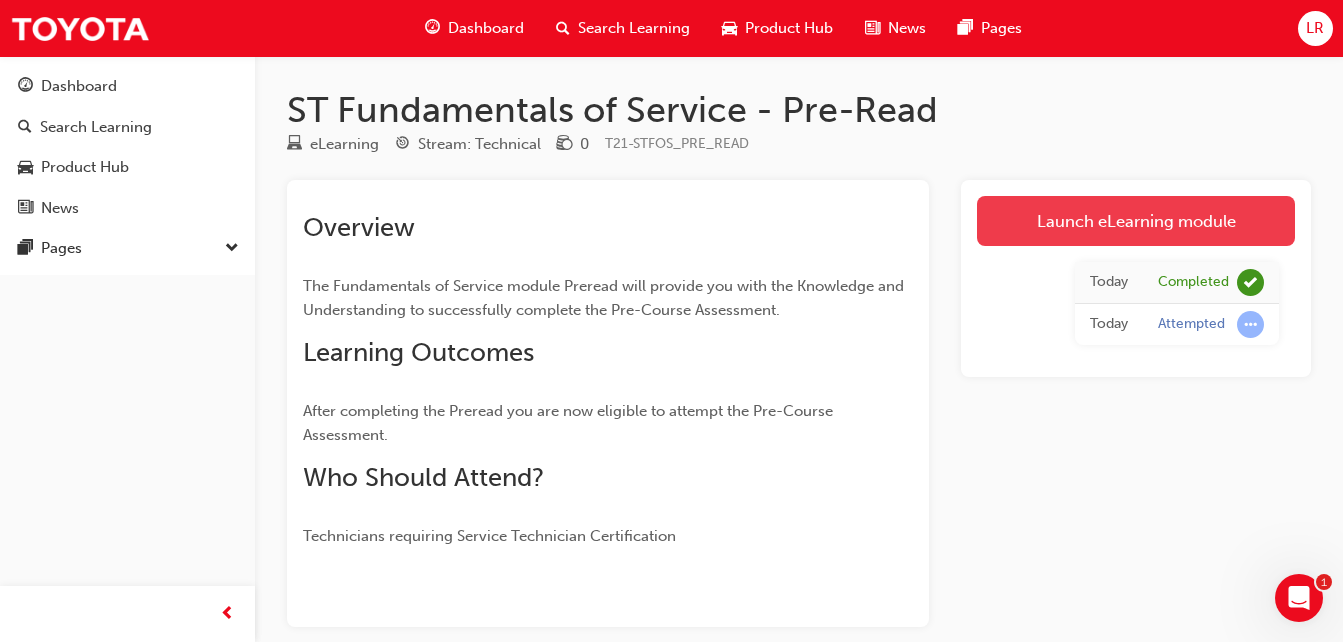 click on "Launch eLearning module" at bounding box center [1136, 221] 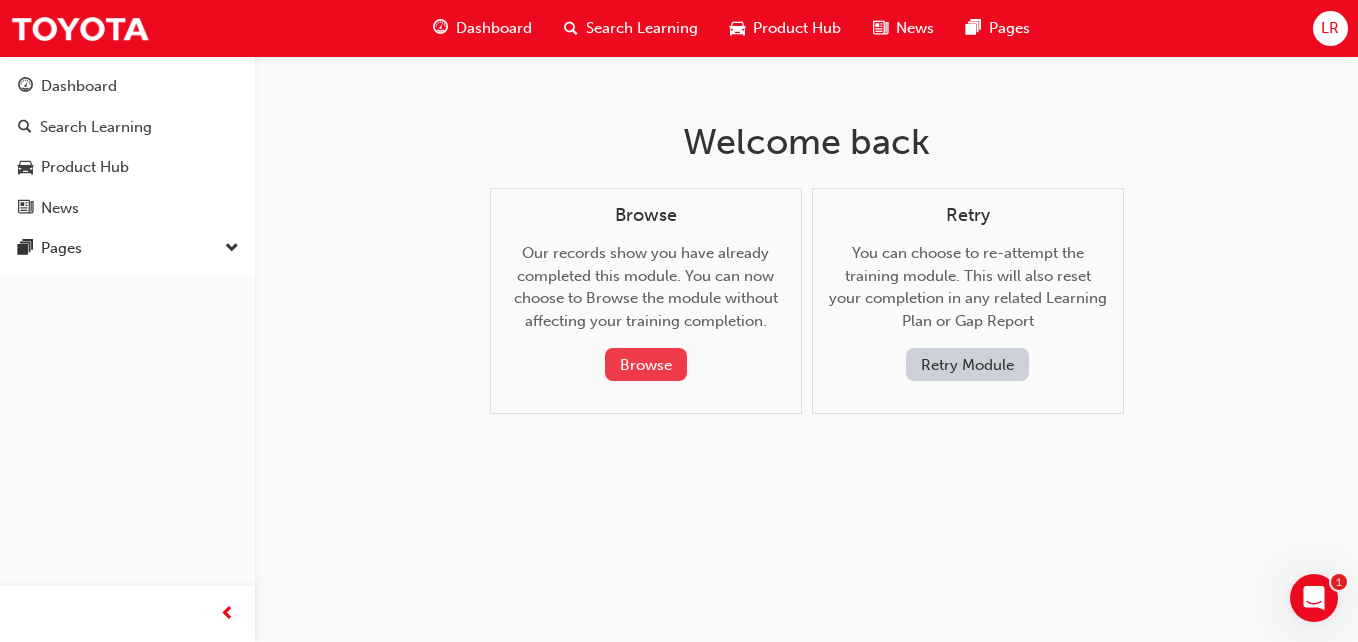 click on "Browse" at bounding box center [646, 364] 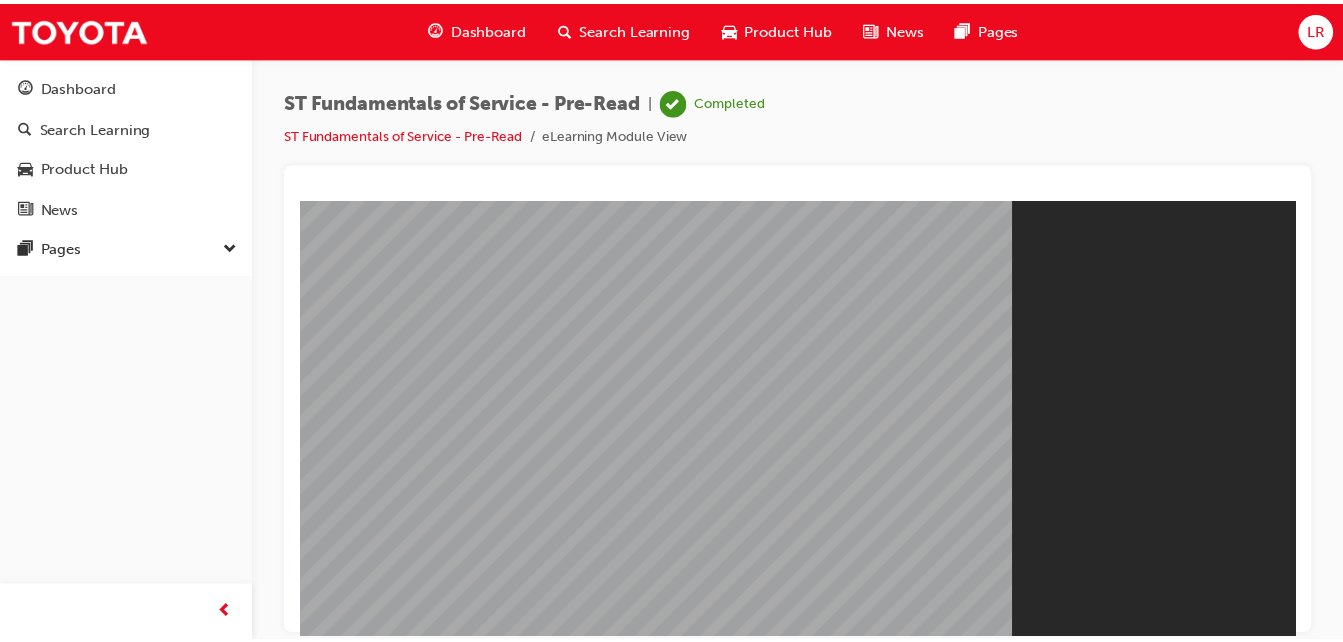 scroll, scrollTop: 0, scrollLeft: 0, axis: both 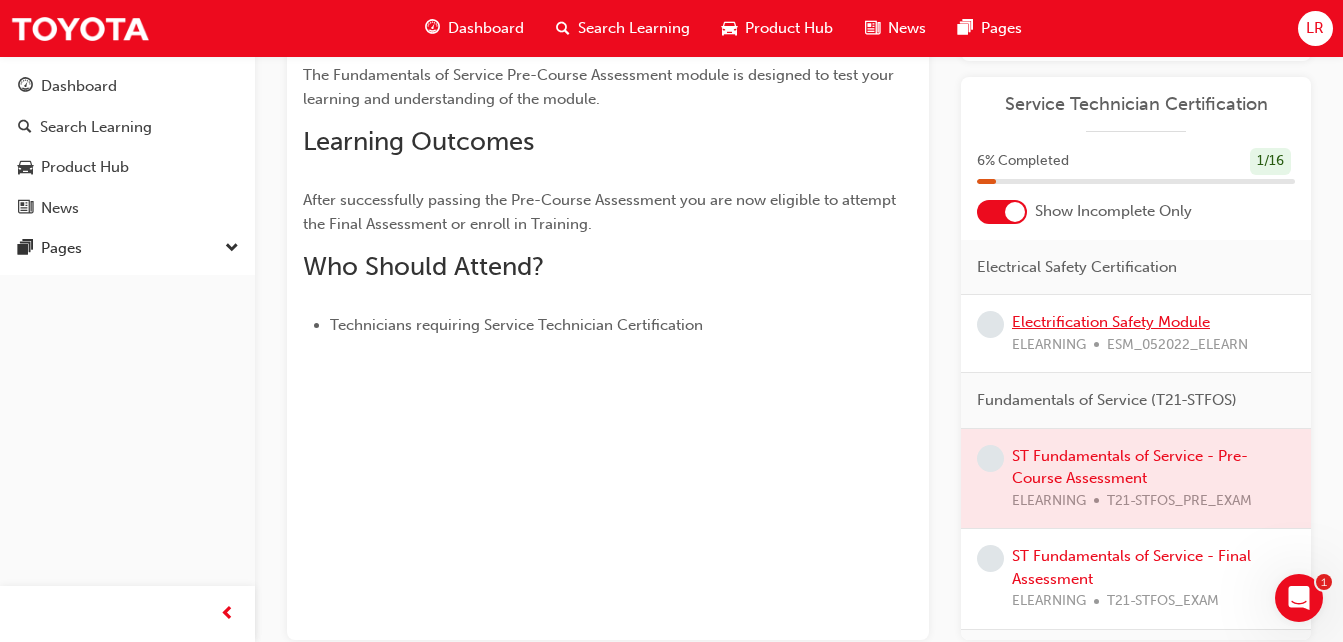 click on "Electrification Safety Module" at bounding box center (1111, 322) 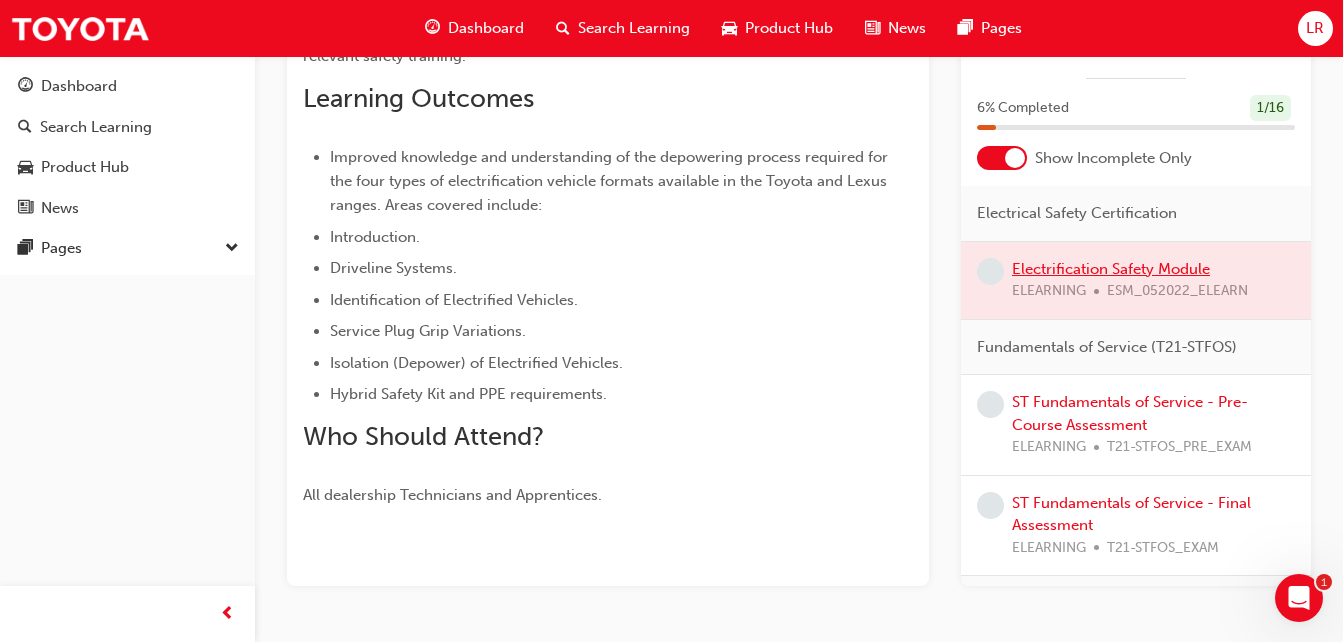 scroll, scrollTop: 532, scrollLeft: 0, axis: vertical 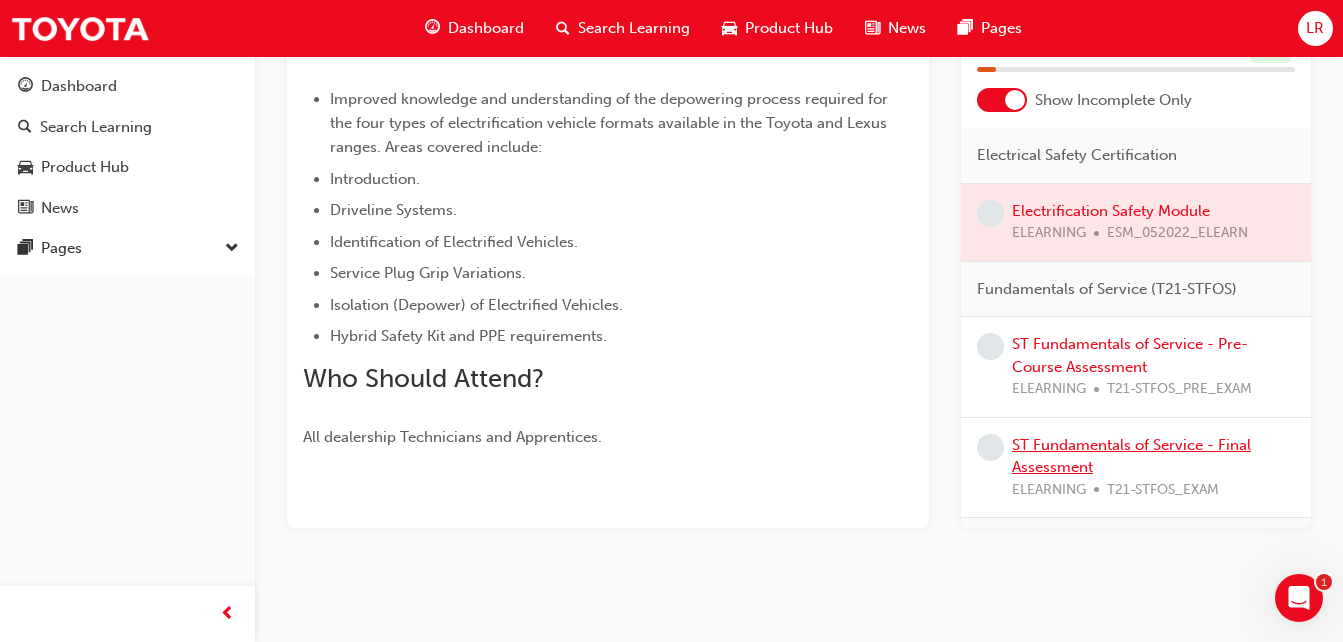 click on "ST Fundamentals of Service - Final Assessment" at bounding box center [1131, 456] 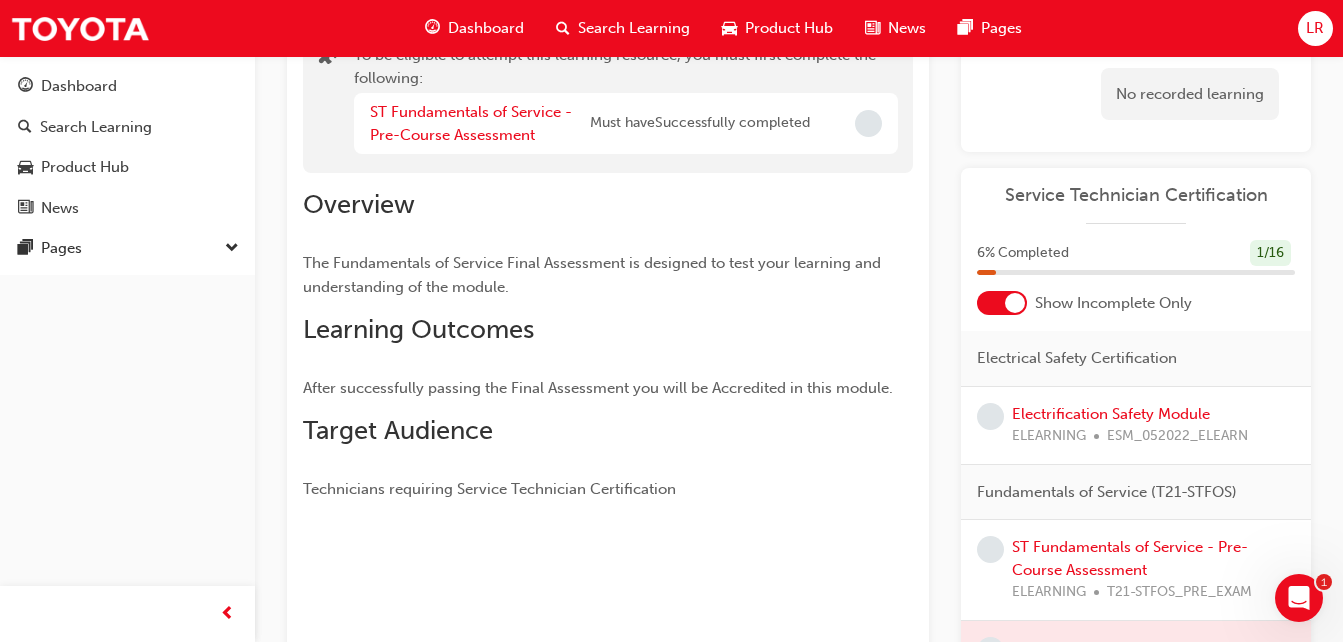 scroll, scrollTop: 0, scrollLeft: 0, axis: both 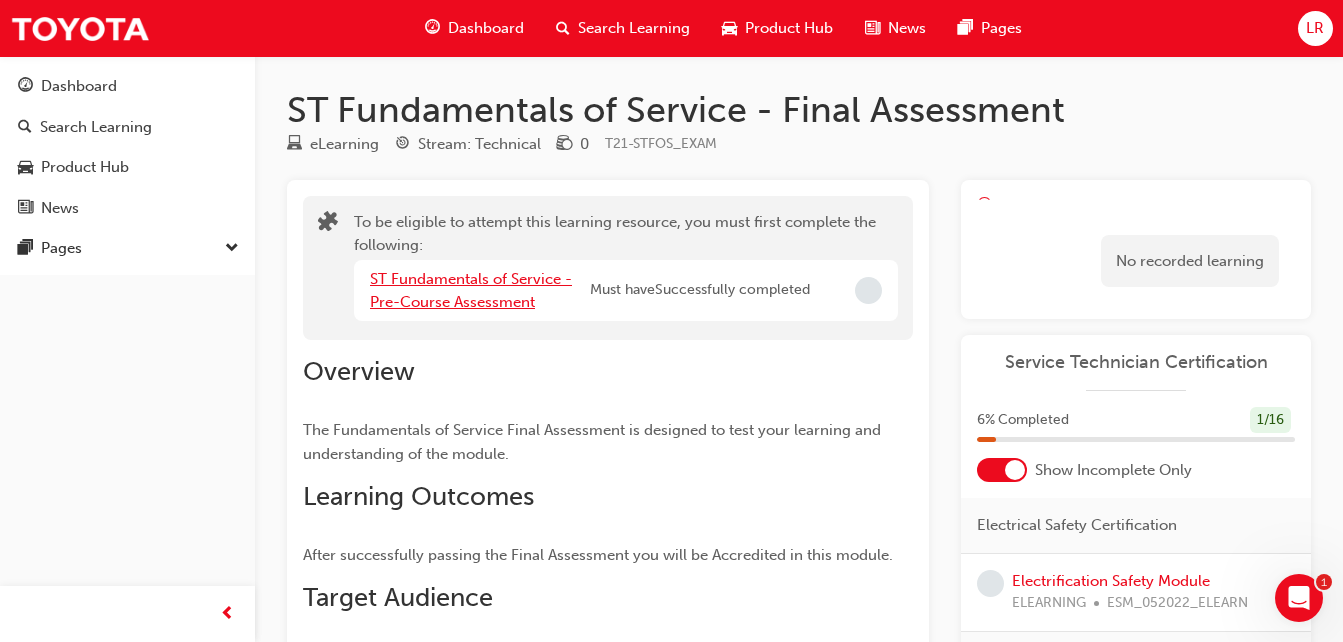 click on "ST Fundamentals of Service - Pre-Course Assessment" at bounding box center [471, 290] 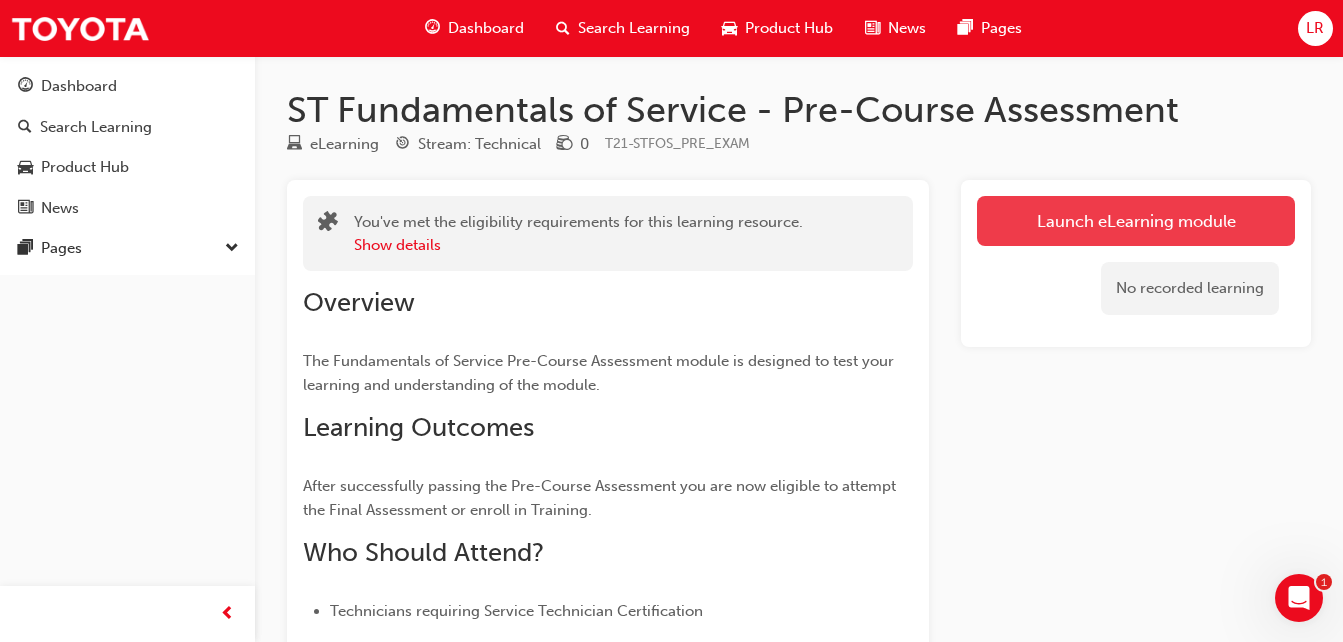 click on "Launch eLearning module" at bounding box center [1136, 221] 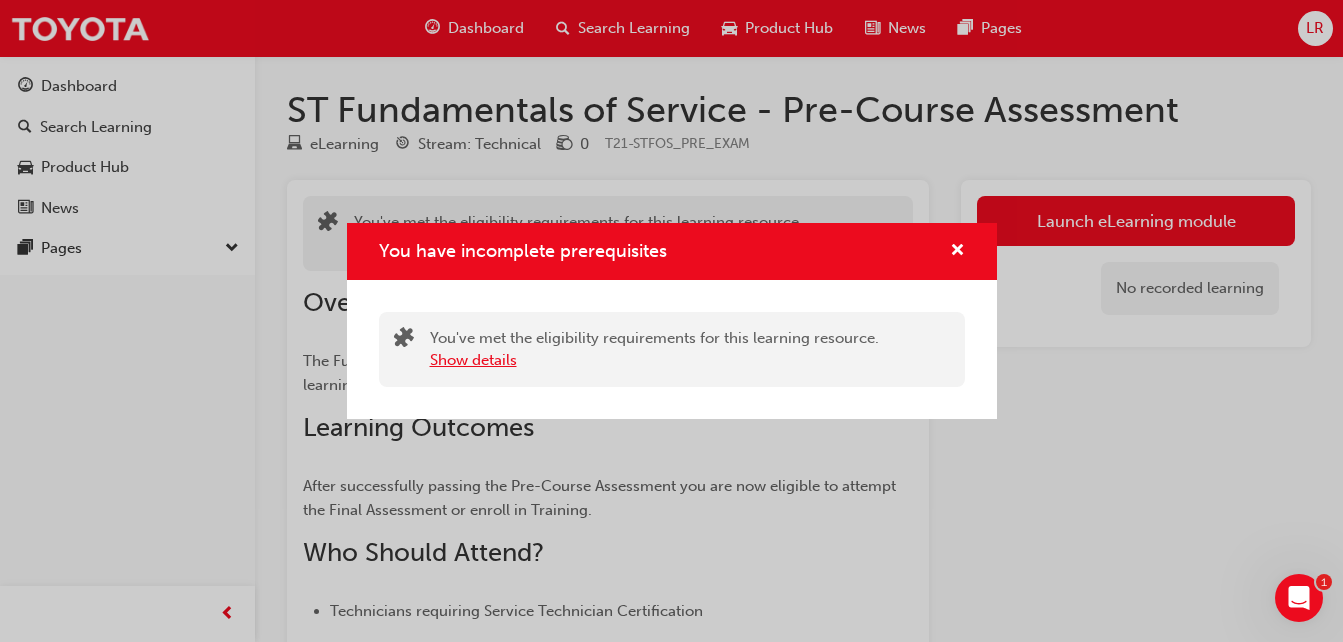 click on "Show details" at bounding box center (473, 360) 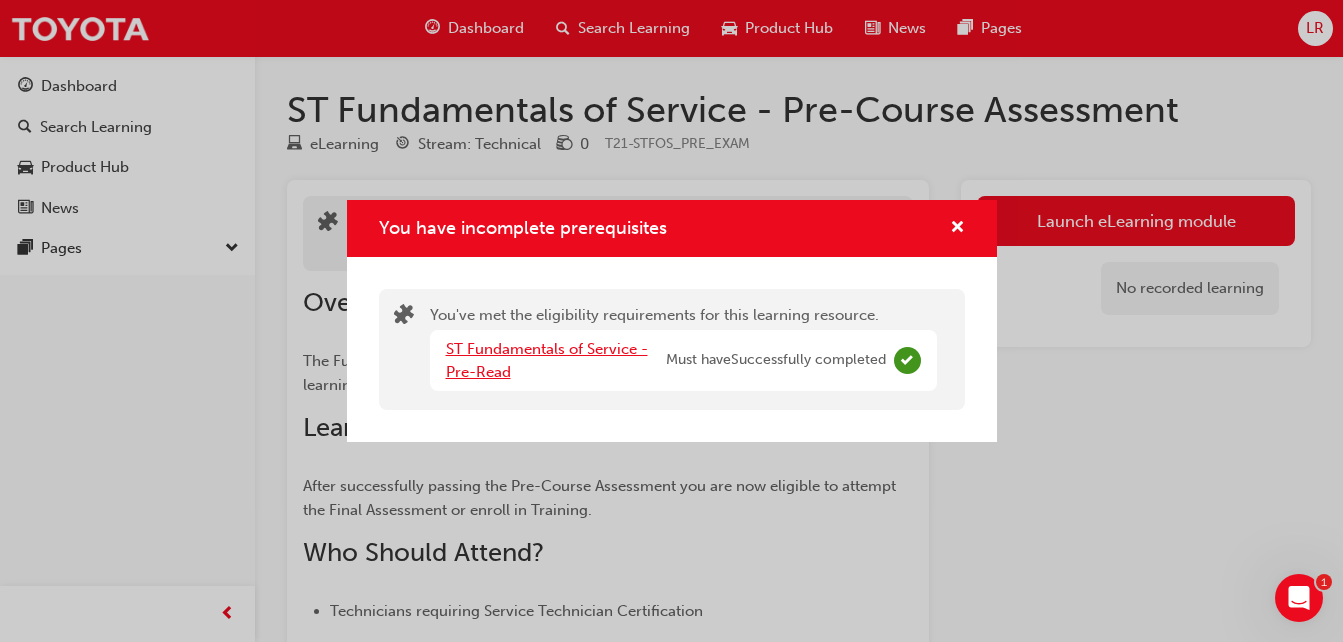 click on "ST Fundamentals of Service - Pre-Read" at bounding box center [547, 360] 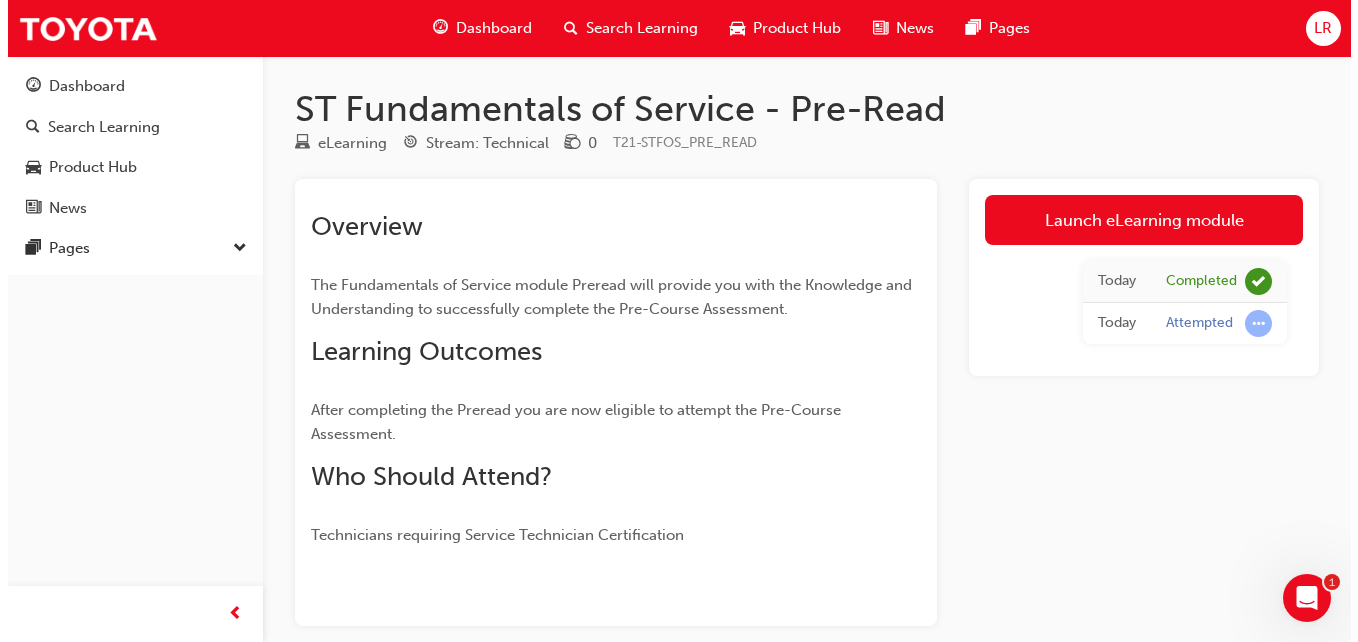scroll, scrollTop: 0, scrollLeft: 0, axis: both 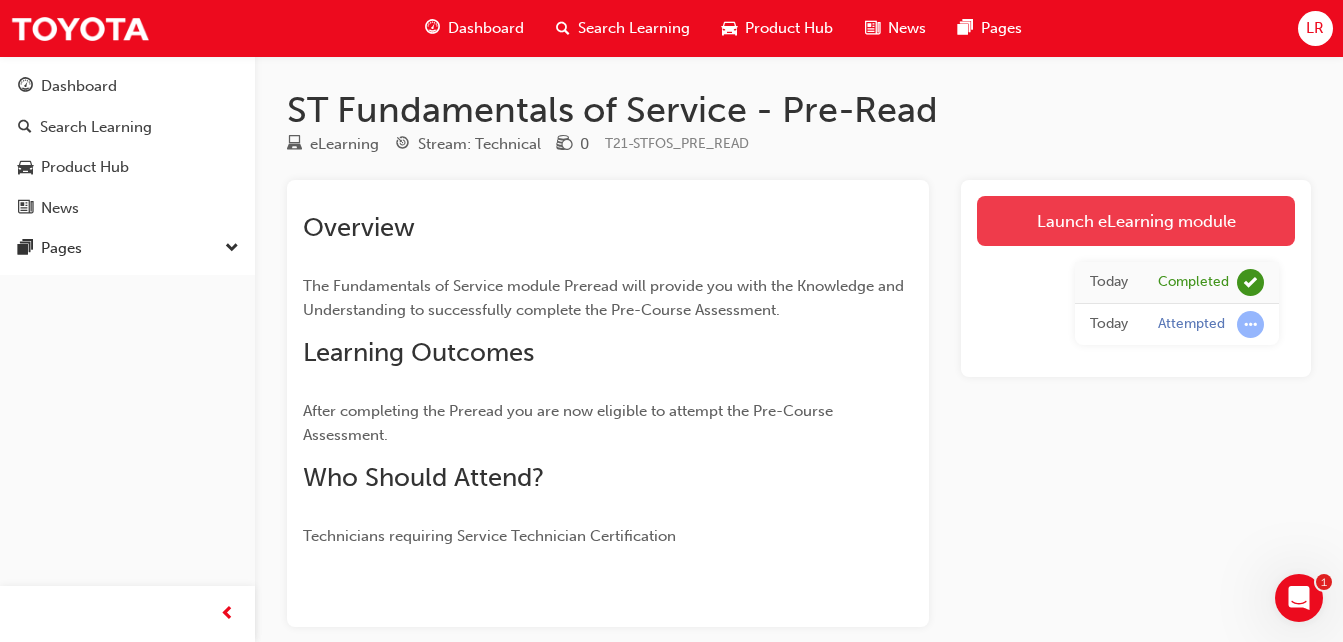 click on "Launch eLearning module" at bounding box center (1136, 221) 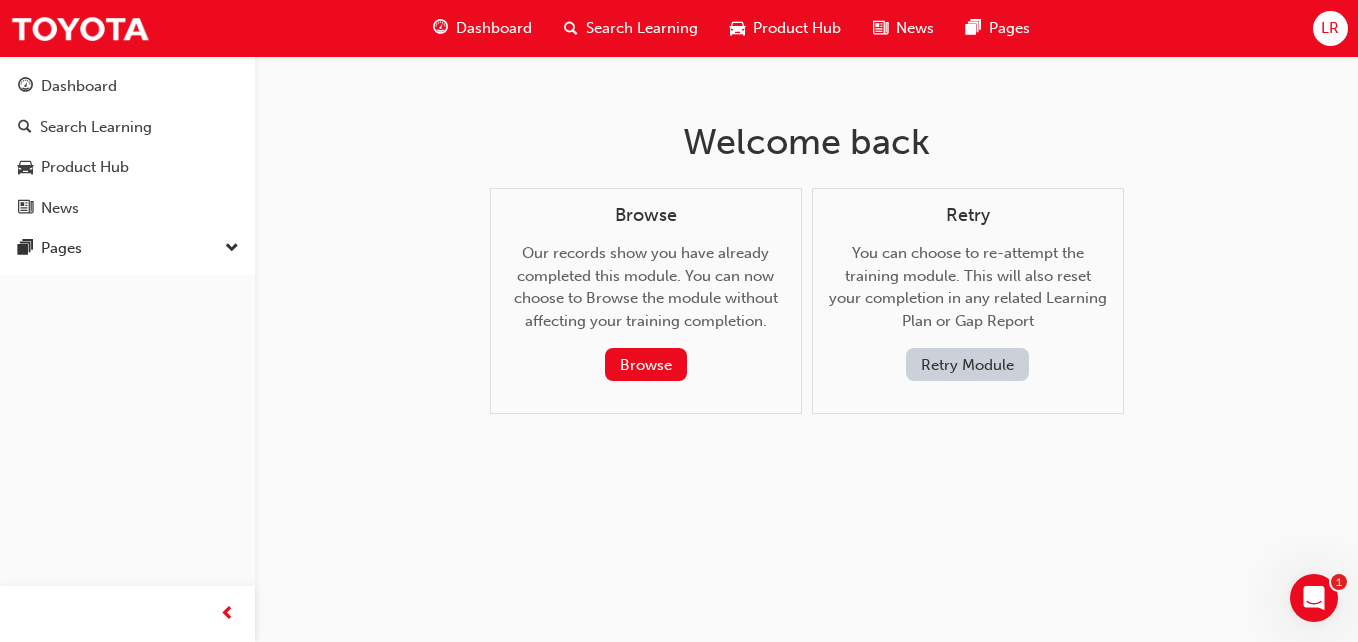 click on "Retry Module" at bounding box center (967, 364) 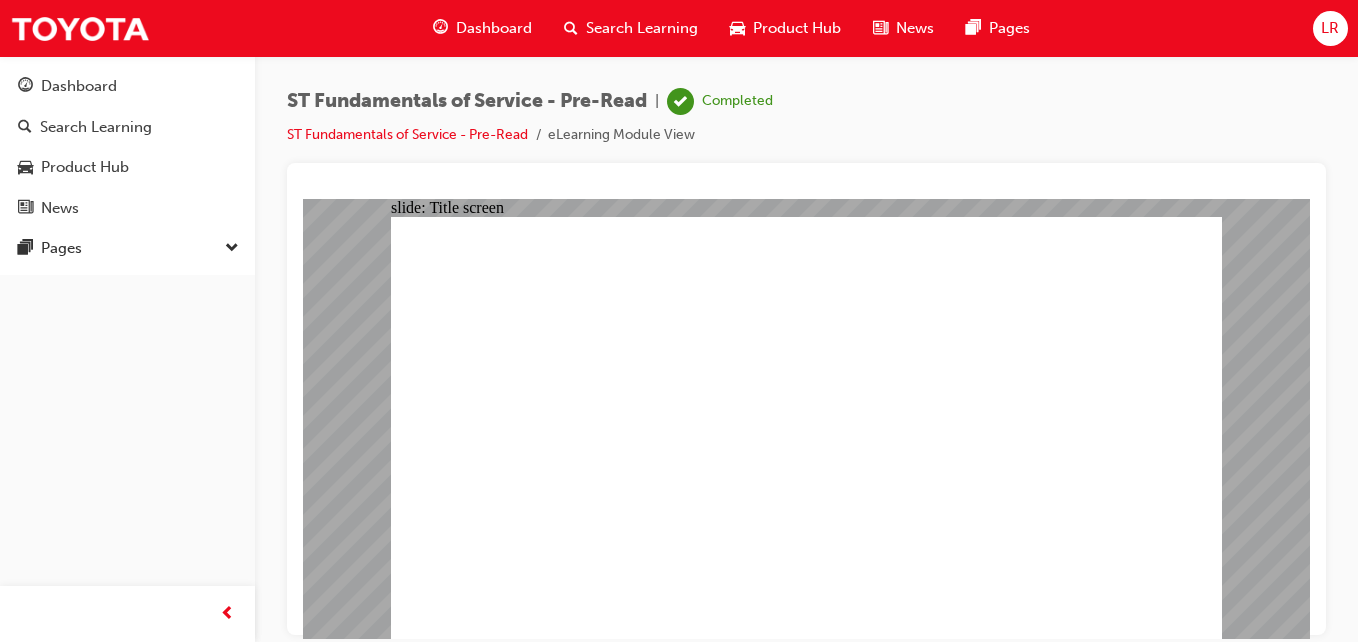scroll, scrollTop: 0, scrollLeft: 0, axis: both 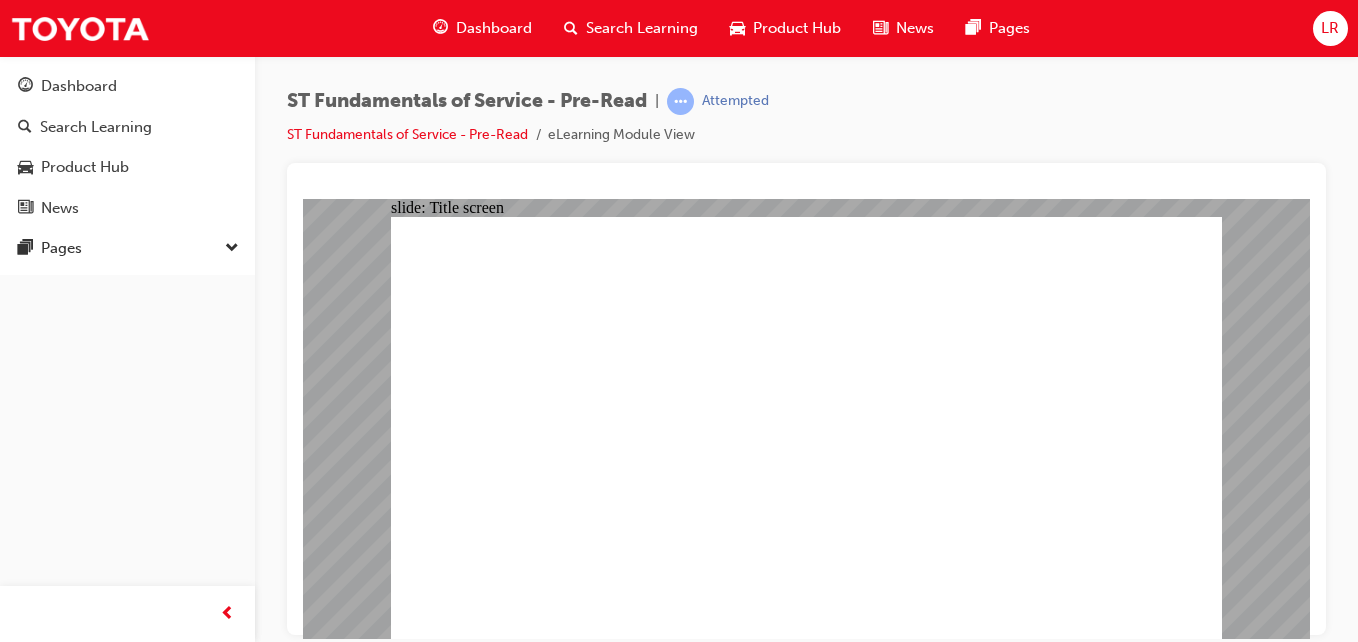 click 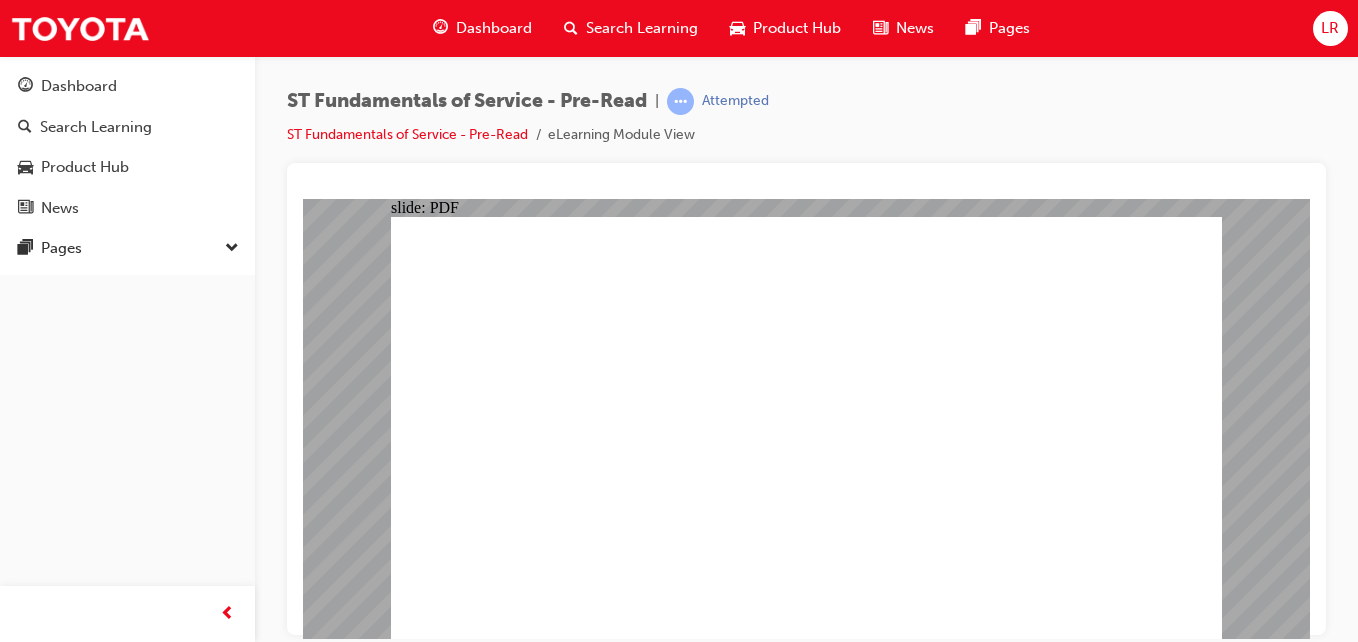 click 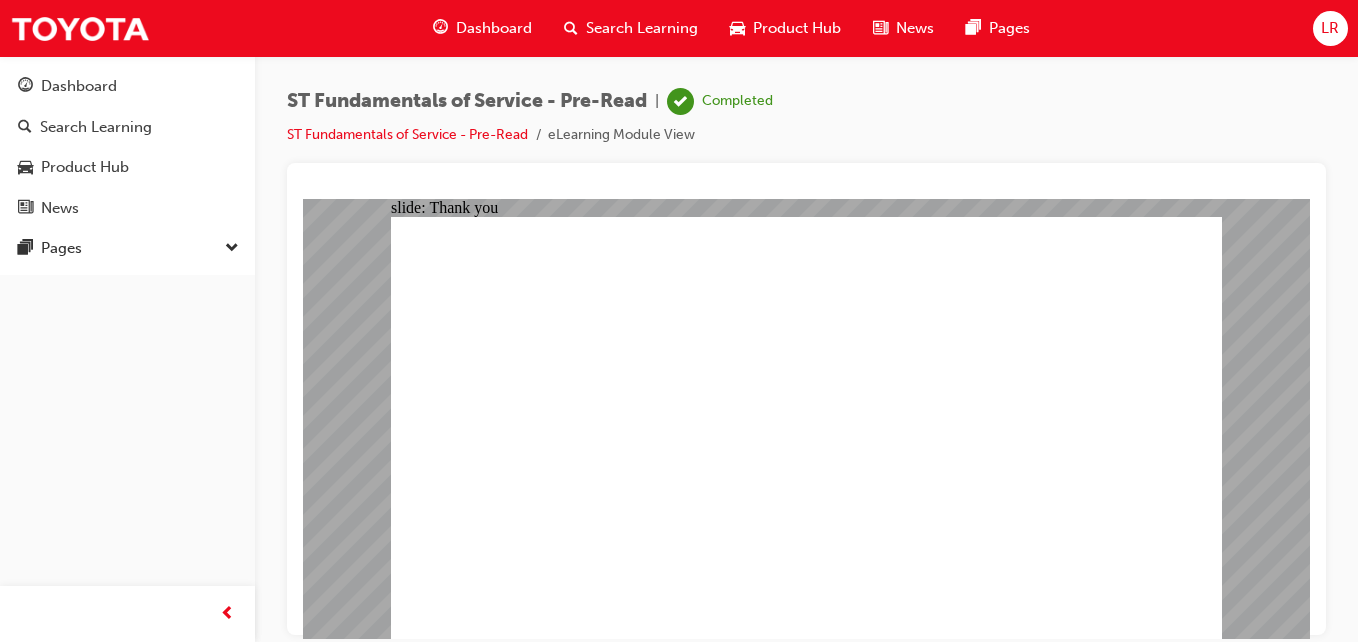 click 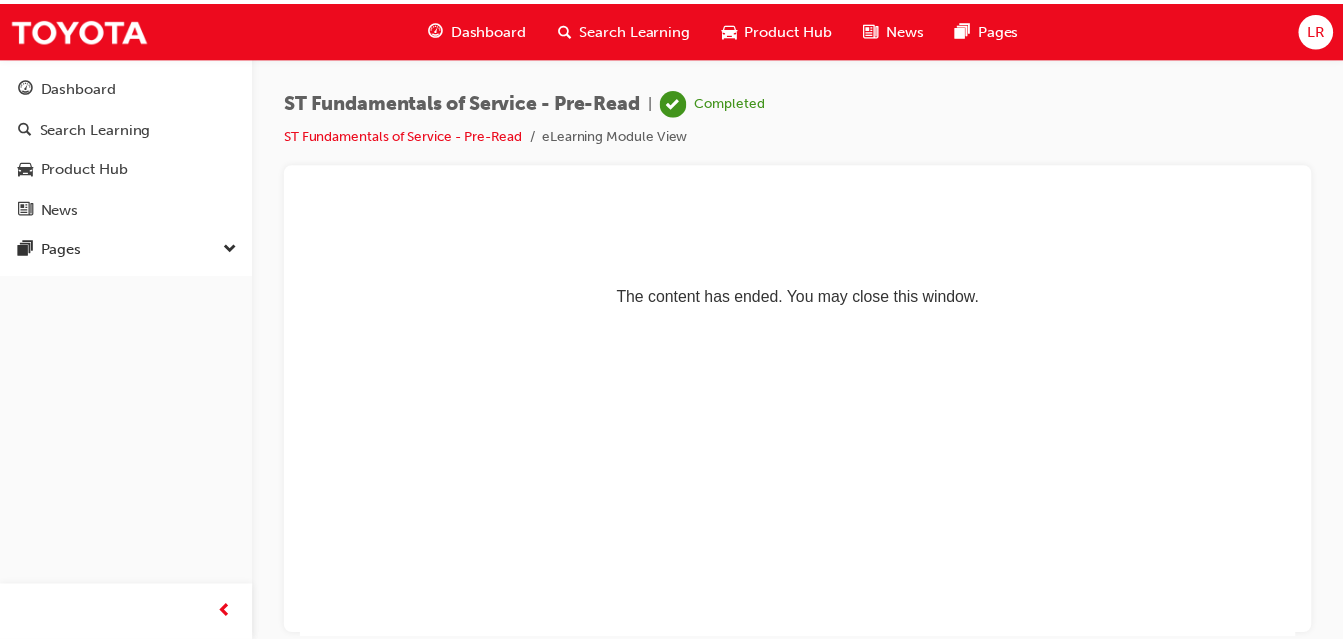 scroll, scrollTop: 0, scrollLeft: 0, axis: both 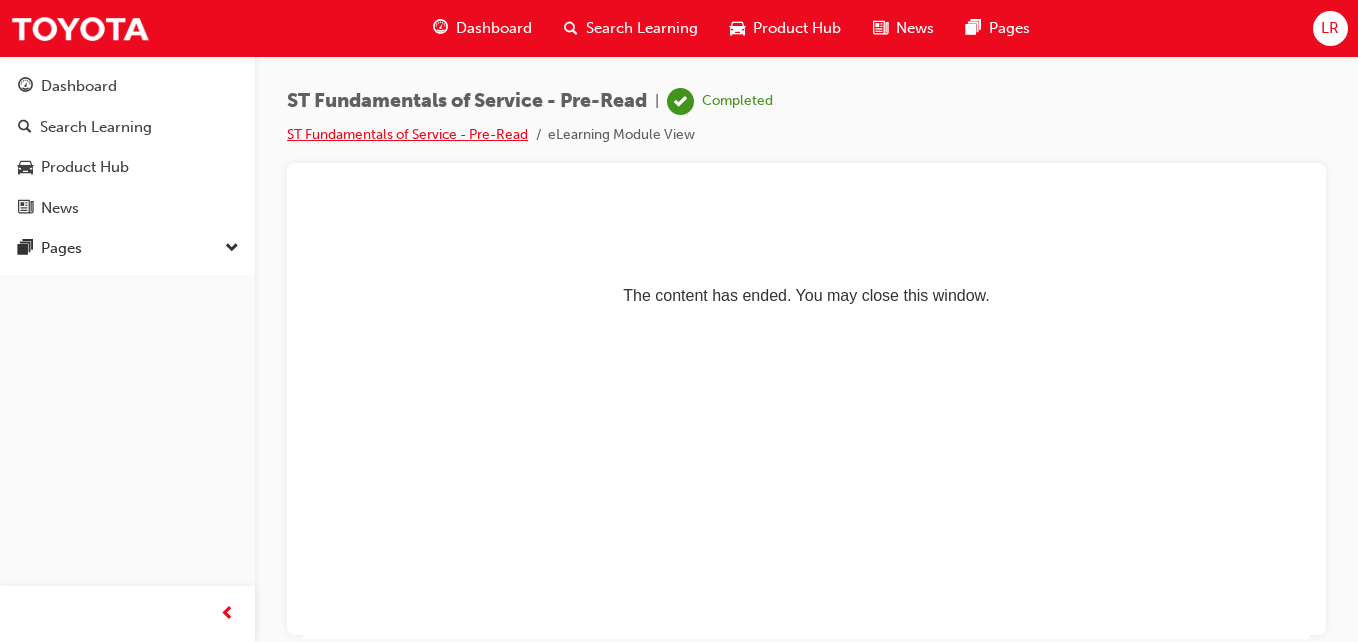 click on "ST Fundamentals of Service - Pre-Read" at bounding box center [407, 134] 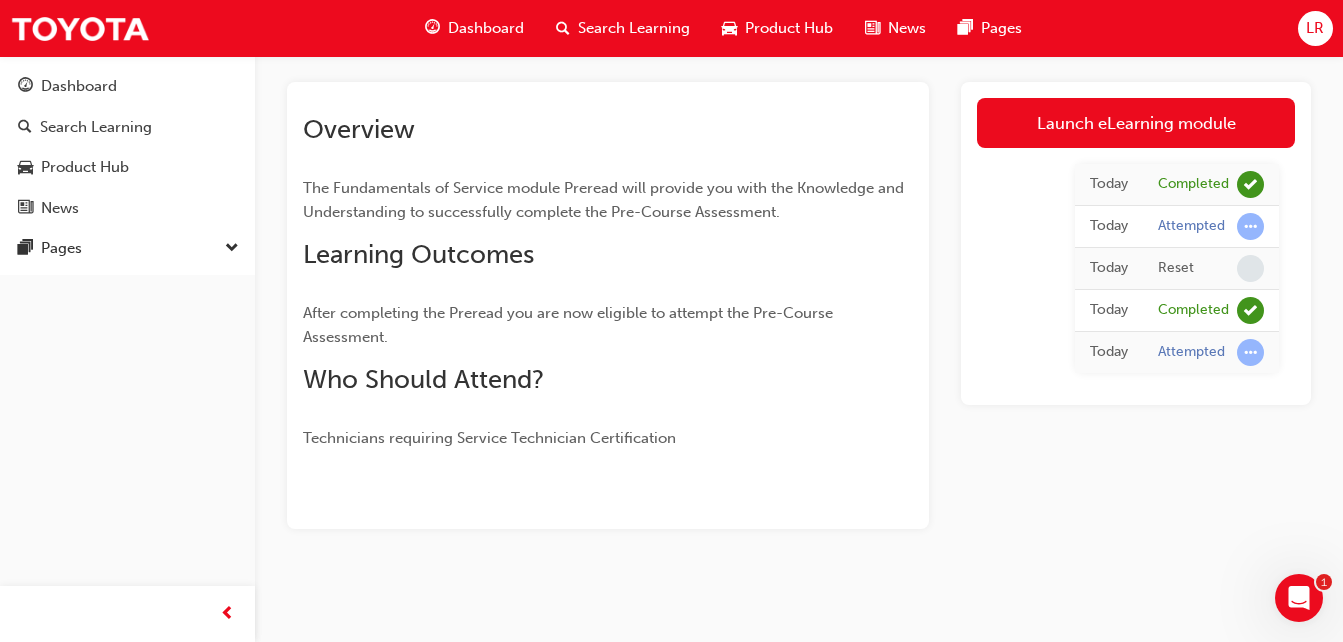scroll, scrollTop: 99, scrollLeft: 0, axis: vertical 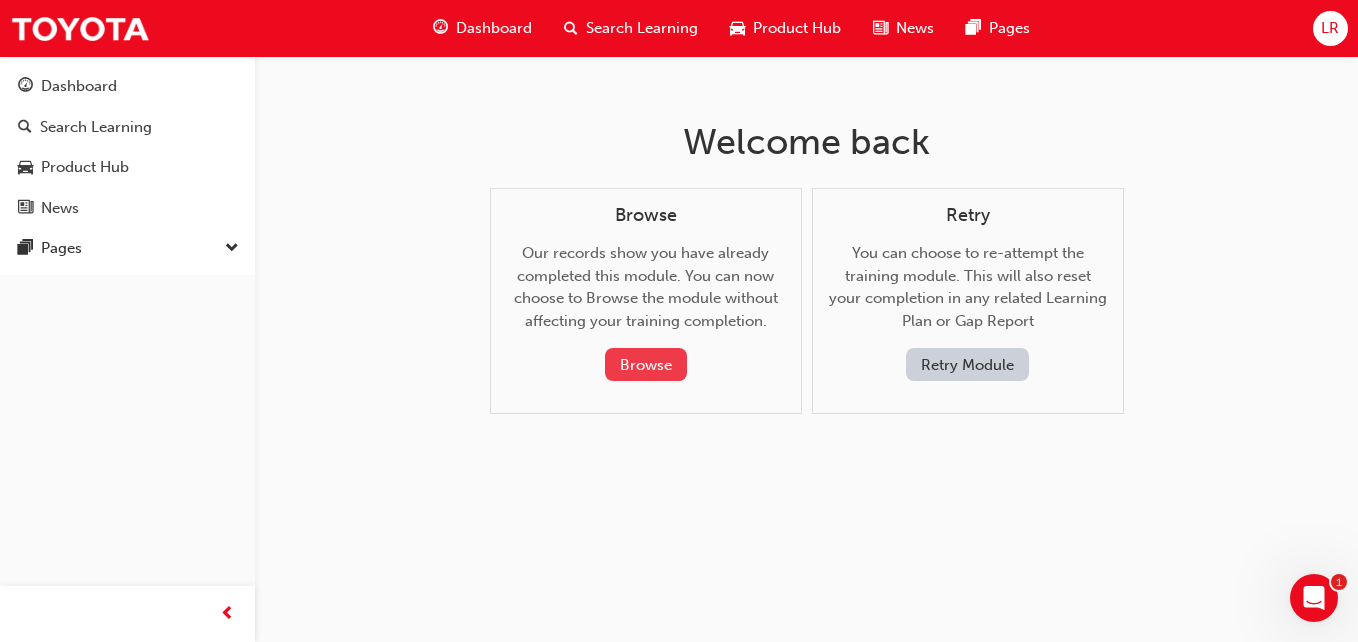 click on "Browse" at bounding box center [646, 364] 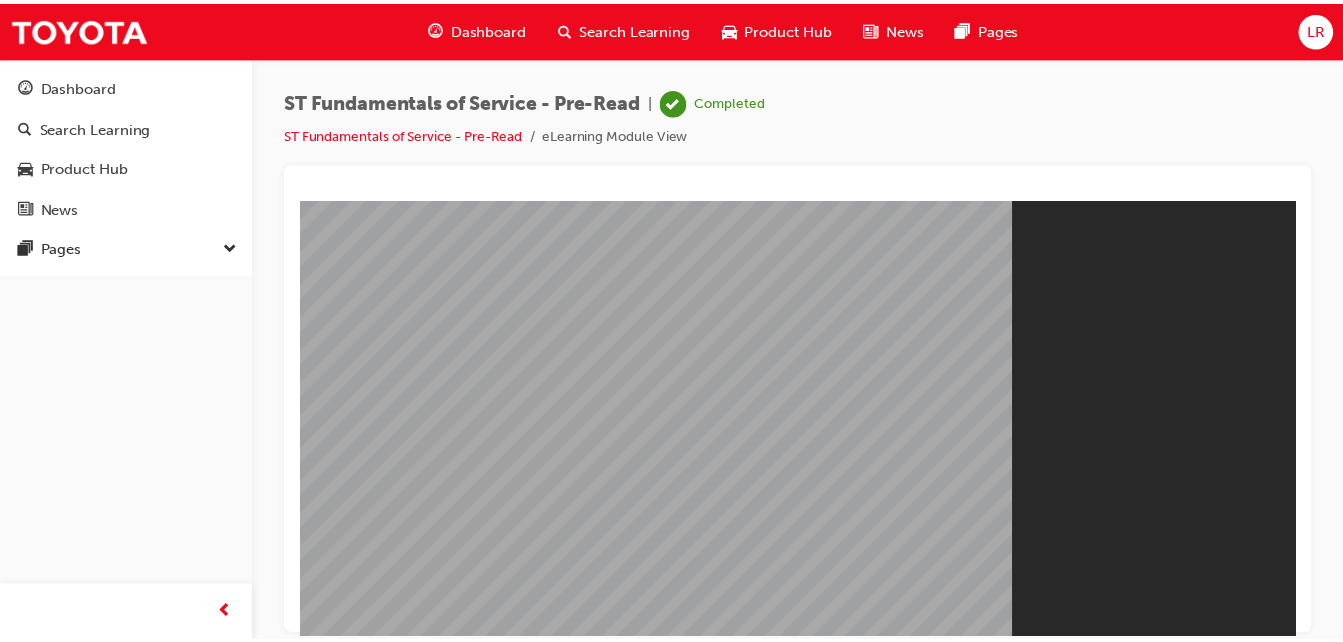 scroll, scrollTop: 0, scrollLeft: 0, axis: both 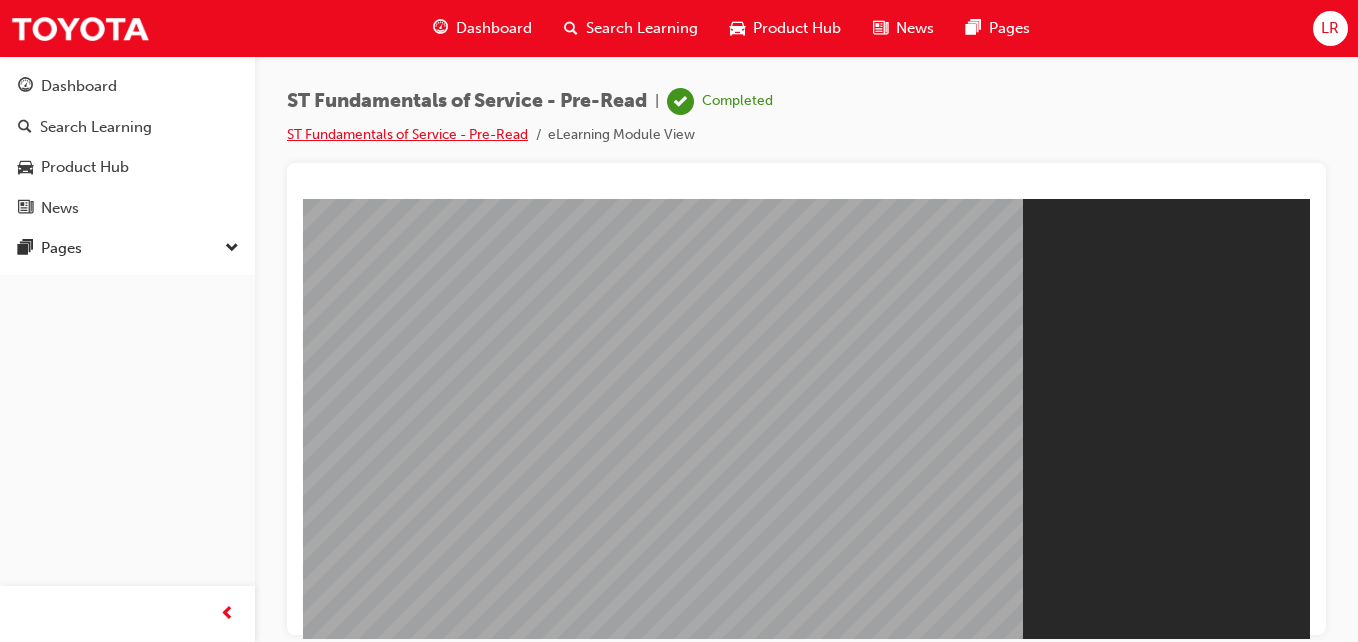 click on "ST Fundamentals of Service - Pre-Read" at bounding box center [407, 134] 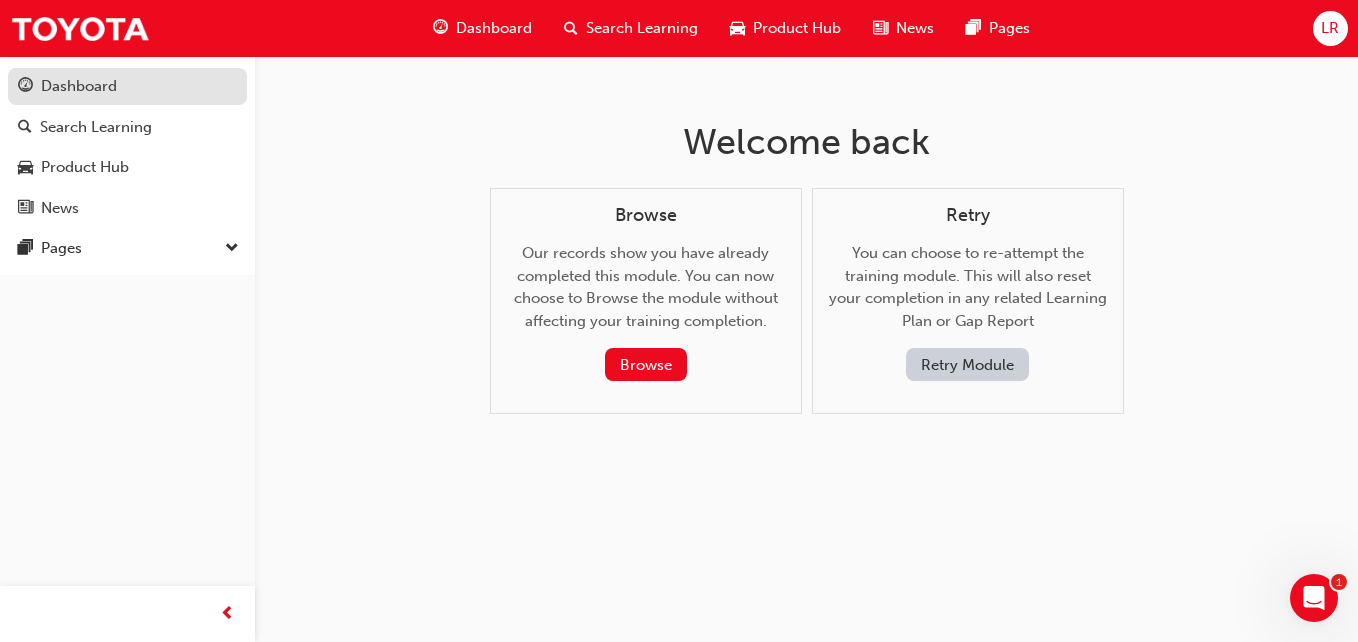 click on "Dashboard" at bounding box center [127, 86] 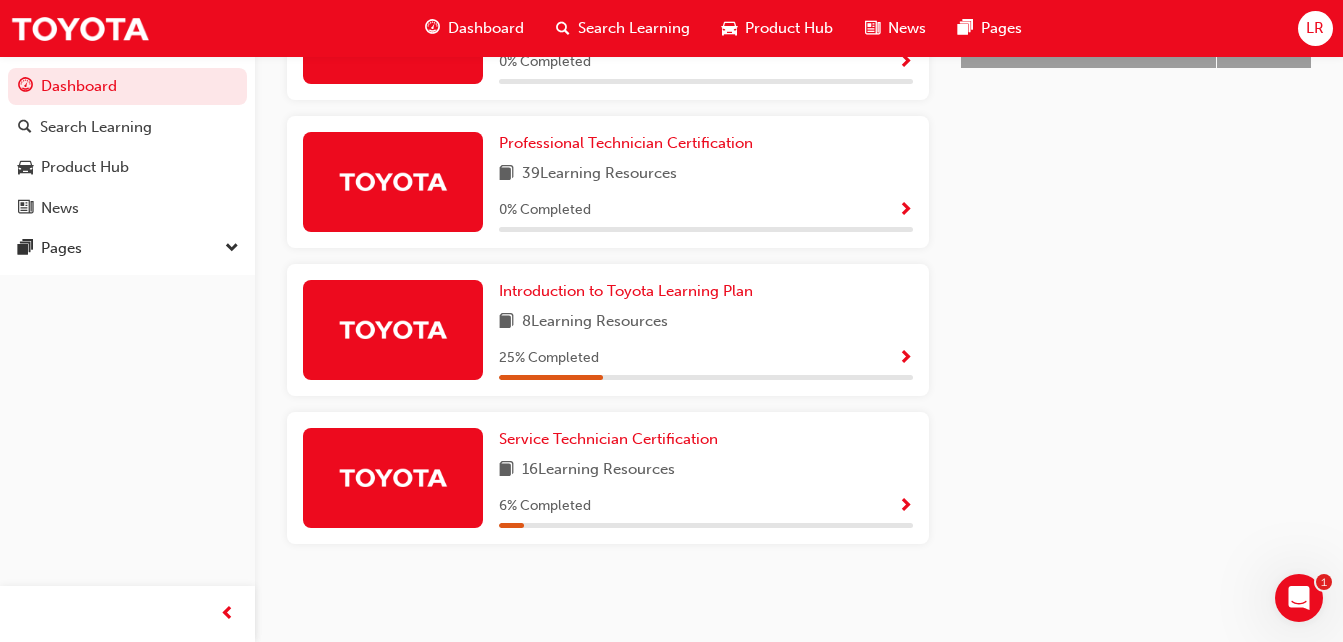 scroll, scrollTop: 1031, scrollLeft: 0, axis: vertical 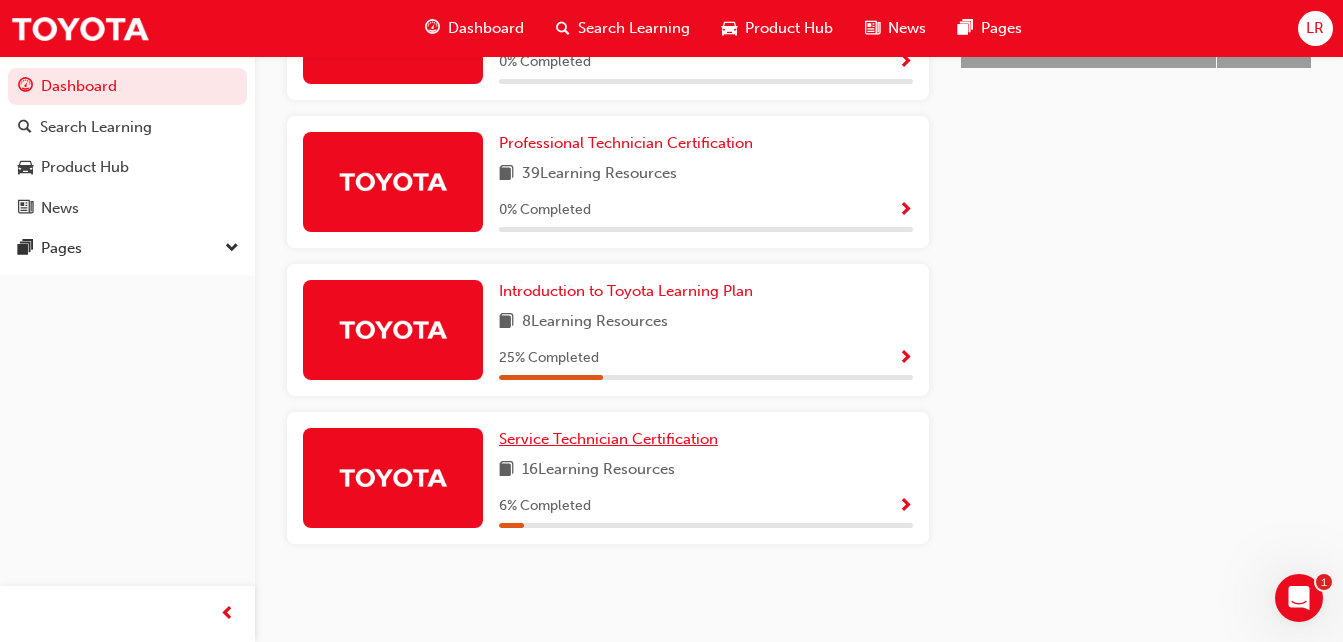 click on "Service Technician Certification" at bounding box center (612, 439) 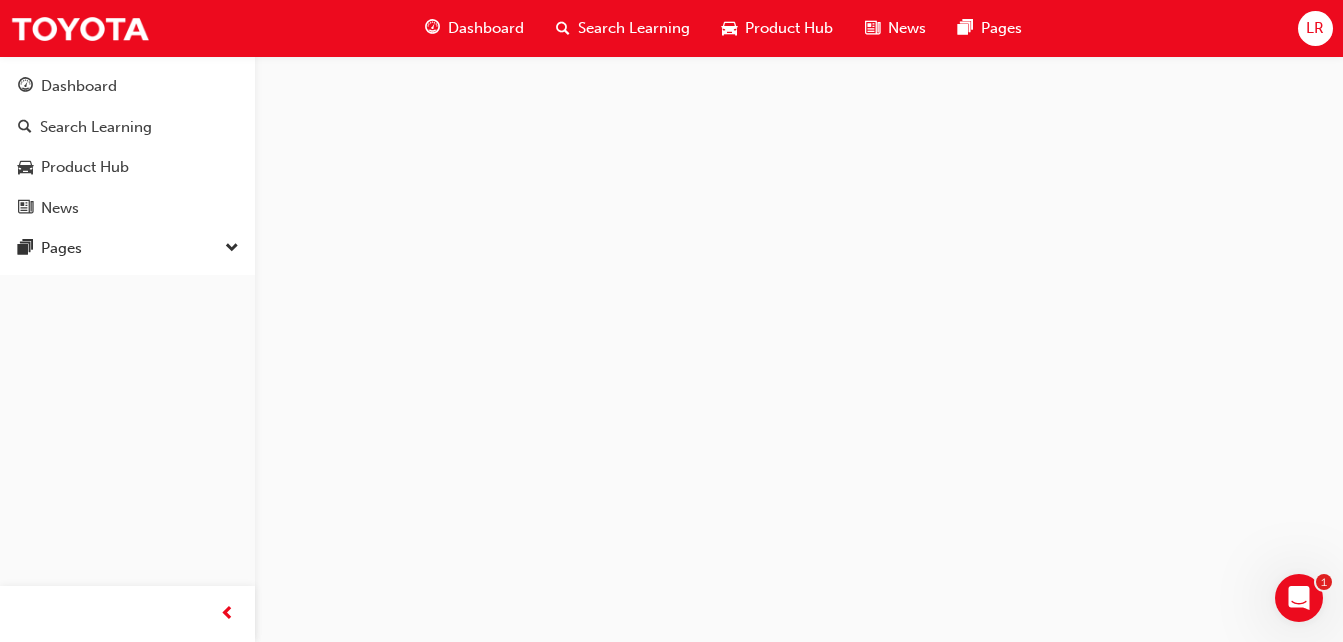 scroll, scrollTop: 0, scrollLeft: 0, axis: both 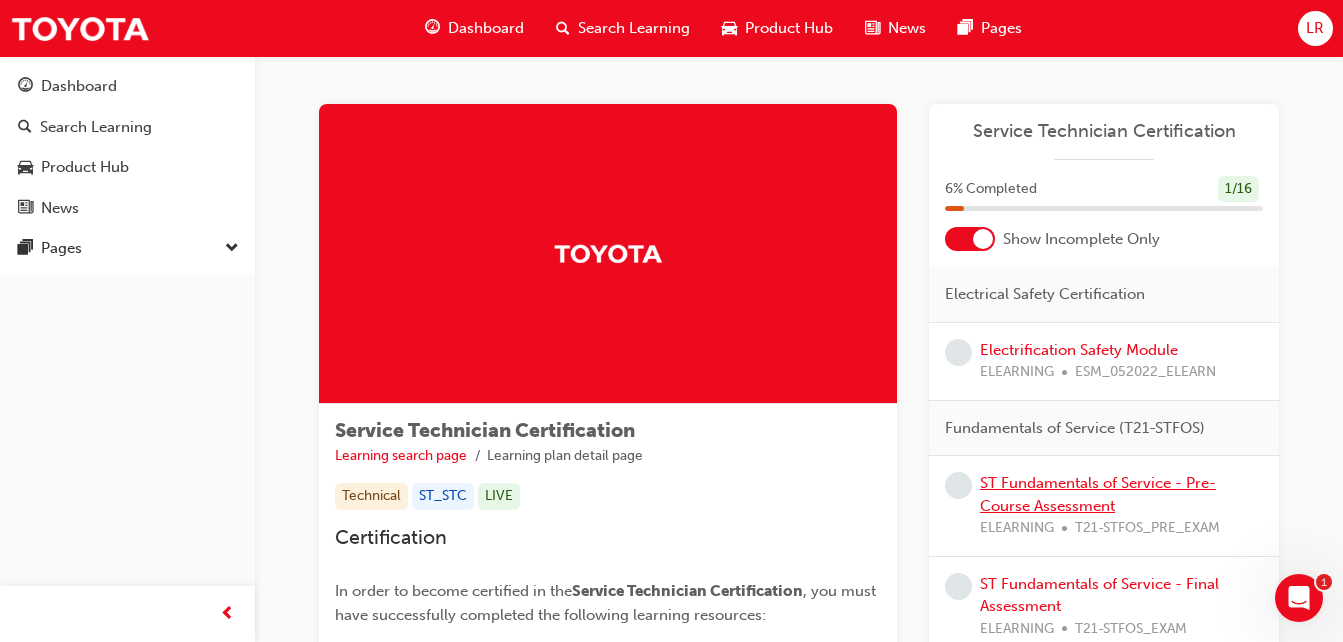 click on "ST Fundamentals of Service - Pre-Course Assessment" at bounding box center (1098, 494) 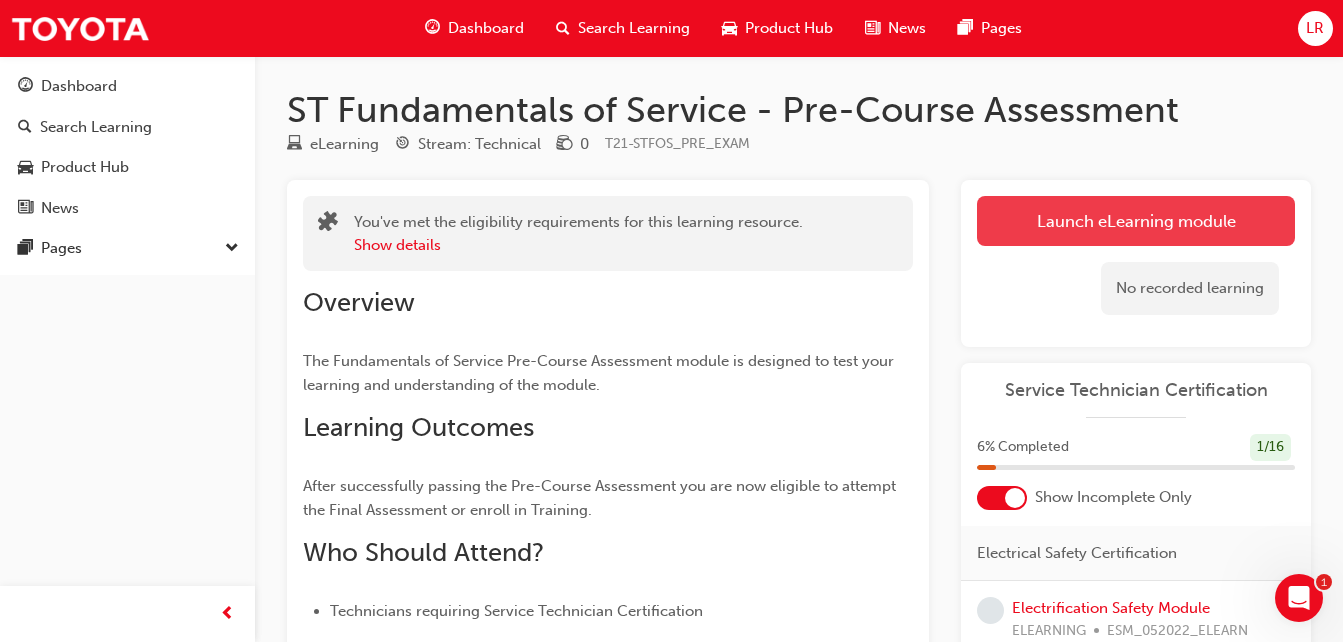 click on "Launch eLearning module" at bounding box center (1136, 221) 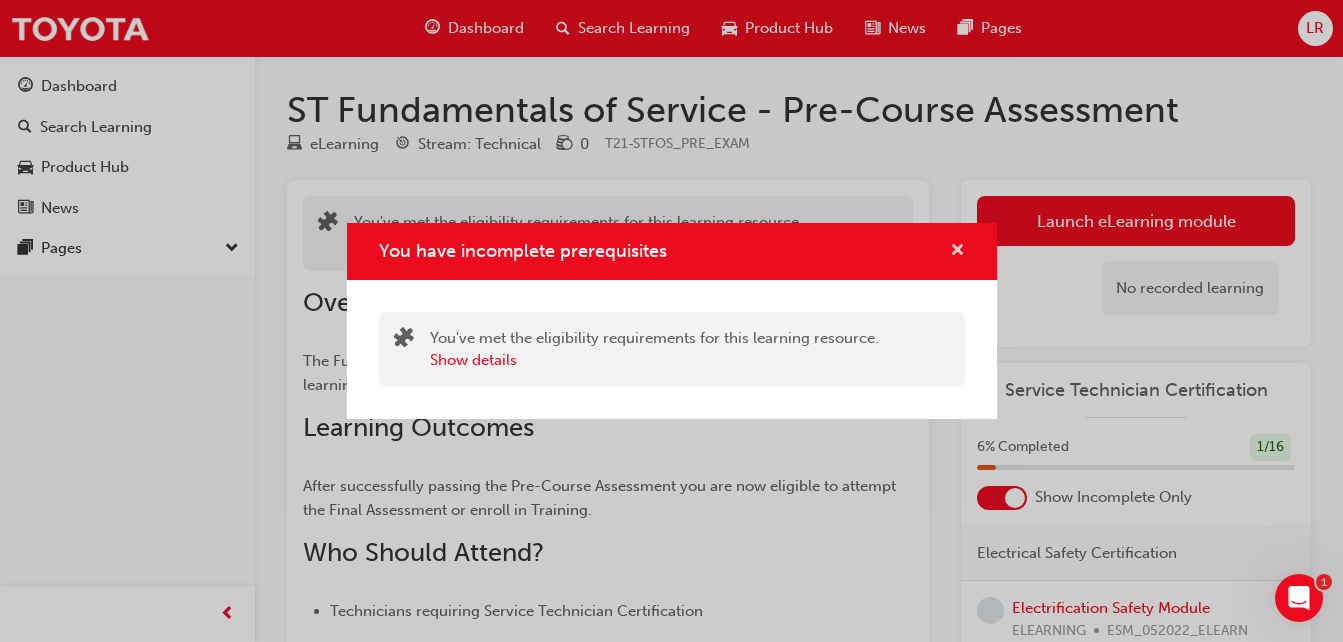 click at bounding box center [957, 252] 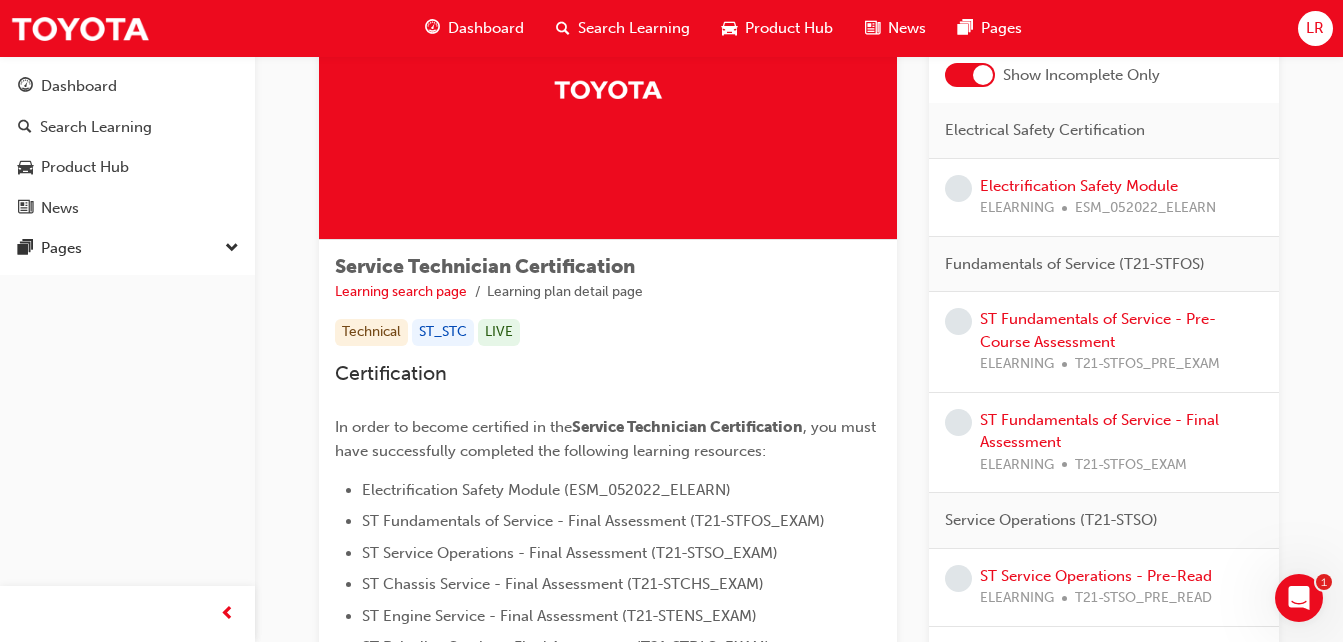 scroll, scrollTop: 139, scrollLeft: 0, axis: vertical 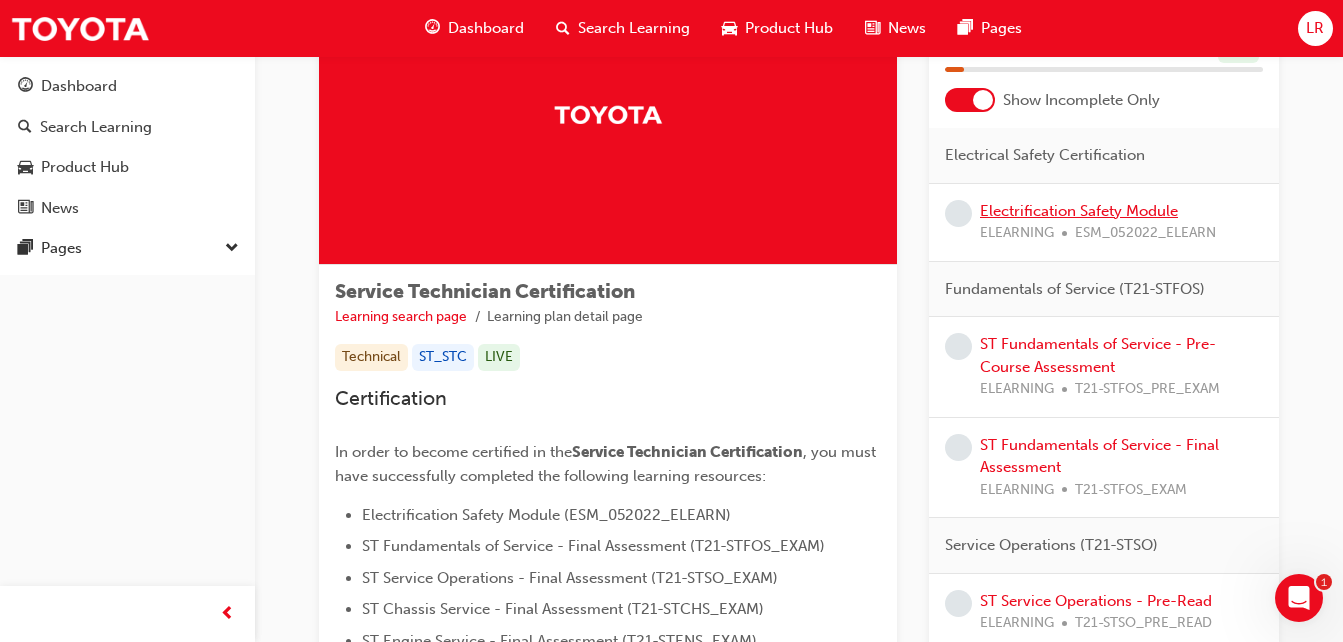 click on "Electrification Safety Module" at bounding box center [1079, 211] 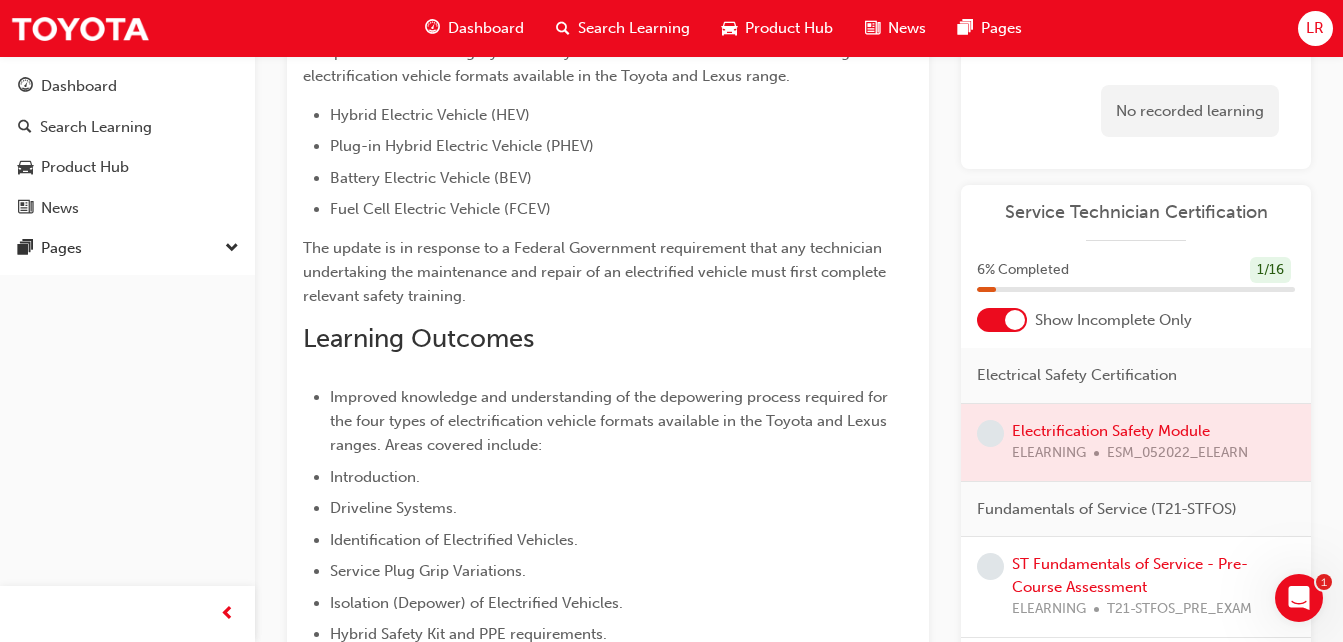 scroll, scrollTop: 289, scrollLeft: 0, axis: vertical 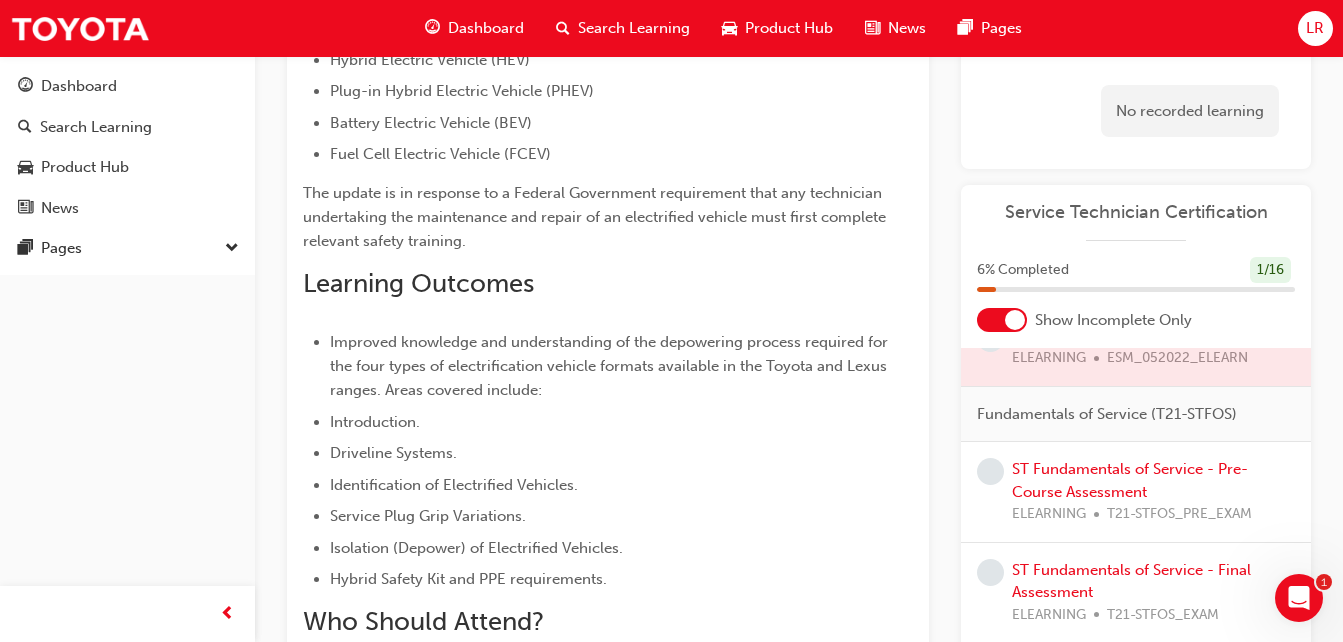 click on "ST Fundamentals of Service - Pre-Course Assessment ELEARNING T21-STFOS_PRE_EXAM" at bounding box center [1153, 492] 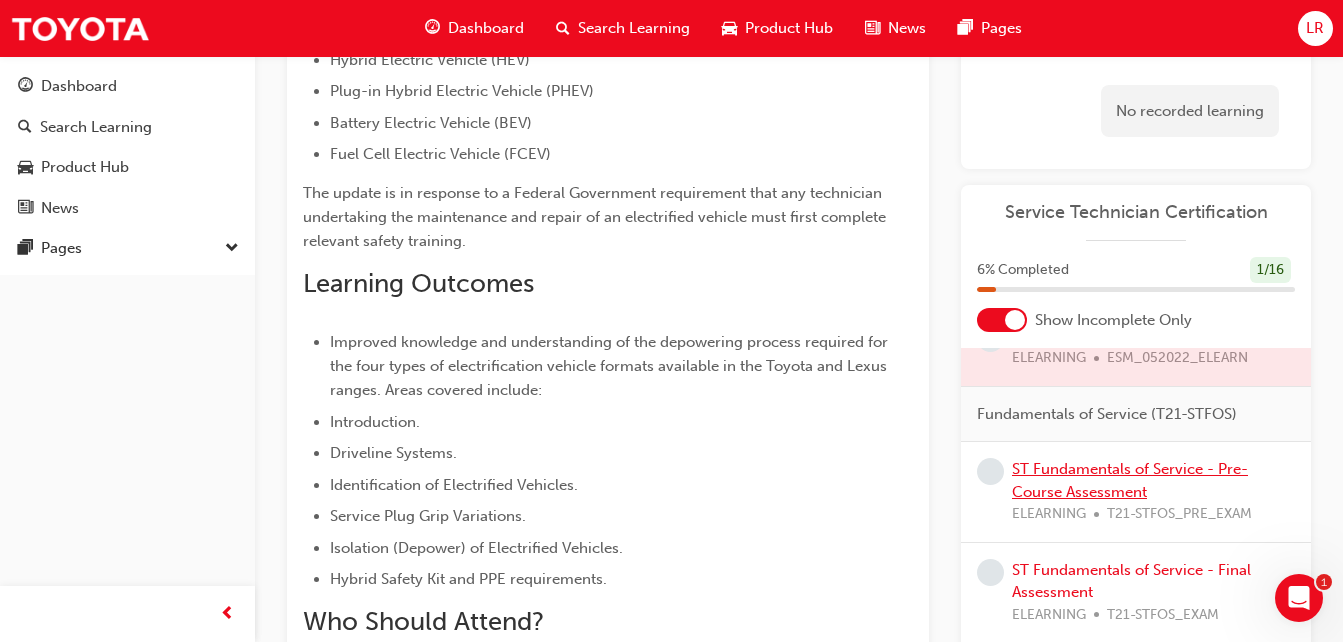 click on "ST Fundamentals of Service - Pre-Course Assessment" at bounding box center (1130, 480) 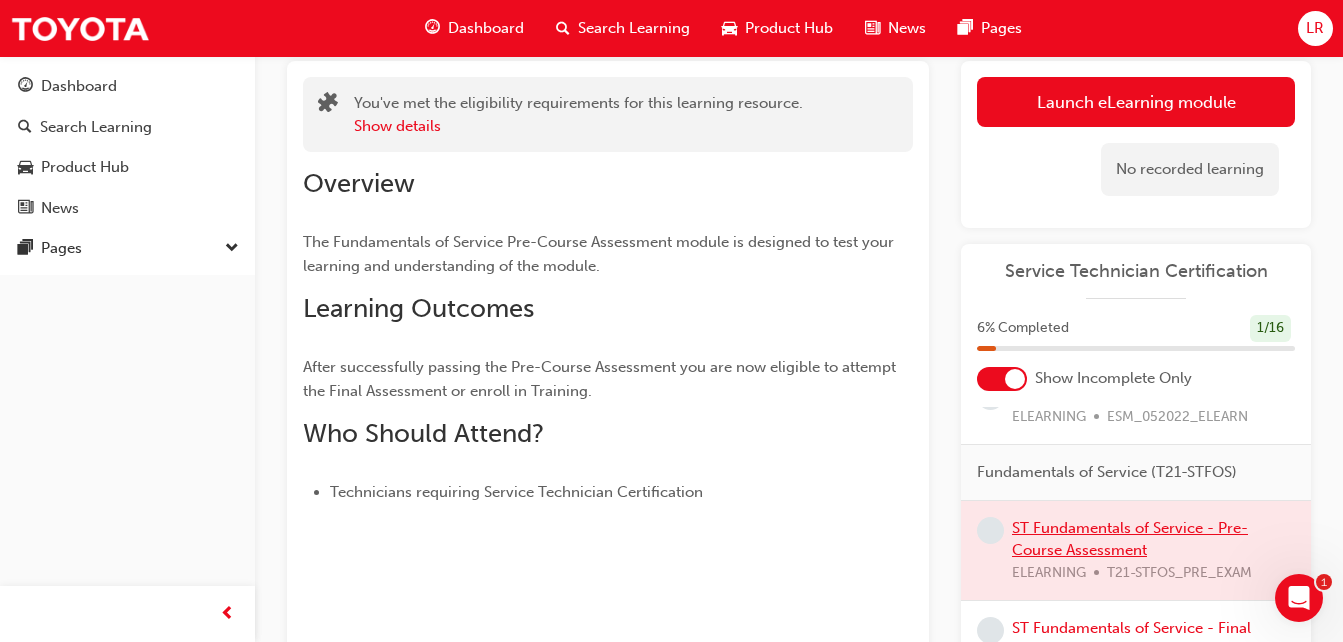 scroll, scrollTop: 118, scrollLeft: 0, axis: vertical 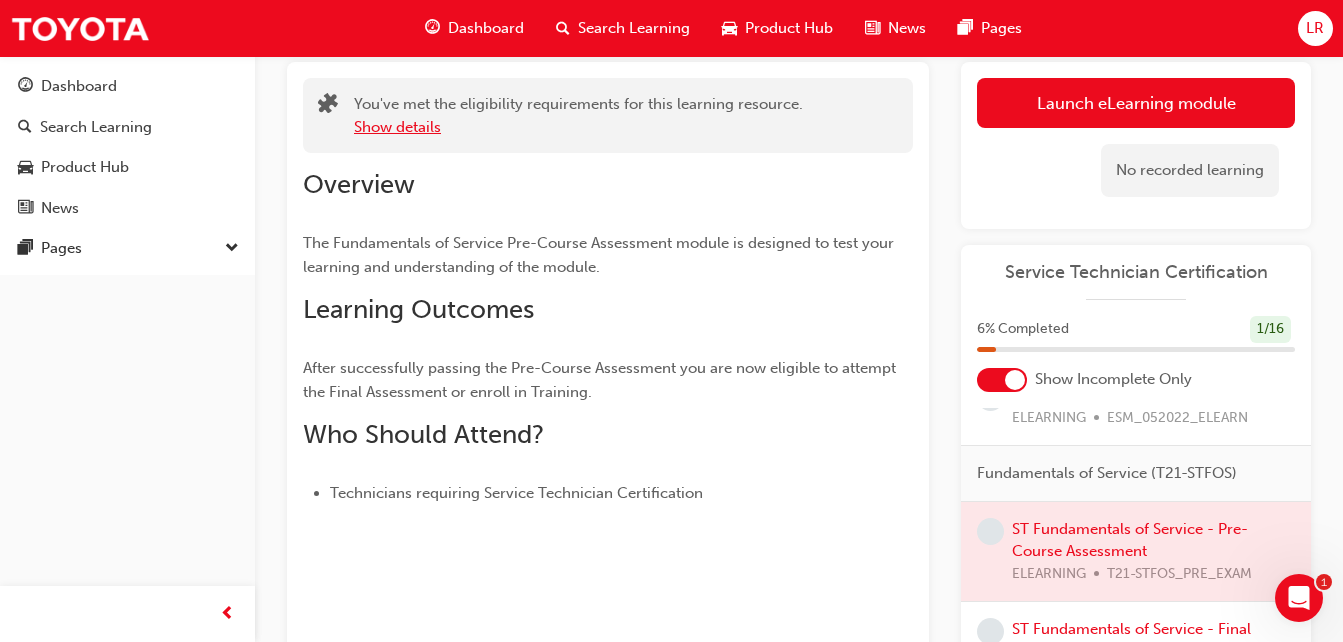 click on "Show details" at bounding box center (397, 127) 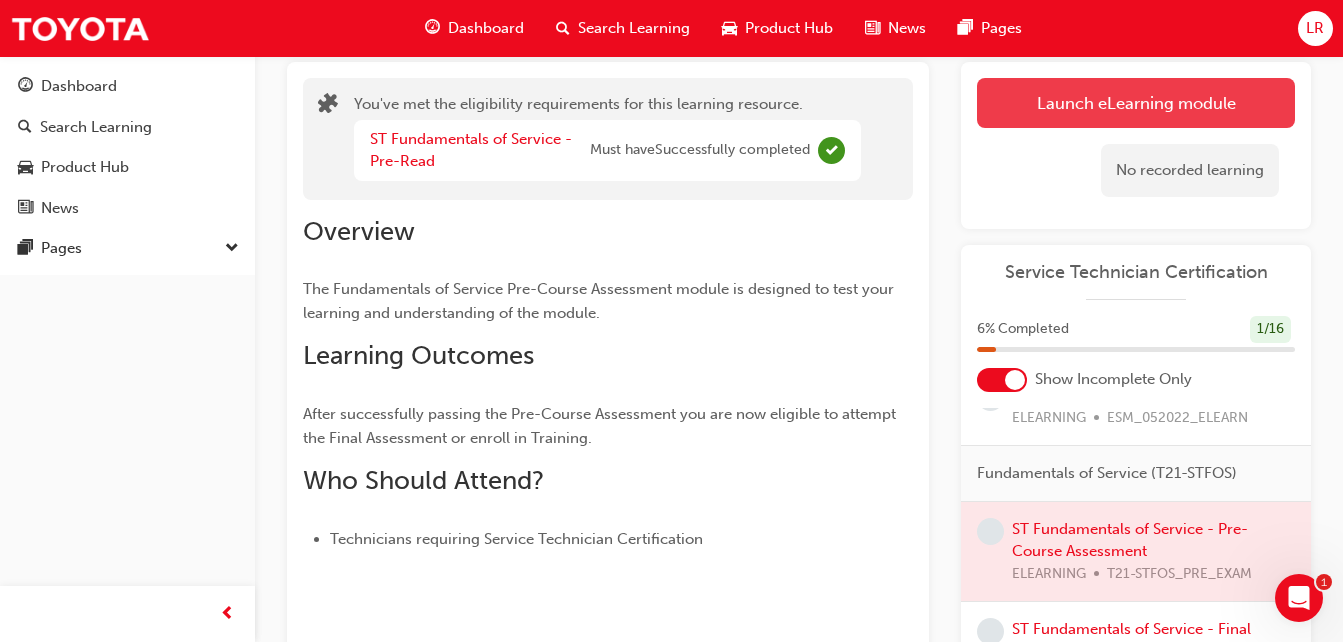 click on "Launch eLearning module" at bounding box center (1136, 103) 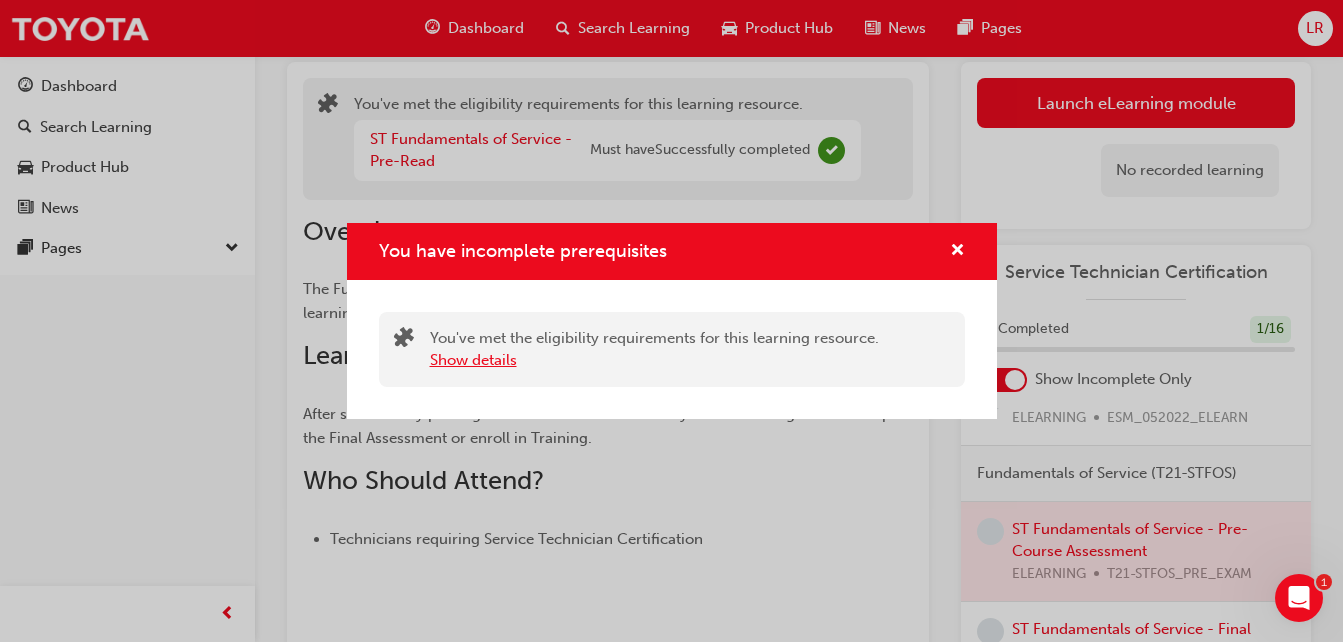click on "Show details" at bounding box center (473, 360) 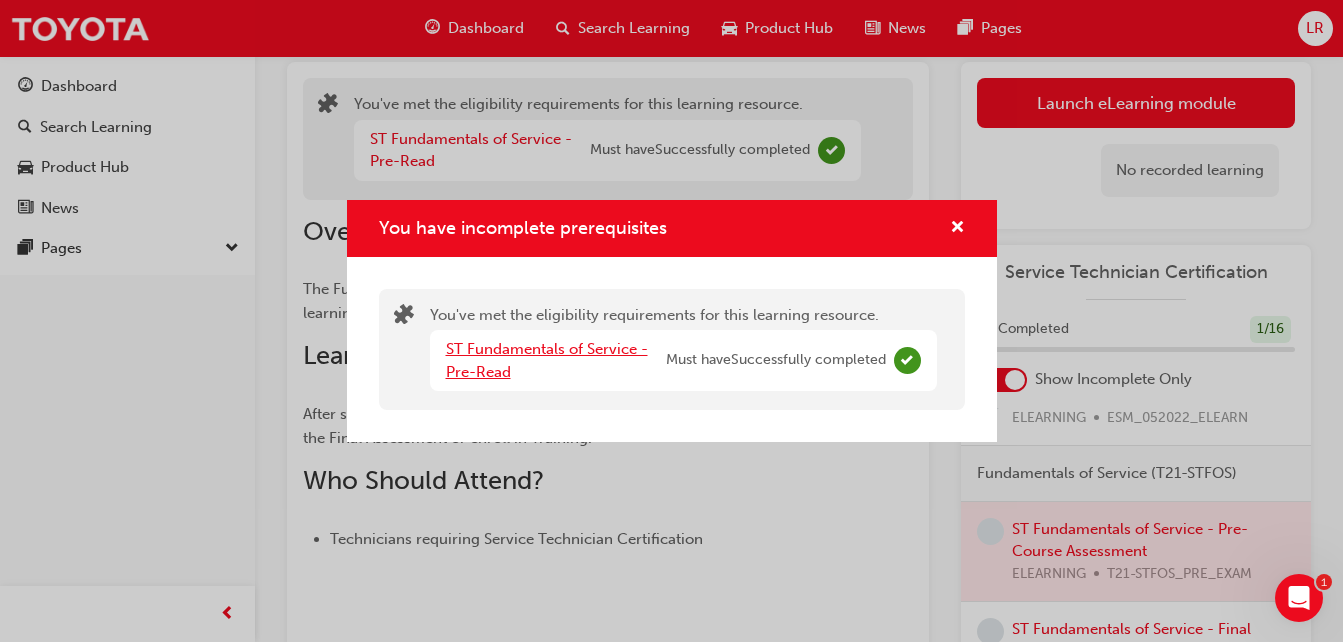 click on "ST Fundamentals of Service - Pre-Read" at bounding box center (547, 360) 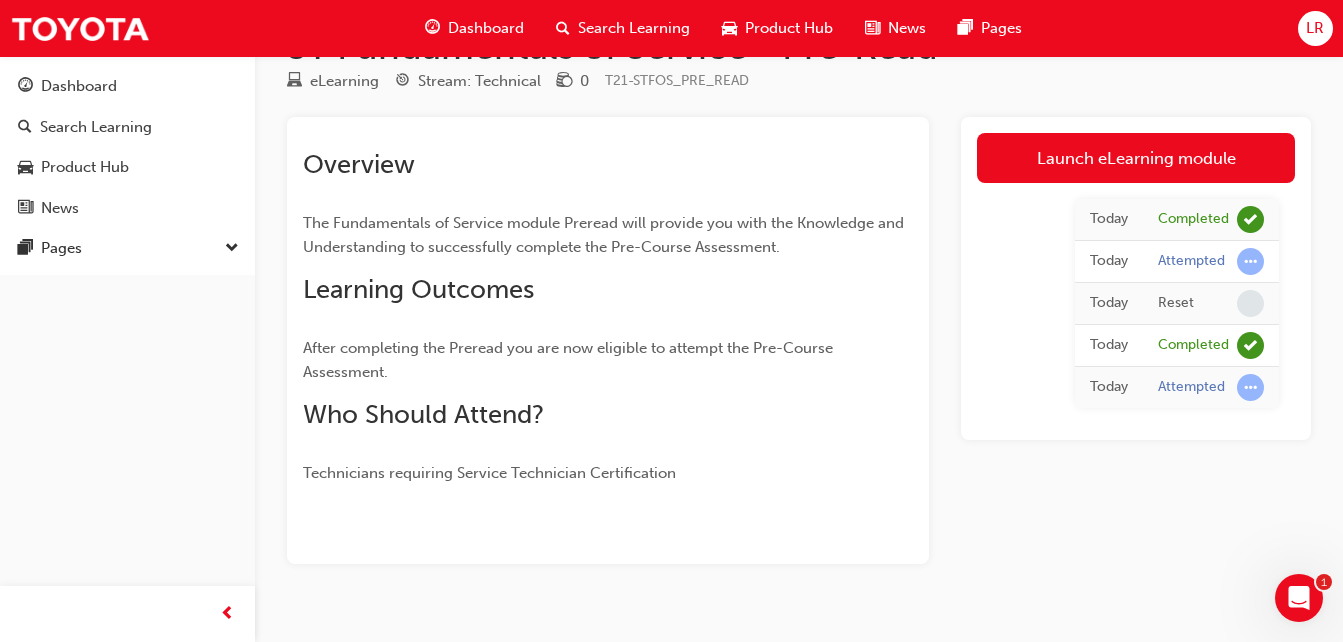 scroll, scrollTop: 0, scrollLeft: 0, axis: both 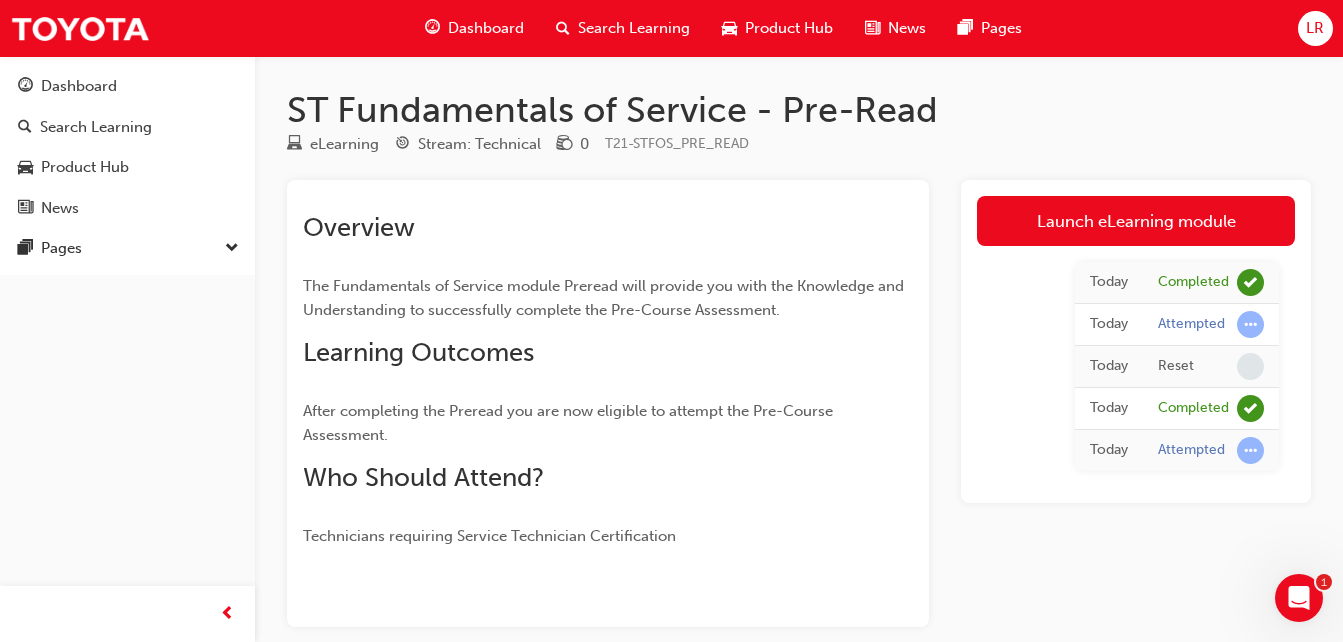 click at bounding box center [1299, 598] 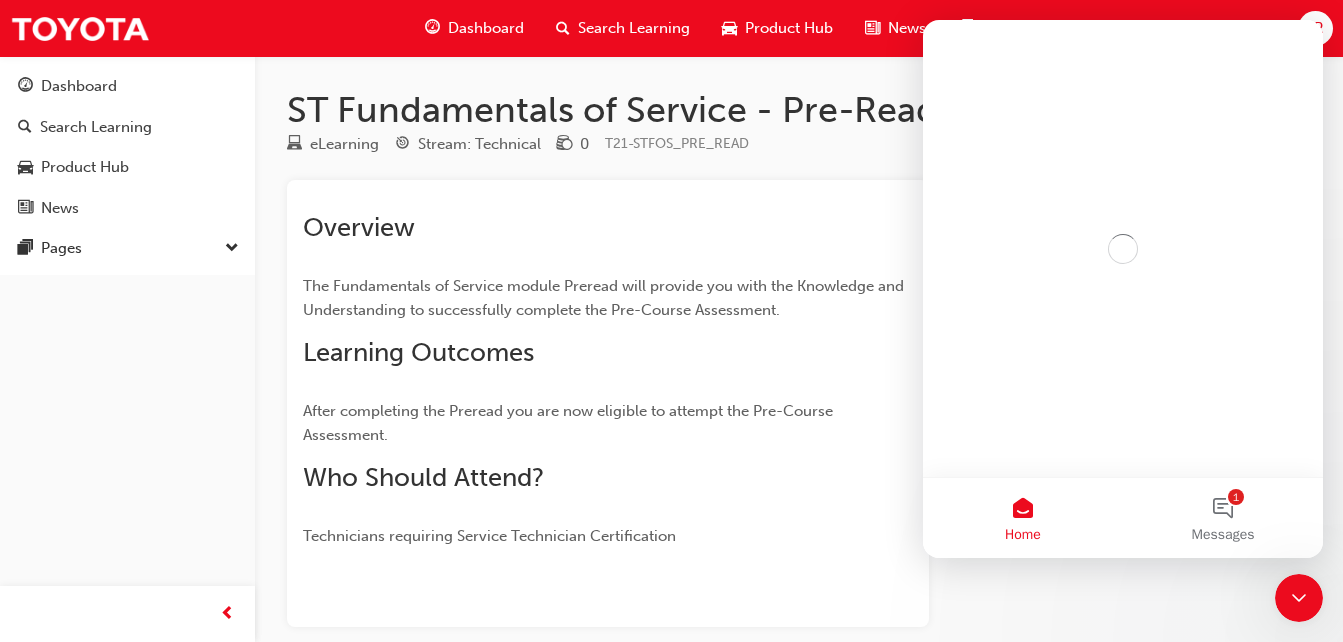 scroll, scrollTop: 0, scrollLeft: 0, axis: both 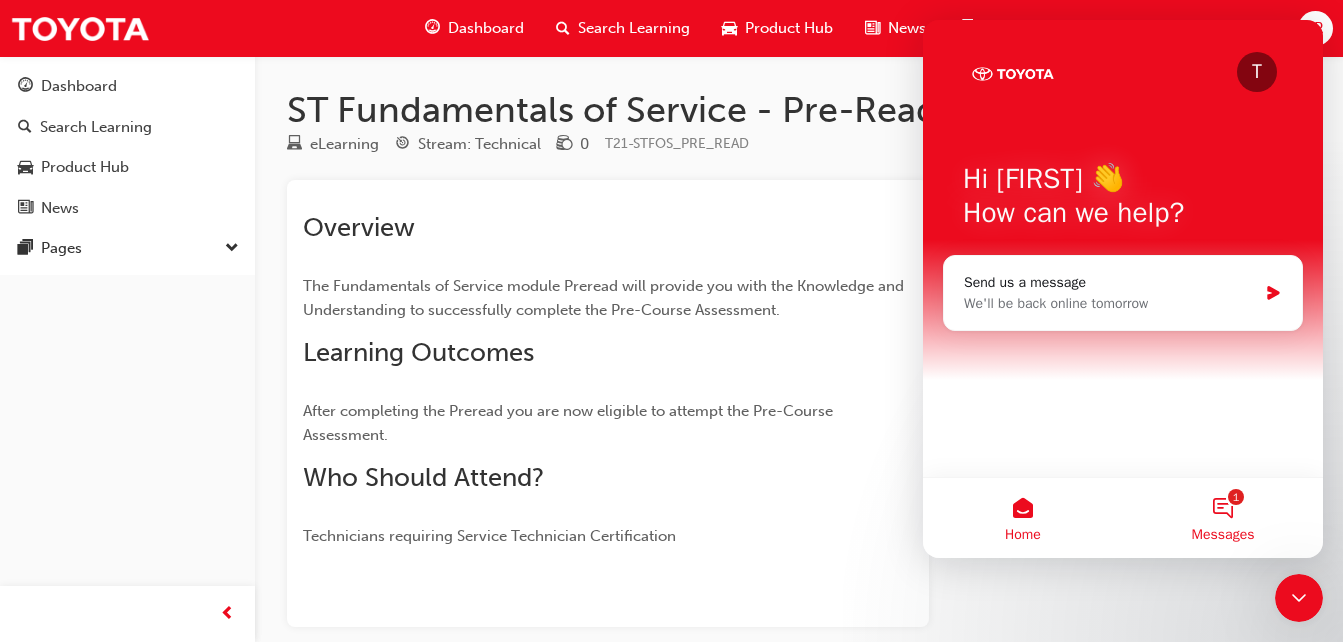 click on "1 Messages" at bounding box center (1223, 518) 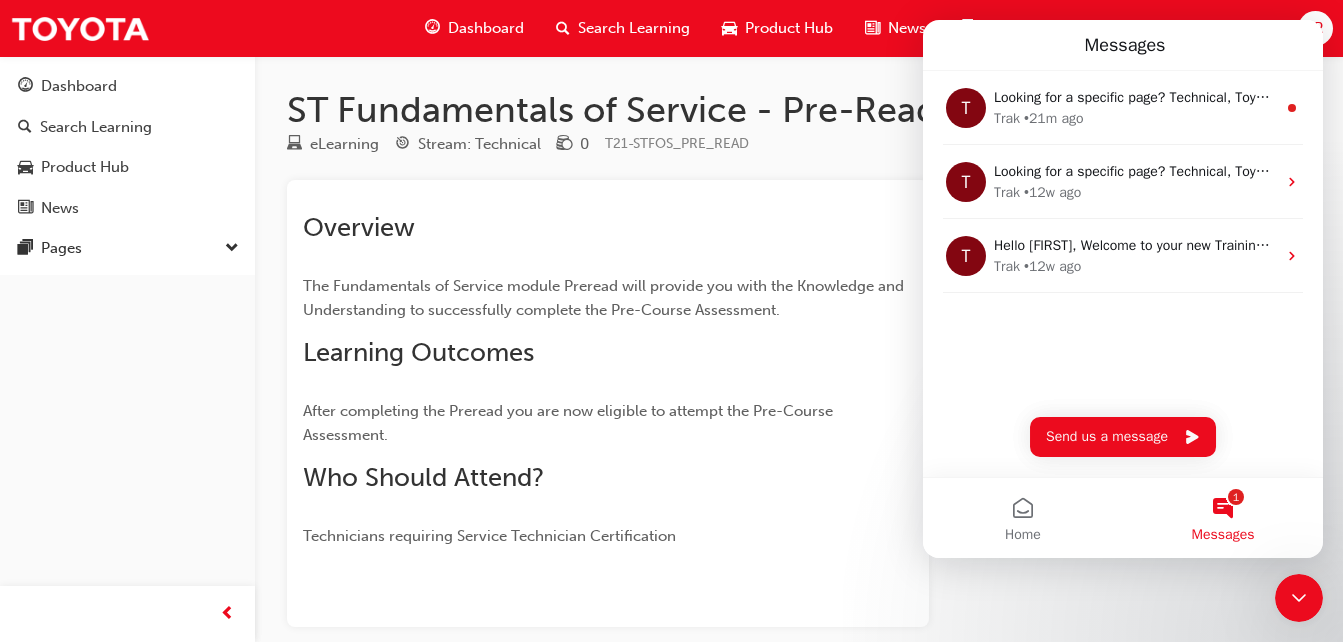 click on "Launch eLearning module   Today Completed   Today Attempted   Today Reset   Today Completed   Today Attempted" at bounding box center (1136, 403) 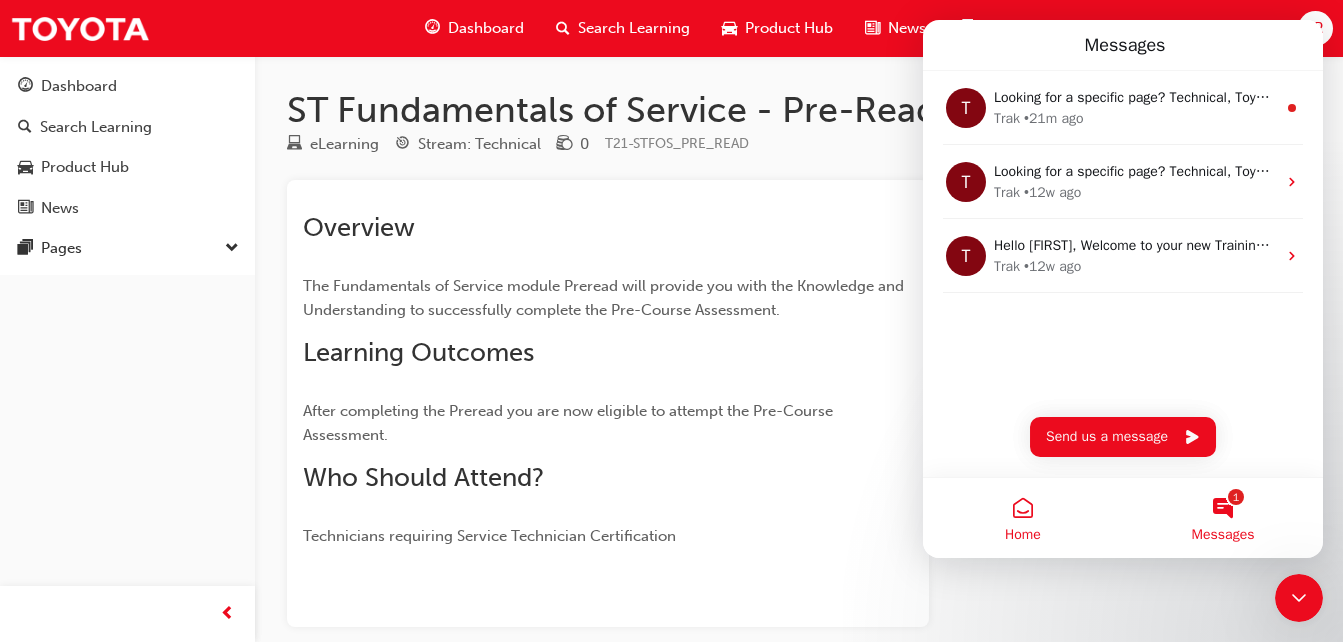 click on "Home" at bounding box center (1023, 518) 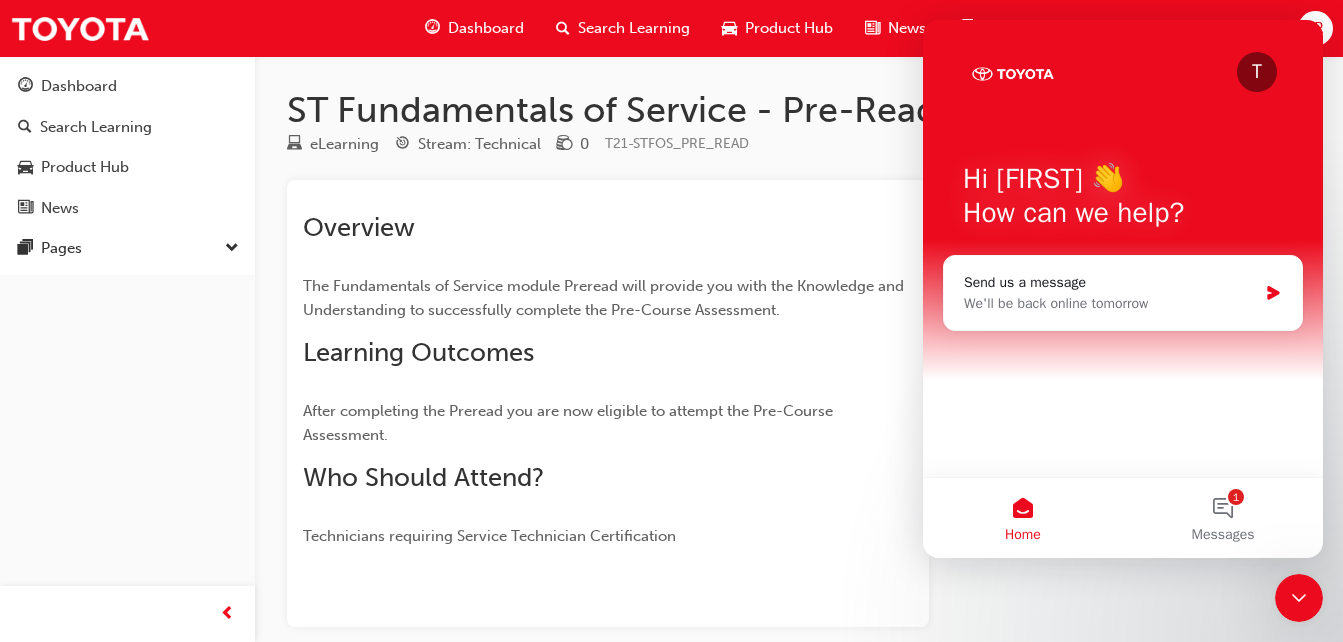 click at bounding box center [1299, 598] 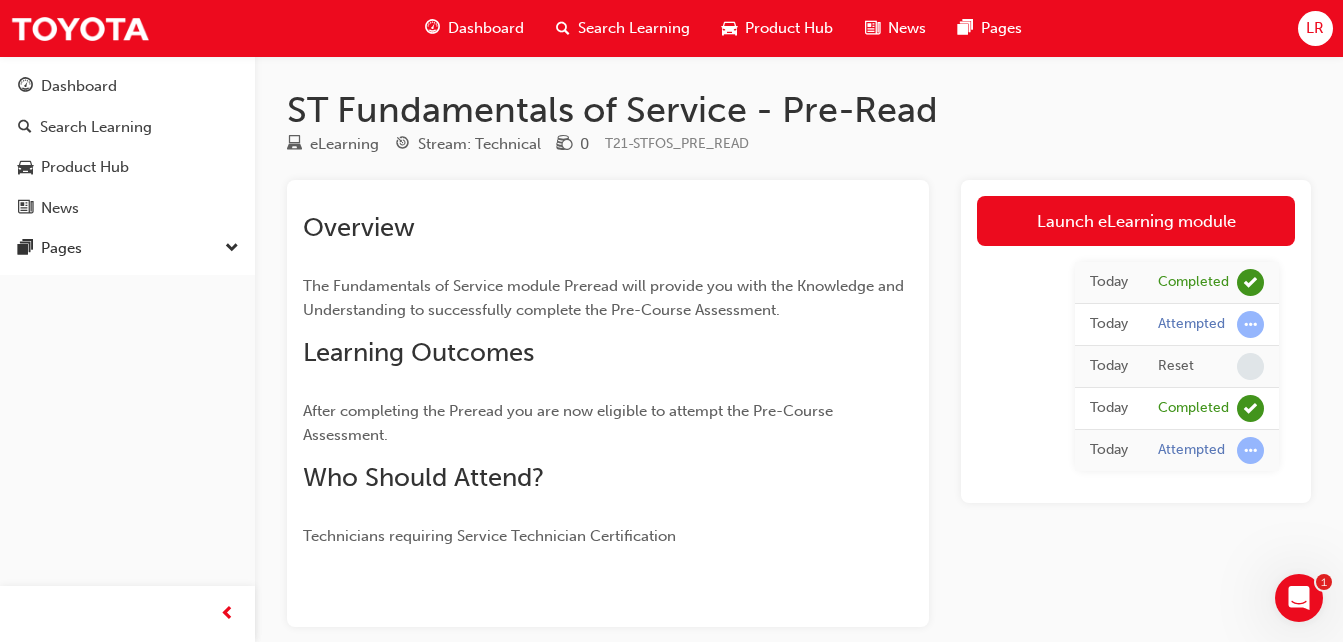 scroll, scrollTop: 0, scrollLeft: 0, axis: both 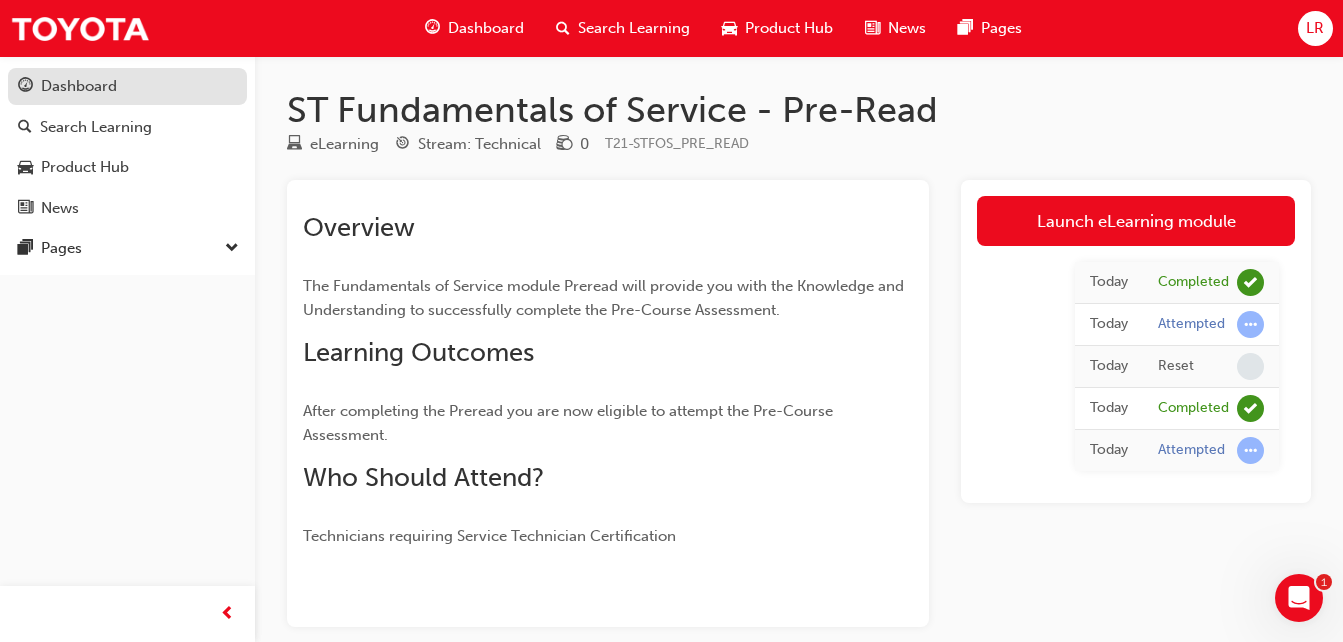 click on "Dashboard" at bounding box center [79, 86] 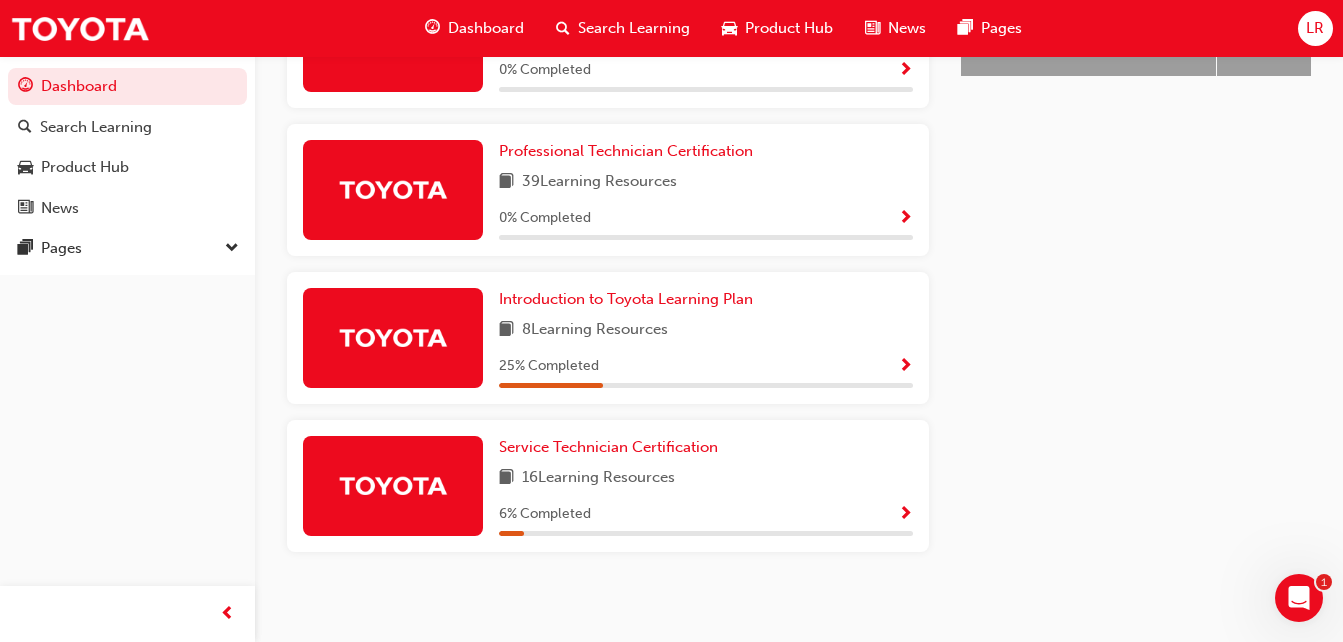 scroll, scrollTop: 1033, scrollLeft: 0, axis: vertical 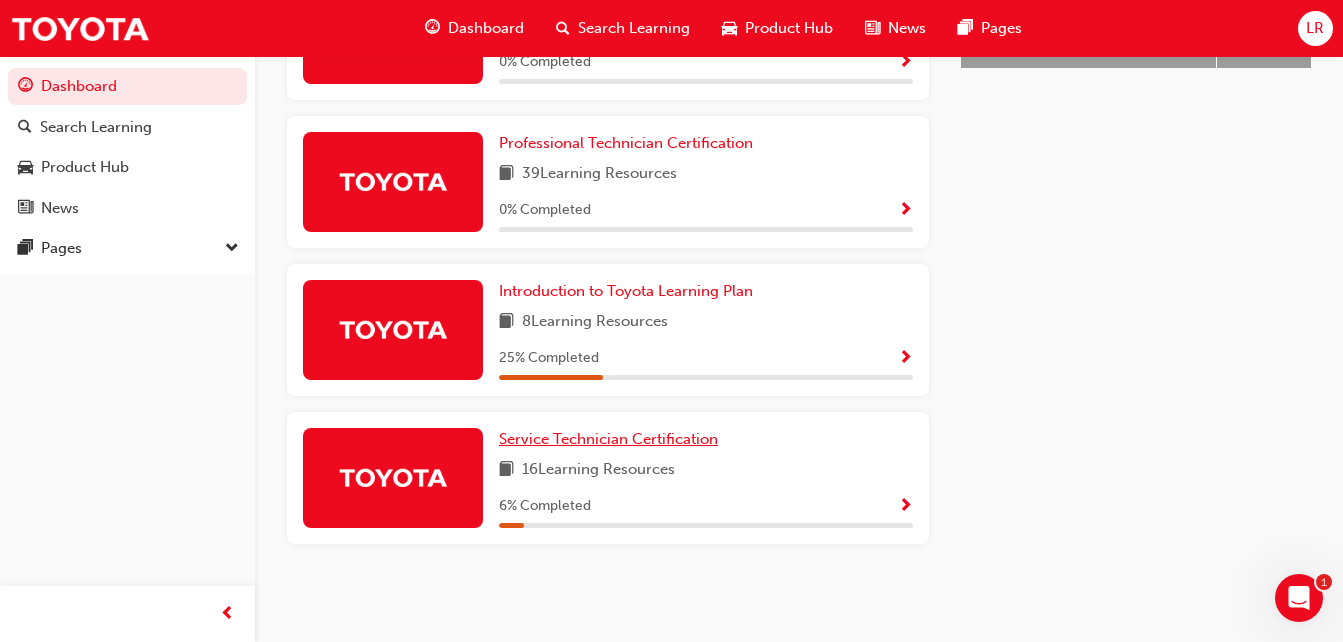 click on "Service Technician Certification" at bounding box center (608, 439) 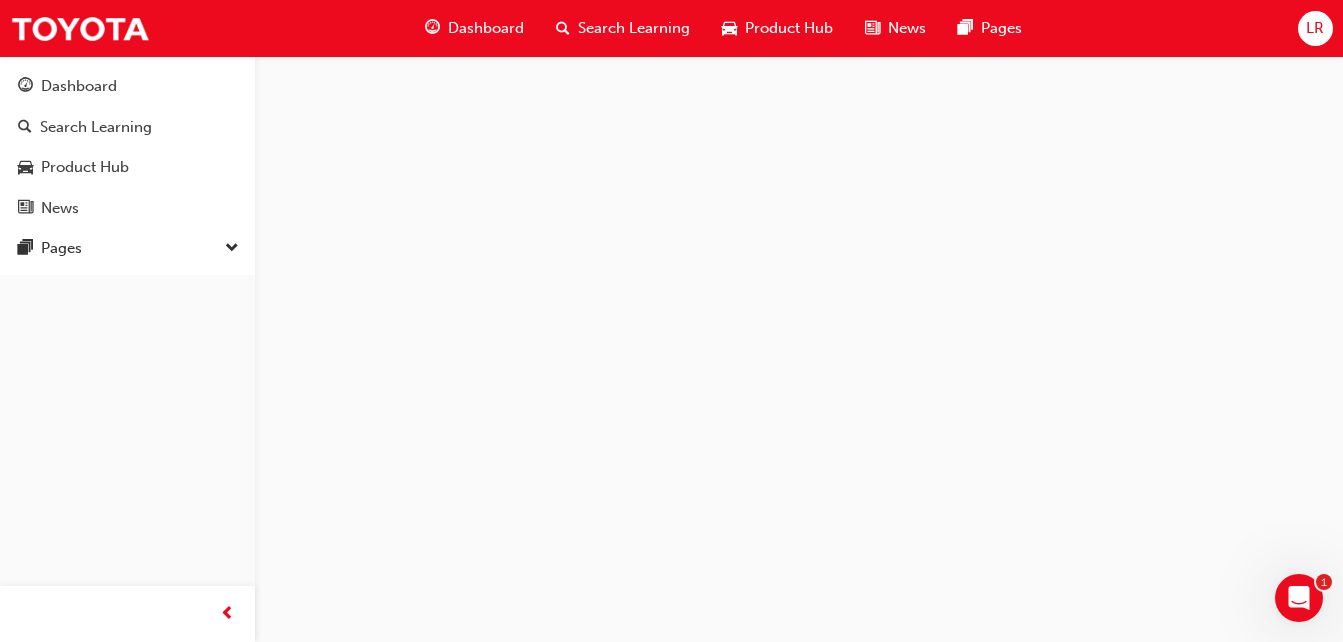 scroll, scrollTop: 0, scrollLeft: 0, axis: both 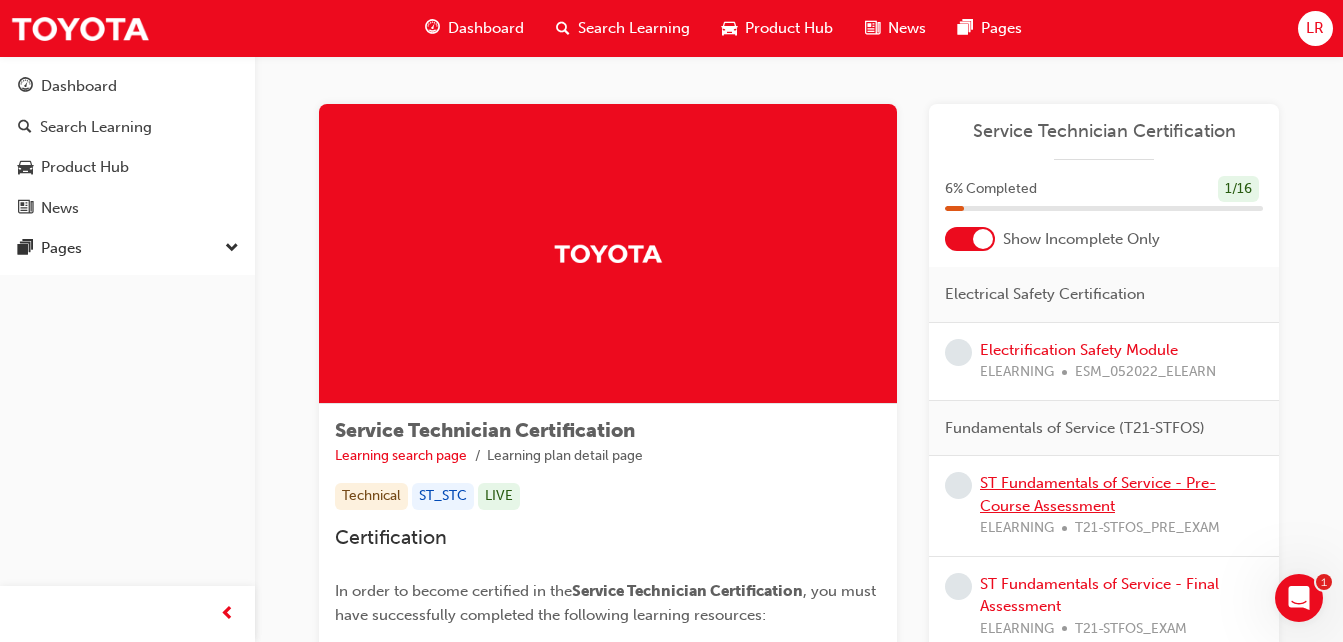 click on "ST Fundamentals of Service - Pre-Course Assessment" at bounding box center (1098, 494) 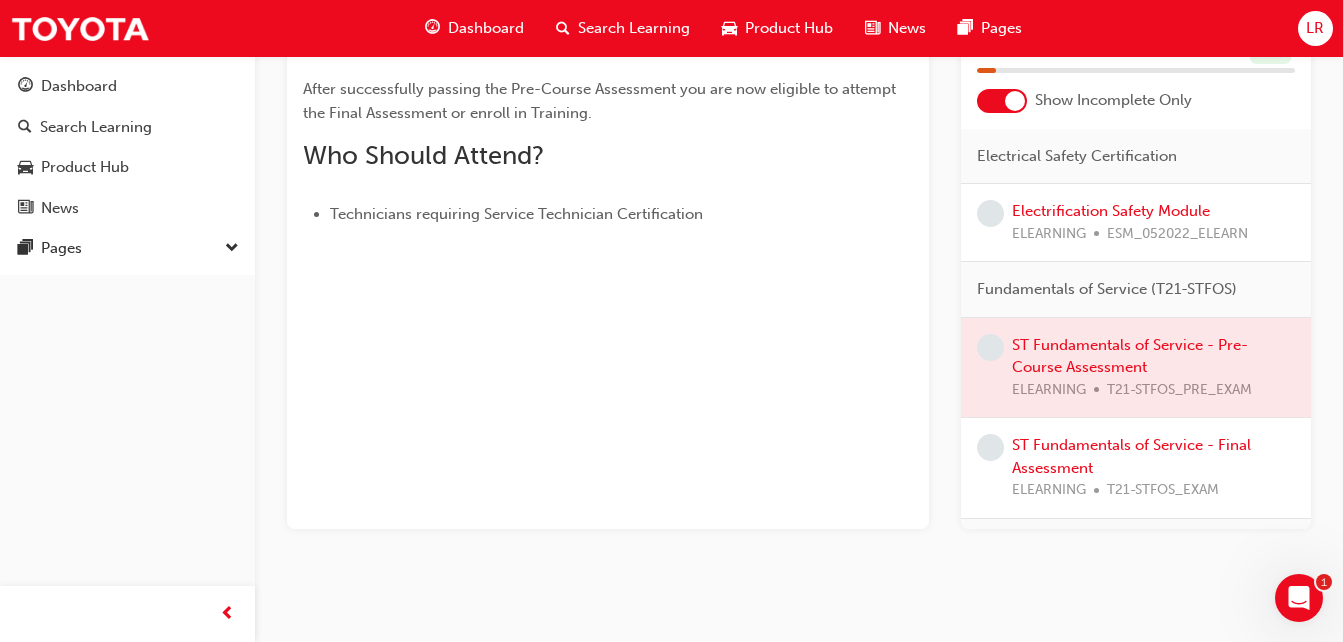 scroll, scrollTop: 398, scrollLeft: 0, axis: vertical 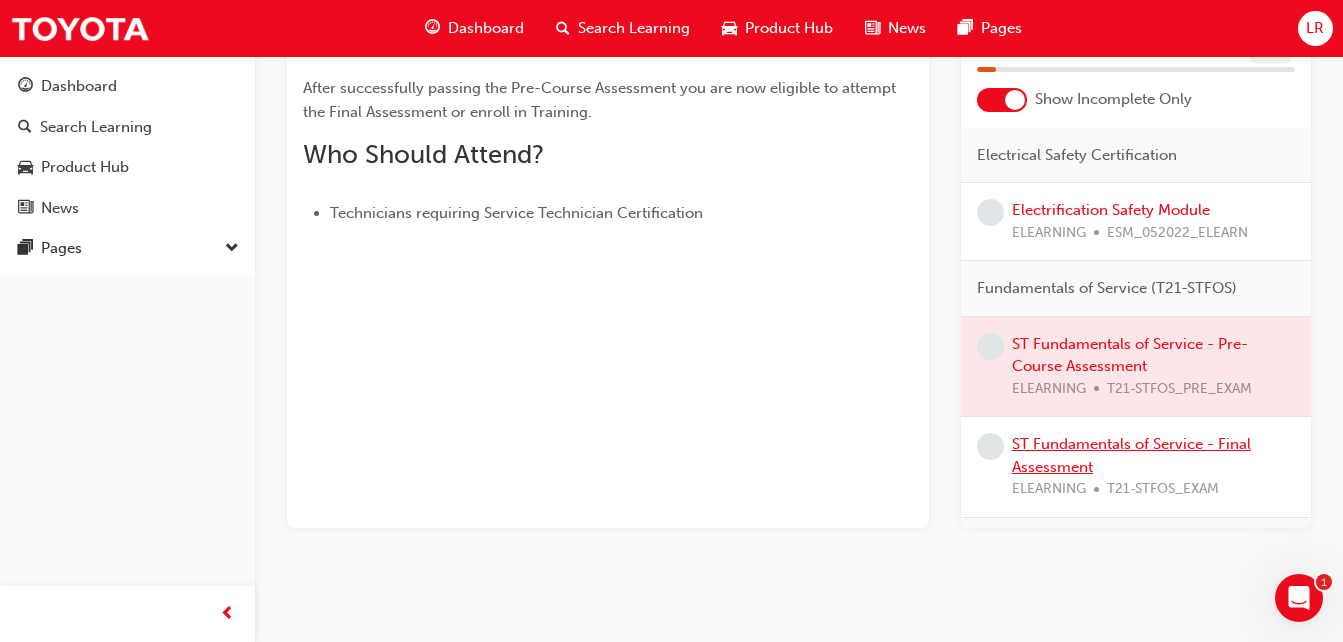 click on "ST Fundamentals of Service - Final Assessment" at bounding box center (1131, 455) 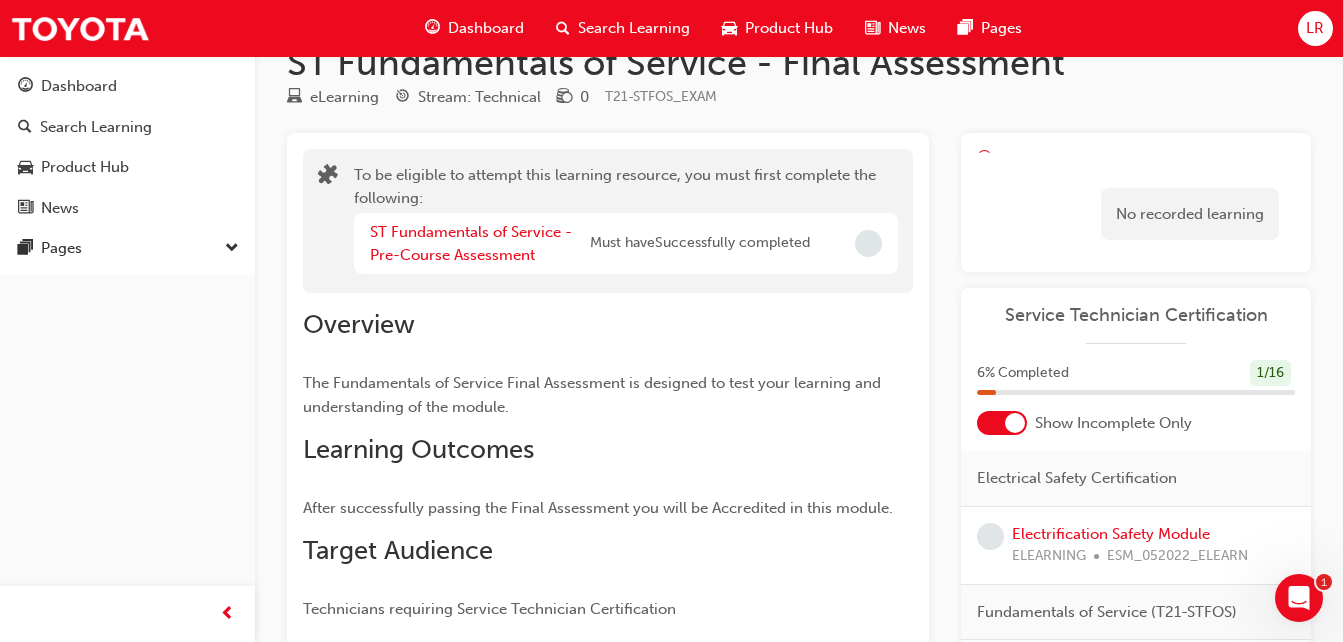 scroll, scrollTop: 0, scrollLeft: 0, axis: both 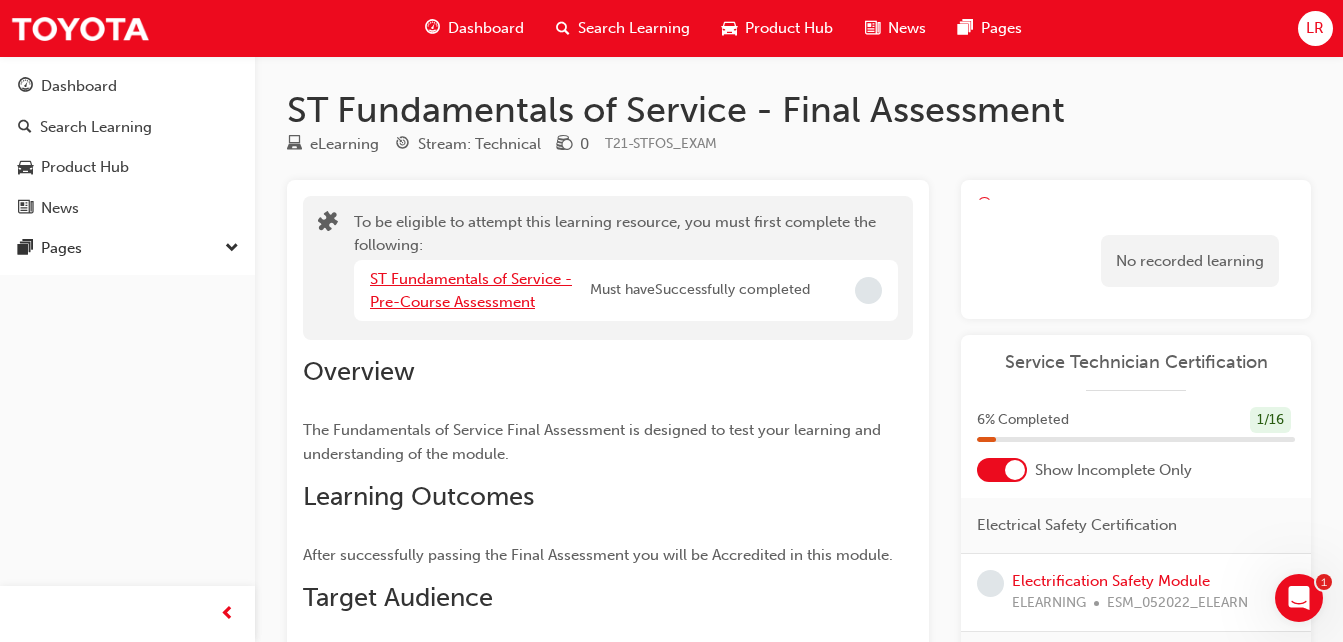 click on "ST Fundamentals of Service - Pre-Course Assessment" at bounding box center (471, 290) 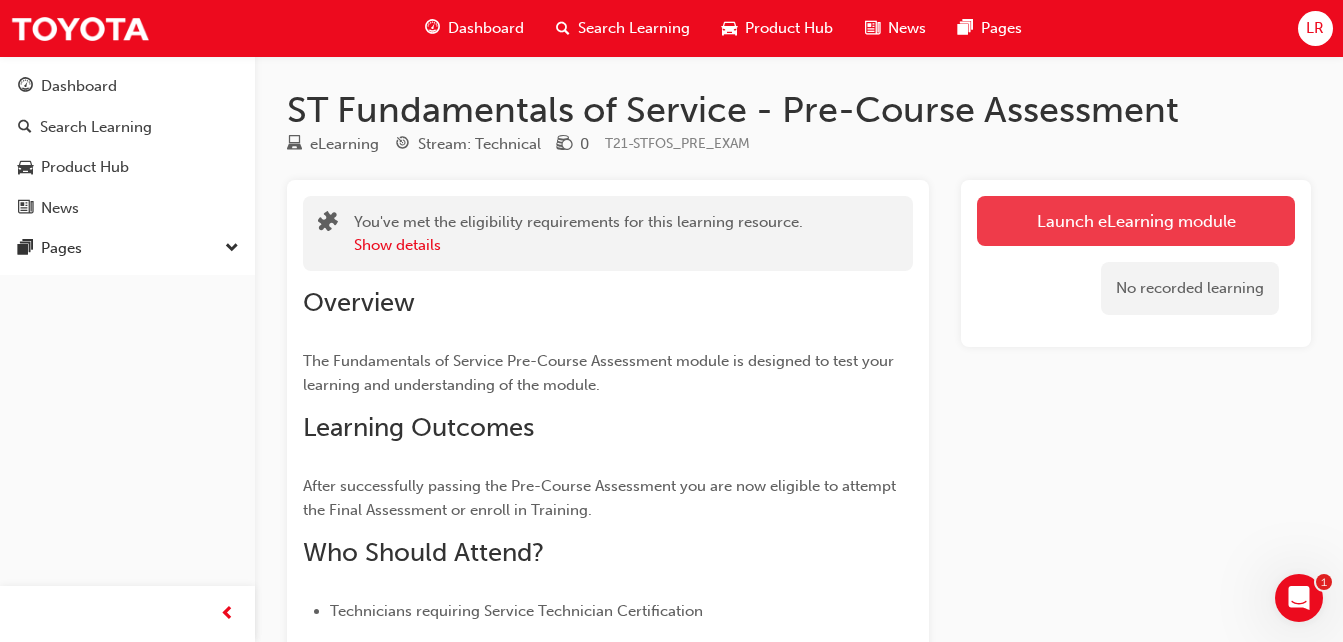 click on "Launch eLearning module" at bounding box center (1136, 221) 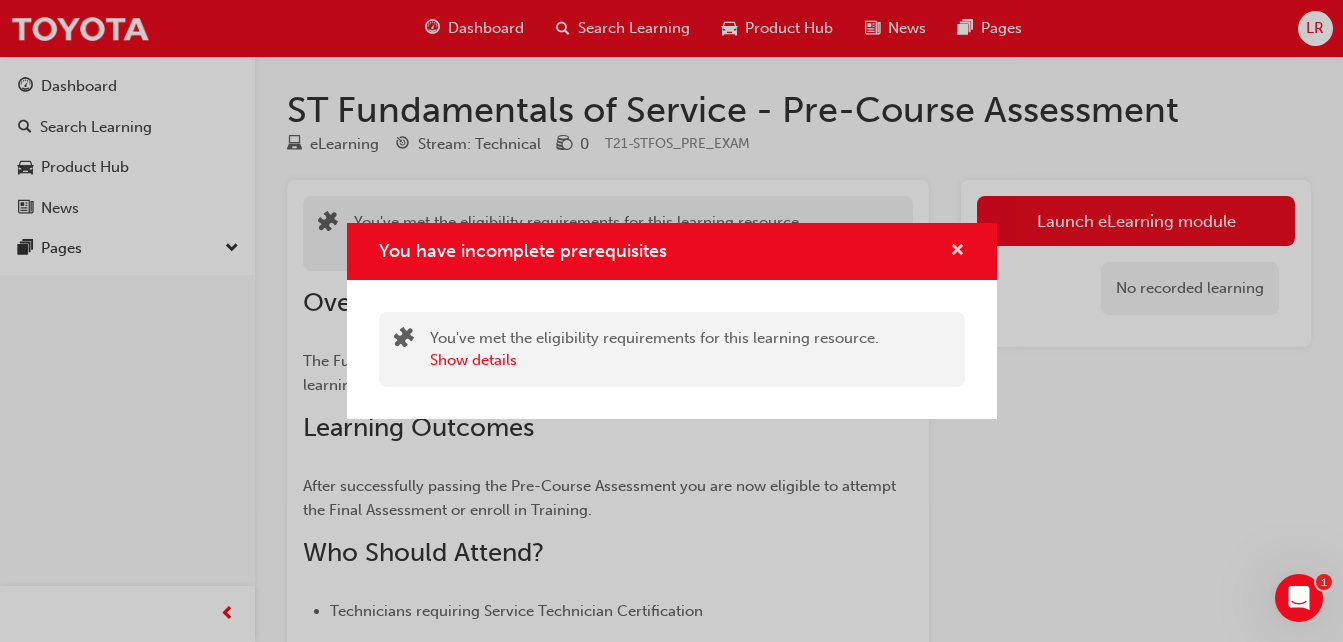 click at bounding box center (957, 252) 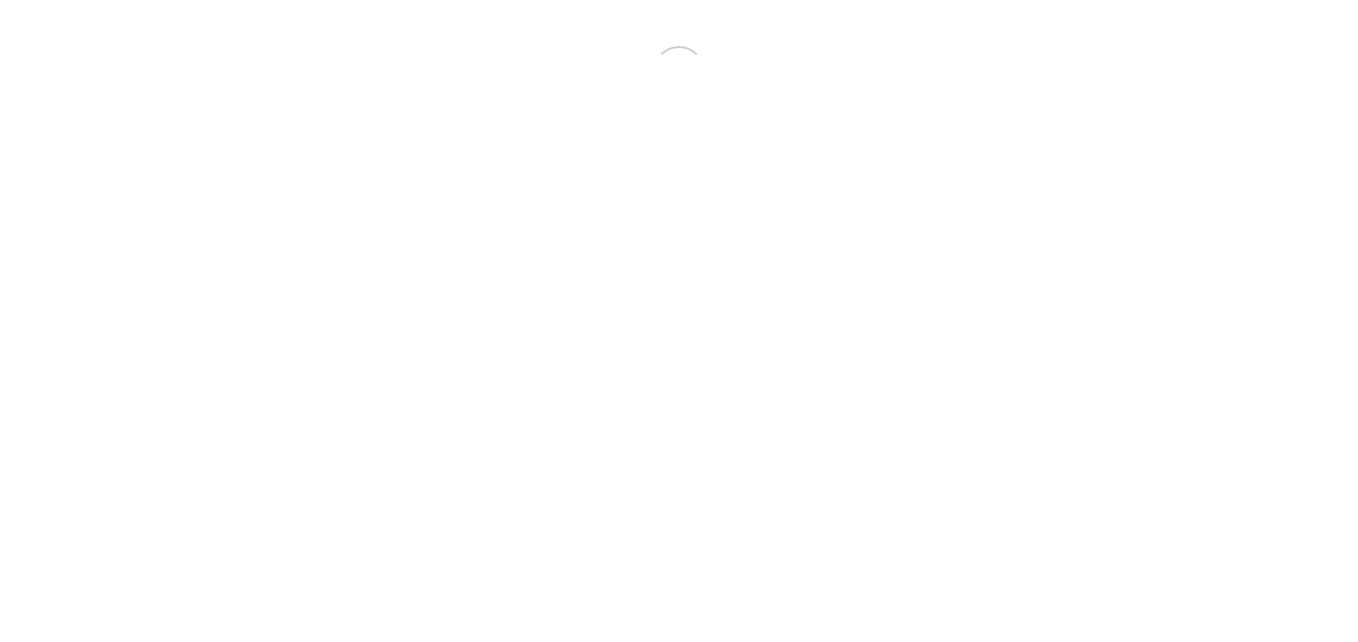 scroll, scrollTop: 0, scrollLeft: 0, axis: both 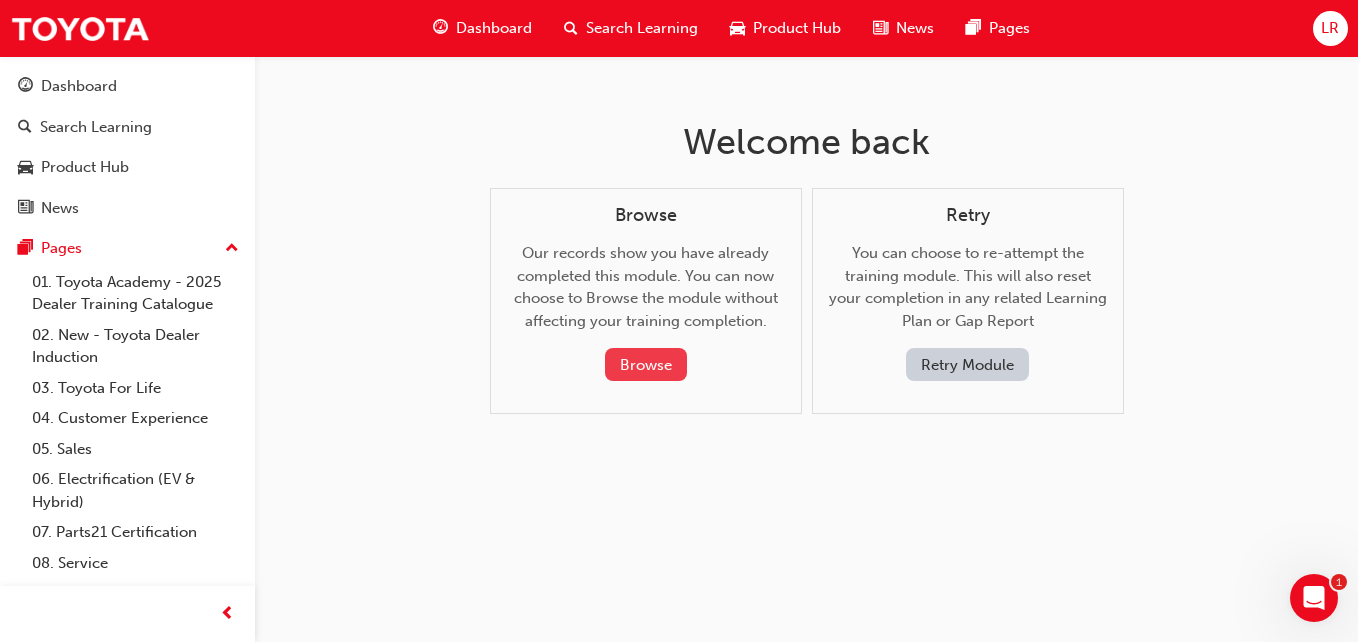click on "Browse" at bounding box center (646, 364) 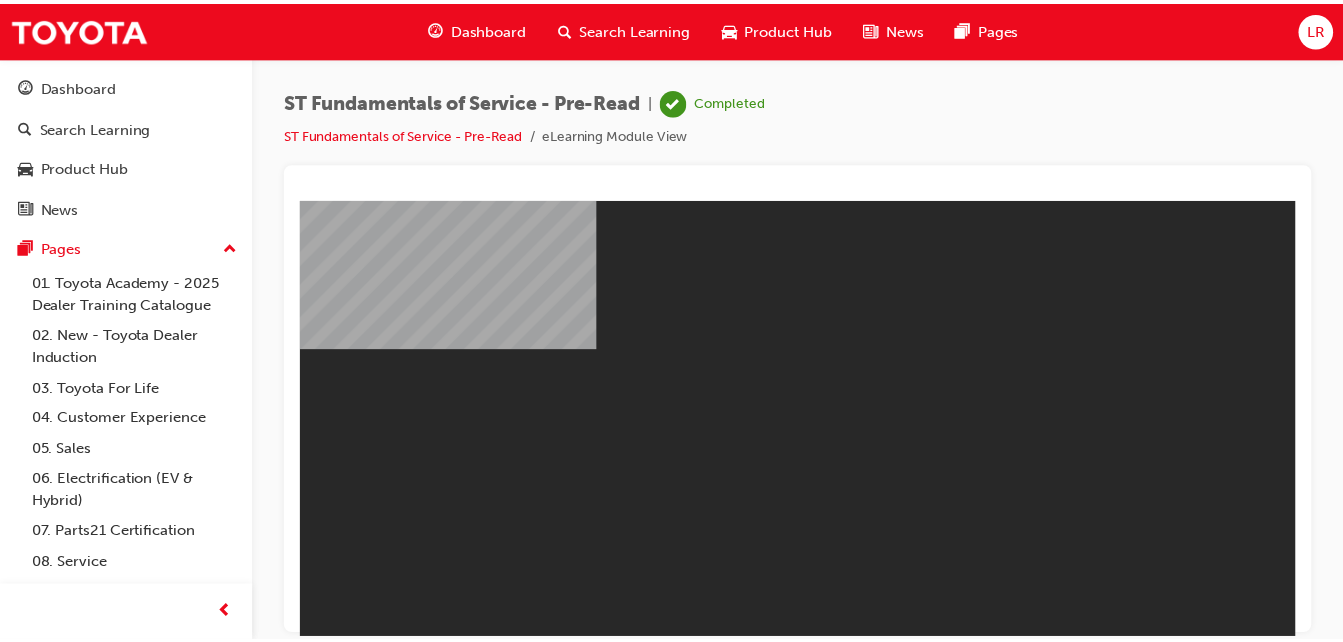 scroll, scrollTop: 0, scrollLeft: 0, axis: both 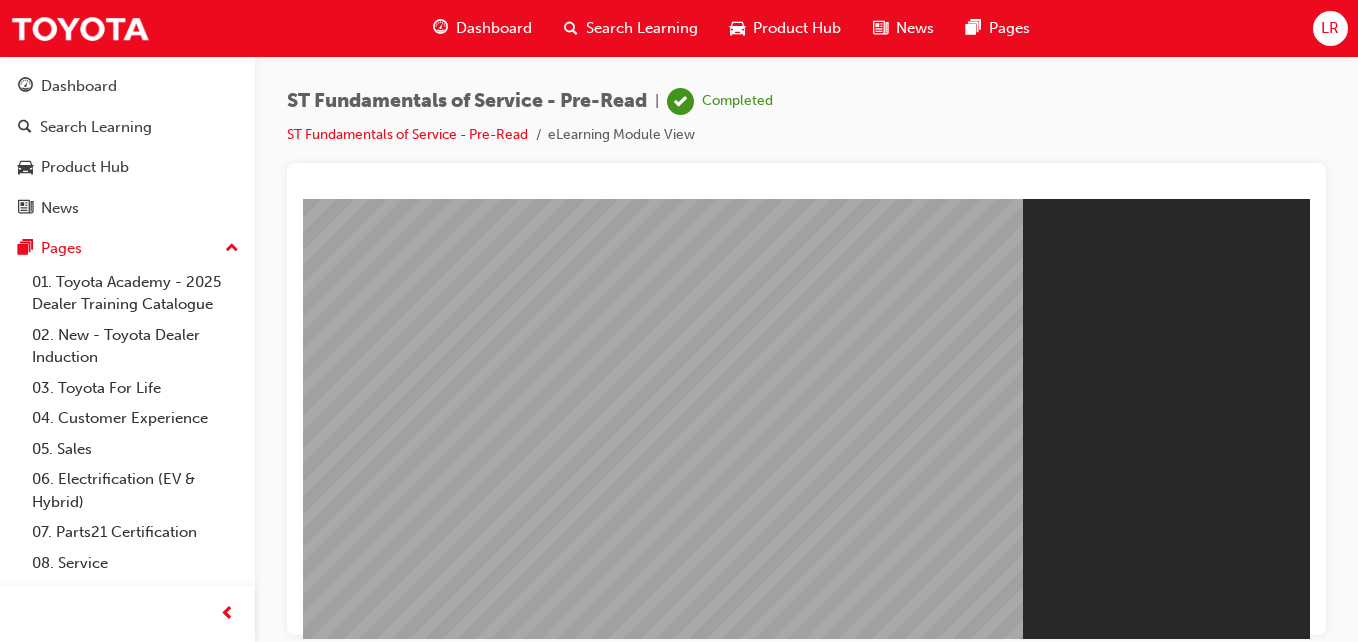click on "Resume" at bounding box center (341, 790) 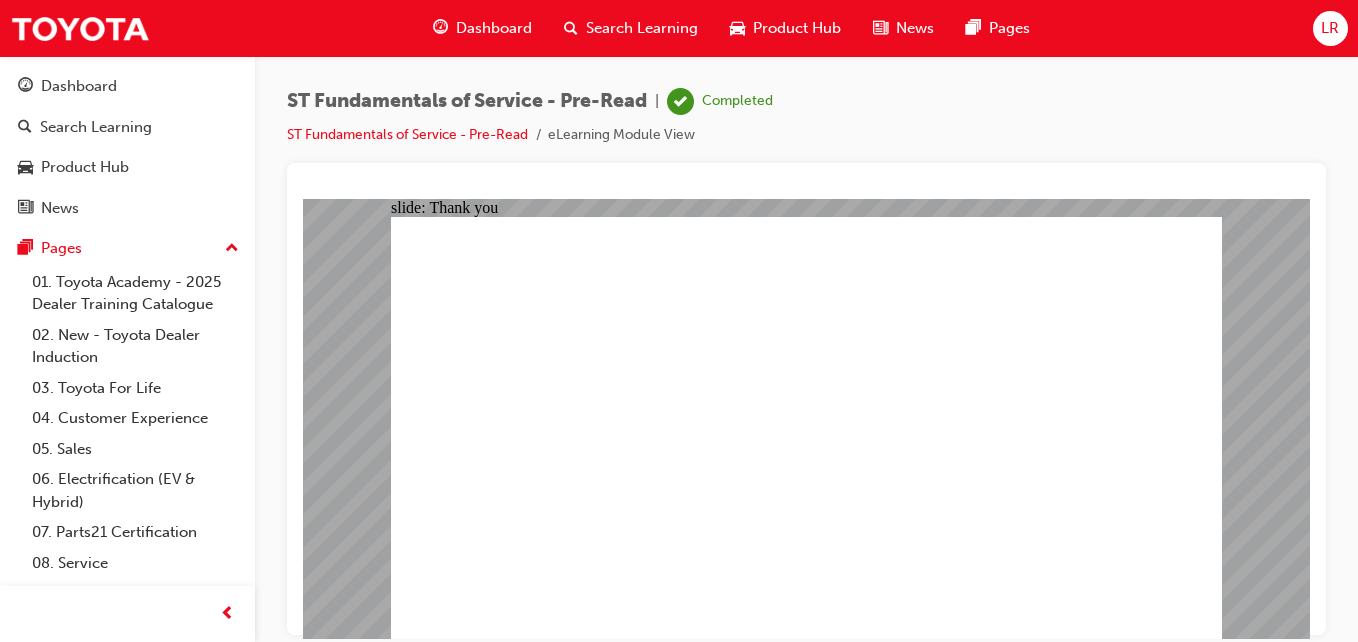 click 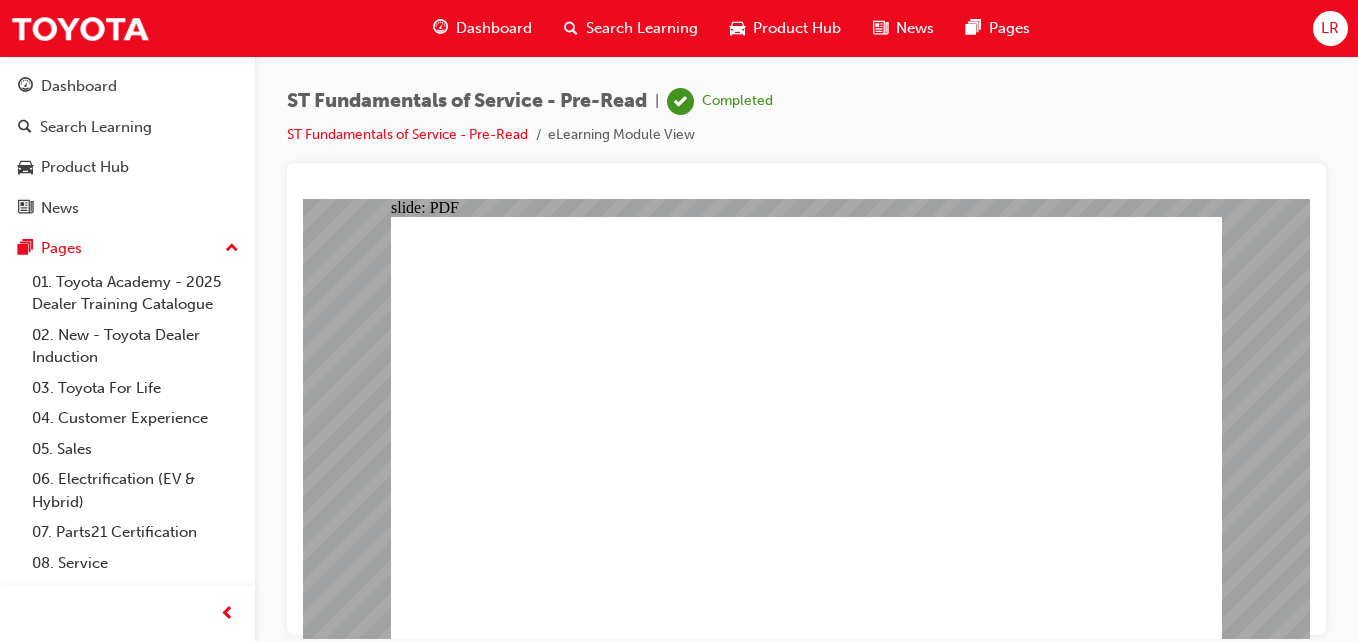 click 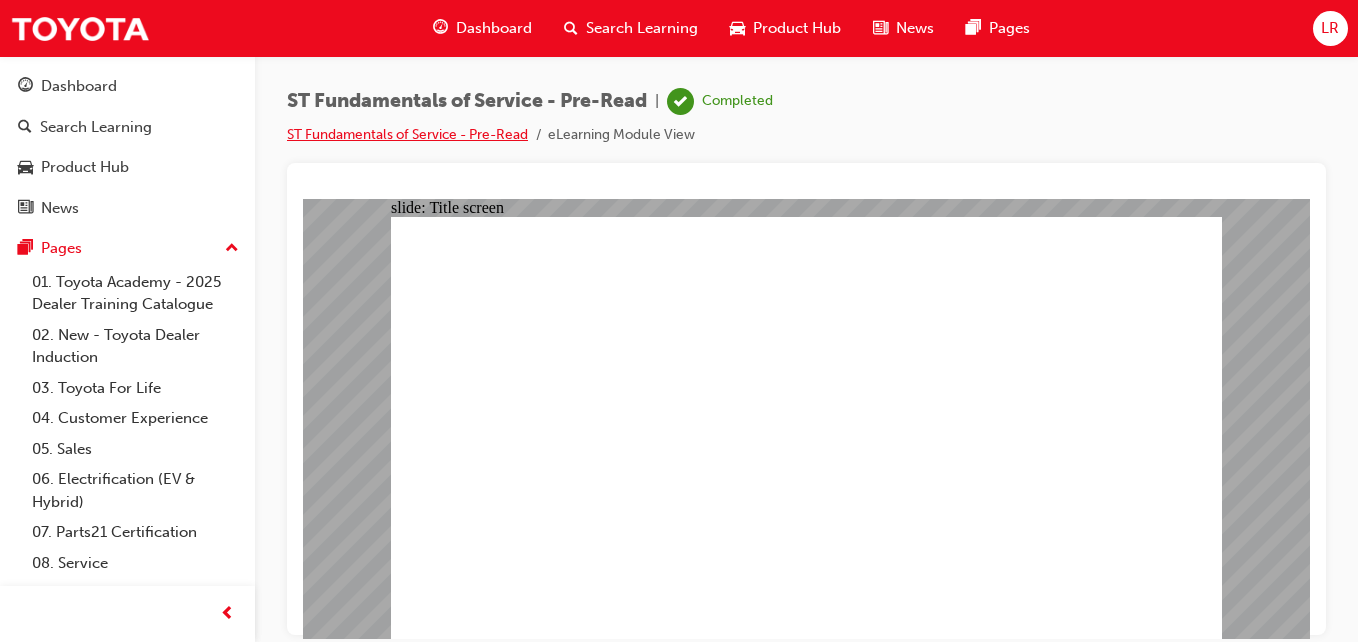 click on "ST Fundamentals of Service - Pre-Read" at bounding box center [407, 134] 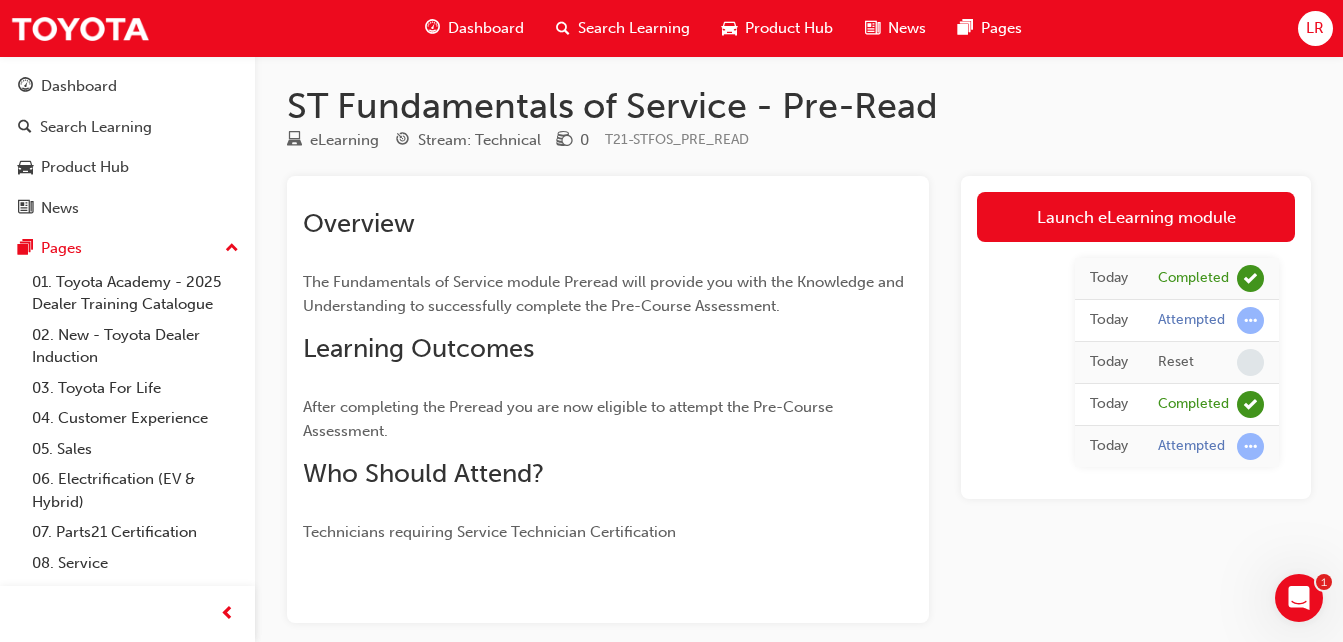 scroll, scrollTop: 0, scrollLeft: 0, axis: both 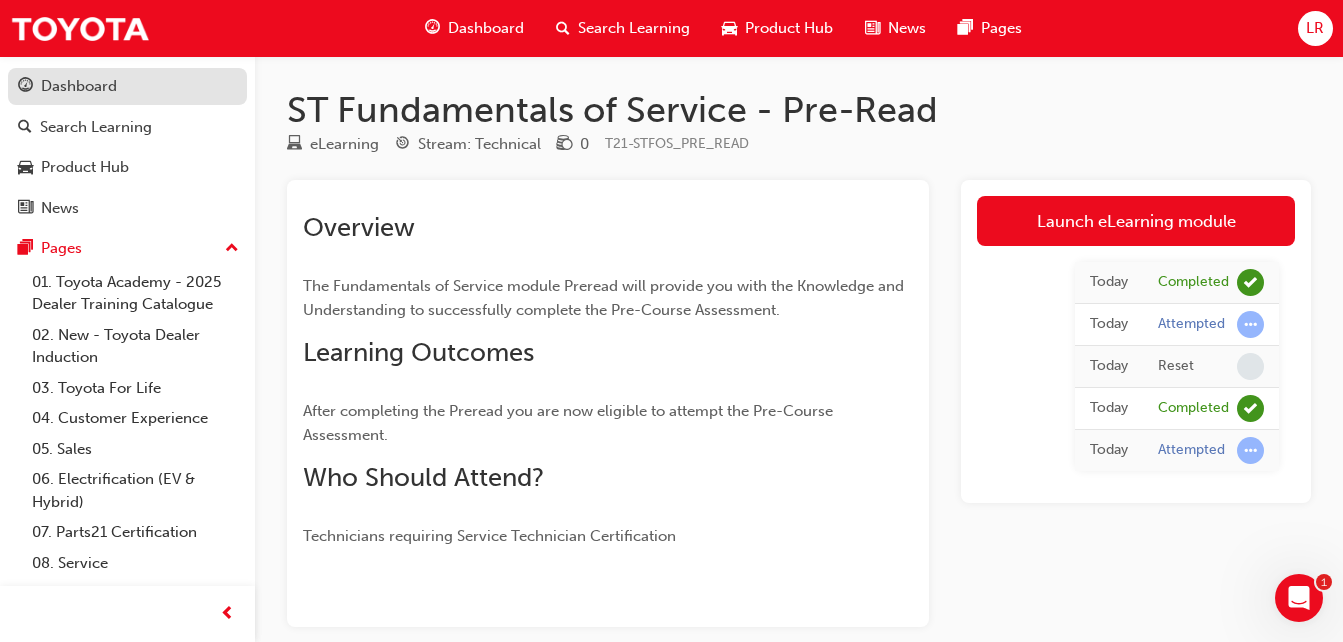 click on "Dashboard" at bounding box center [127, 86] 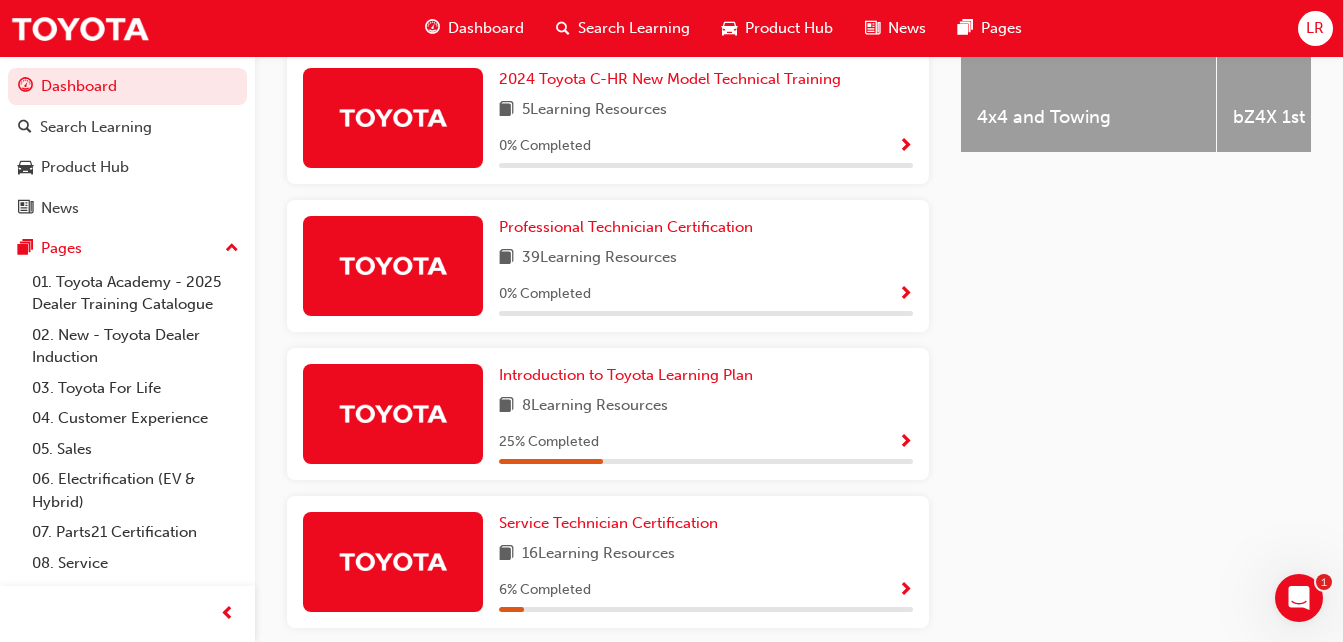 scroll, scrollTop: 1033, scrollLeft: 0, axis: vertical 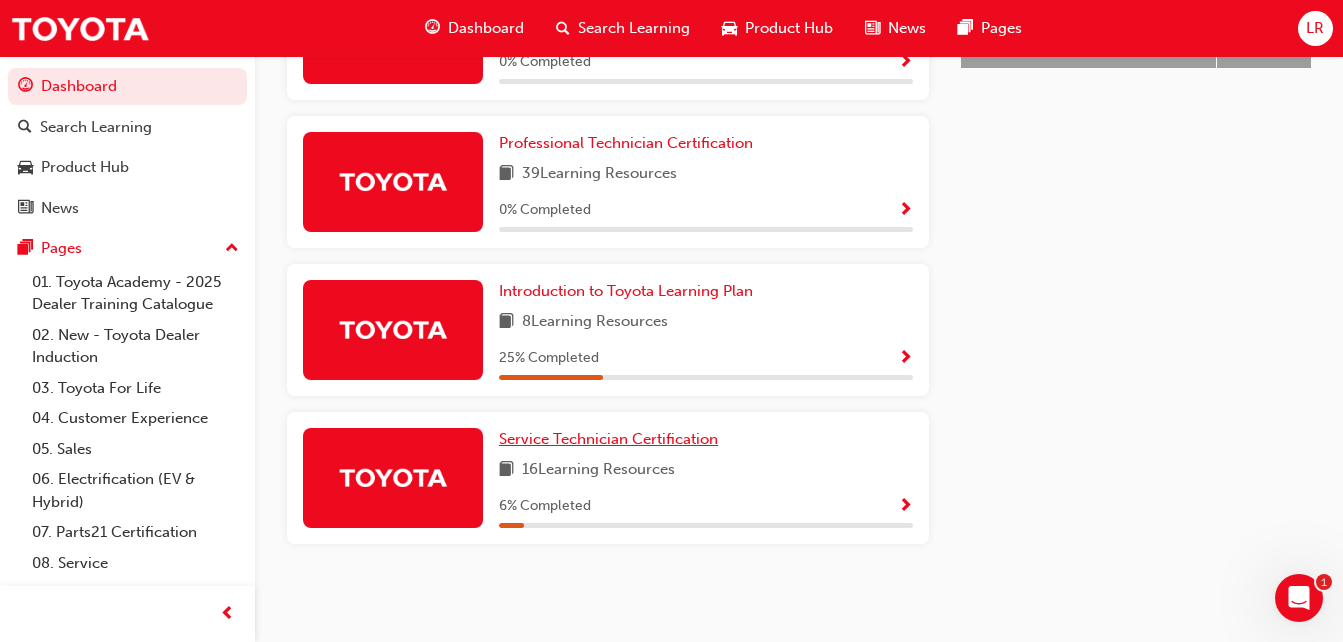 click on "Service Technician Certification" at bounding box center (608, 439) 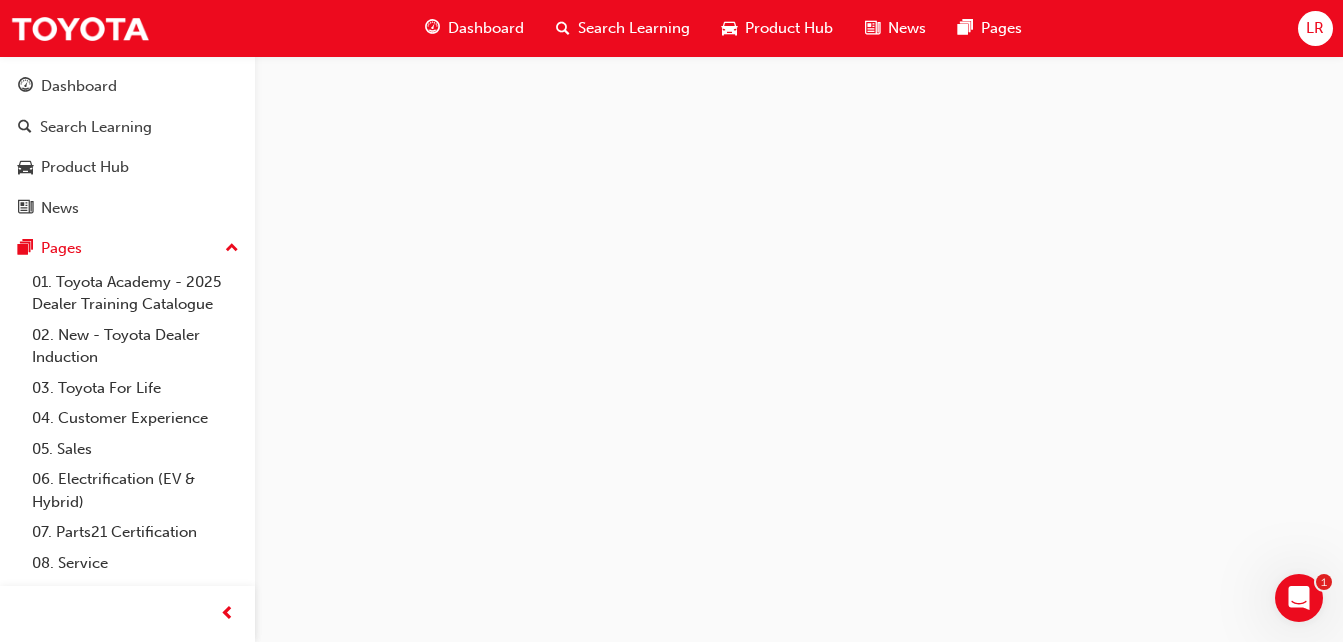 scroll, scrollTop: 0, scrollLeft: 0, axis: both 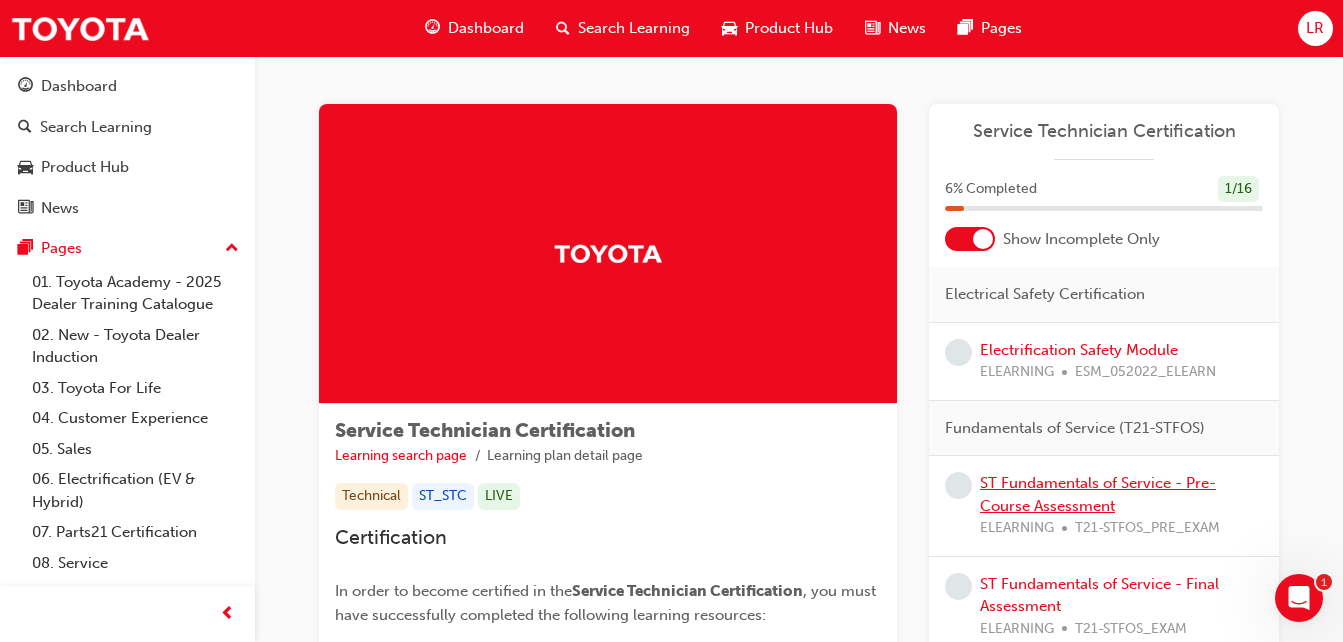 click on "ST Fundamentals of Service - Pre-Course Assessment" at bounding box center (1098, 494) 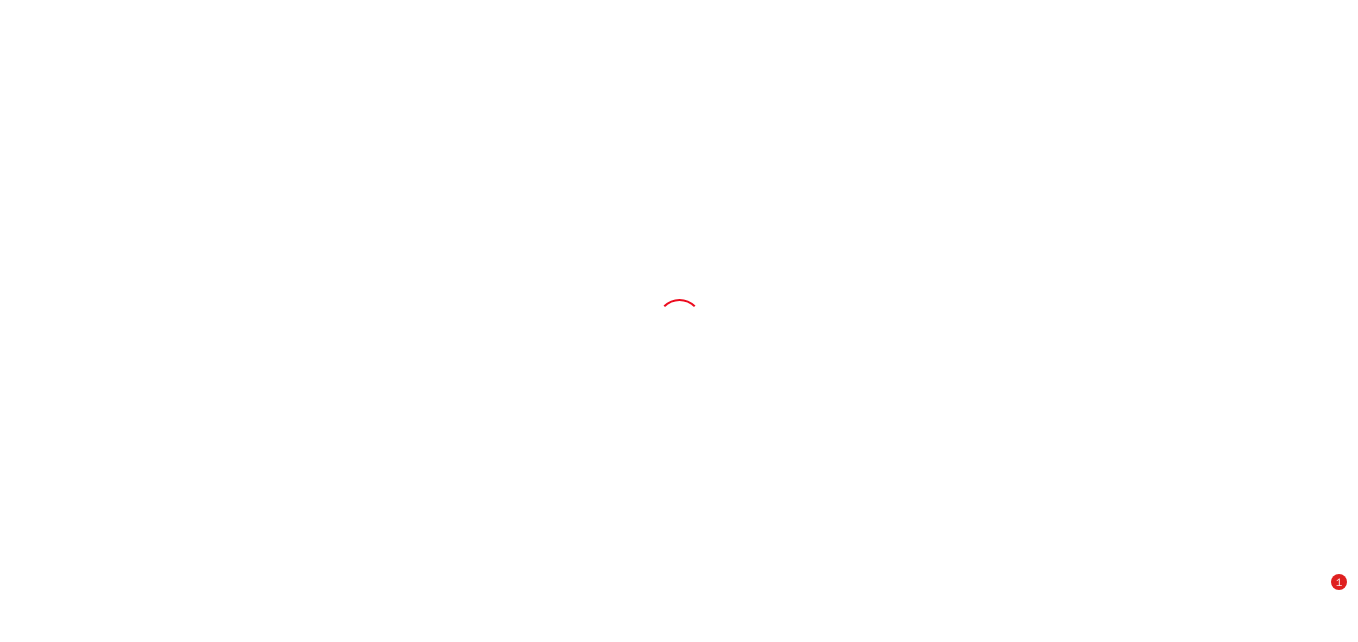 scroll, scrollTop: 0, scrollLeft: 0, axis: both 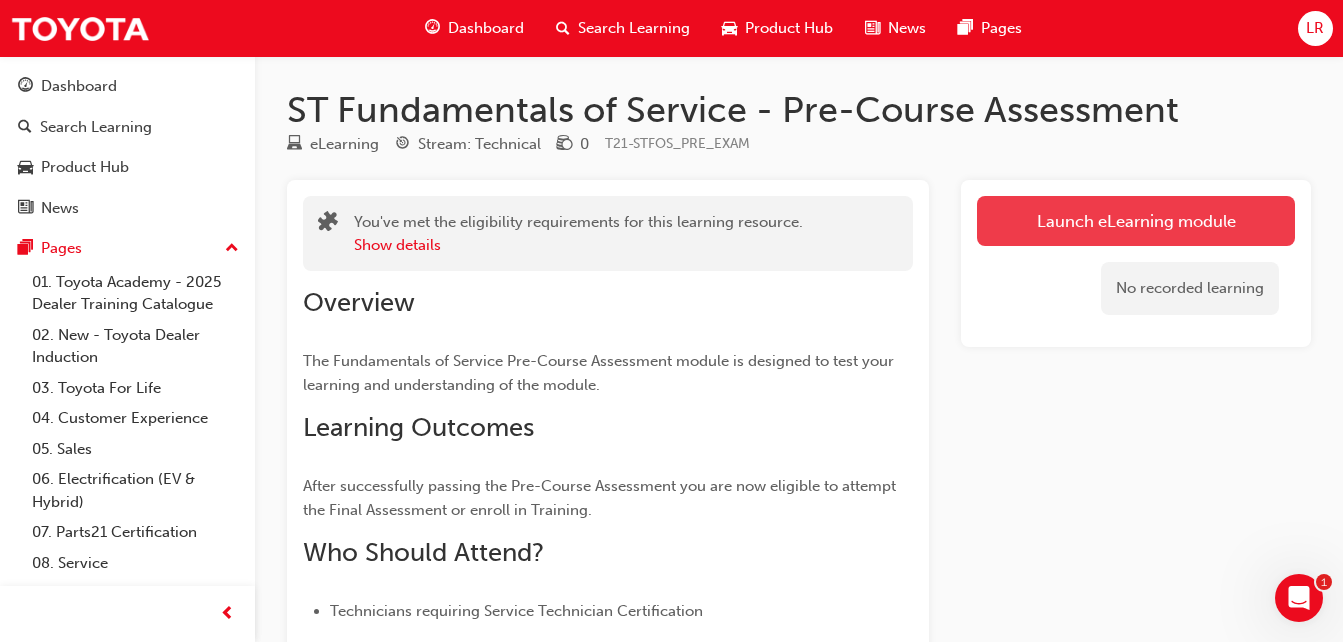 click on "Launch eLearning module" at bounding box center (1136, 221) 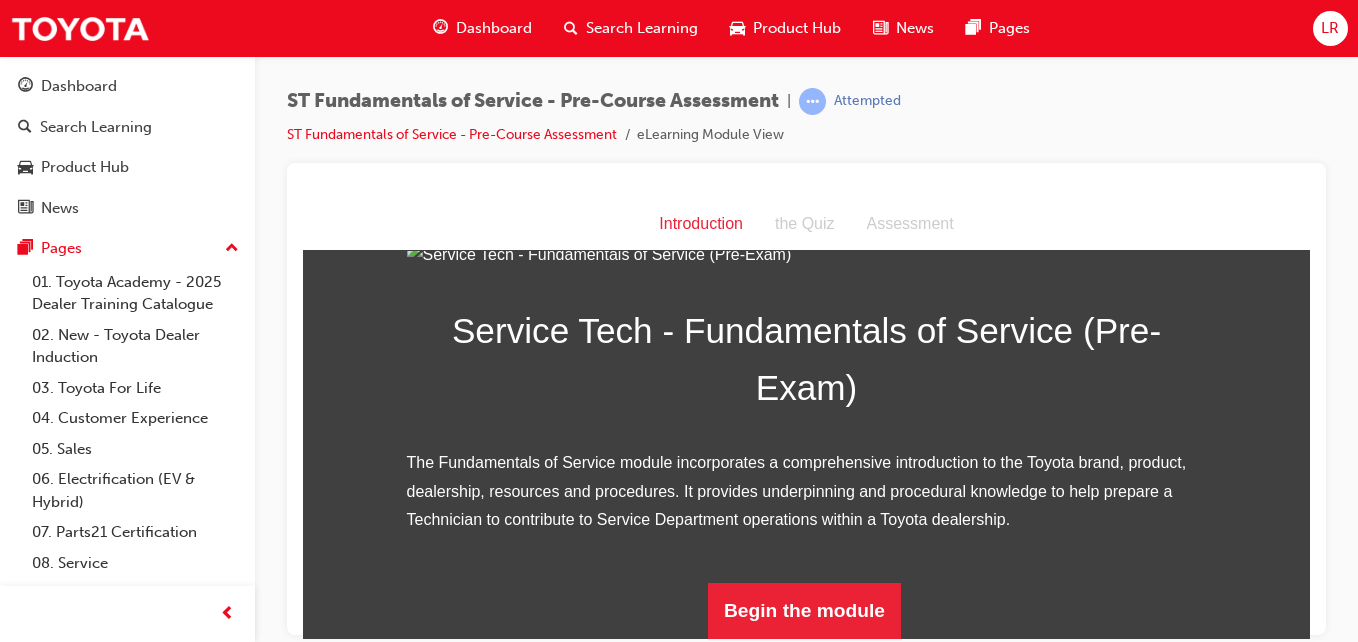 scroll, scrollTop: 284, scrollLeft: 0, axis: vertical 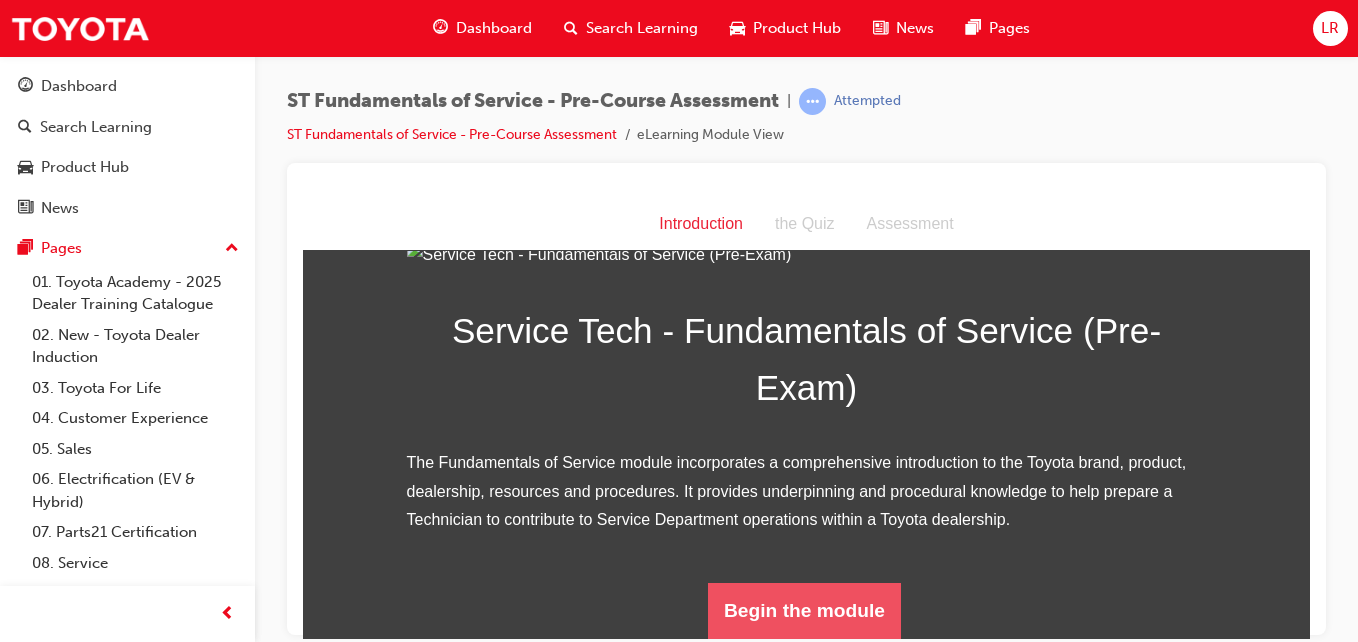 click on "Begin the module" at bounding box center [804, 610] 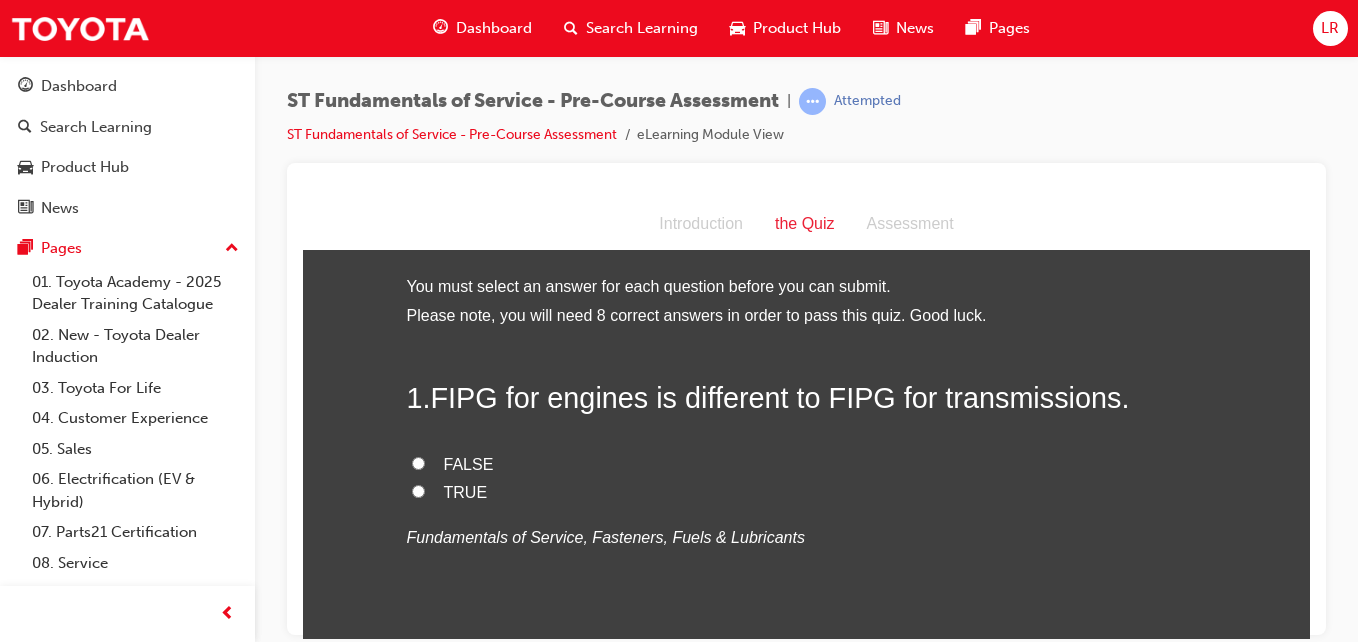 click on "TRUE" at bounding box center (418, 490) 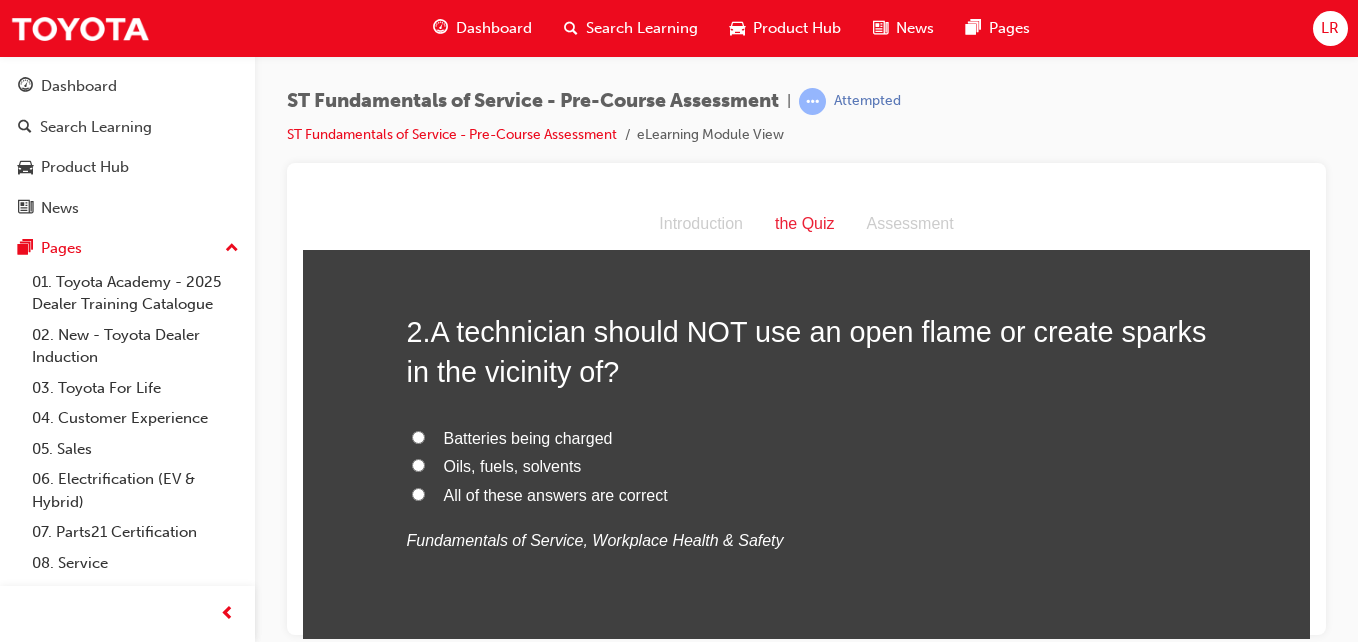 scroll, scrollTop: 435, scrollLeft: 0, axis: vertical 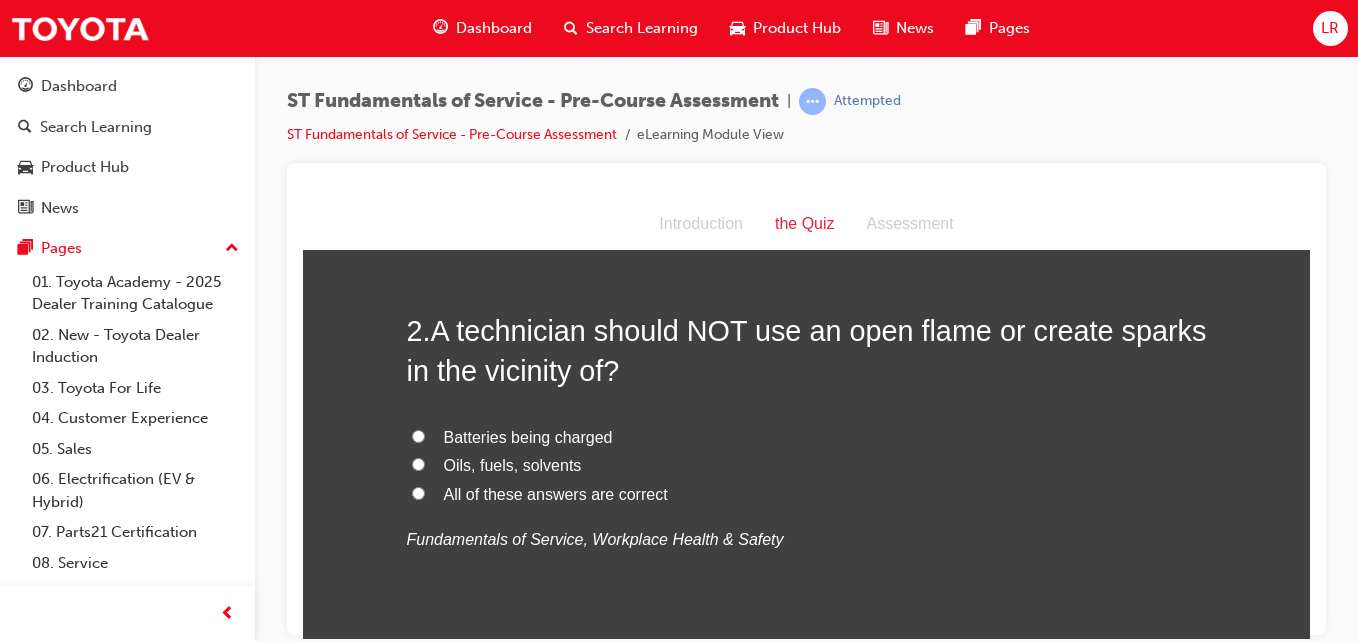 click on "All of these answers are correct" at bounding box center [418, 492] 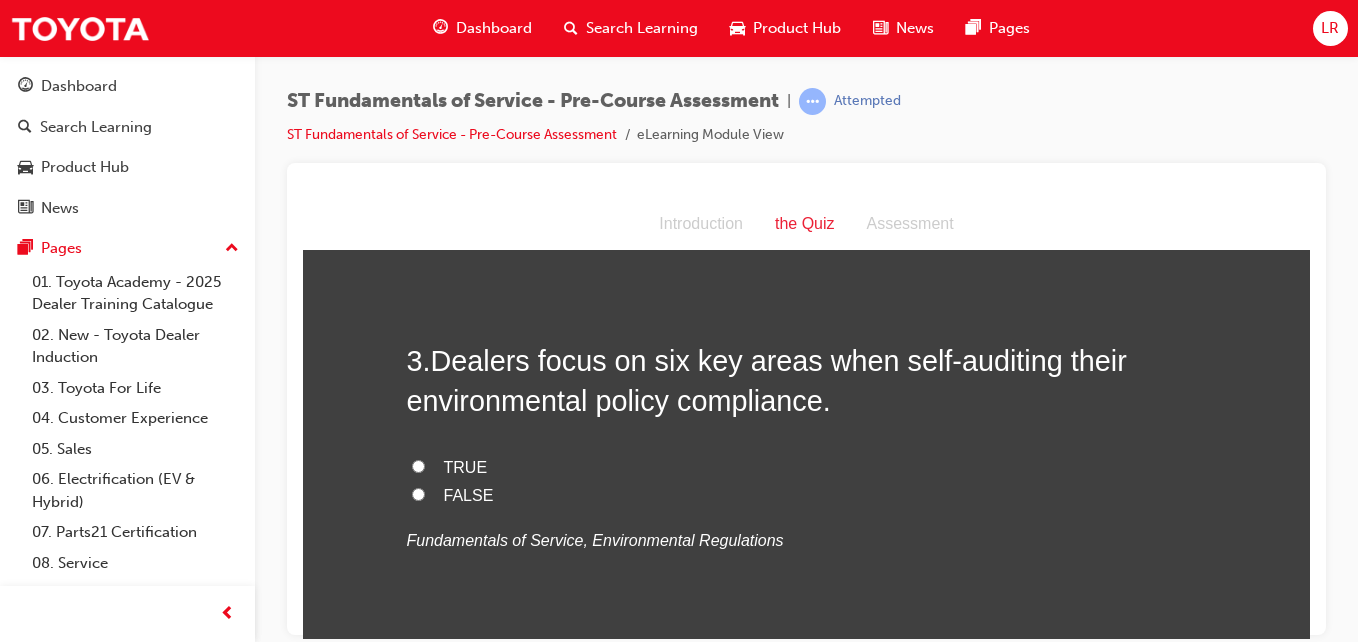 scroll, scrollTop: 852, scrollLeft: 0, axis: vertical 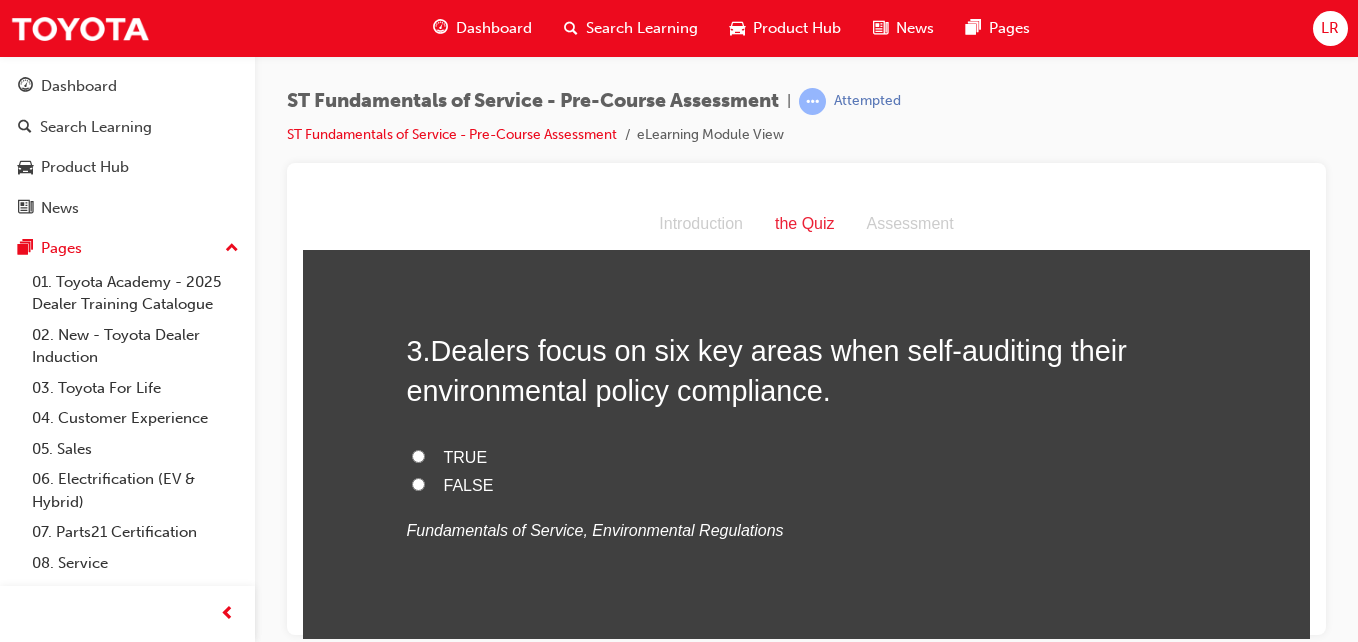 click on "TRUE" at bounding box center (418, 455) 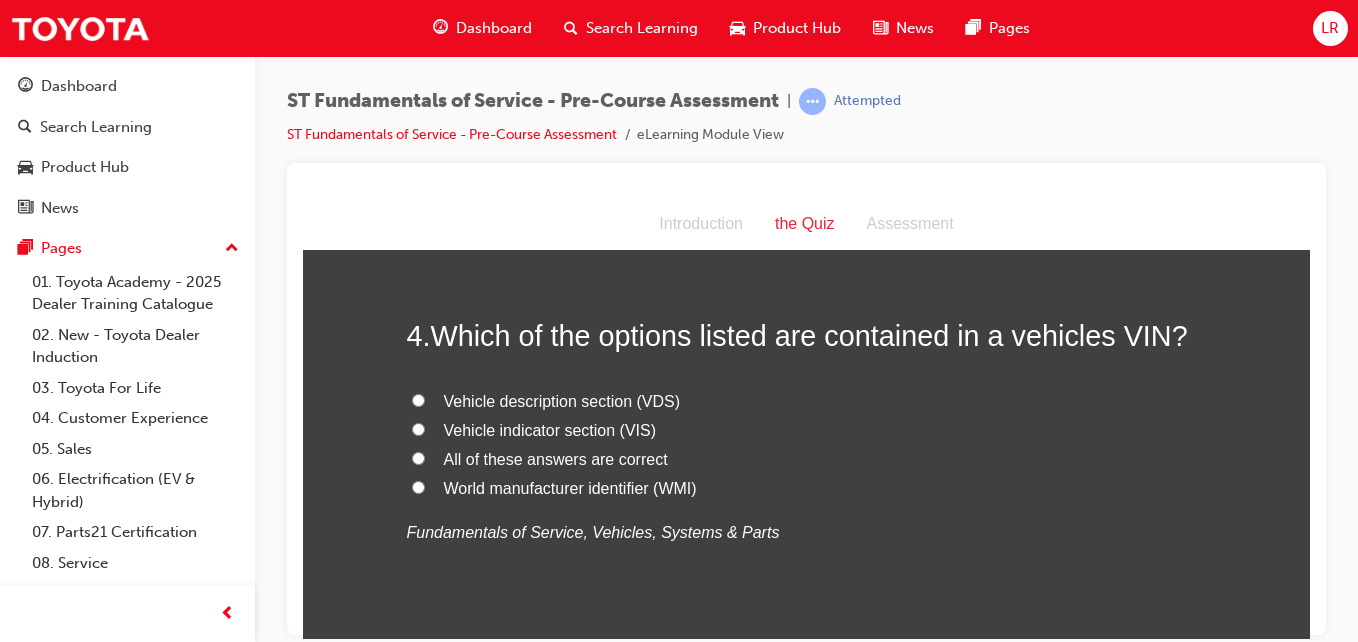 scroll, scrollTop: 1278, scrollLeft: 0, axis: vertical 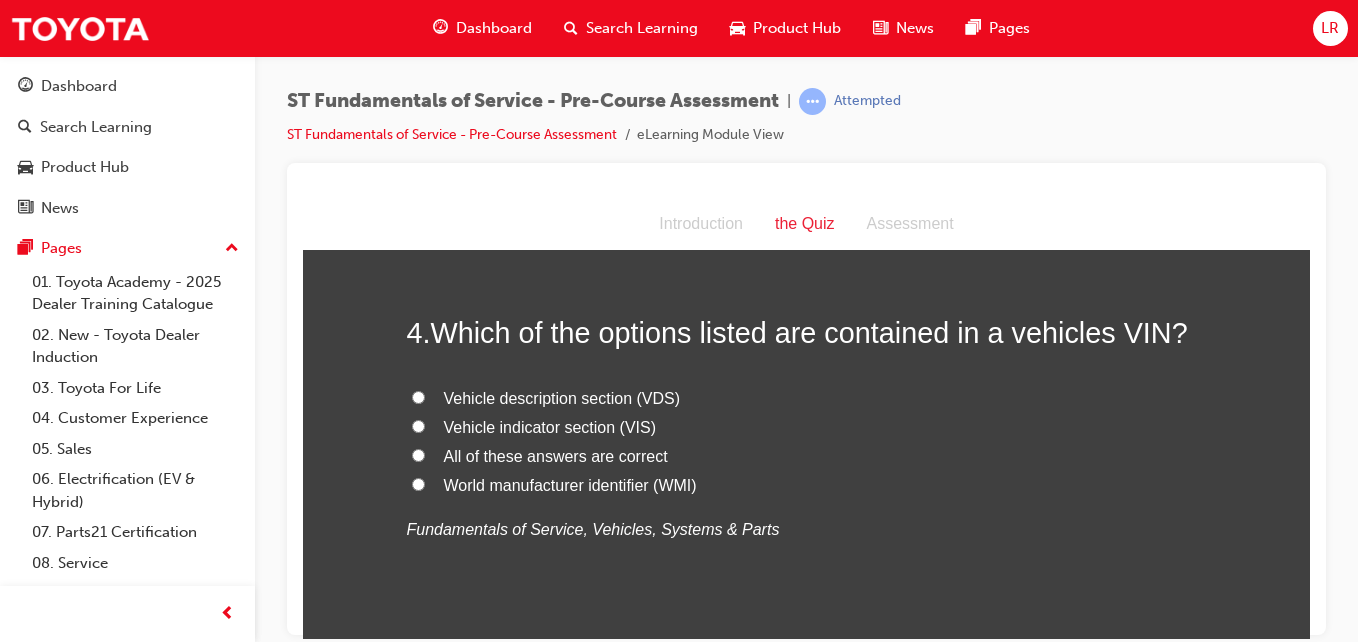 click on "All of these answers are correct" at bounding box center [418, 454] 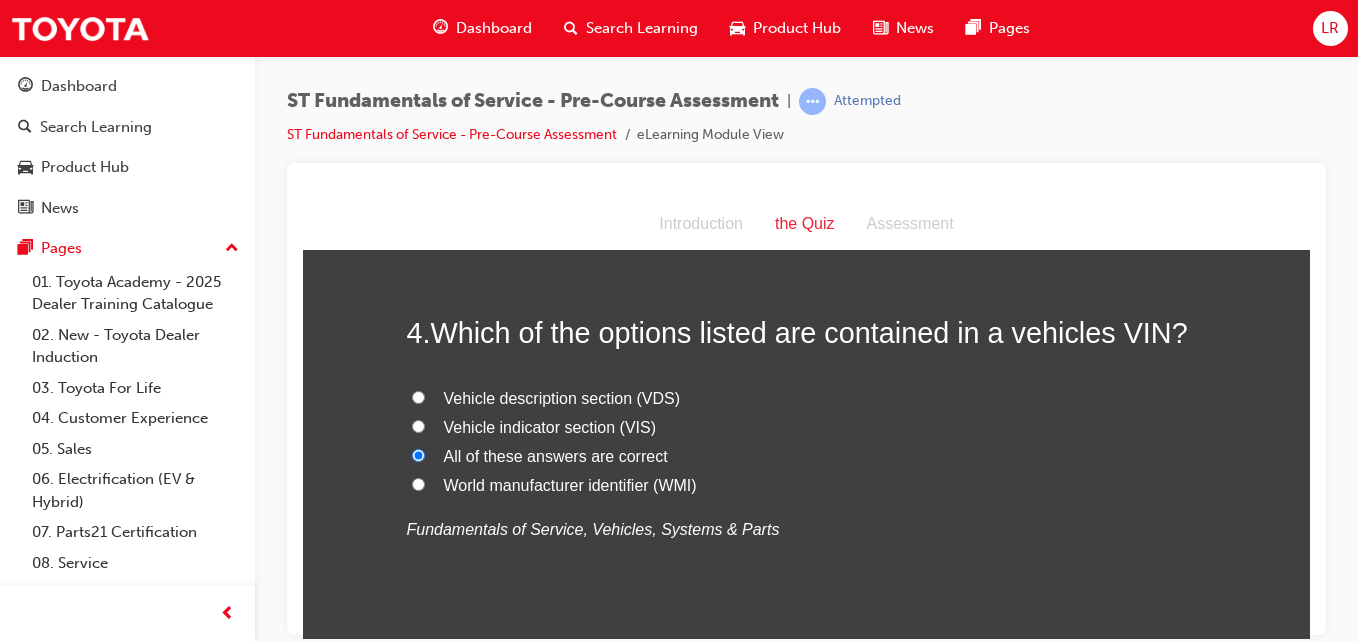 drag, startPoint x: 642, startPoint y: 498, endPoint x: 621, endPoint y: 537, distance: 44.294468 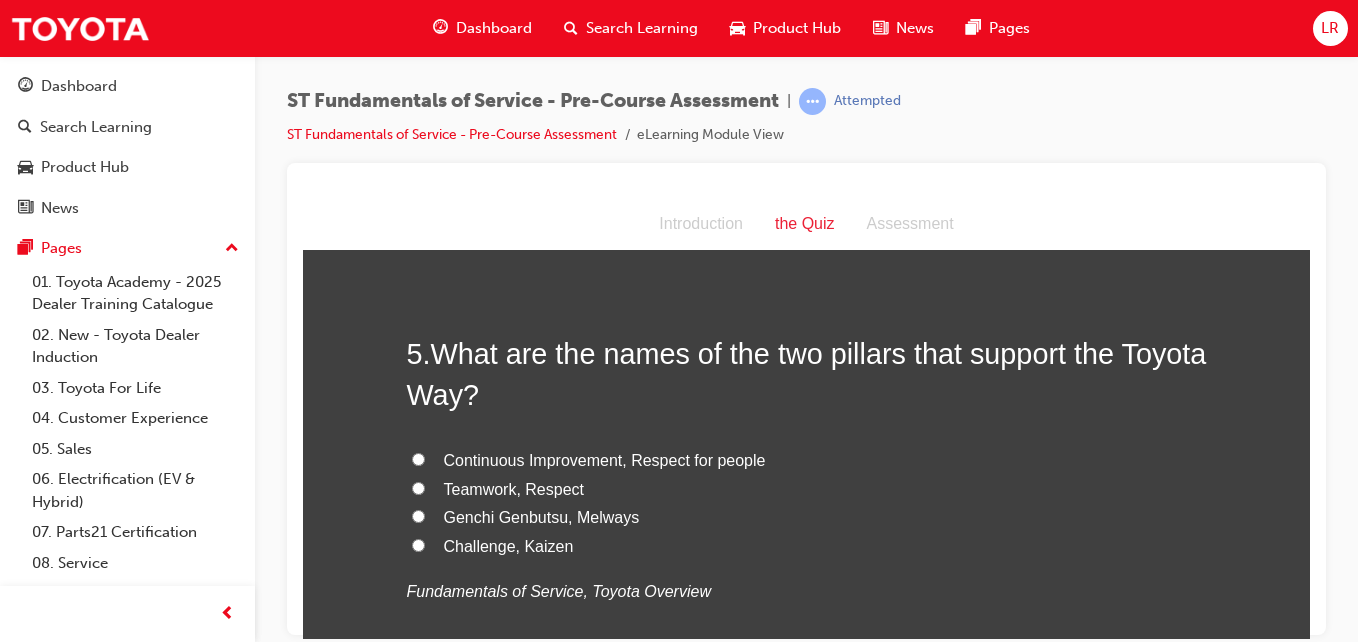 scroll, scrollTop: 1683, scrollLeft: 0, axis: vertical 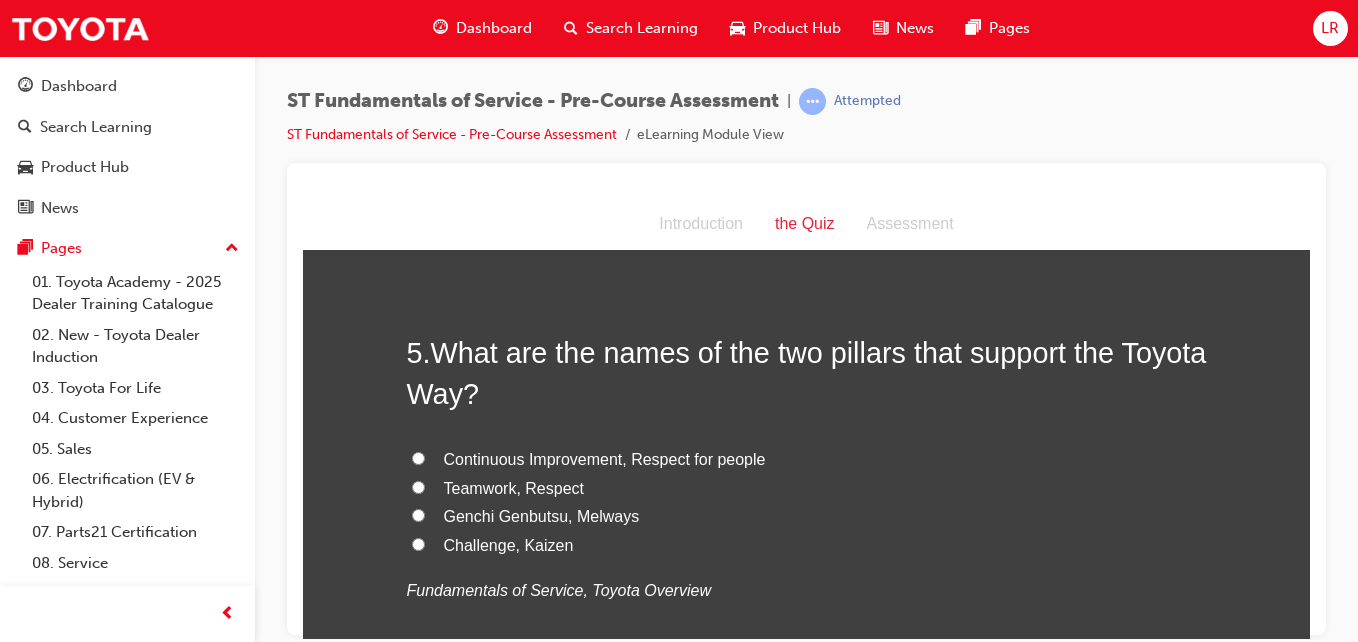 click on "Continuous Improvement, Respect for people" at bounding box center (418, 457) 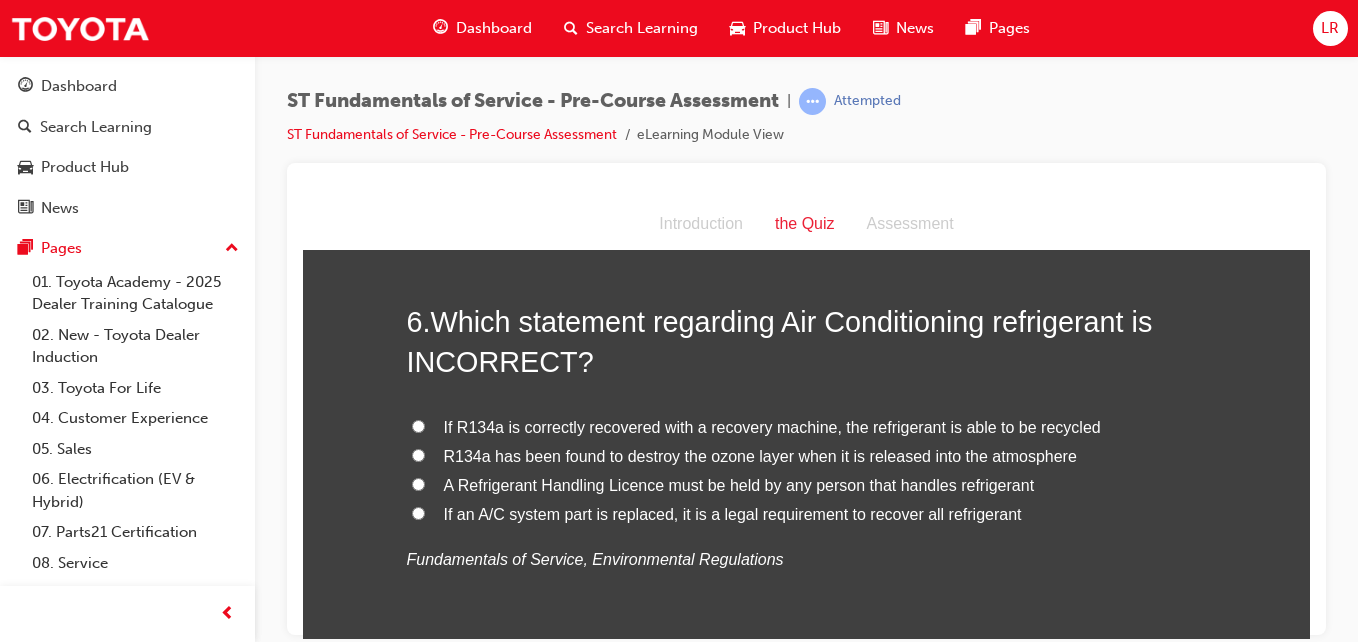 scroll, scrollTop: 2179, scrollLeft: 0, axis: vertical 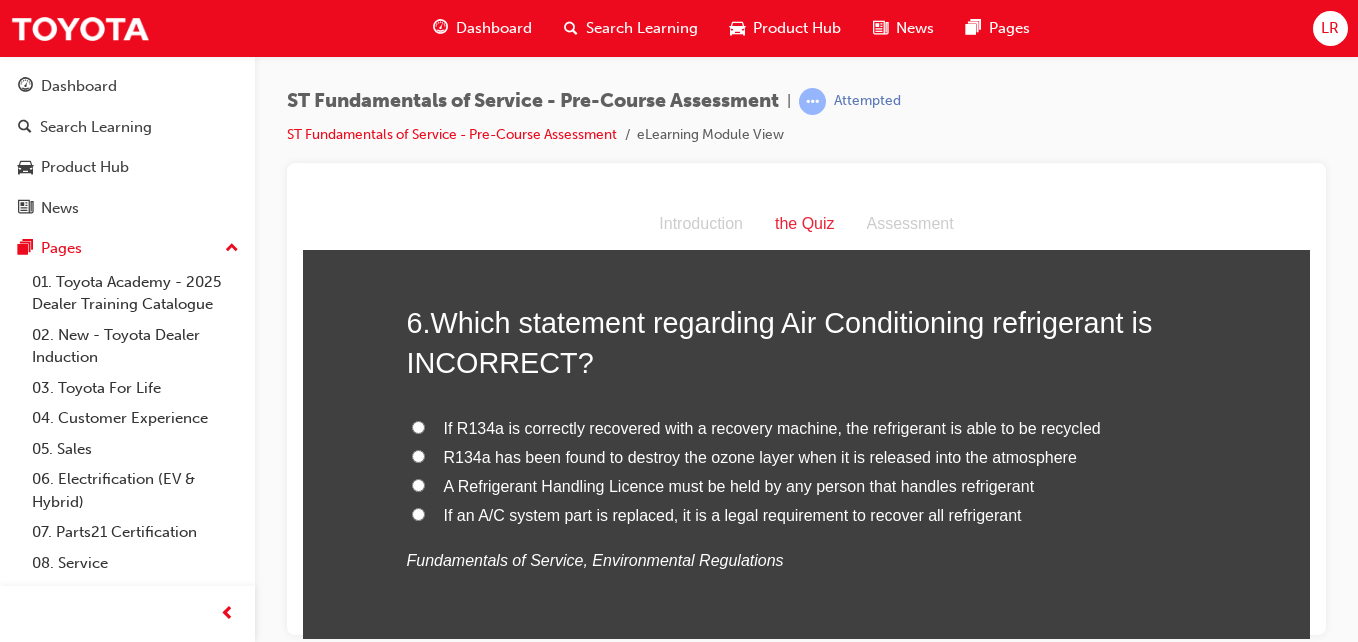 click on "R134a has been found to destroy the ozone layer when it is released into the atmosphere" at bounding box center [418, 455] 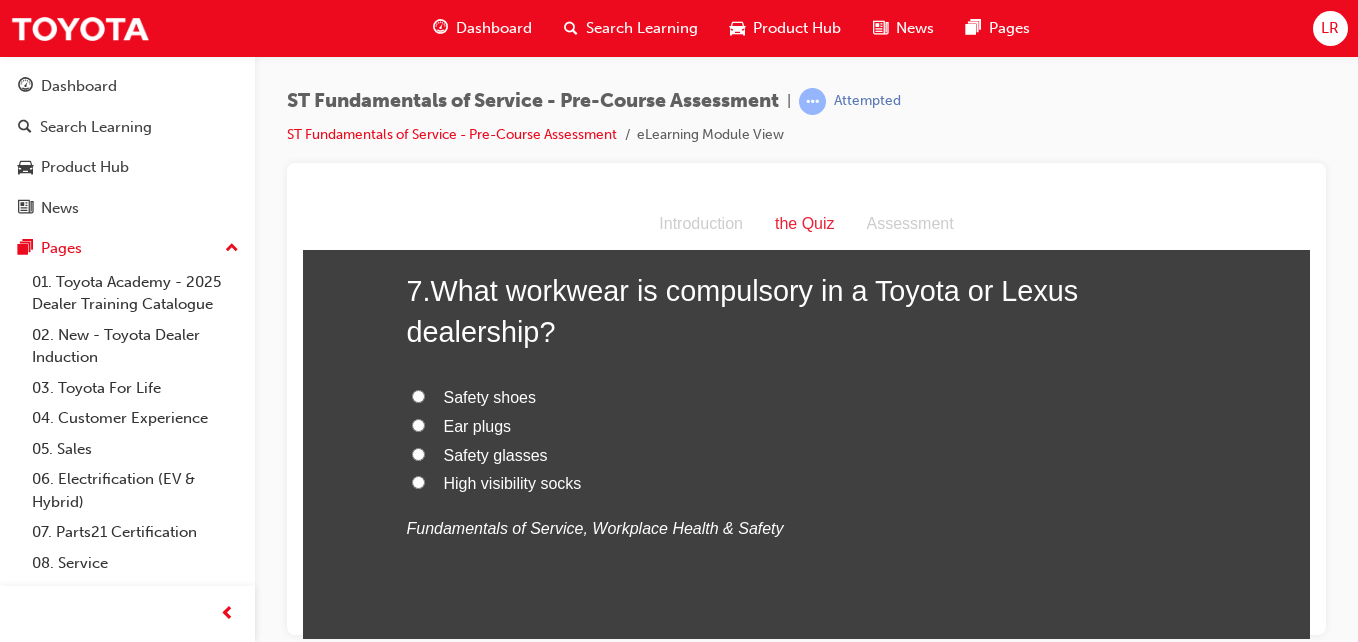 scroll, scrollTop: 2677, scrollLeft: 0, axis: vertical 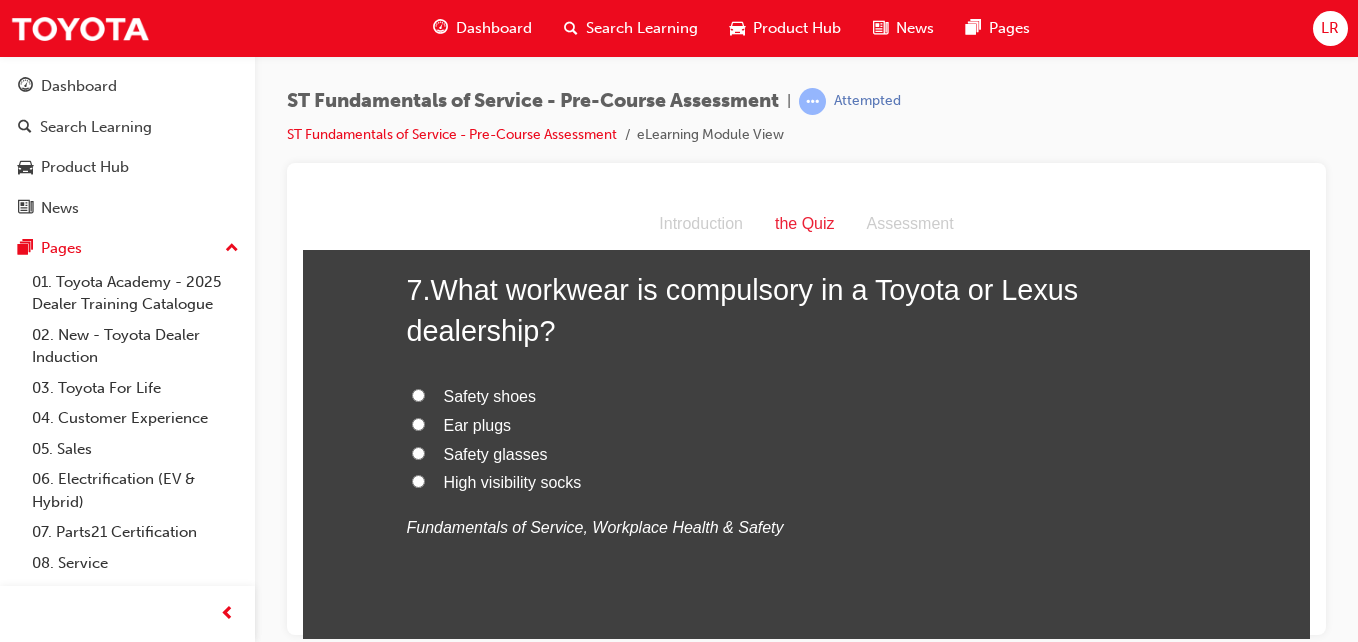 click on "Safety shoes" at bounding box center (418, 394) 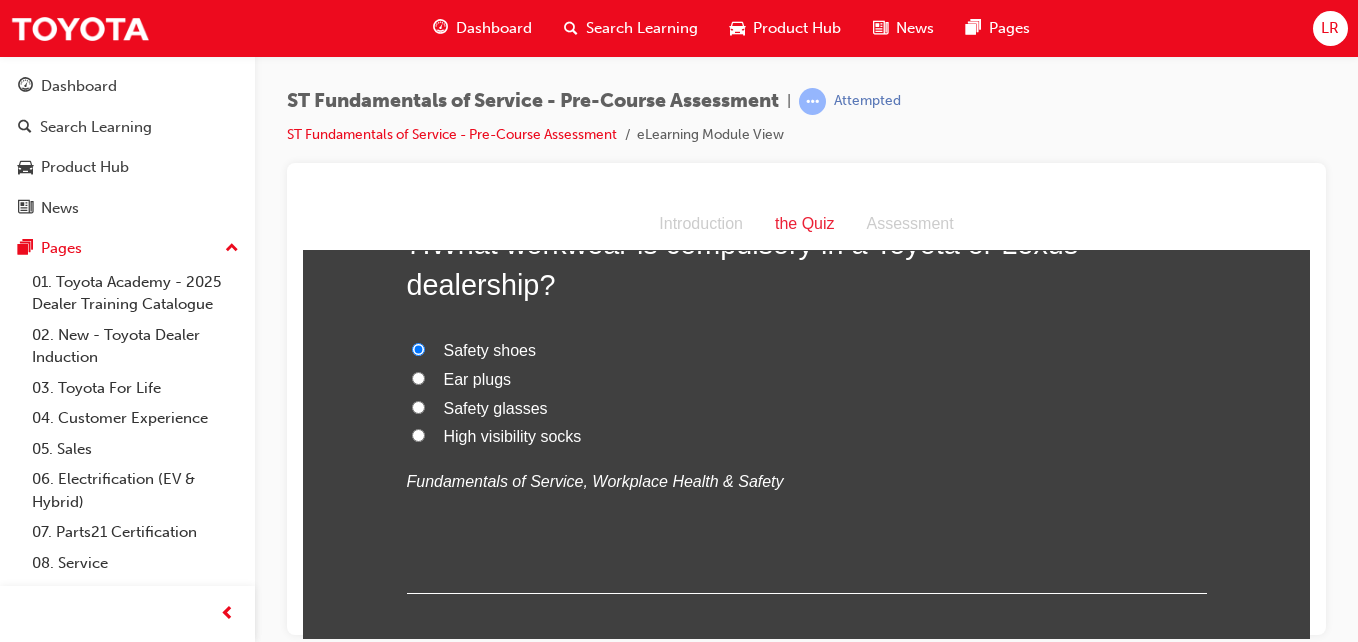 scroll, scrollTop: 2724, scrollLeft: 0, axis: vertical 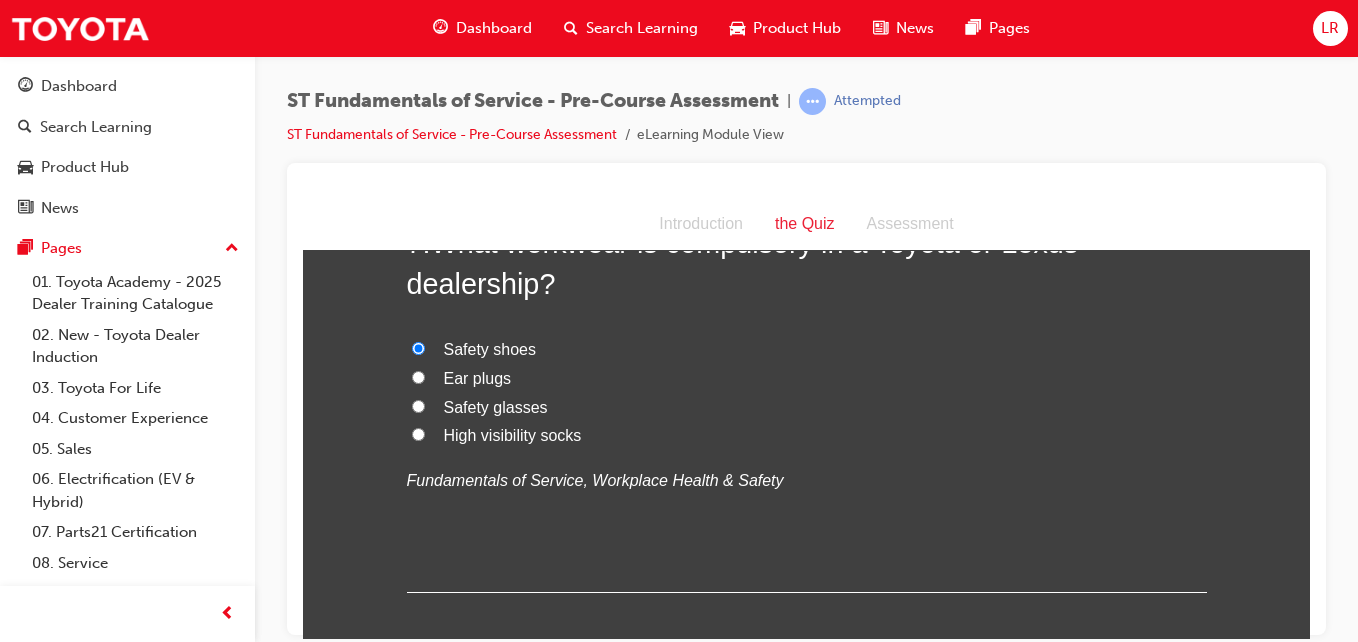 click on "Safety glasses" at bounding box center [418, 405] 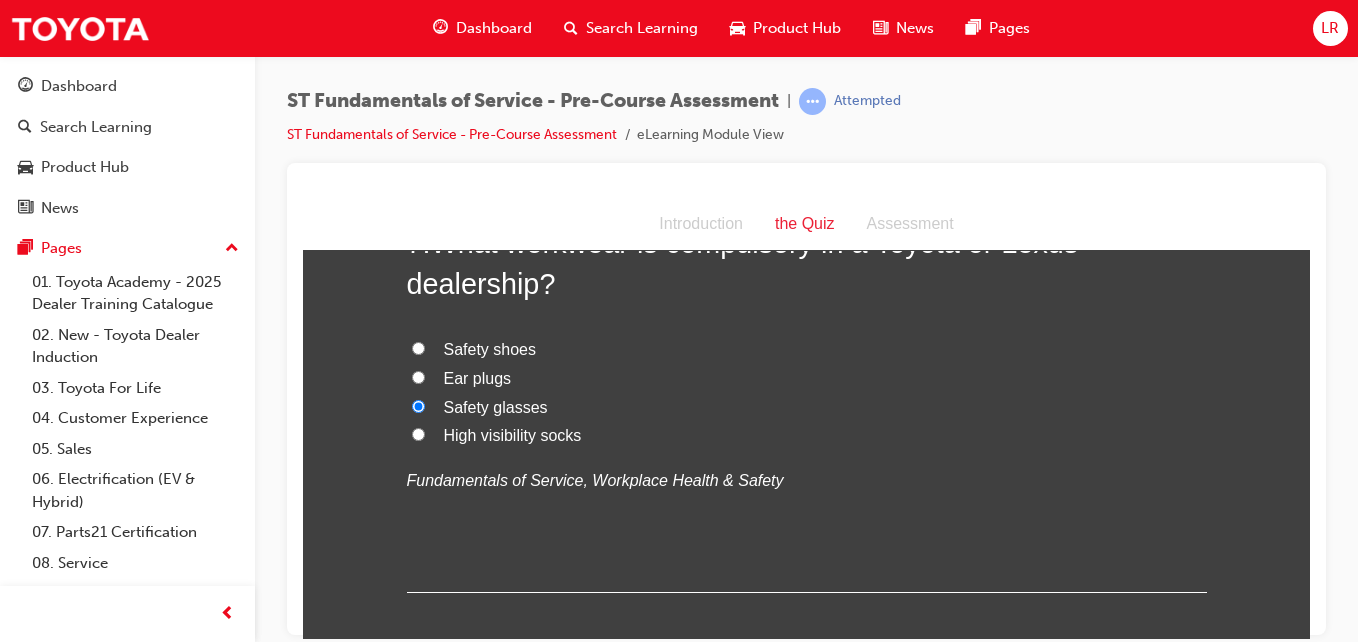 click on "Safety shoes" at bounding box center [418, 347] 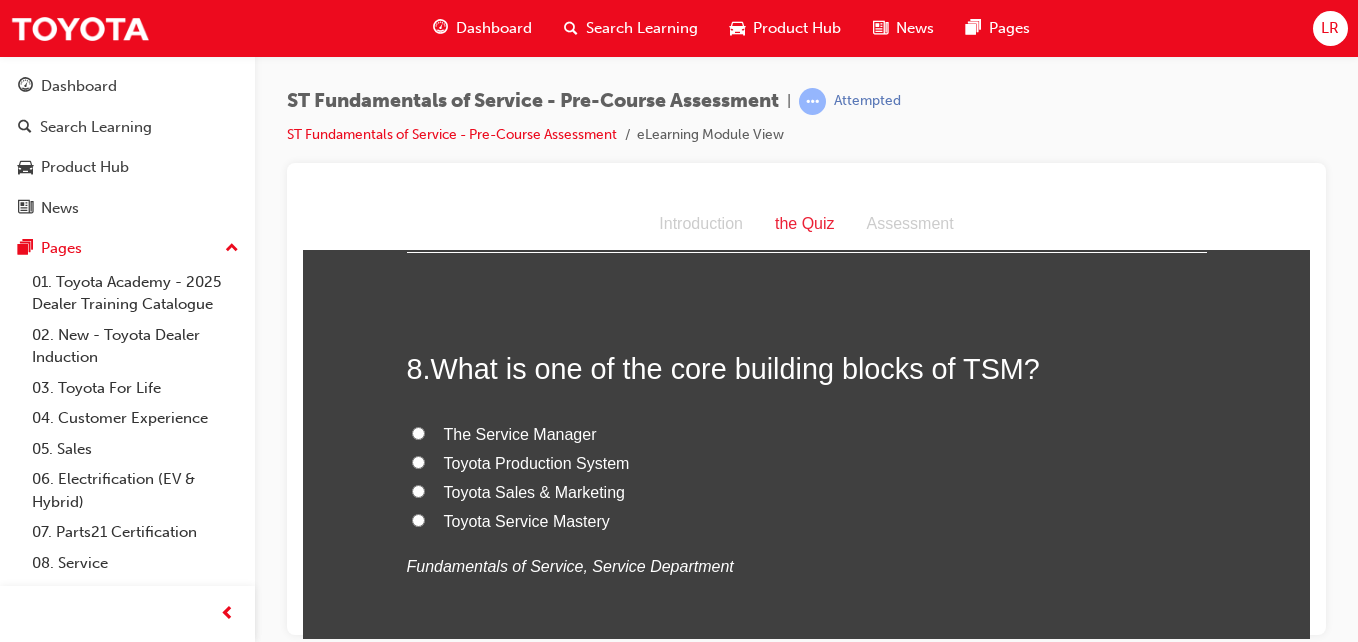 scroll, scrollTop: 3063, scrollLeft: 0, axis: vertical 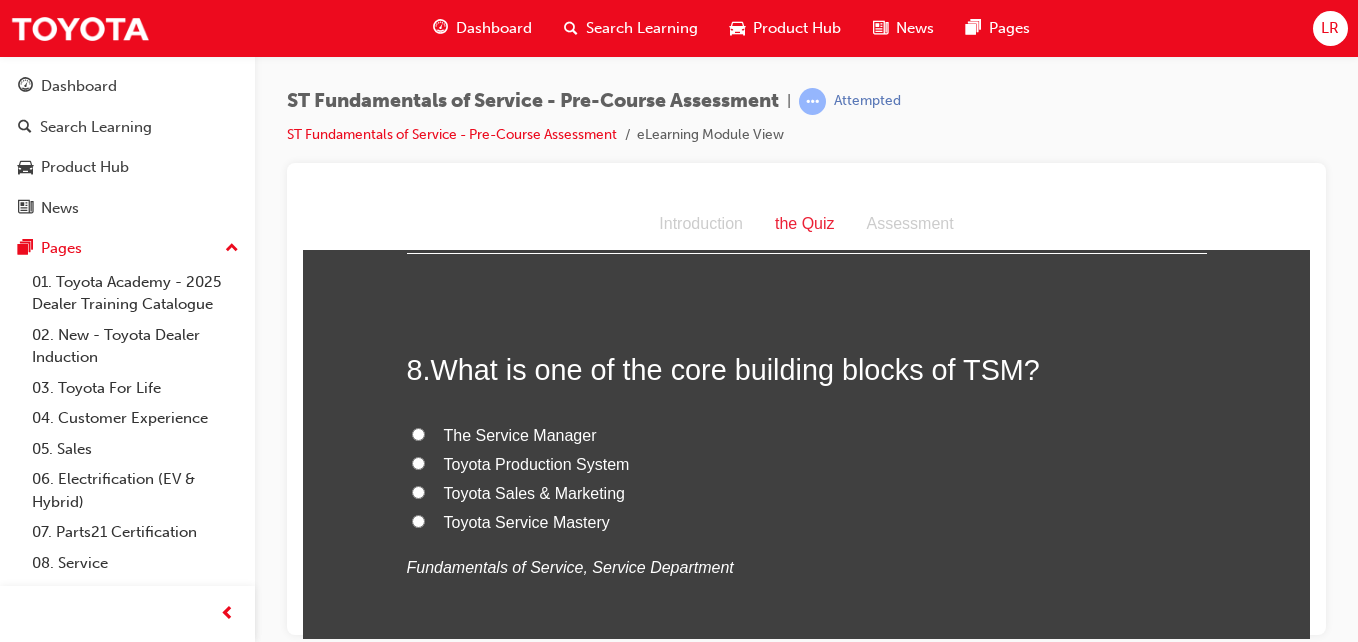 click on "The Service Manager" at bounding box center [418, 433] 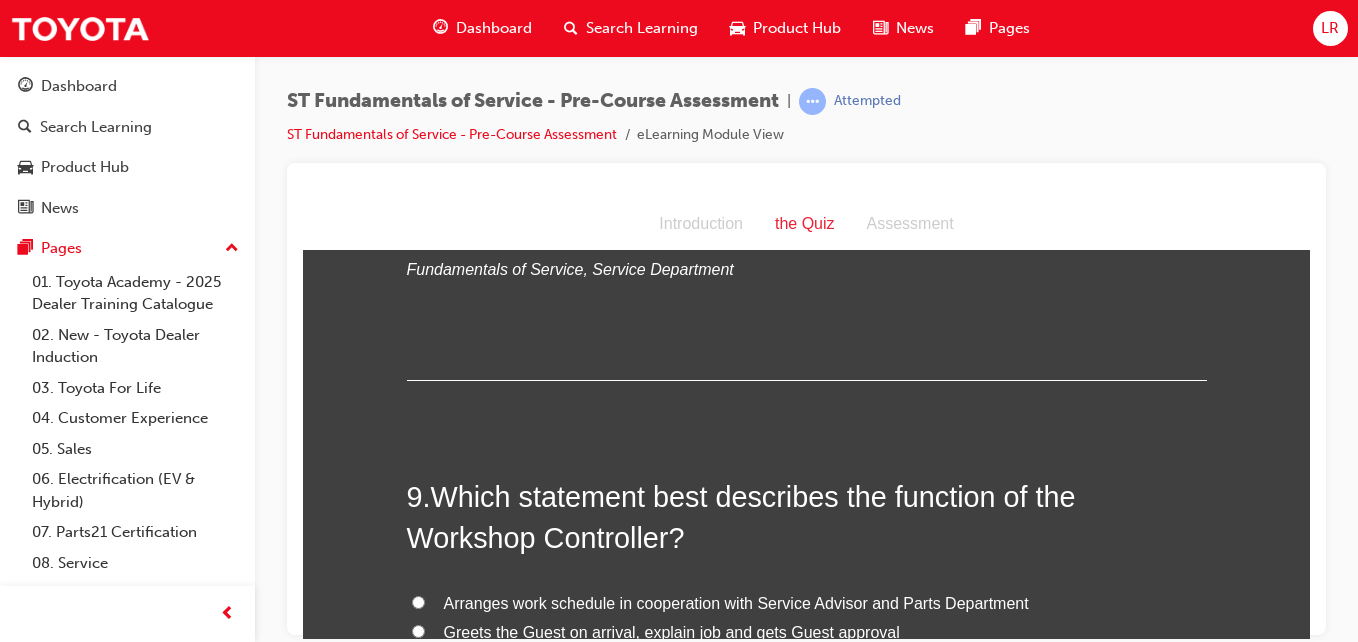scroll, scrollTop: 3503, scrollLeft: 0, axis: vertical 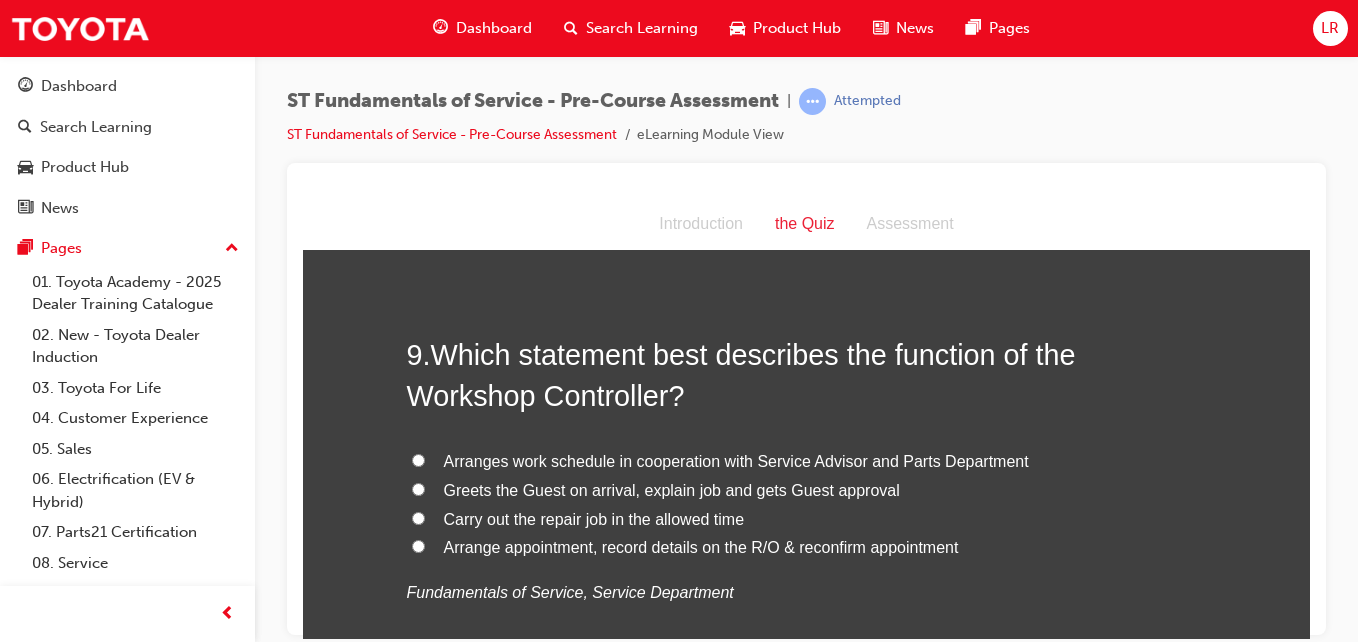 click on "Arranges work schedule in cooperation with Service Advisor and Parts Department" at bounding box center [418, 459] 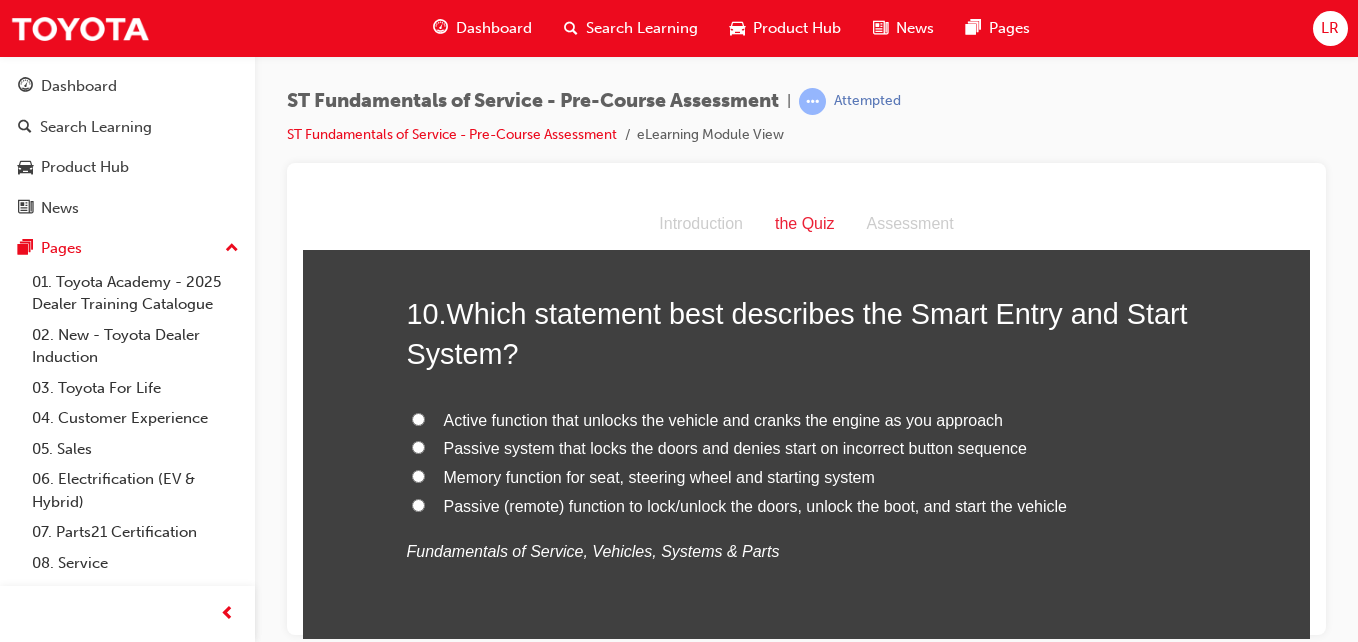 scroll, scrollTop: 4009, scrollLeft: 0, axis: vertical 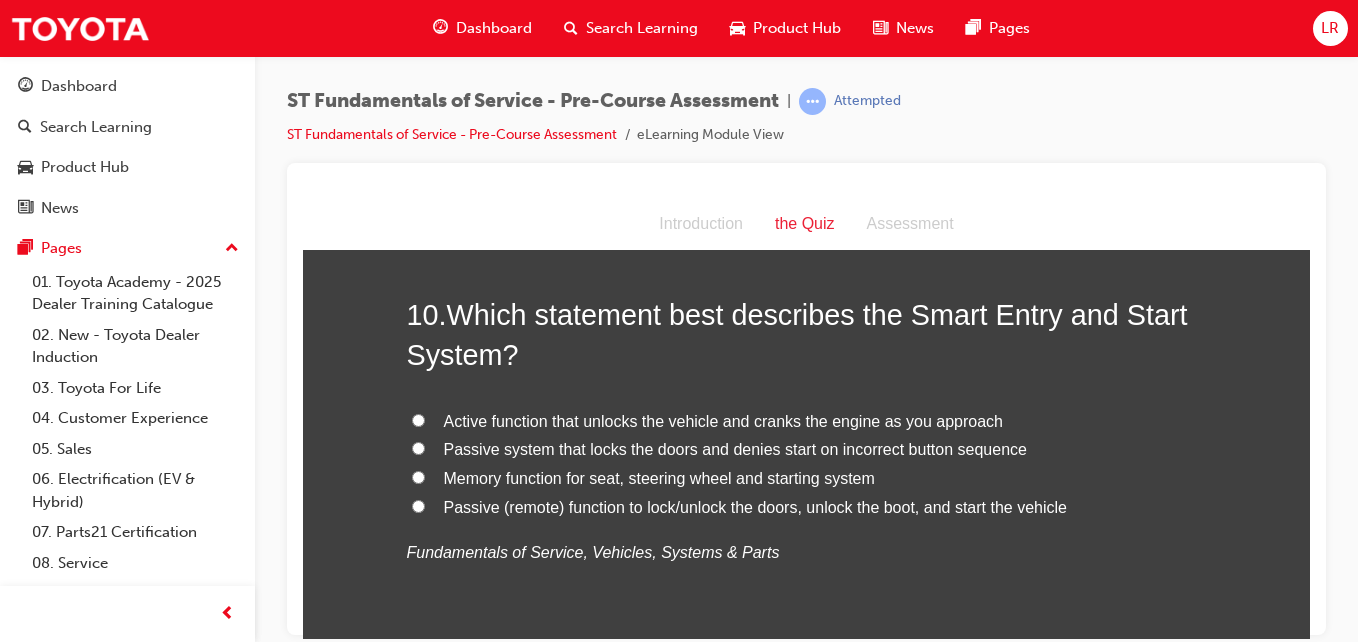 click on "Passive (remote) function to lock/unlock the doors, unlock the boot, and start the vehicle" at bounding box center (418, 505) 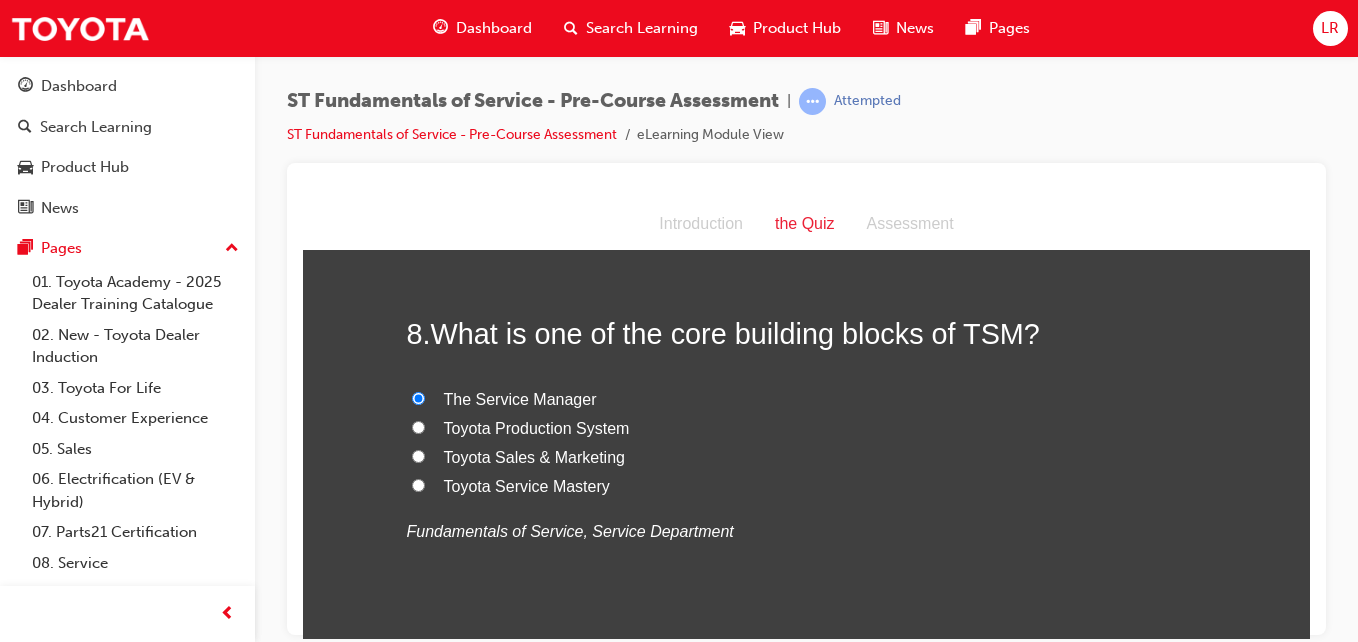 scroll, scrollTop: 3097, scrollLeft: 0, axis: vertical 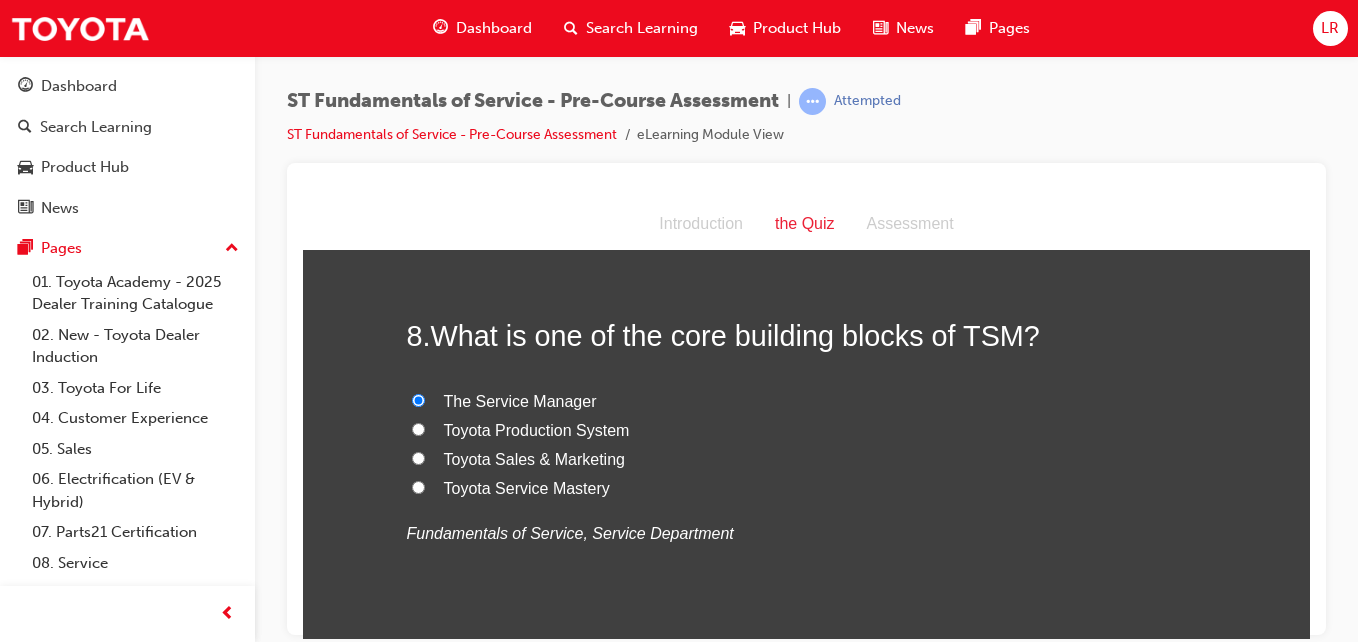 click on "Toyota Production System" at bounding box center [418, 428] 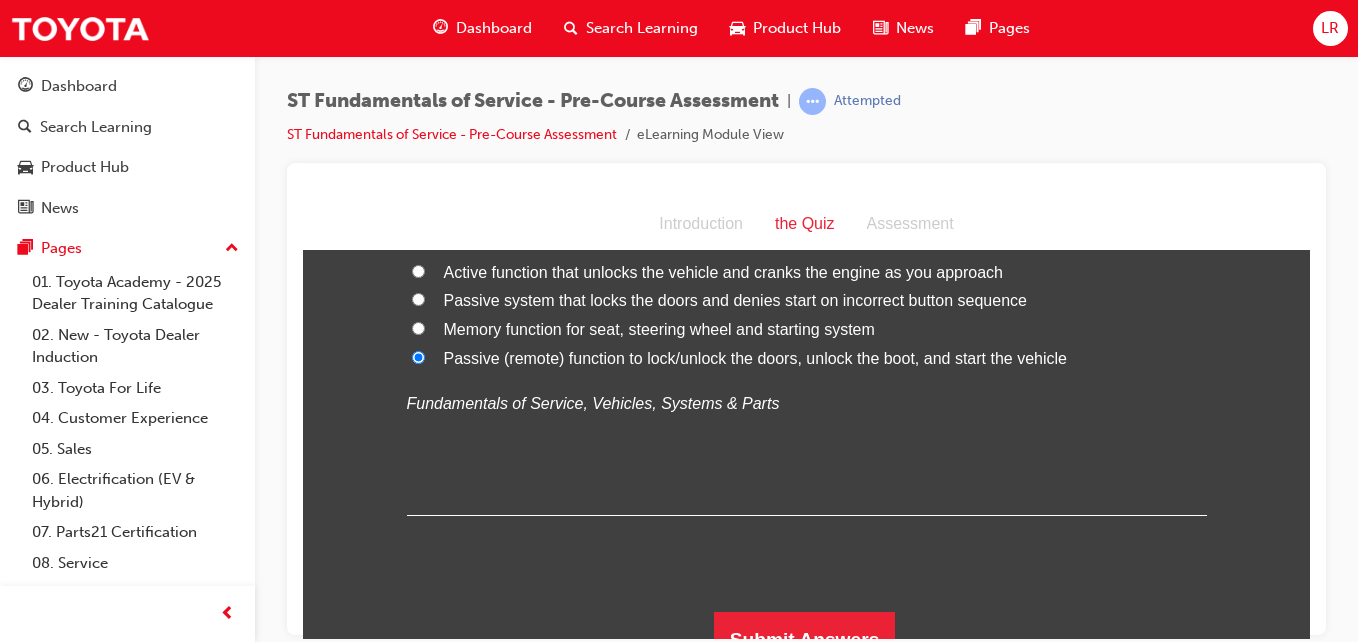 scroll, scrollTop: 4186, scrollLeft: 0, axis: vertical 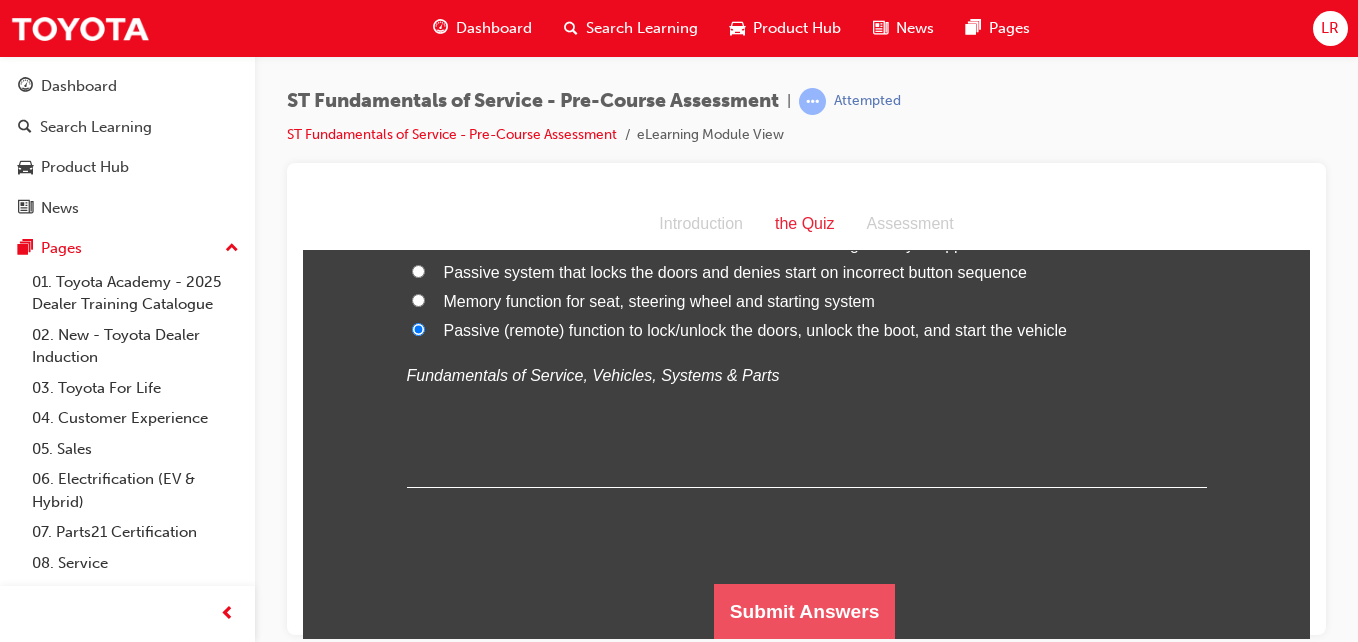 click on "Submit Answers" at bounding box center [805, 611] 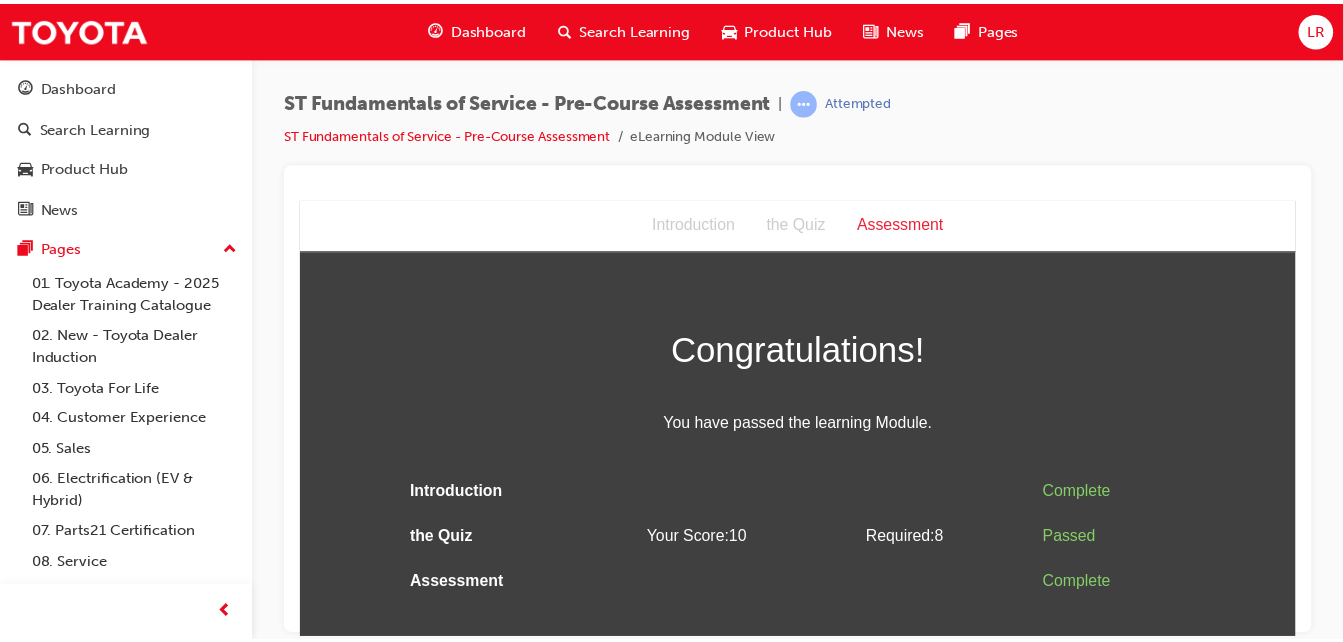 scroll, scrollTop: 0, scrollLeft: 0, axis: both 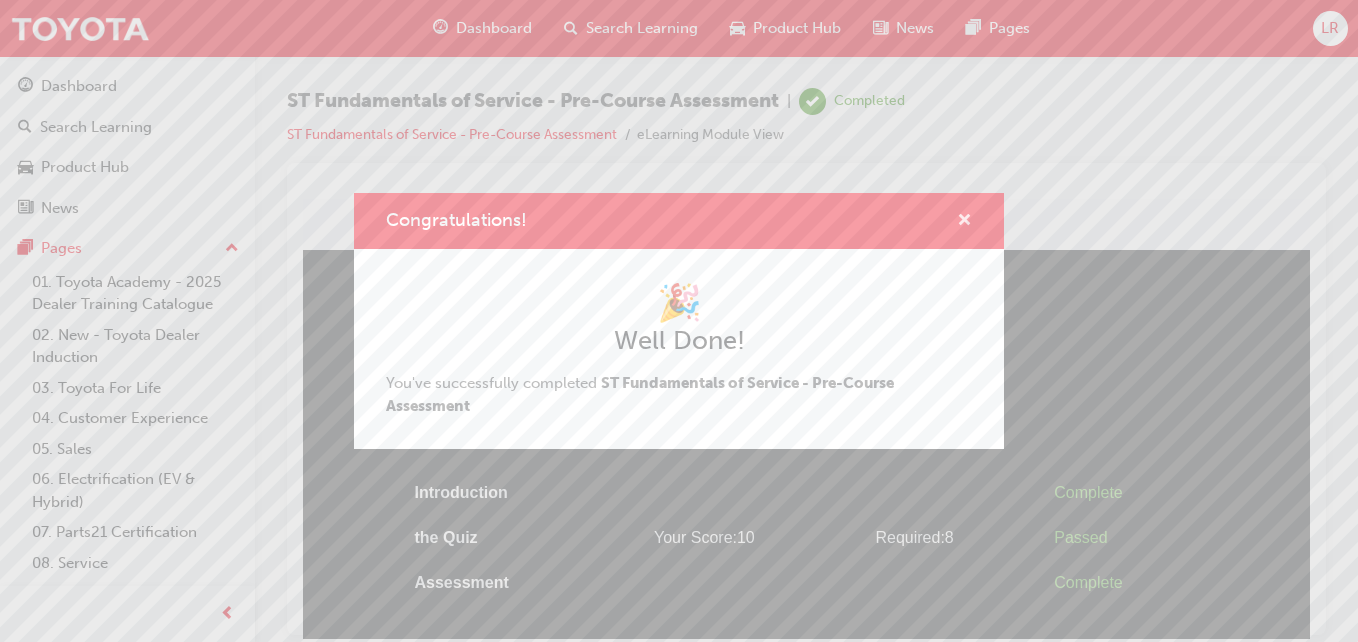 click at bounding box center (964, 222) 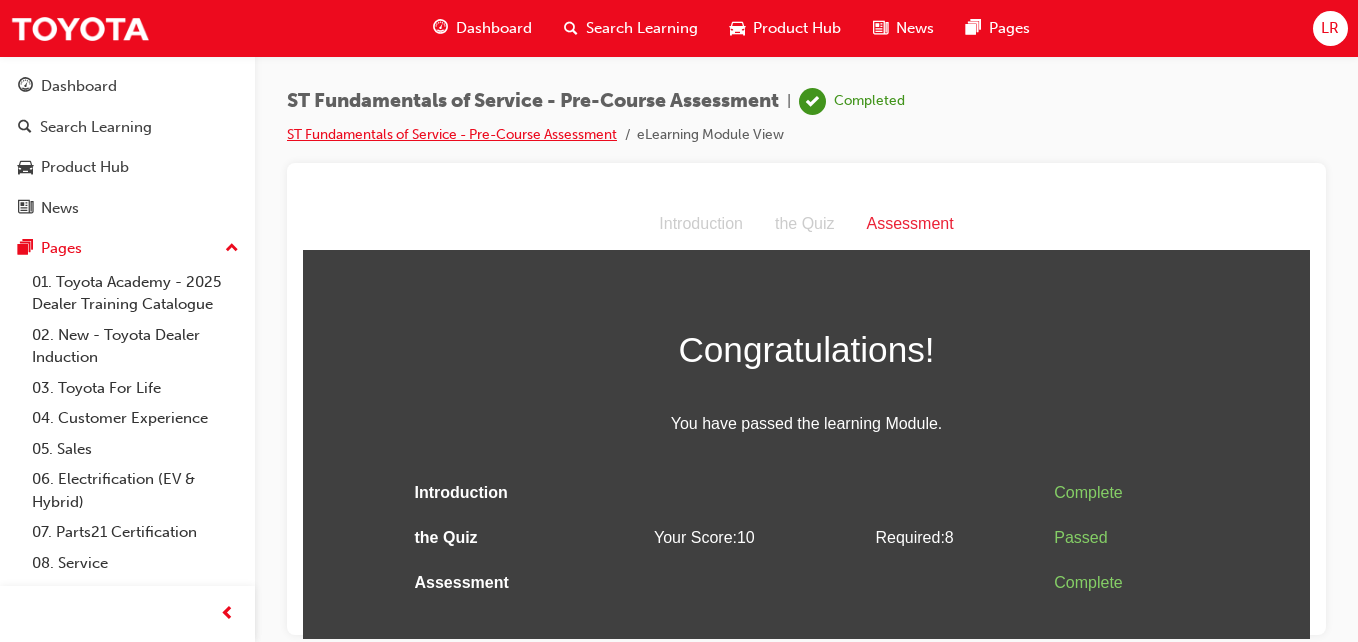 click on "ST Fundamentals of Service - Pre-Course Assessment" at bounding box center (452, 134) 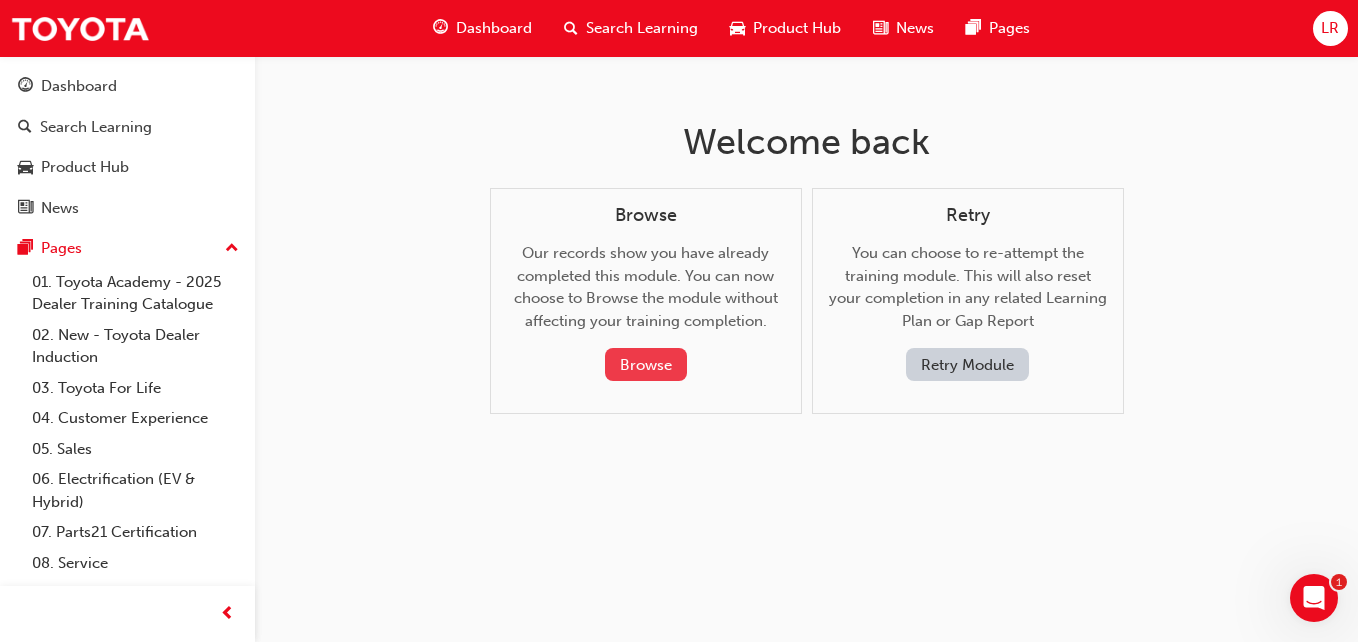 click on "Browse" at bounding box center (646, 364) 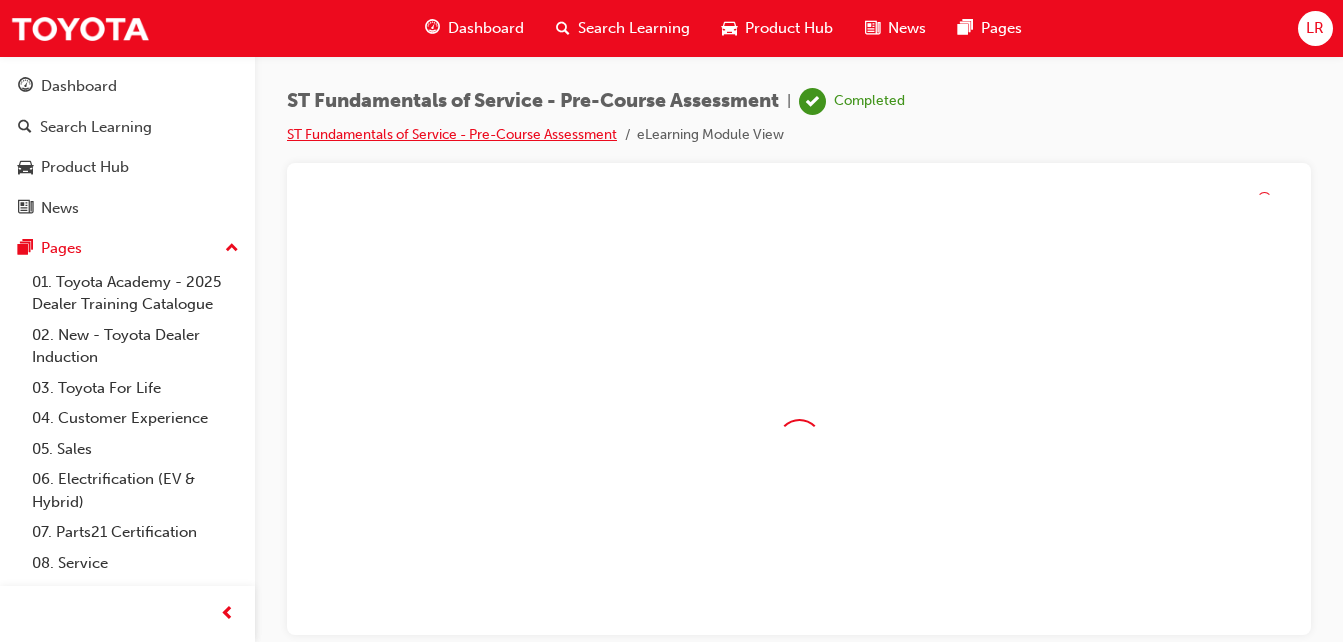 click on "ST Fundamentals of Service - Pre-Course Assessment" at bounding box center [452, 134] 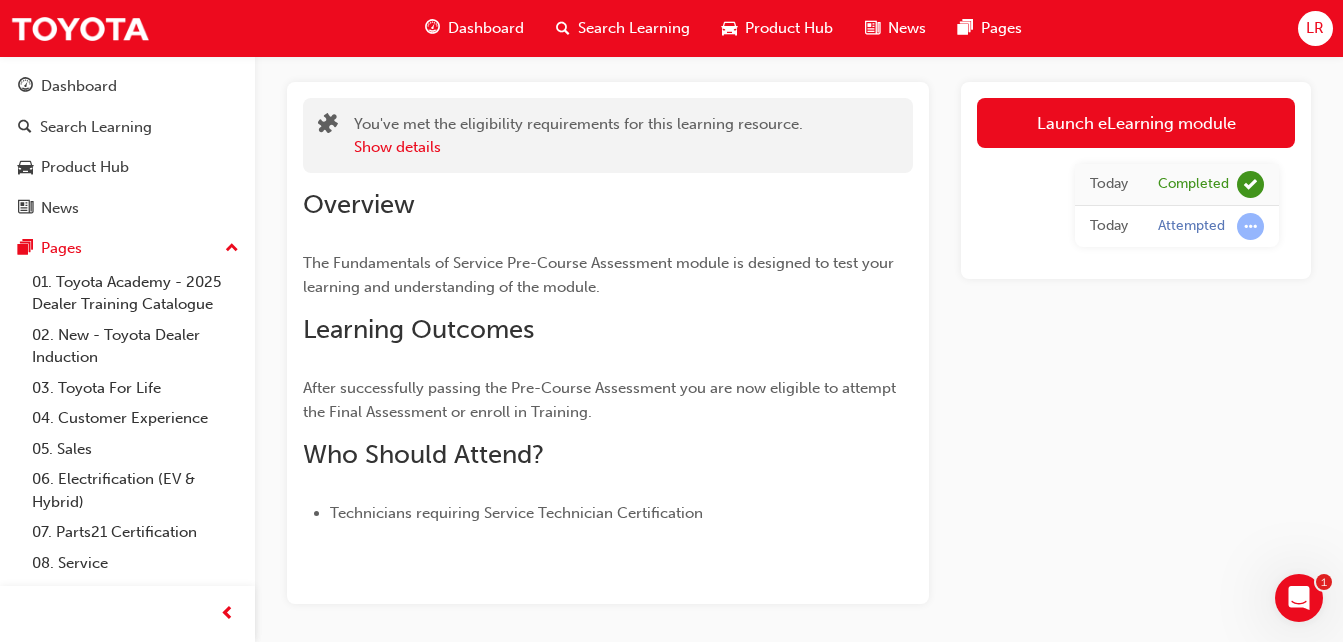 scroll, scrollTop: 0, scrollLeft: 0, axis: both 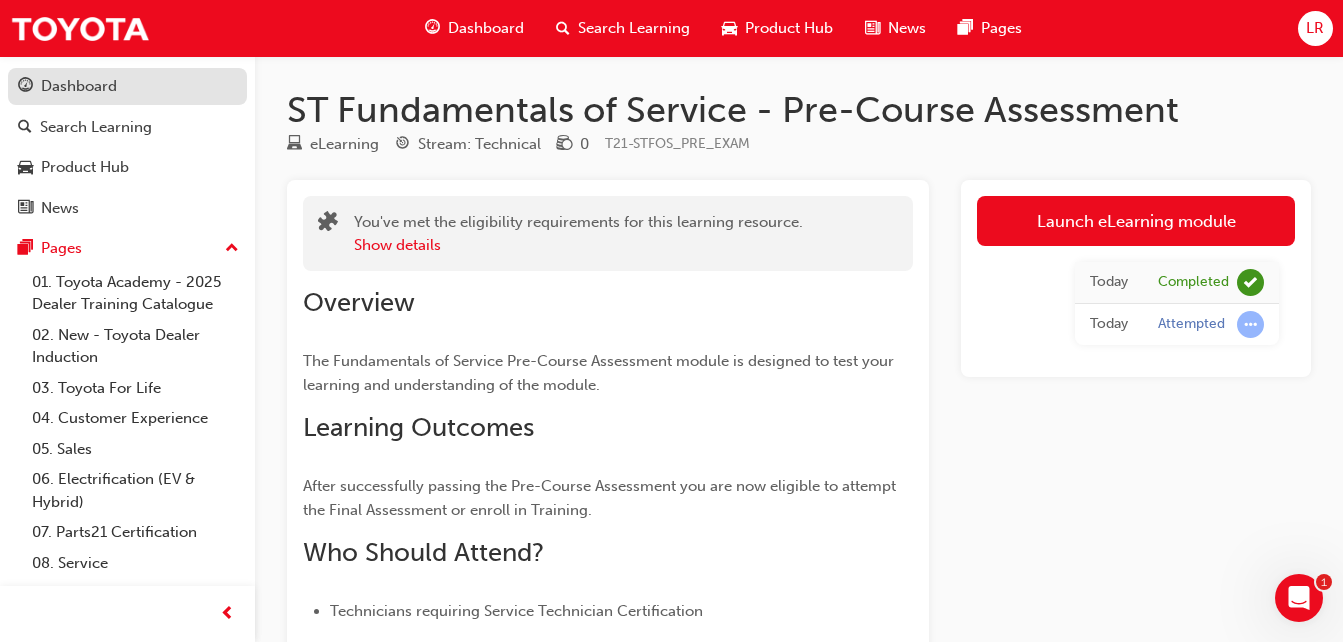 click on "Dashboard" at bounding box center [127, 86] 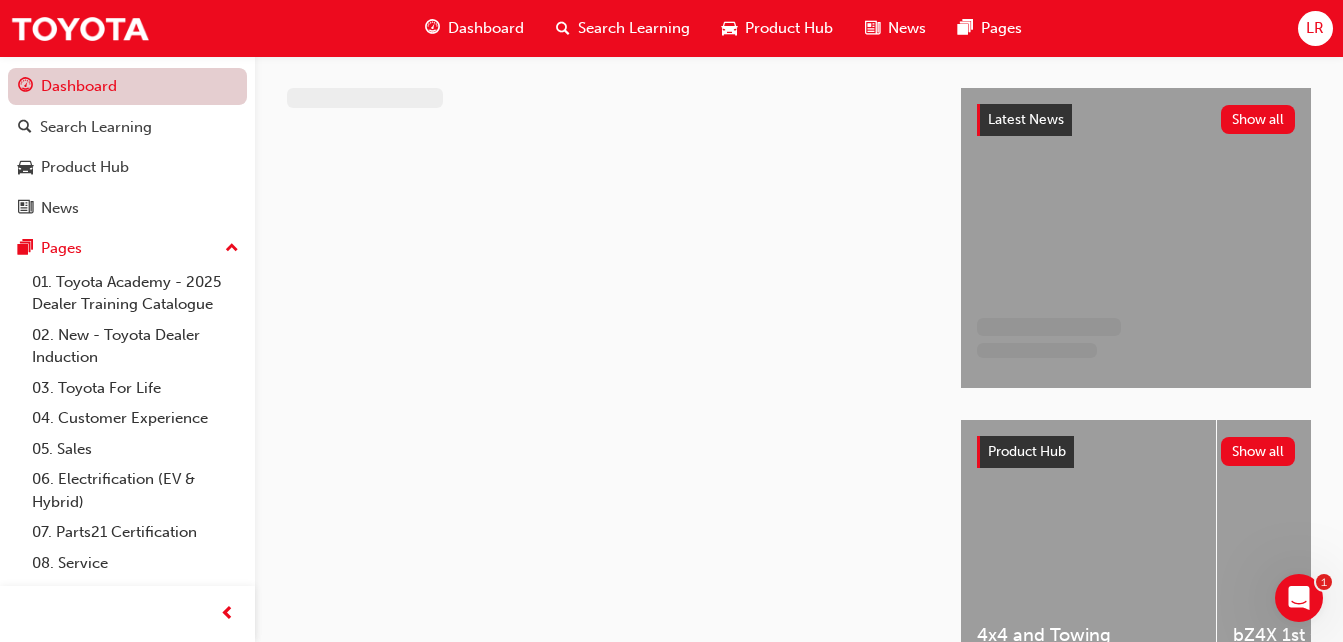 click on "Dashboard" at bounding box center [127, 86] 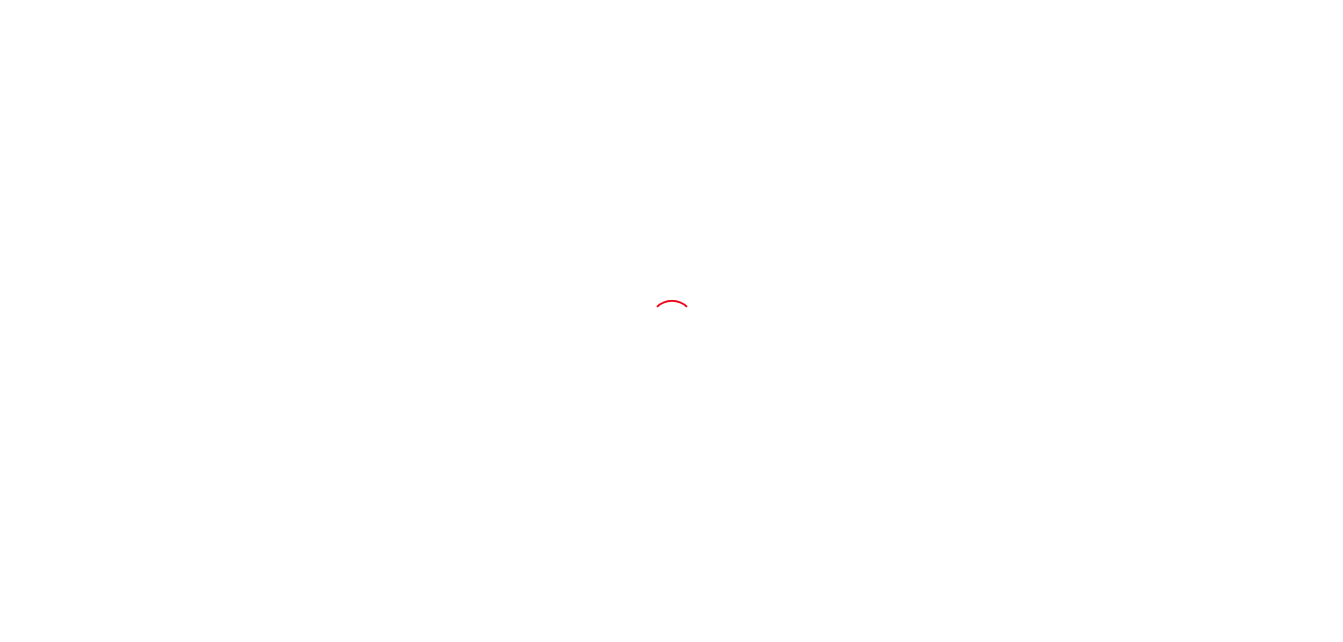 scroll, scrollTop: 0, scrollLeft: 0, axis: both 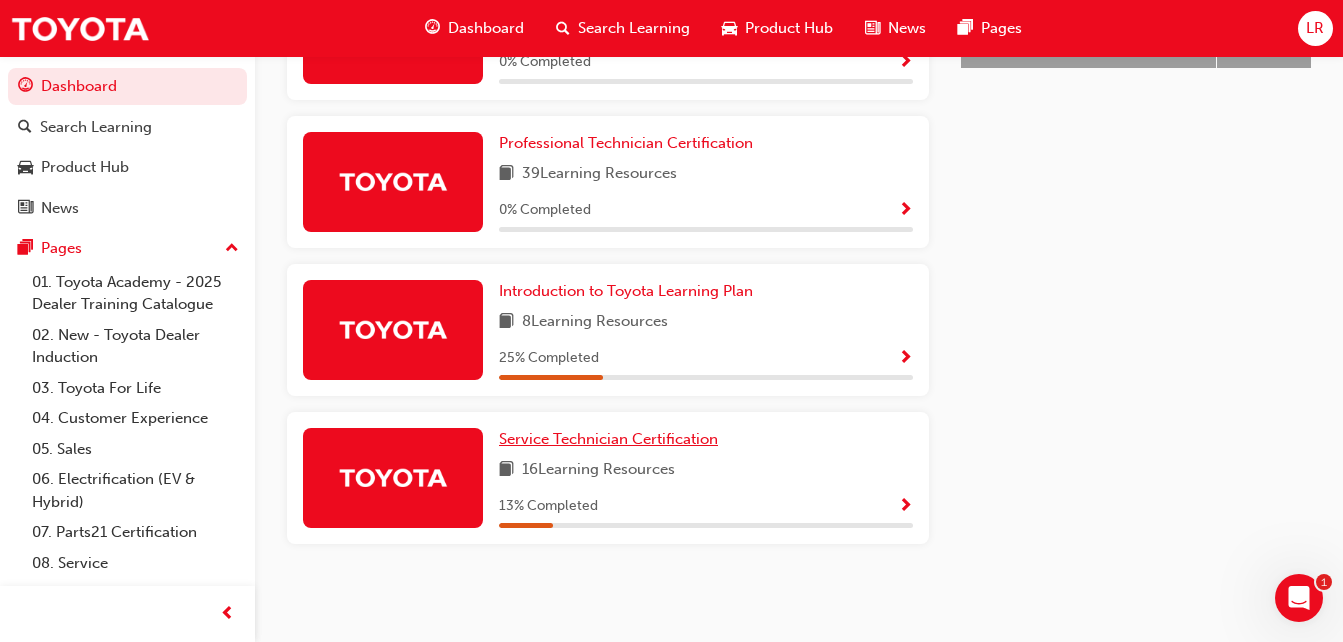 click on "Service Technician Certification" at bounding box center [608, 439] 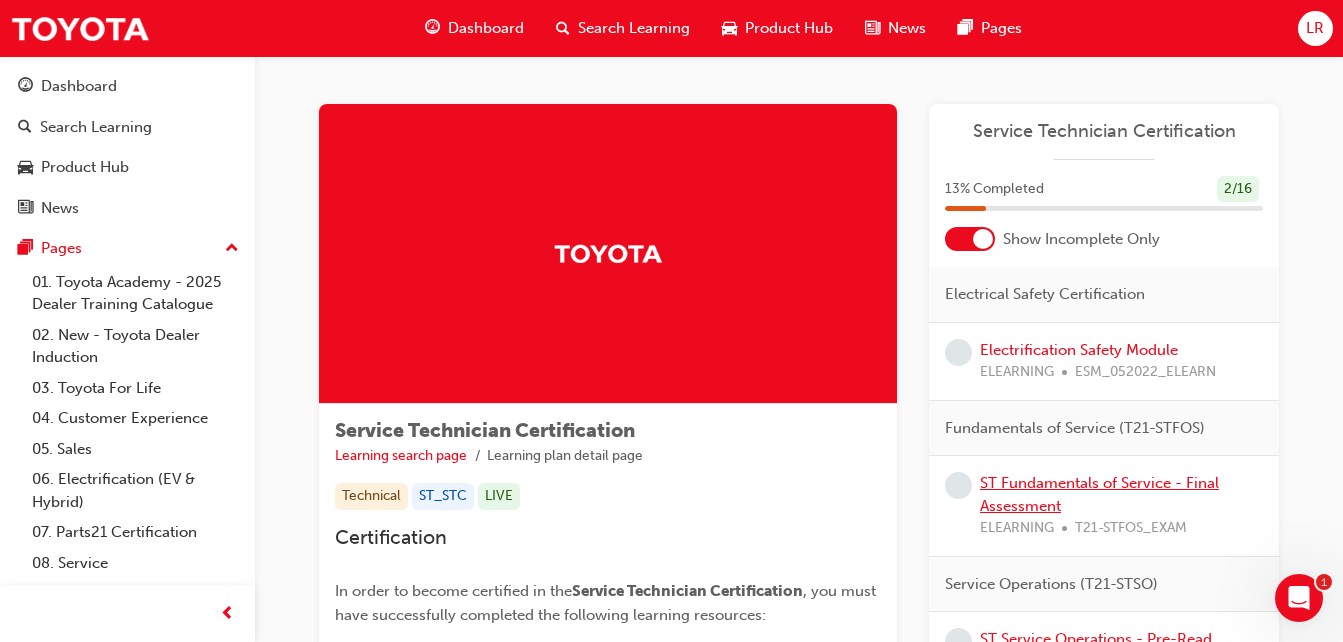 click on "ST Fundamentals of Service - Final Assessment" at bounding box center (1099, 494) 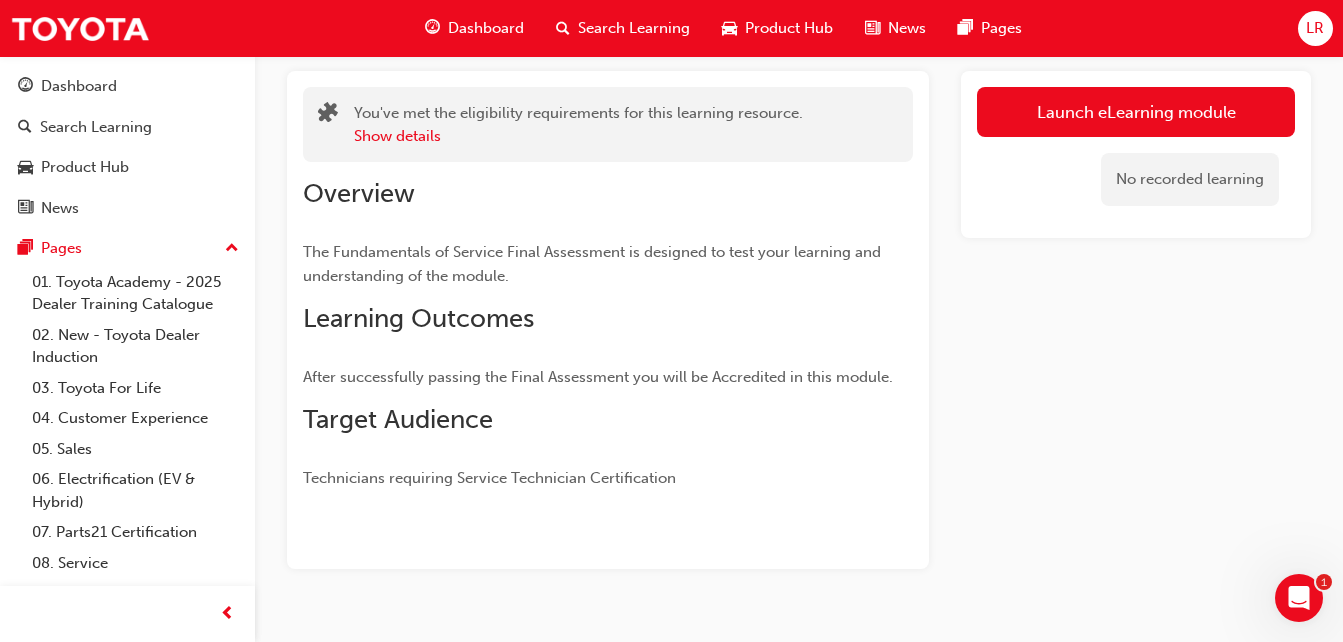 scroll, scrollTop: 150, scrollLeft: 0, axis: vertical 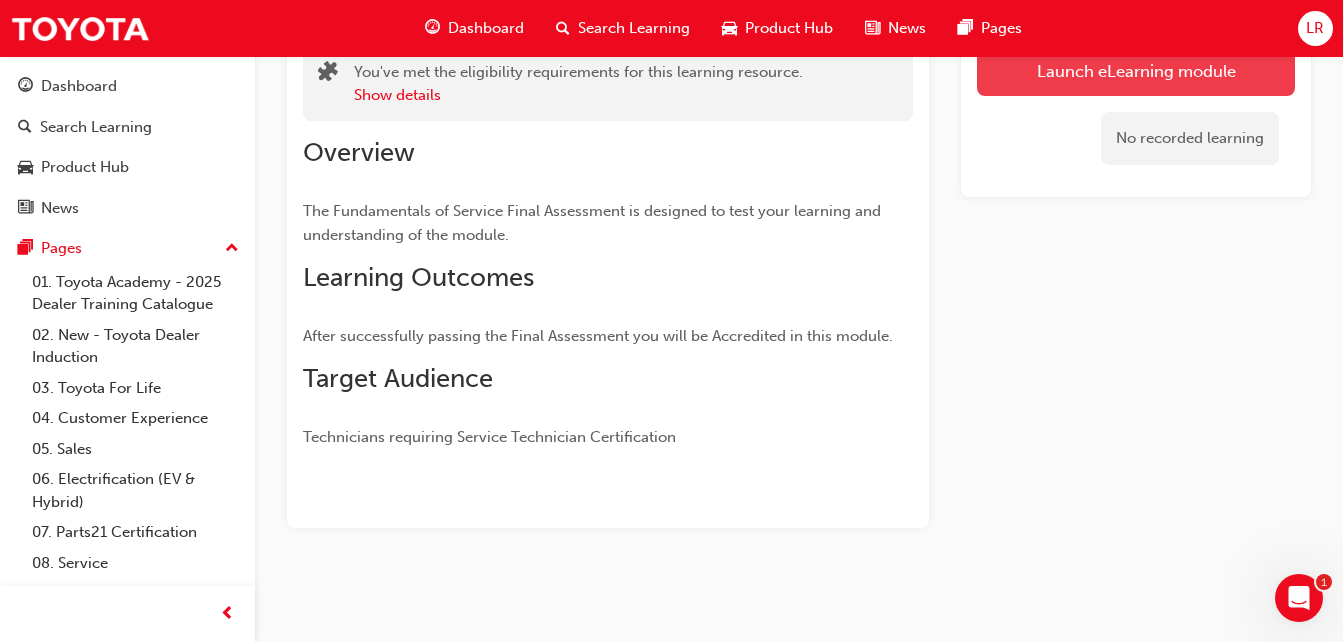 click on "Launch eLearning module" at bounding box center [1136, 71] 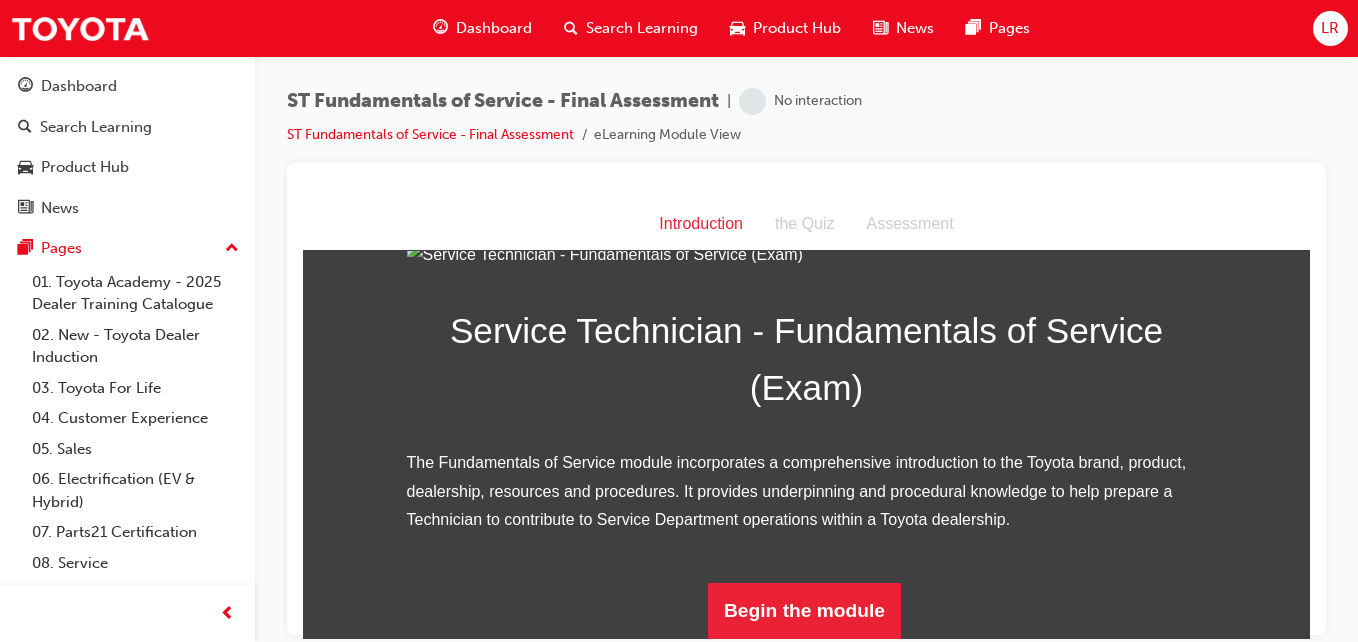 scroll, scrollTop: 284, scrollLeft: 0, axis: vertical 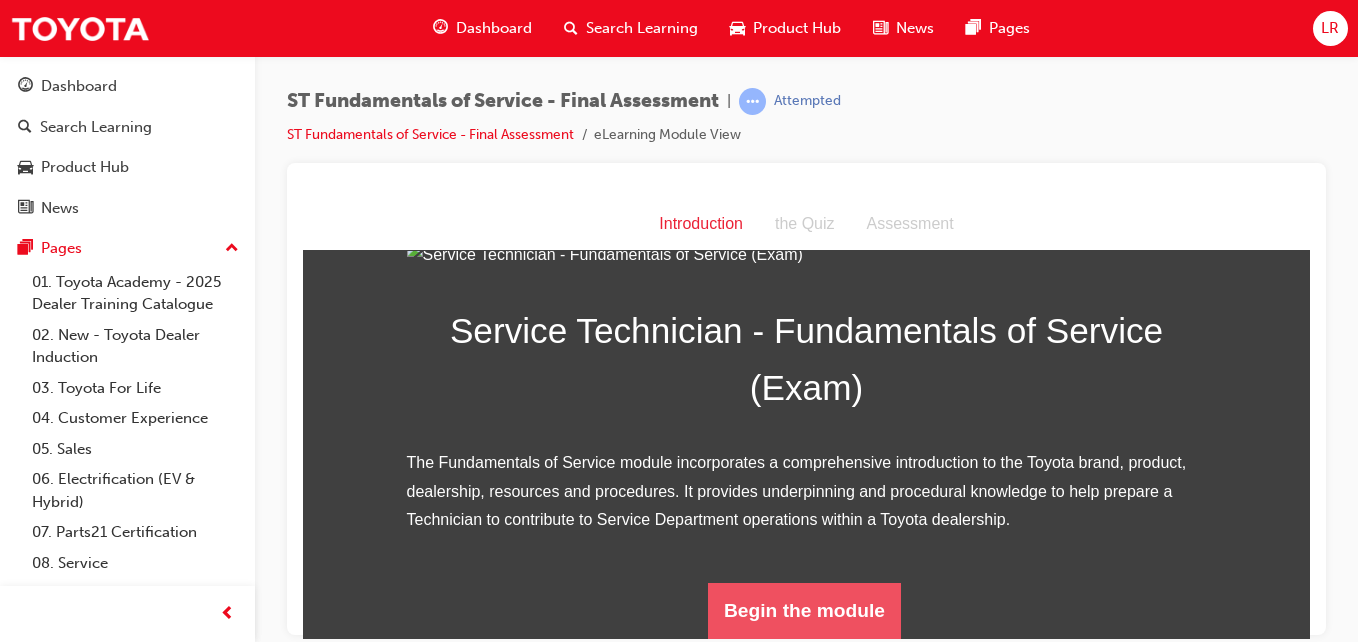 click on "Begin the module" at bounding box center [804, 610] 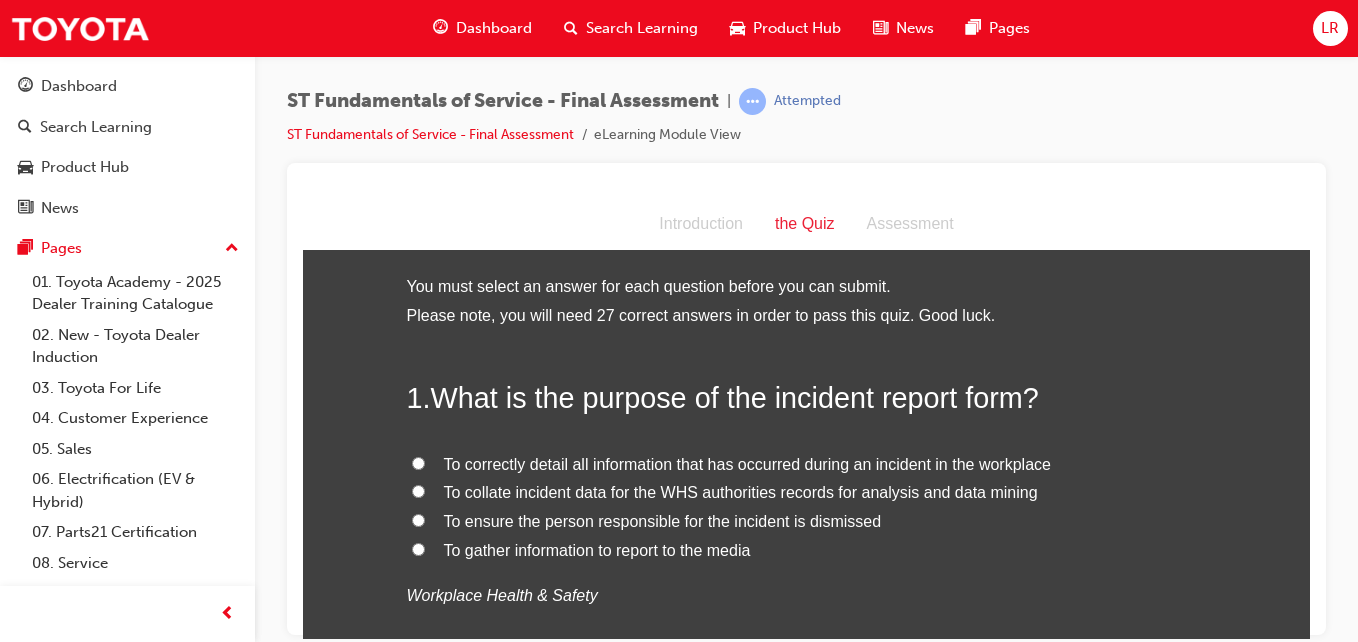 click on "To collate incident data for the WHS authorities records for analysis and data mining" at bounding box center [418, 490] 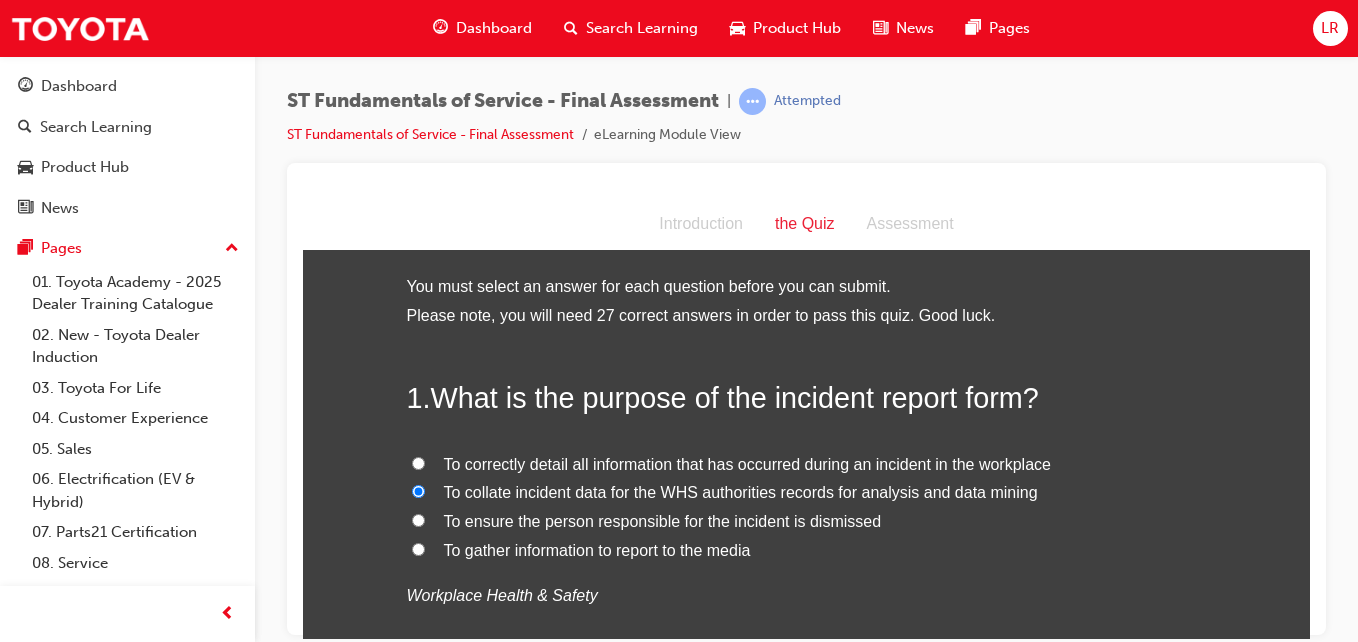 click on "To correctly detail all information that has occurred during an incident in the workplace" at bounding box center (418, 462) 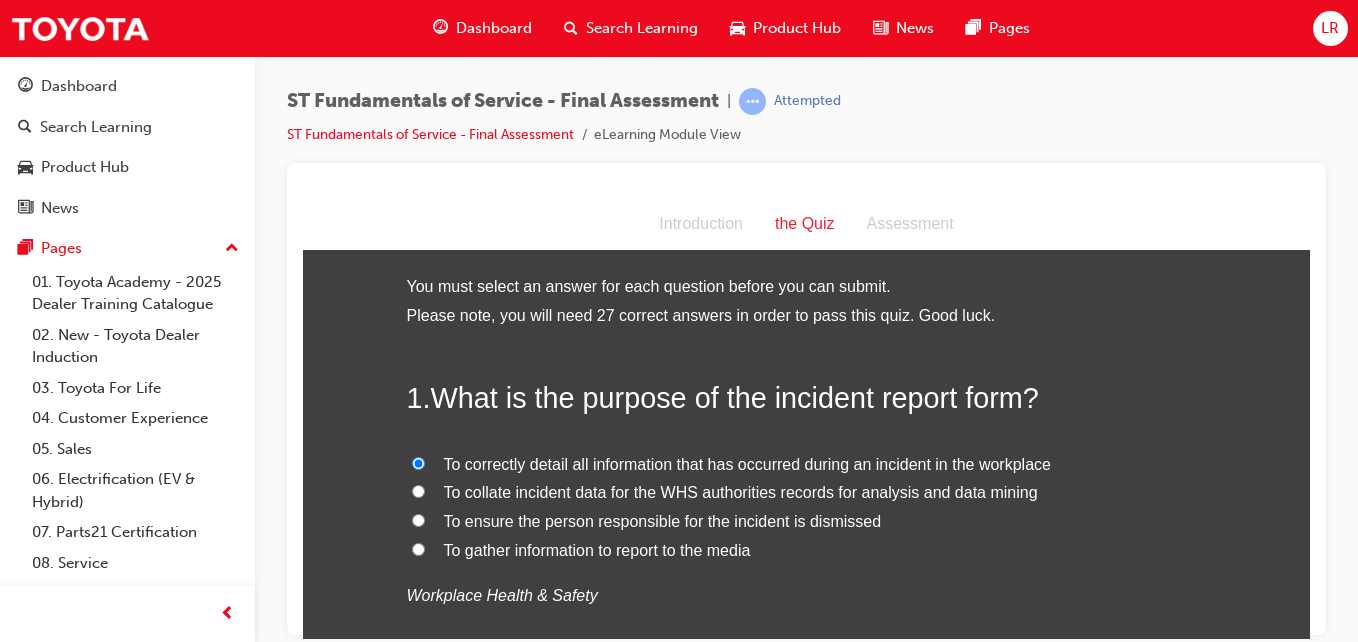 click on "the Quiz Introduction   the Quiz Assessment You must select an answer for each question before you can submit. Please note, you will need 27 correct answers in order to pass this quiz. Good luck. 1 .  What is the purpose of the incident report form? To correctly detail all information that has occurred during an incident in the workplace To collate incident data for the WHS authorities records for analysis and data mining To ensure the person responsible for the incident is dismissed To gather information to report to the media
Workplace Health & Safety 2 .  Why is it so important that all nuts and bolts are tensioned to the correct torque during installation? All of these answers are correct To avoid nuts or bolts coming loose To avoid distortion or thread damage
Tools and equipment 3 .  How can Dealerships lower air emissions? Use water based cleaning products and parts cleaners with lids Never use compressed air to clean disc brake or clutch assemblies All of these answers are correct
4 .
5 ." at bounding box center (806, 8015) 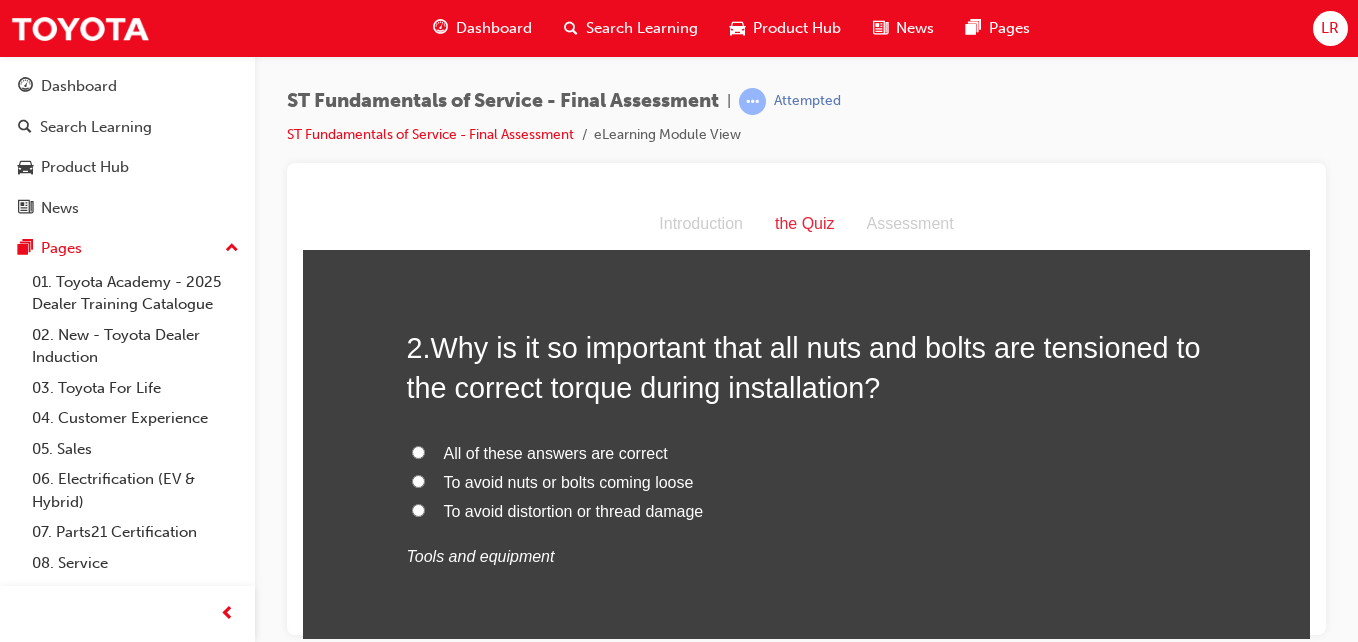 scroll, scrollTop: 478, scrollLeft: 0, axis: vertical 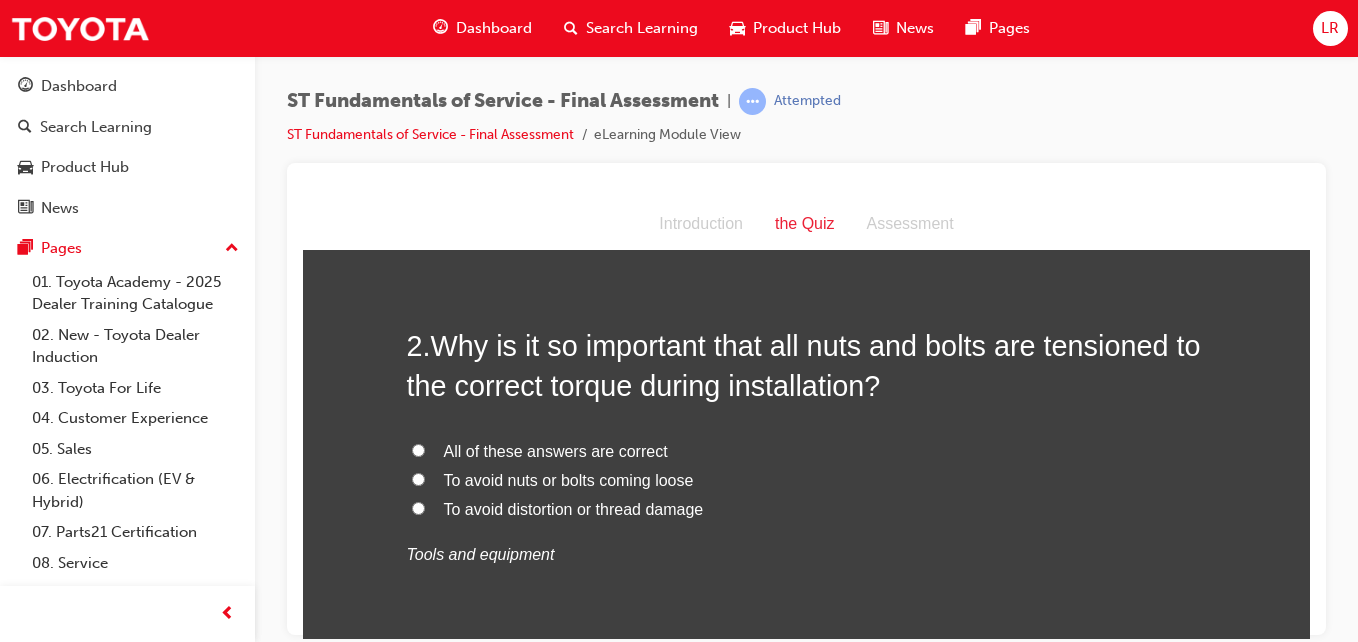 click on "All of these answers are correct" at bounding box center (418, 449) 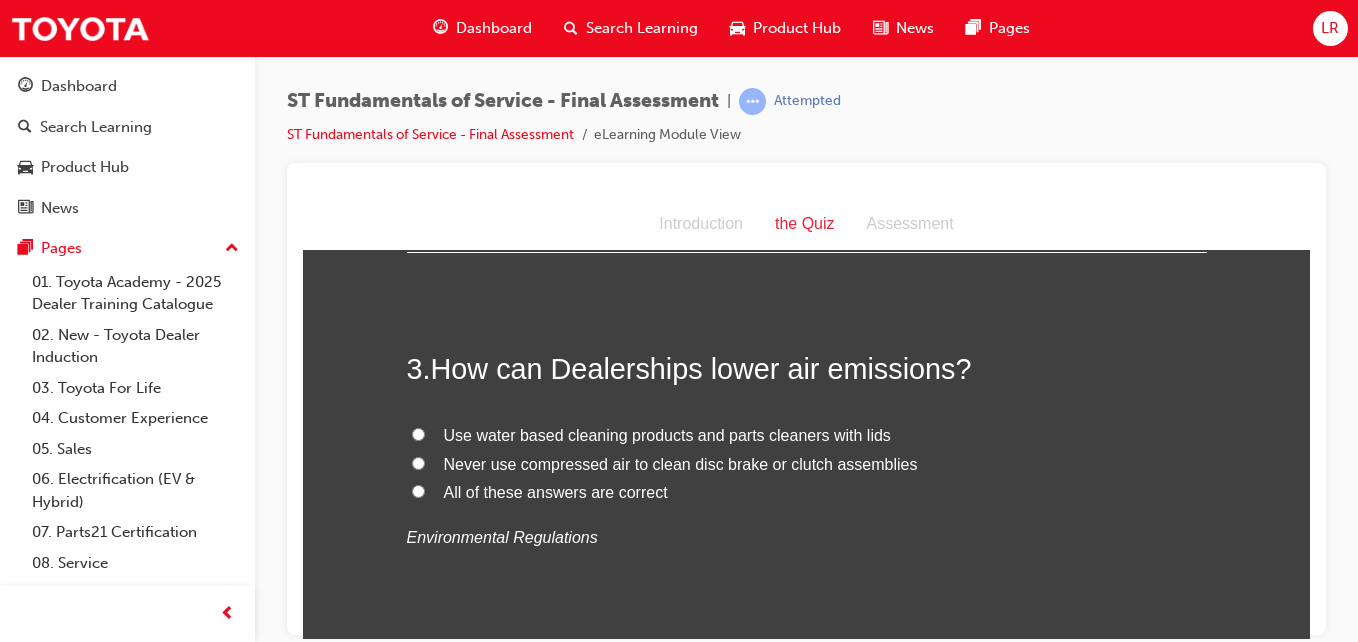 scroll, scrollTop: 892, scrollLeft: 0, axis: vertical 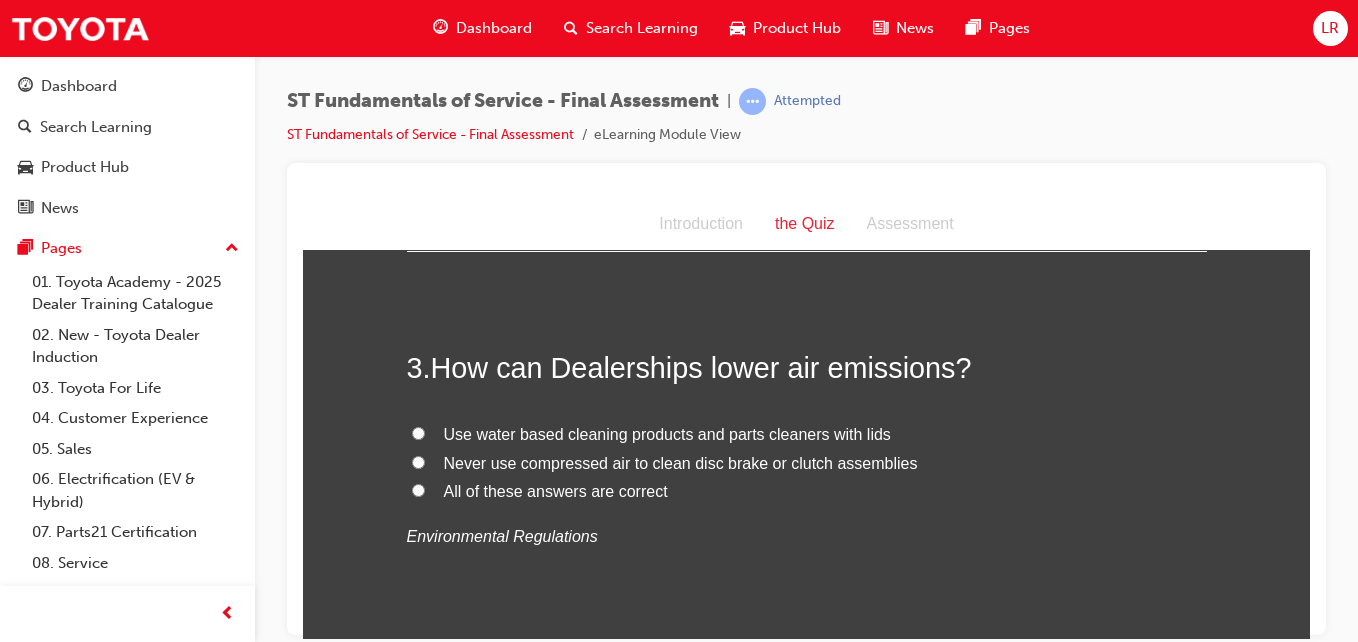 click on "Use water based cleaning products and parts cleaners with lids" at bounding box center (807, 434) 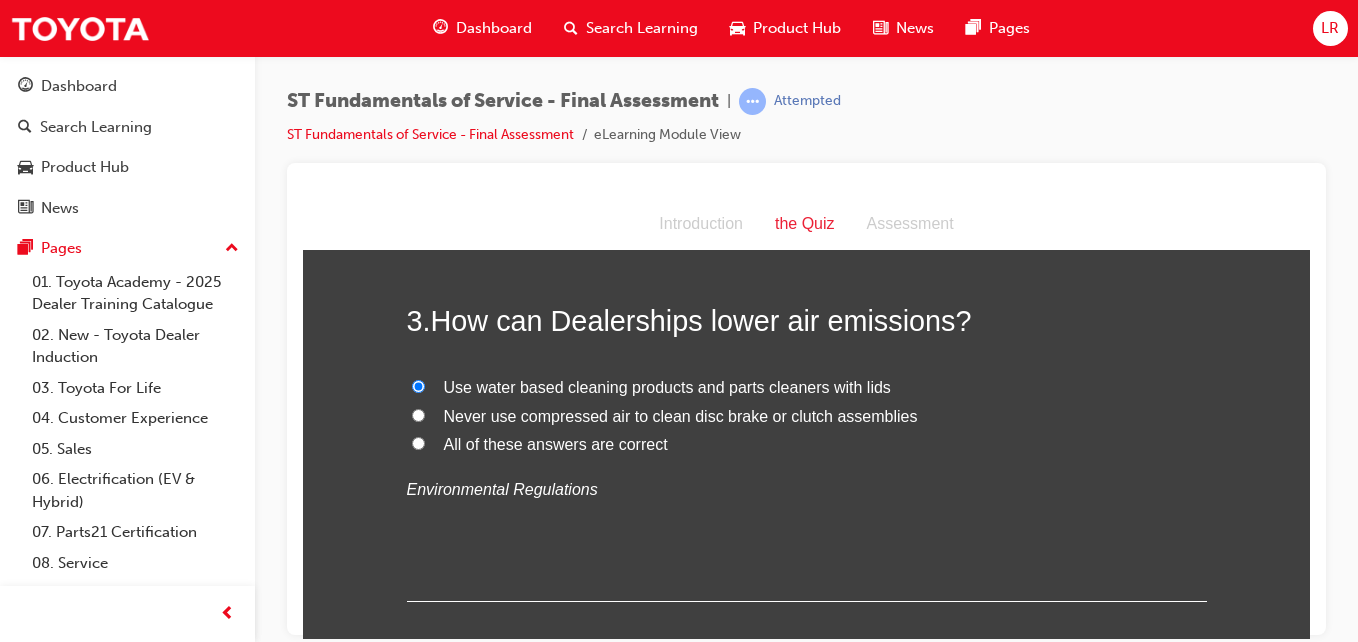 scroll, scrollTop: 928, scrollLeft: 0, axis: vertical 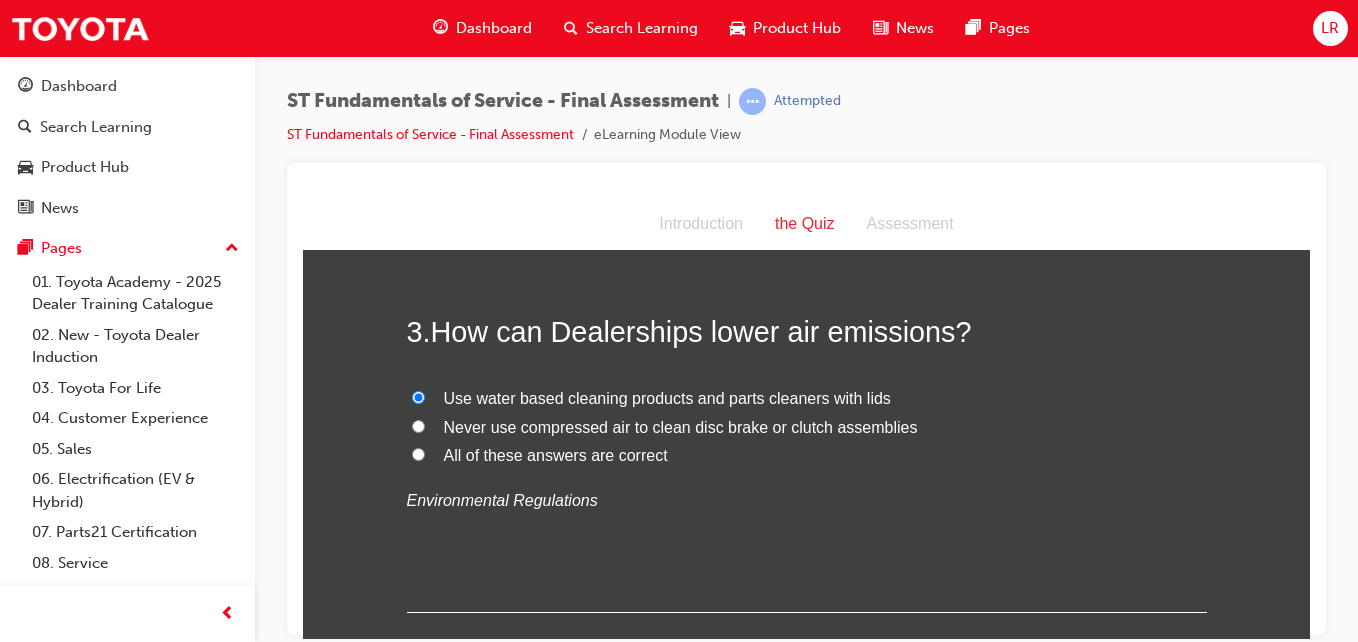 click on "All of these answers are correct" at bounding box center [418, 453] 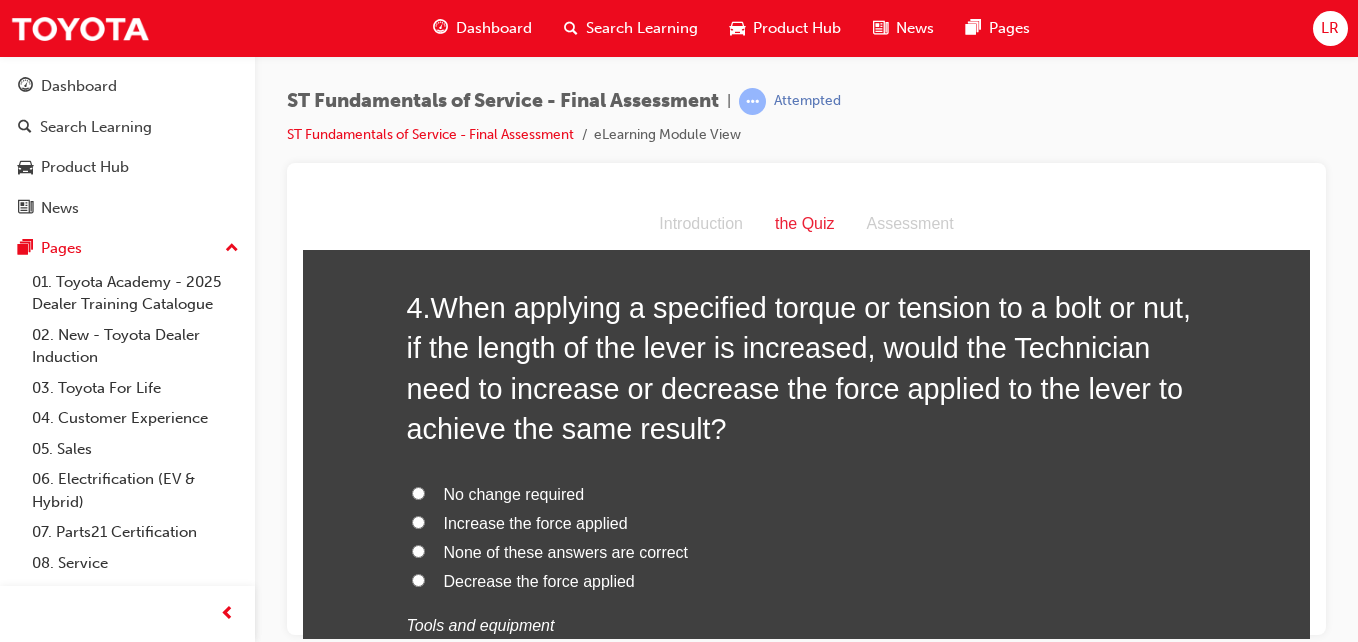 scroll, scrollTop: 1350, scrollLeft: 0, axis: vertical 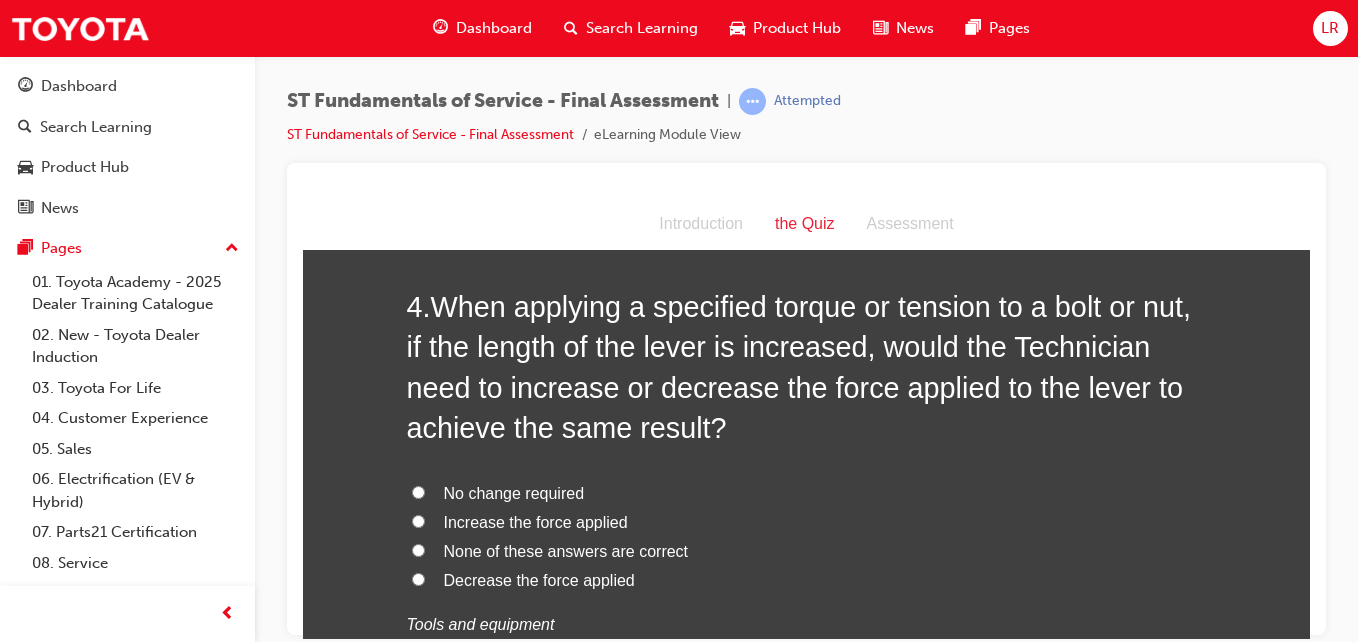 click on "Decrease the force applied" at bounding box center [418, 578] 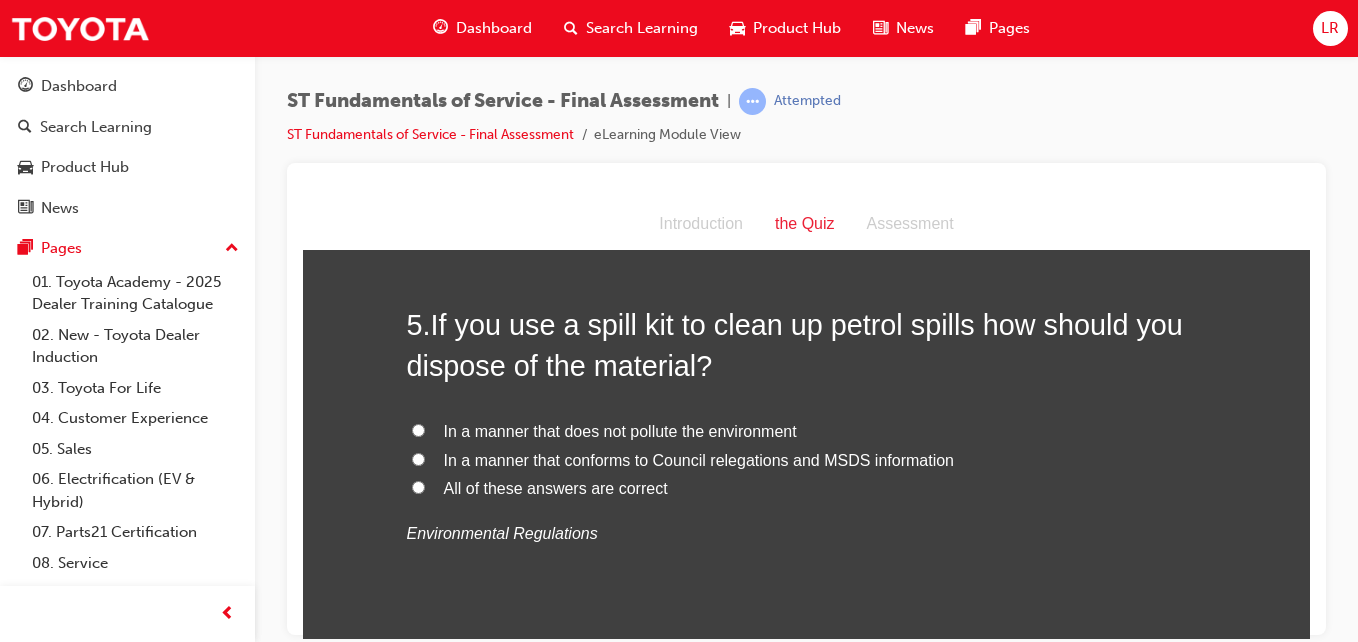 scroll, scrollTop: 1879, scrollLeft: 0, axis: vertical 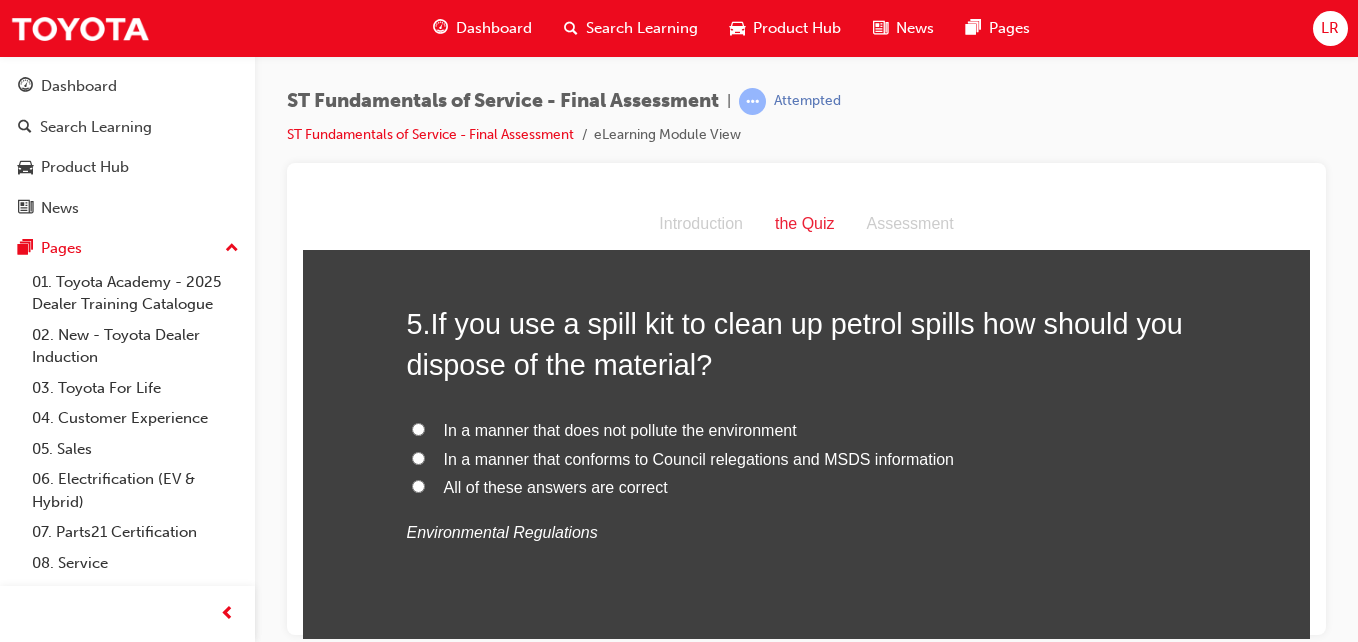 click on "All of these answers are correct" at bounding box center (556, 486) 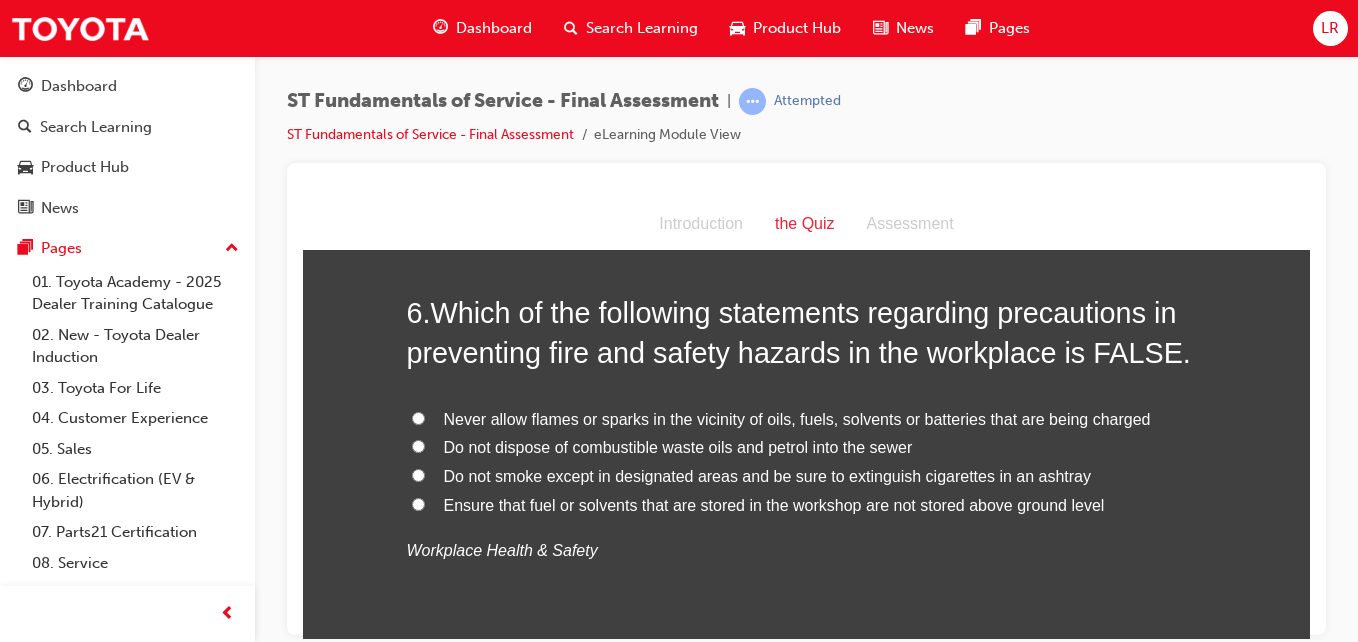 scroll, scrollTop: 2323, scrollLeft: 0, axis: vertical 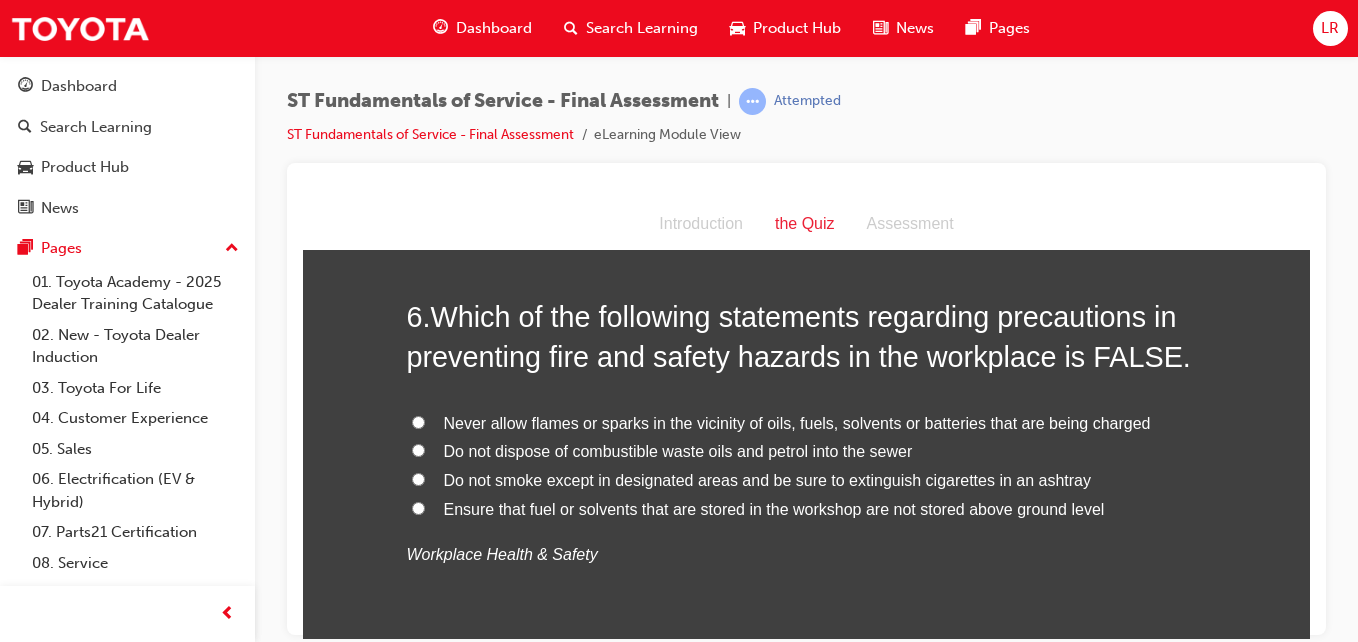 click on "Ensure that fuel or solvents that are stored in the workshop are not stored above ground level" at bounding box center (418, 507) 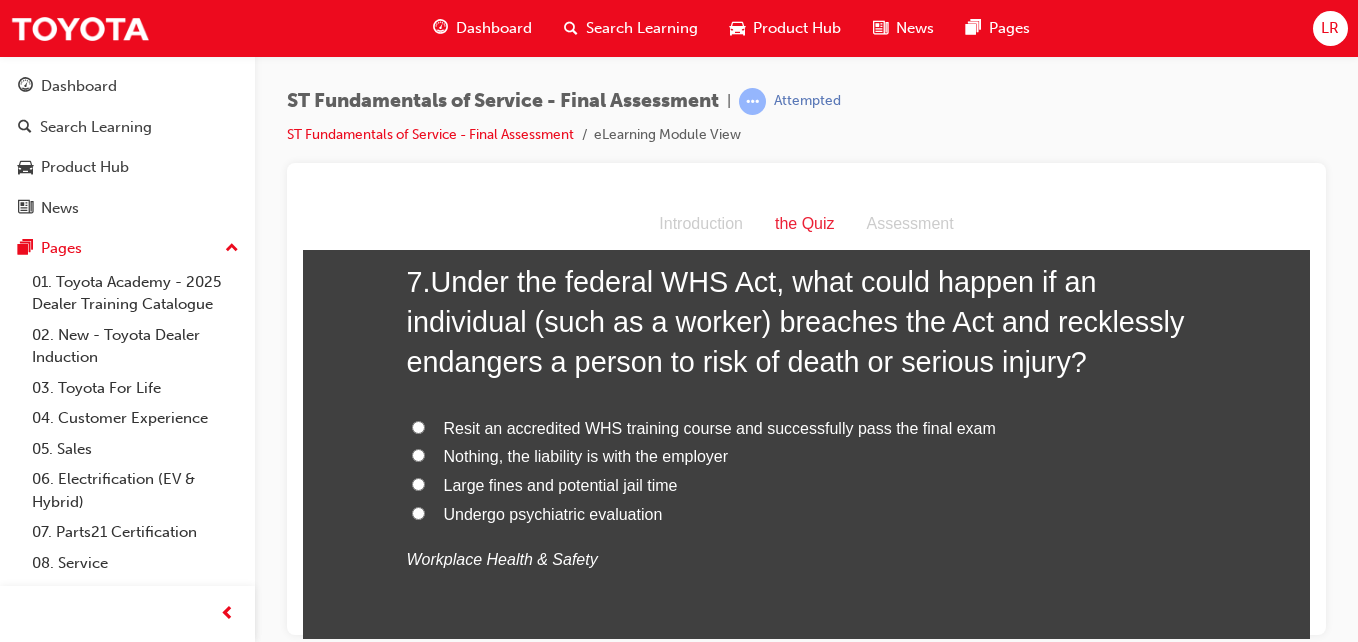 scroll, scrollTop: 2823, scrollLeft: 0, axis: vertical 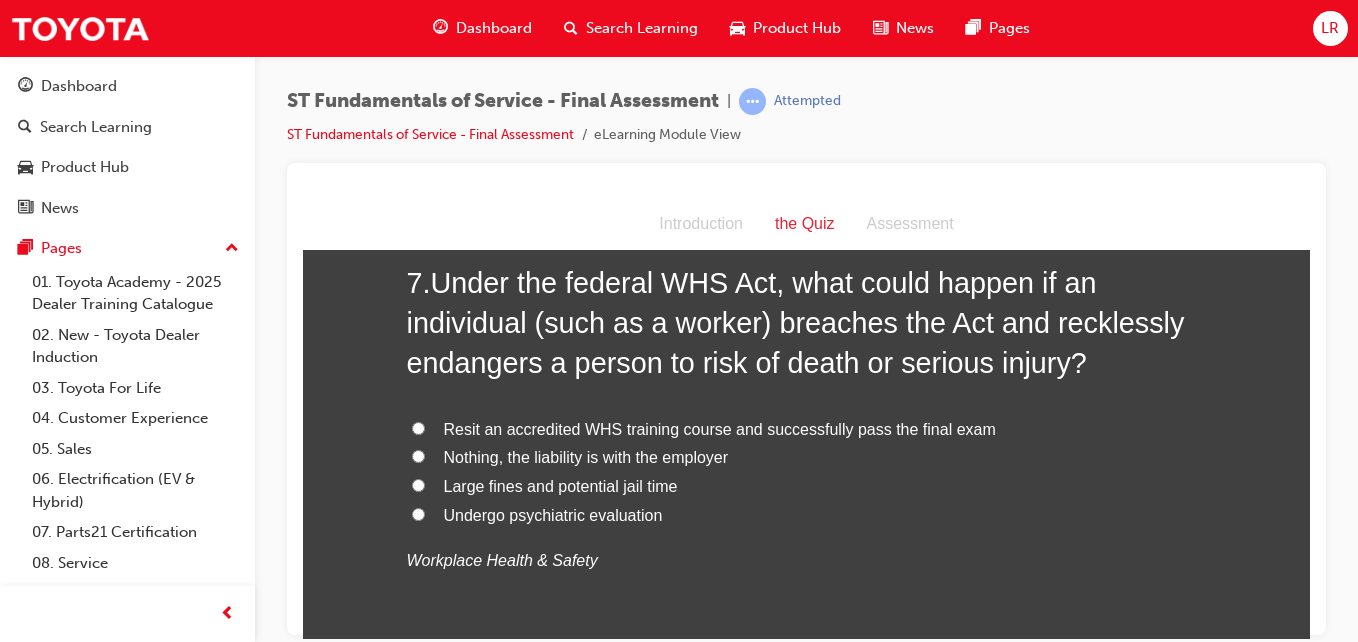 click on "Large fines and potential jail time" at bounding box center [418, 484] 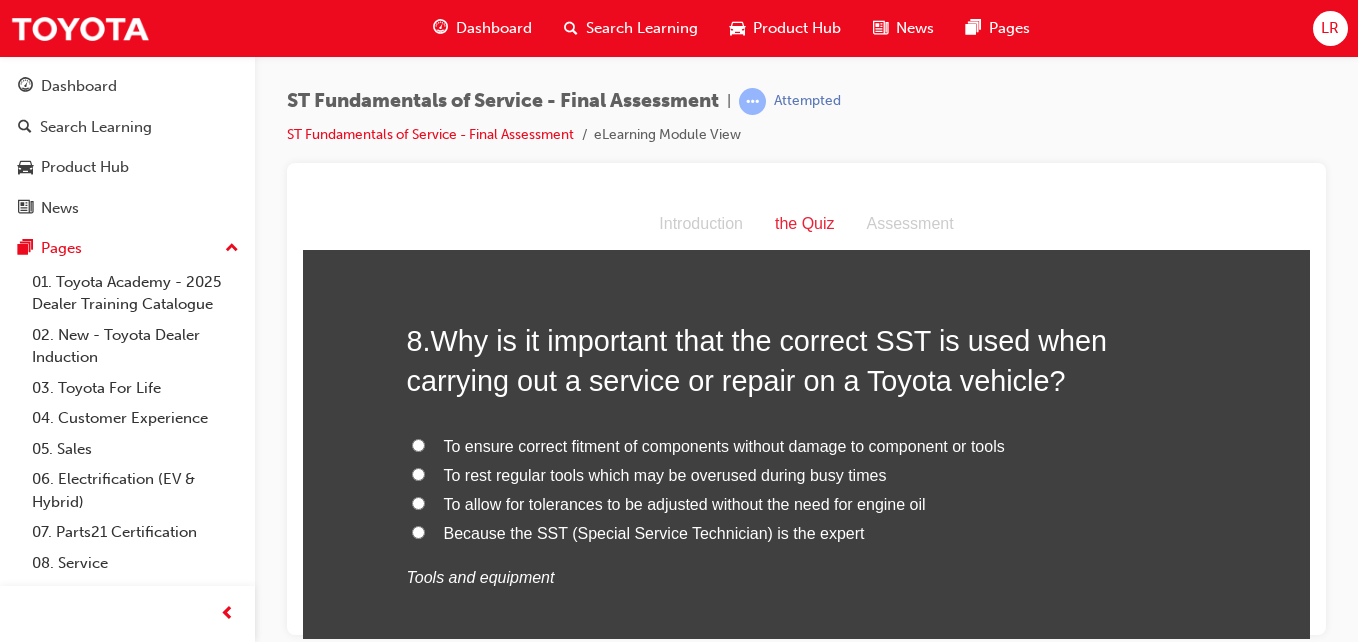 scroll, scrollTop: 3273, scrollLeft: 0, axis: vertical 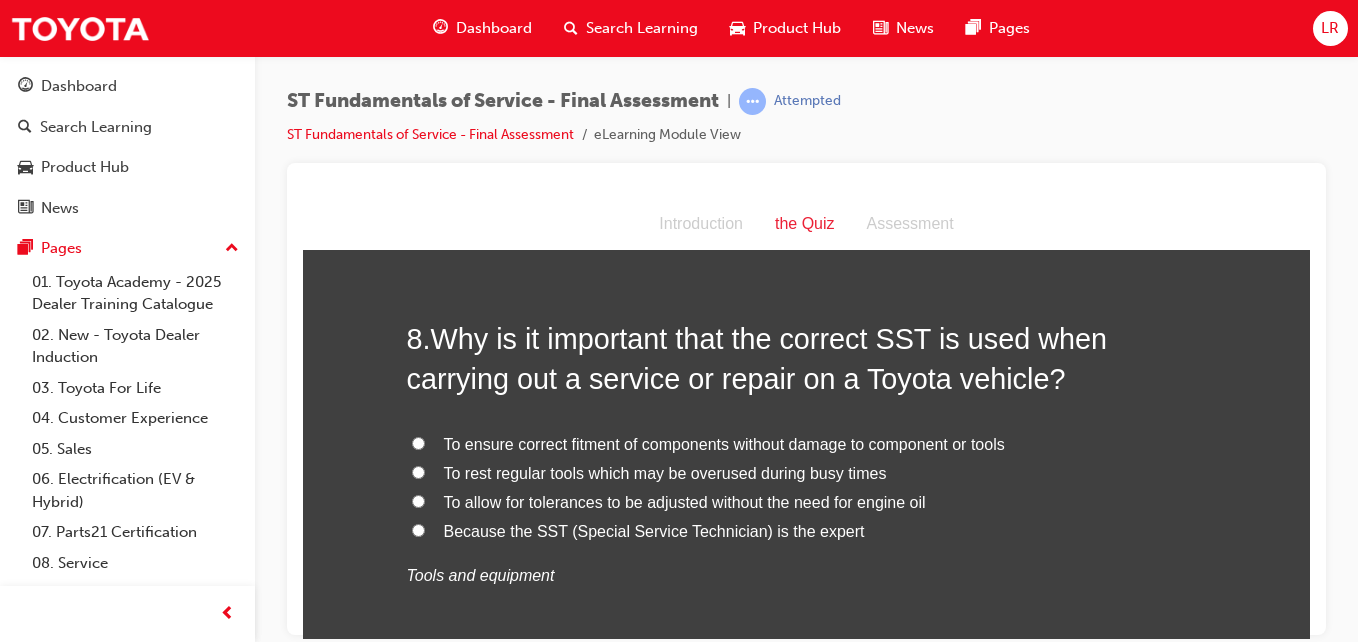 click on "To ensure correct fitment of components without damage to component or tools" at bounding box center (418, 442) 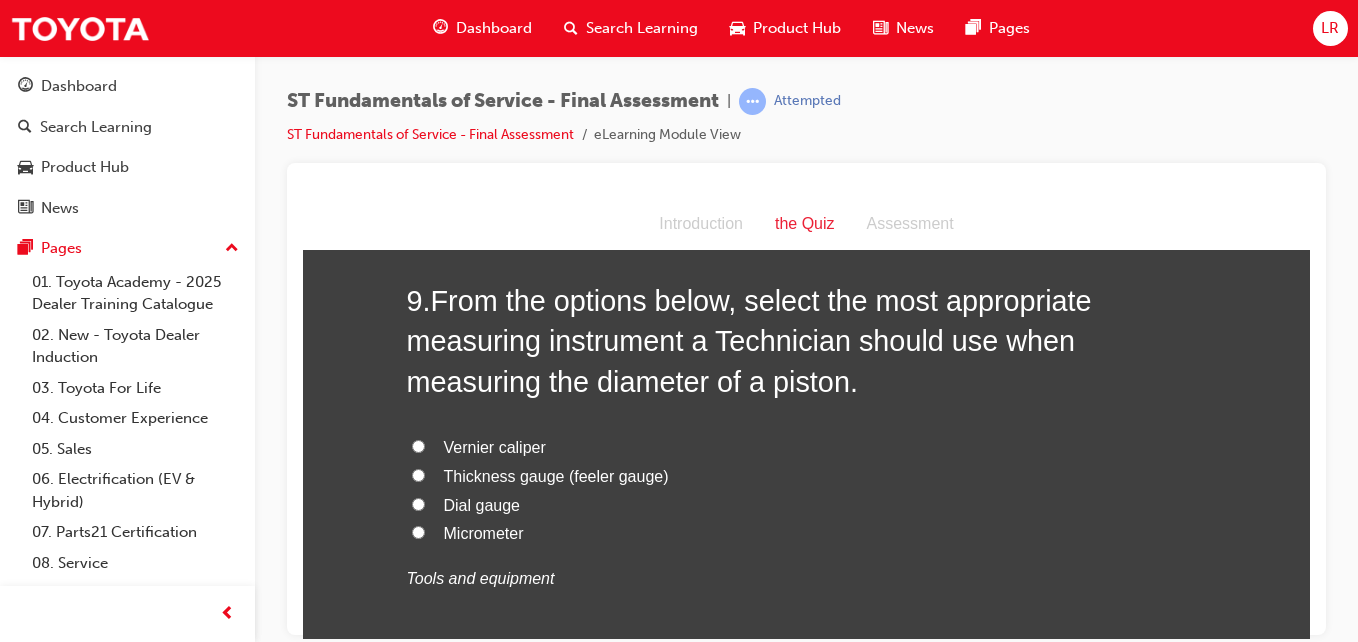 scroll, scrollTop: 3777, scrollLeft: 0, axis: vertical 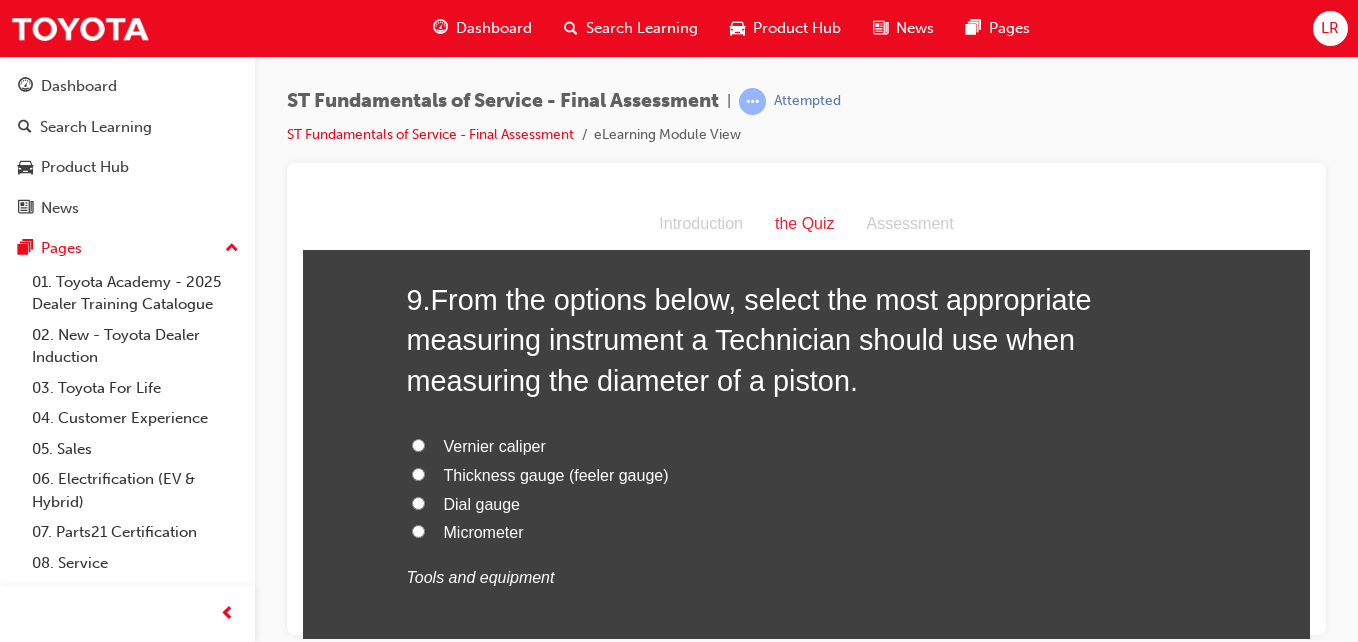 click on "Micrometer" at bounding box center (418, 530) 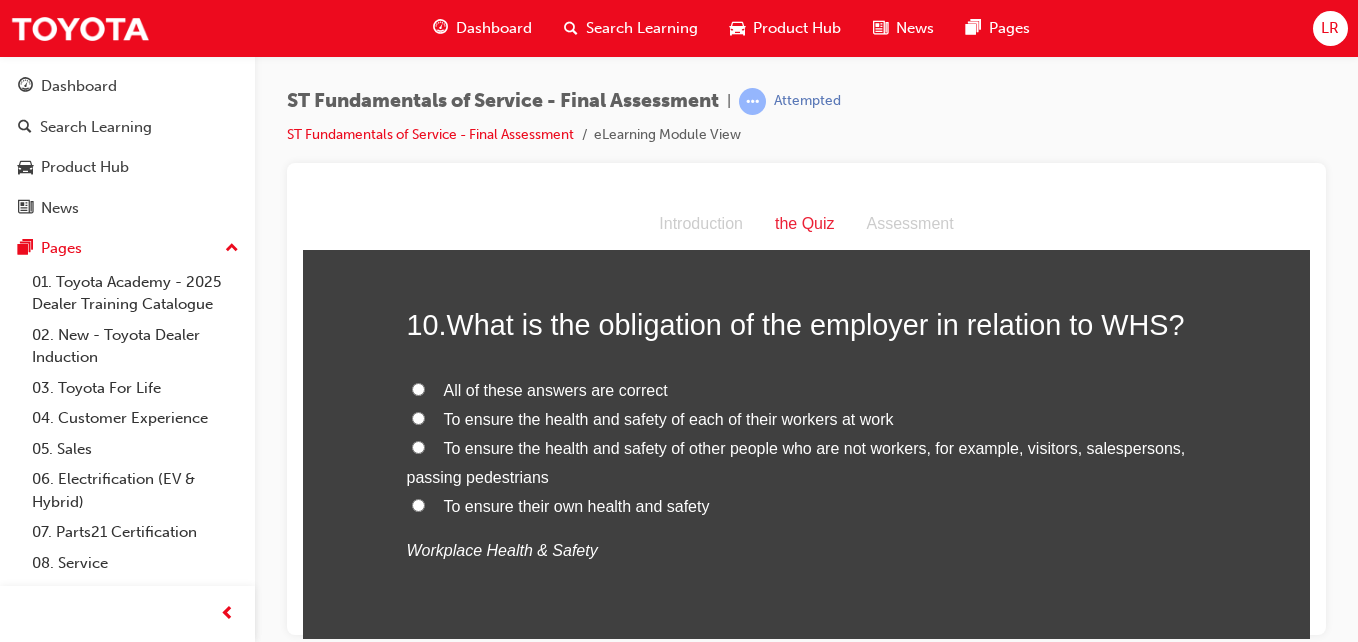 scroll, scrollTop: 4261, scrollLeft: 0, axis: vertical 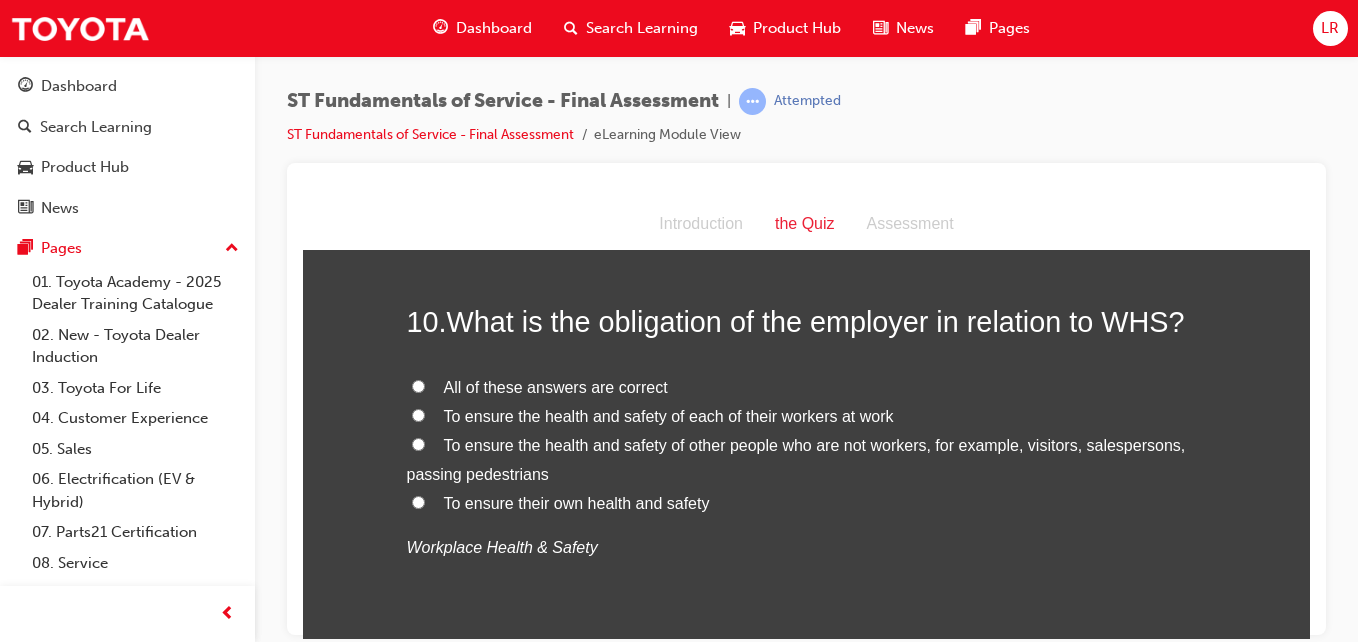 click on "All of these answers are correct" at bounding box center [418, 385] 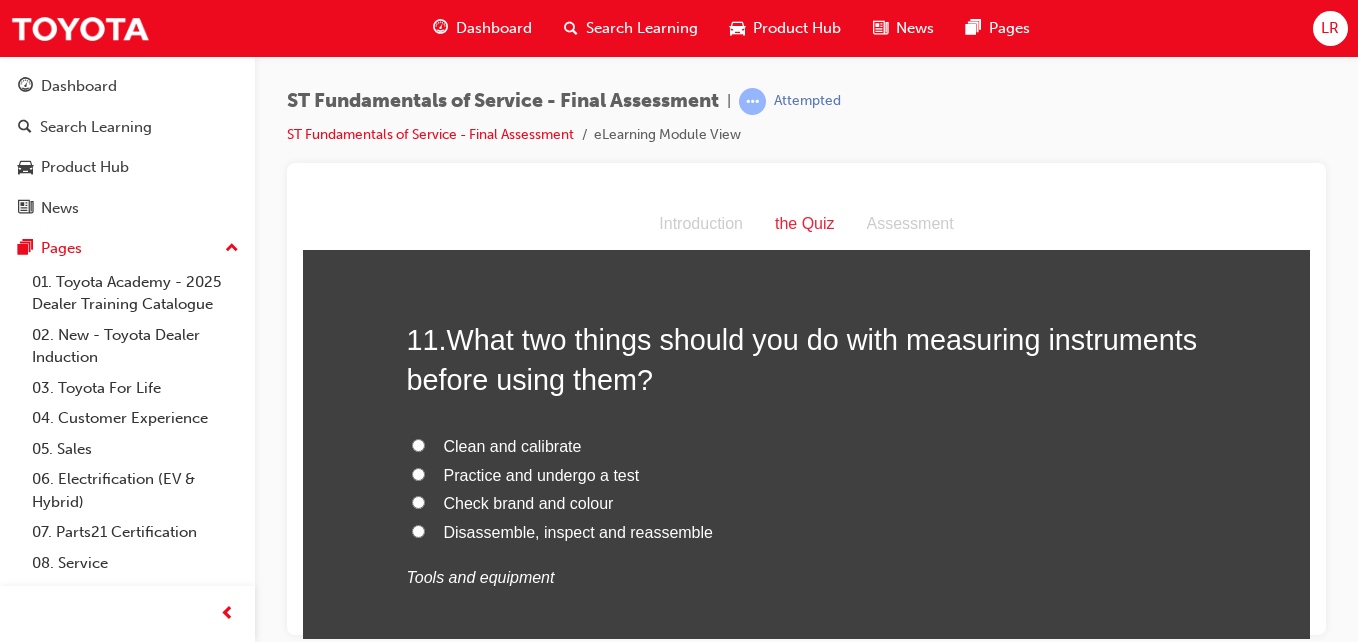 scroll, scrollTop: 4698, scrollLeft: 0, axis: vertical 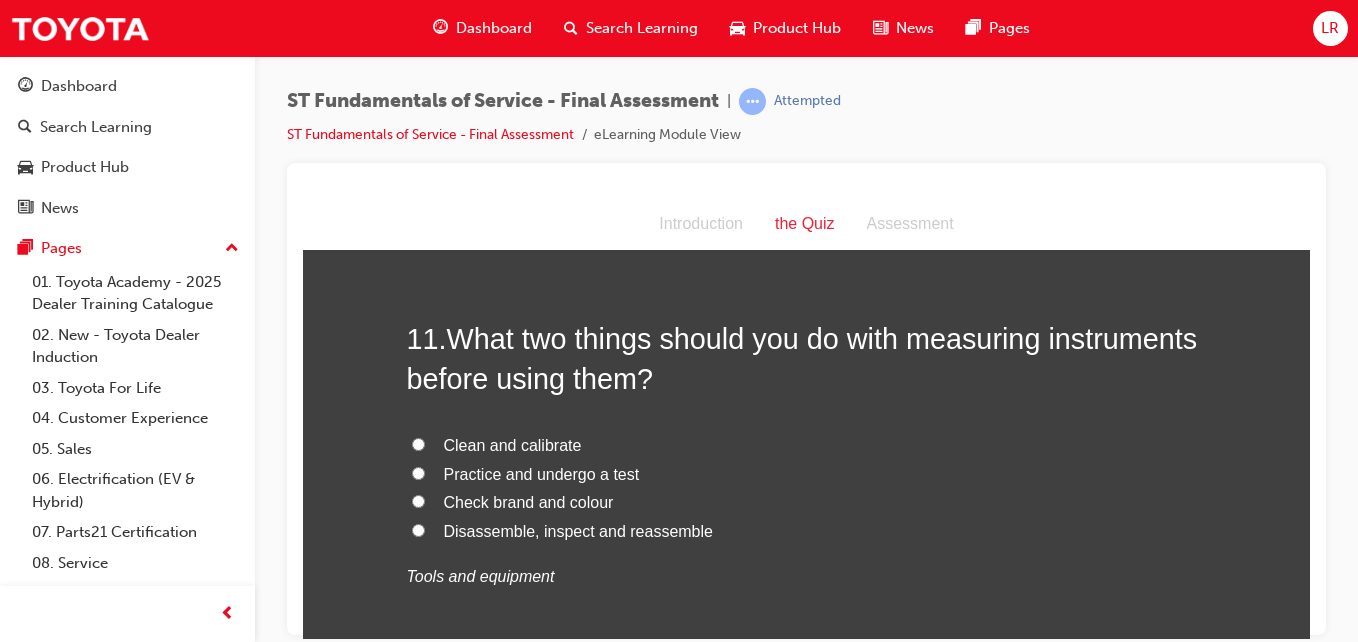 click on "Practice and undergo a test" at bounding box center [418, 472] 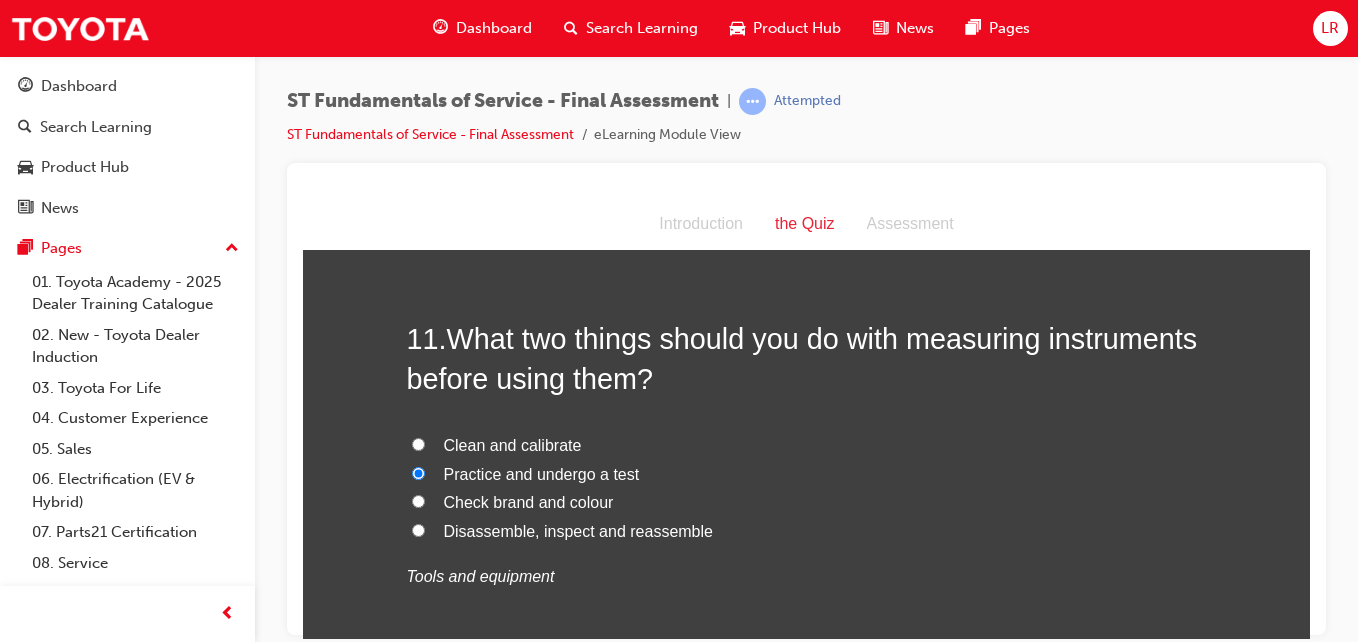 click on "Clean and calibrate" at bounding box center (418, 443) 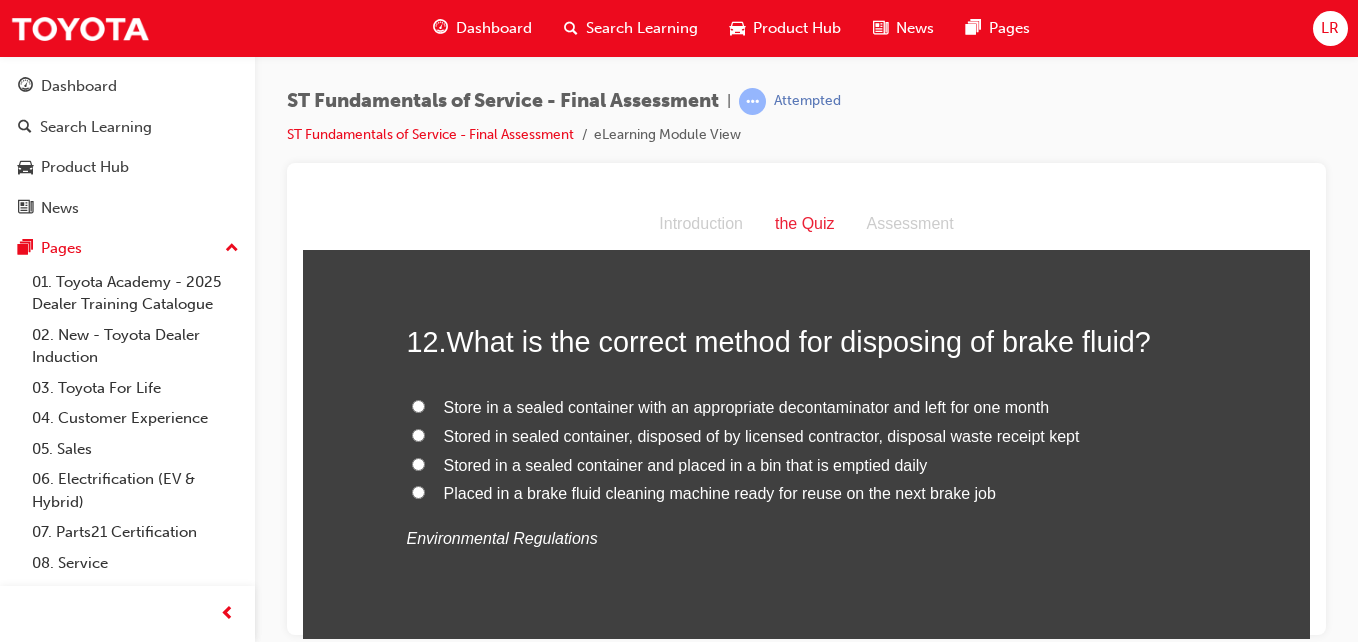 scroll, scrollTop: 5163, scrollLeft: 0, axis: vertical 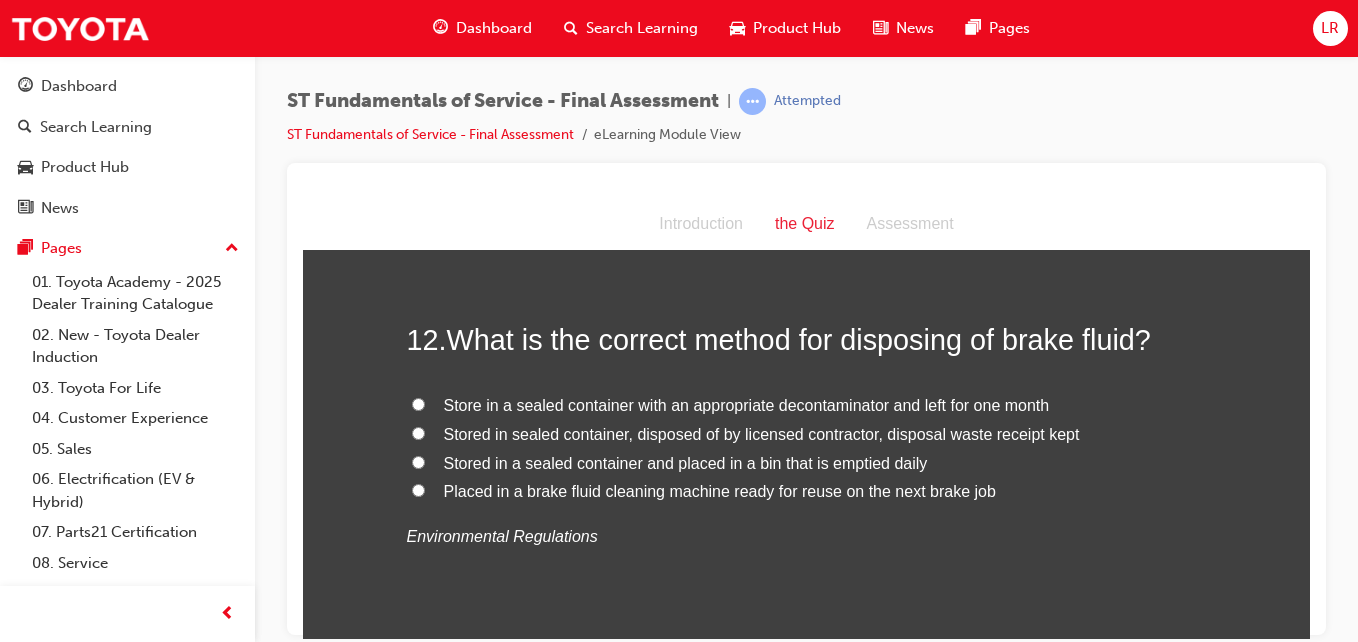 click on "Stored in sealed container, disposed of by licensed contractor, disposal waste receipt kept" at bounding box center (418, 432) 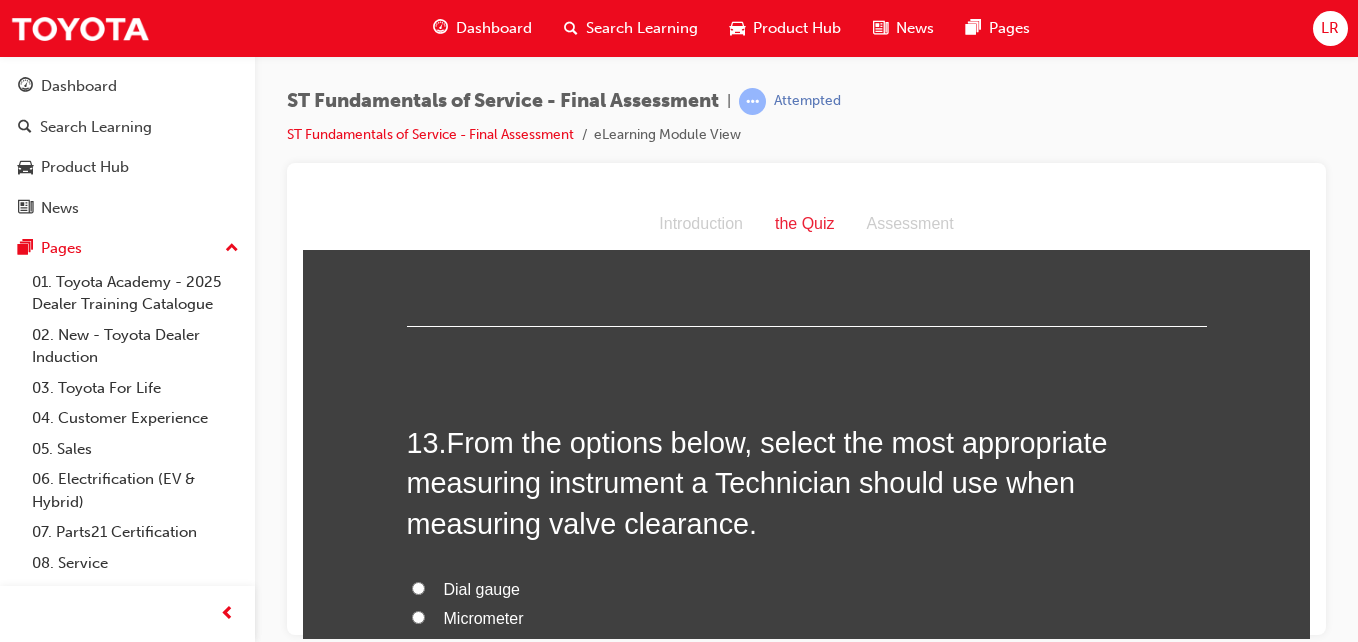scroll, scrollTop: 5516, scrollLeft: 0, axis: vertical 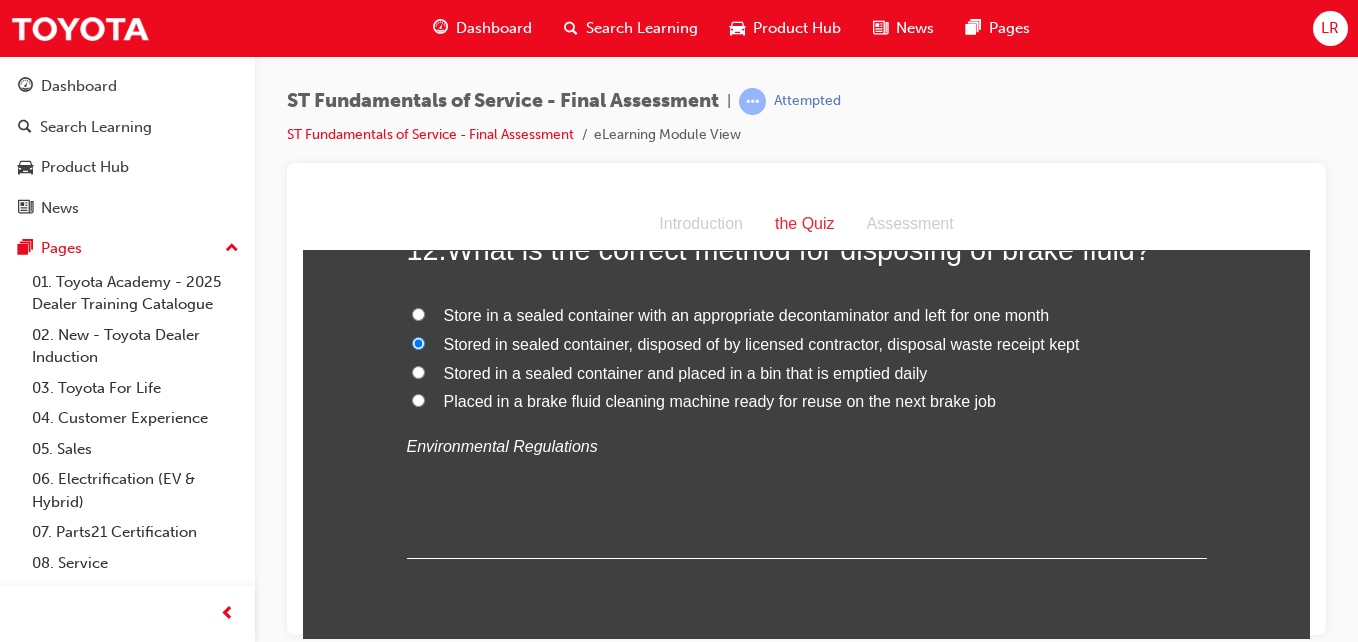 click on "Stored in a sealed container and placed in a bin that is emptied daily" at bounding box center (807, 373) 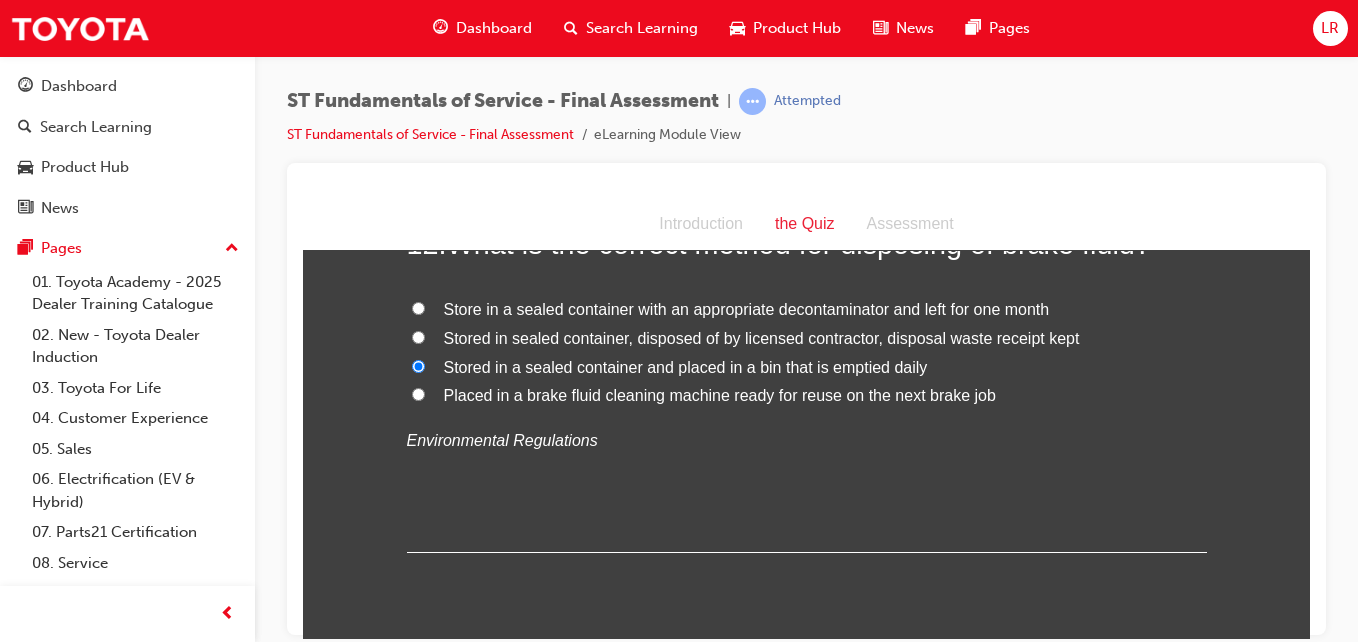 scroll, scrollTop: 5258, scrollLeft: 0, axis: vertical 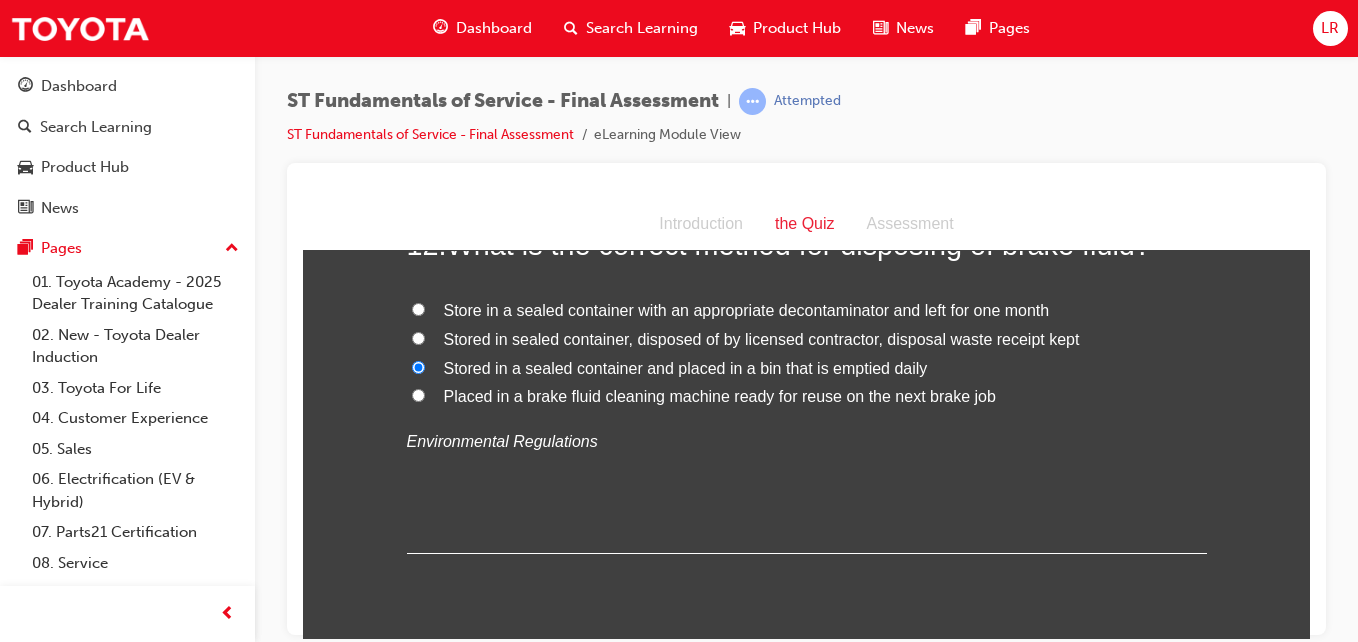 click on "Stored in sealed container, disposed of by licensed contractor, disposal waste receipt kept" at bounding box center [418, 337] 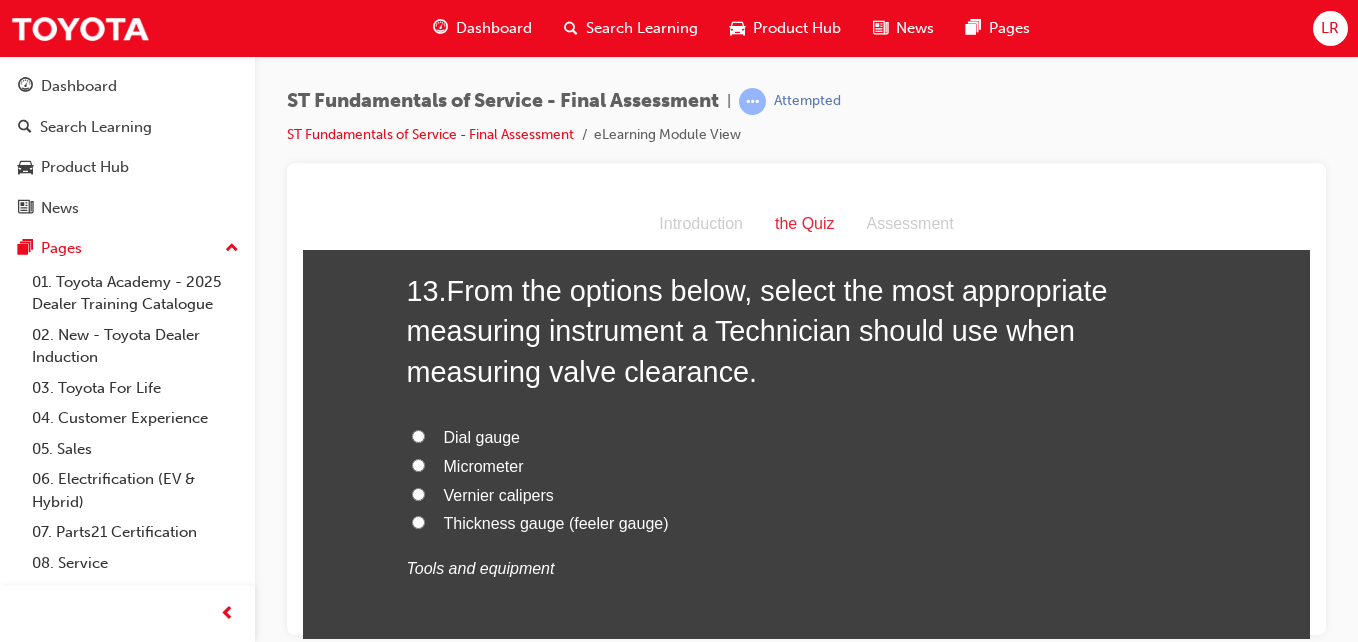 scroll, scrollTop: 5638, scrollLeft: 0, axis: vertical 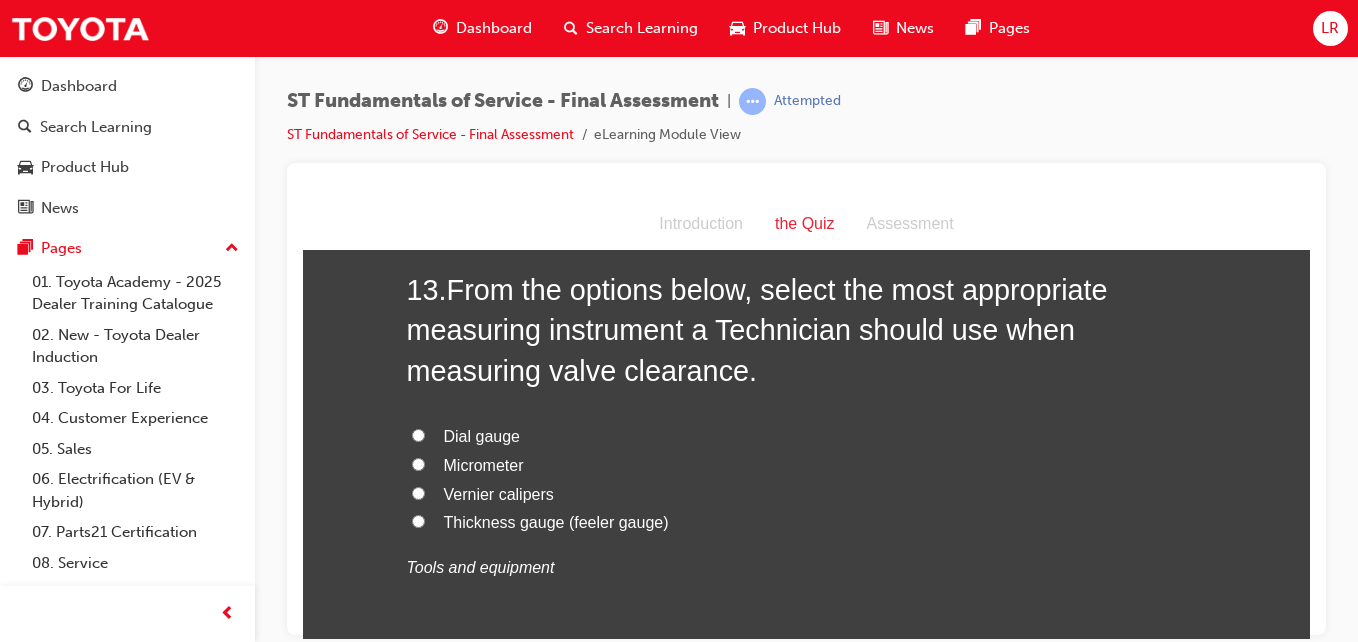 click on "Thickness gauge (feeler gauge)" at bounding box center [418, 520] 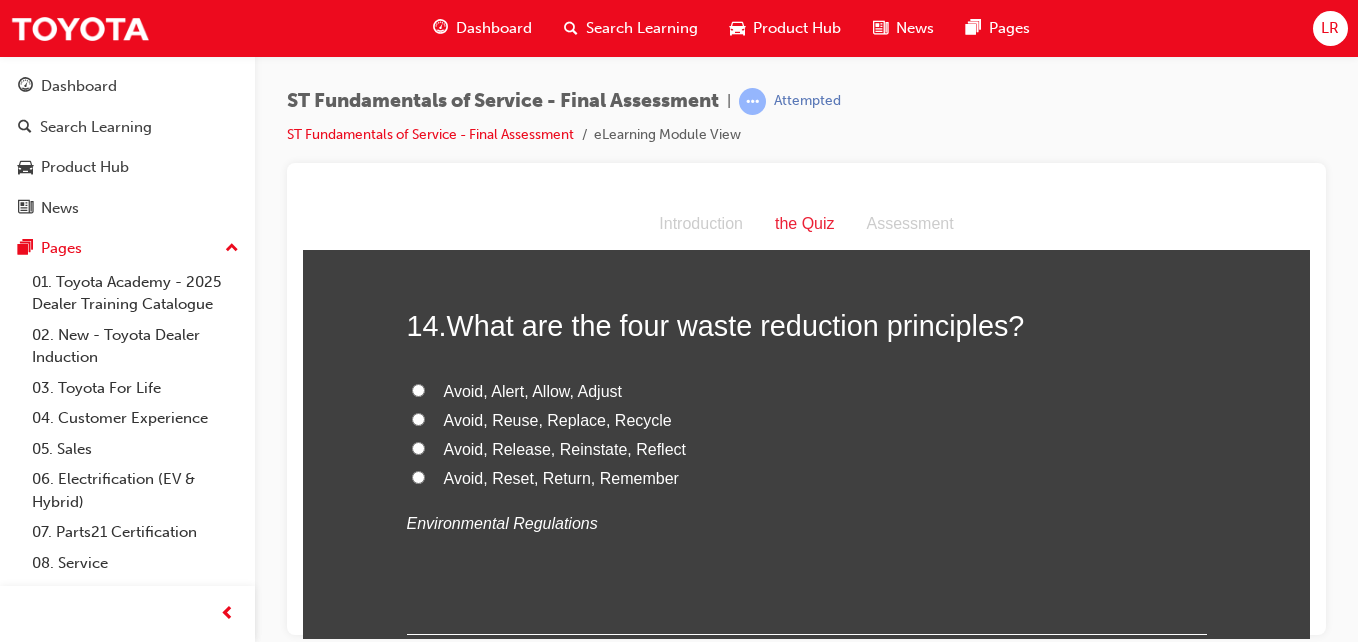 scroll, scrollTop: 6111, scrollLeft: 0, axis: vertical 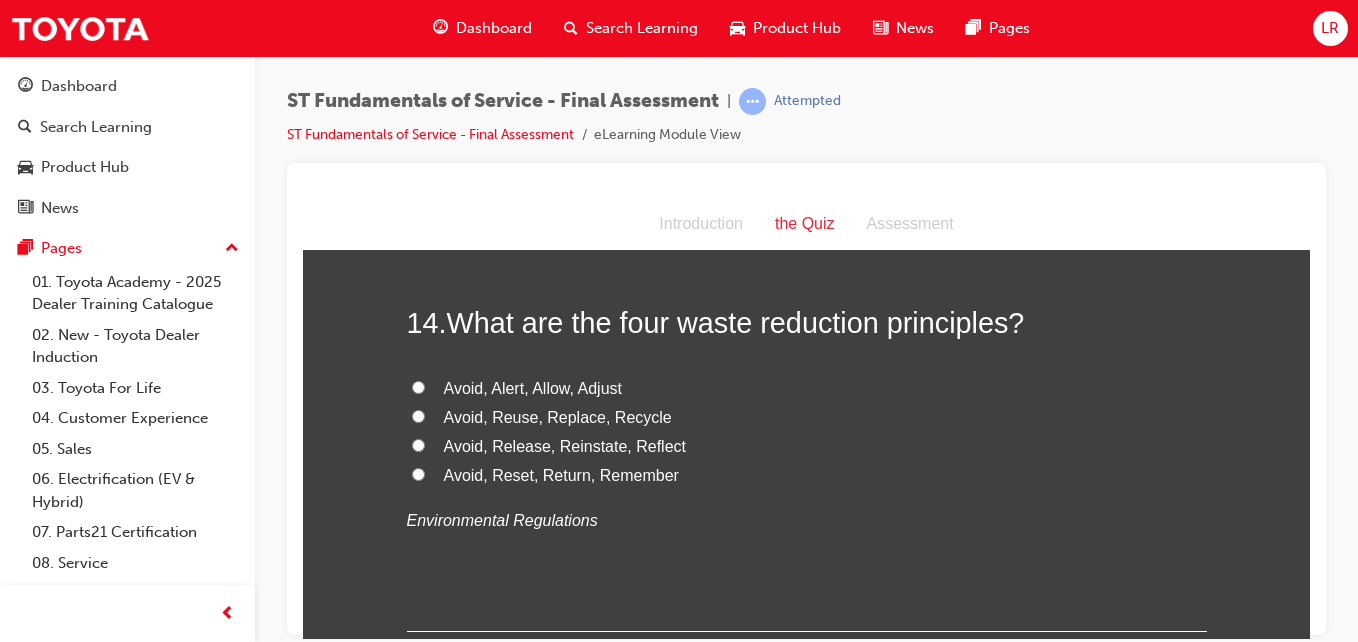 click on "Avoid, Reuse, Replace, Recycle" at bounding box center (418, 415) 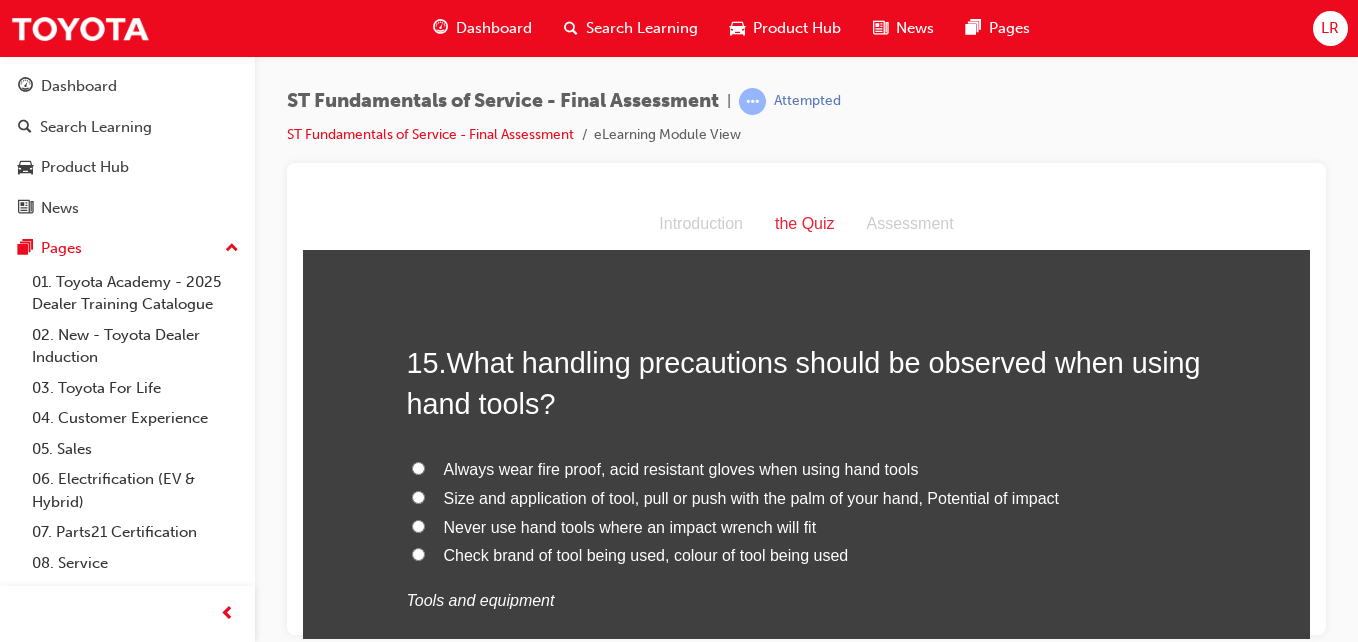scroll, scrollTop: 6497, scrollLeft: 0, axis: vertical 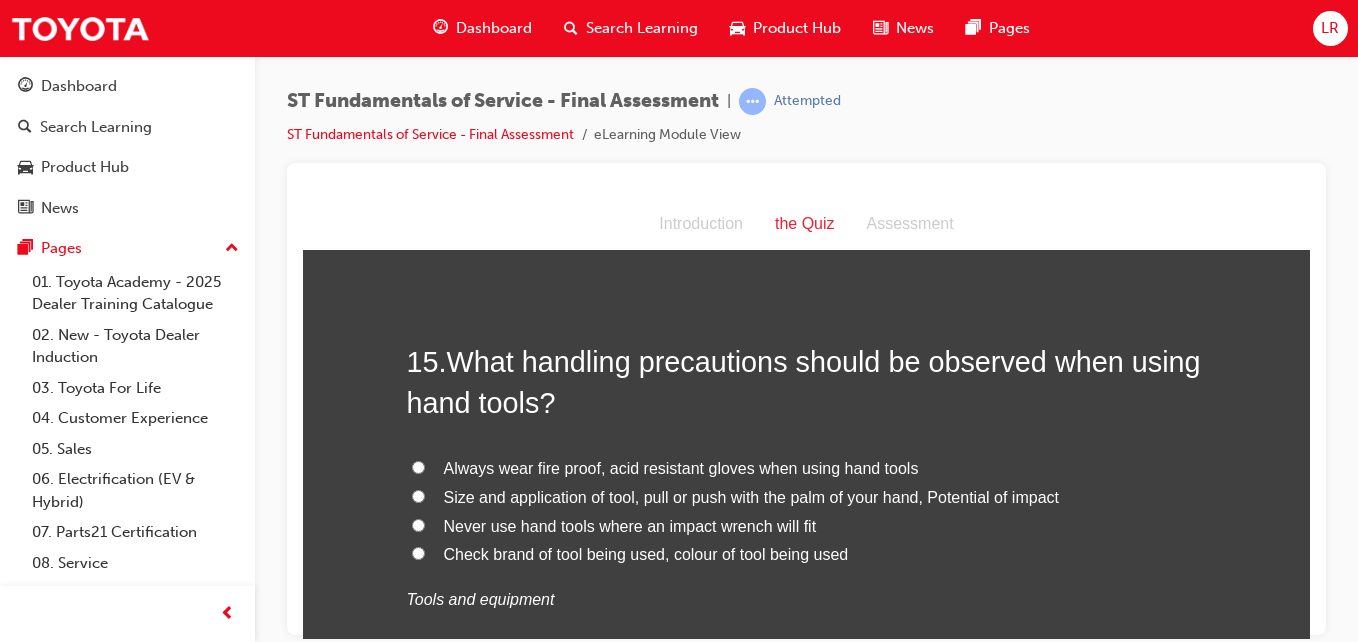 click on "You must select an answer for each question before you can submit. Please note, you will need 27 correct answers in order to pass this quiz. Good luck. 1 .  What is the purpose of the incident report form? To correctly detail all information that has occurred during an incident in the workplace To collate incident data for the WHS authorities records for analysis and data mining To ensure the person responsible for the incident is dismissed To gather information to report to the media
Workplace Health & Safety 2 .  Why is it so important that all nuts and bolts are tensioned to the correct torque during installation? All of these answers are correct To avoid nuts or bolts coming loose To avoid distortion or thread damage
Tools and equipment 3 .  How can Dealerships lower air emissions? Use water based cleaning products and parts cleaners with lids Never use compressed air to clean disc brake or clutch assemblies All of these answers are correct
Environmental Regulations 4 .  No change required
5 6" at bounding box center [806, 1555] 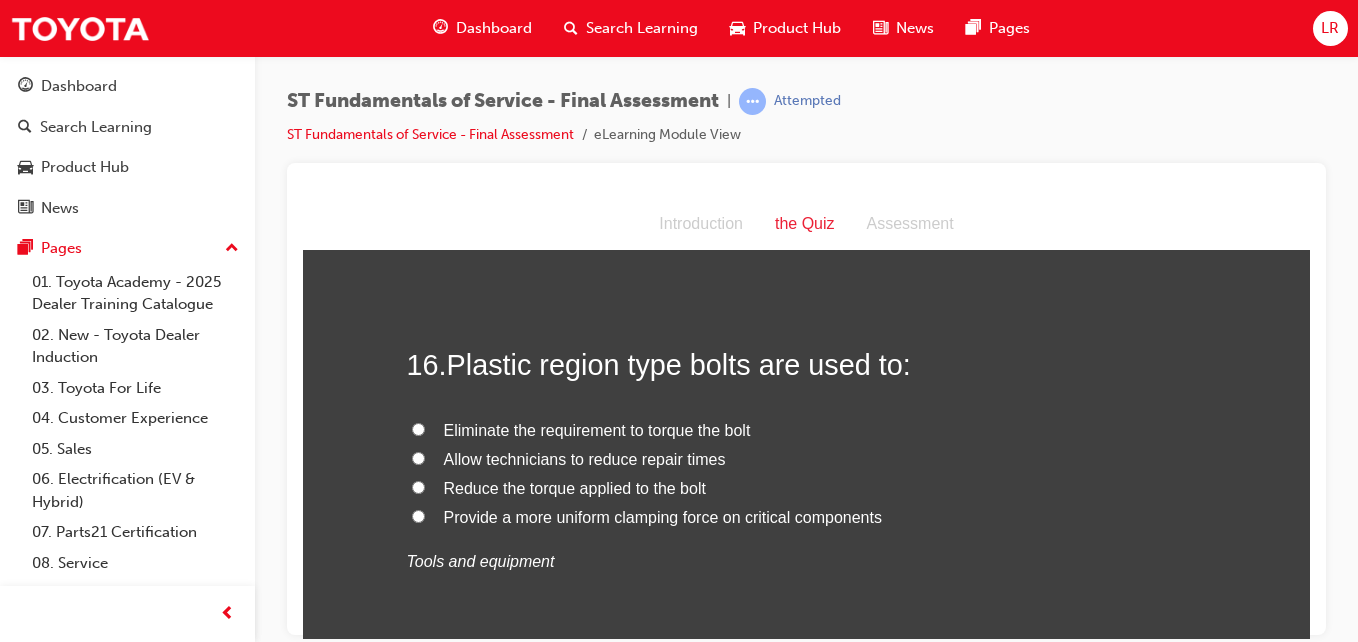 scroll, scrollTop: 6963, scrollLeft: 0, axis: vertical 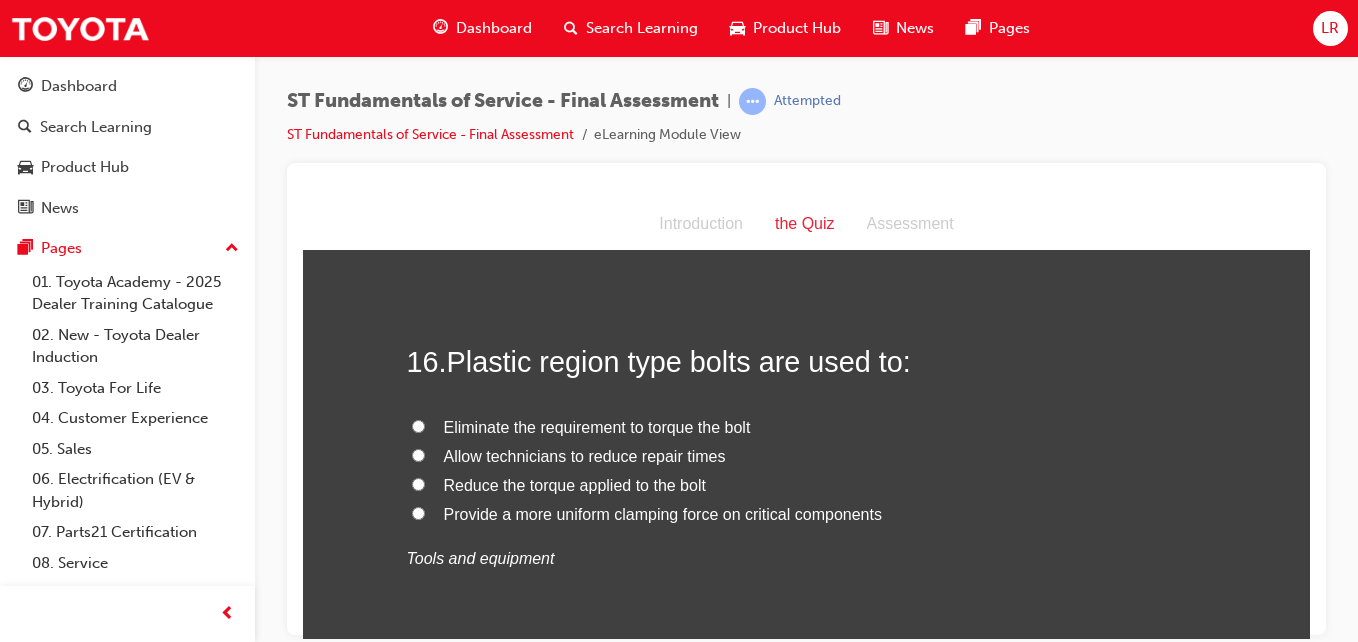 click on "Provide a more uniform clamping force on critical components" at bounding box center (418, 512) 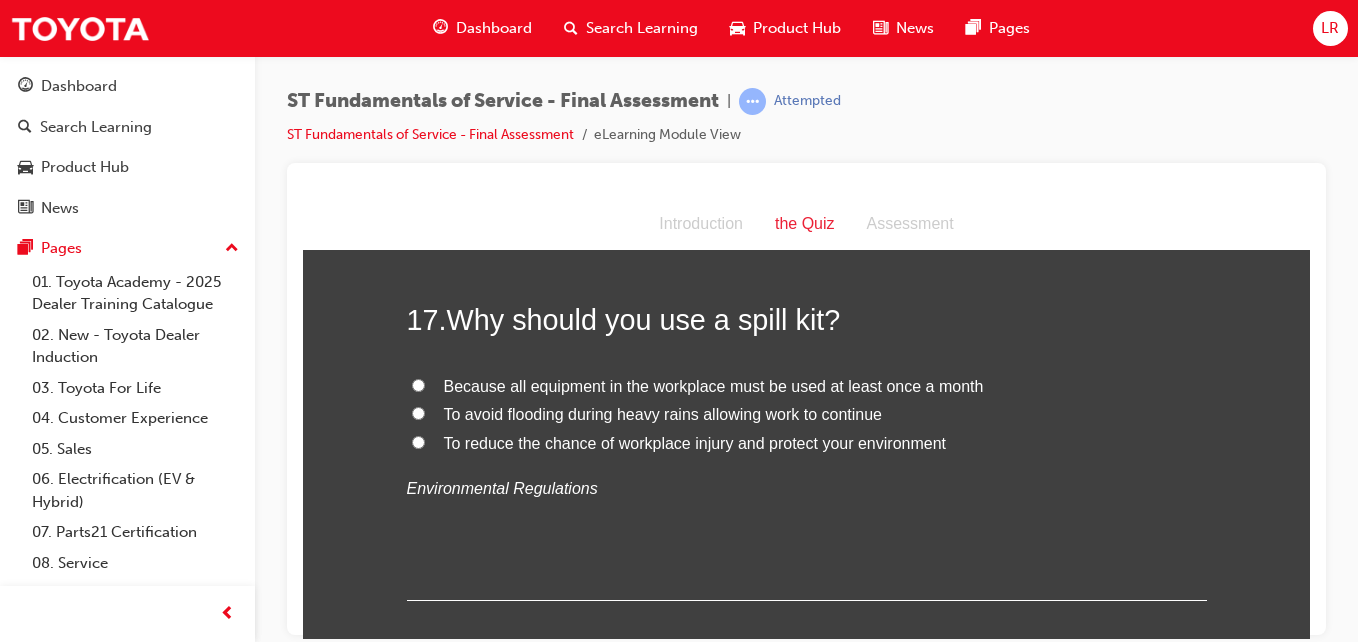scroll, scrollTop: 7428, scrollLeft: 0, axis: vertical 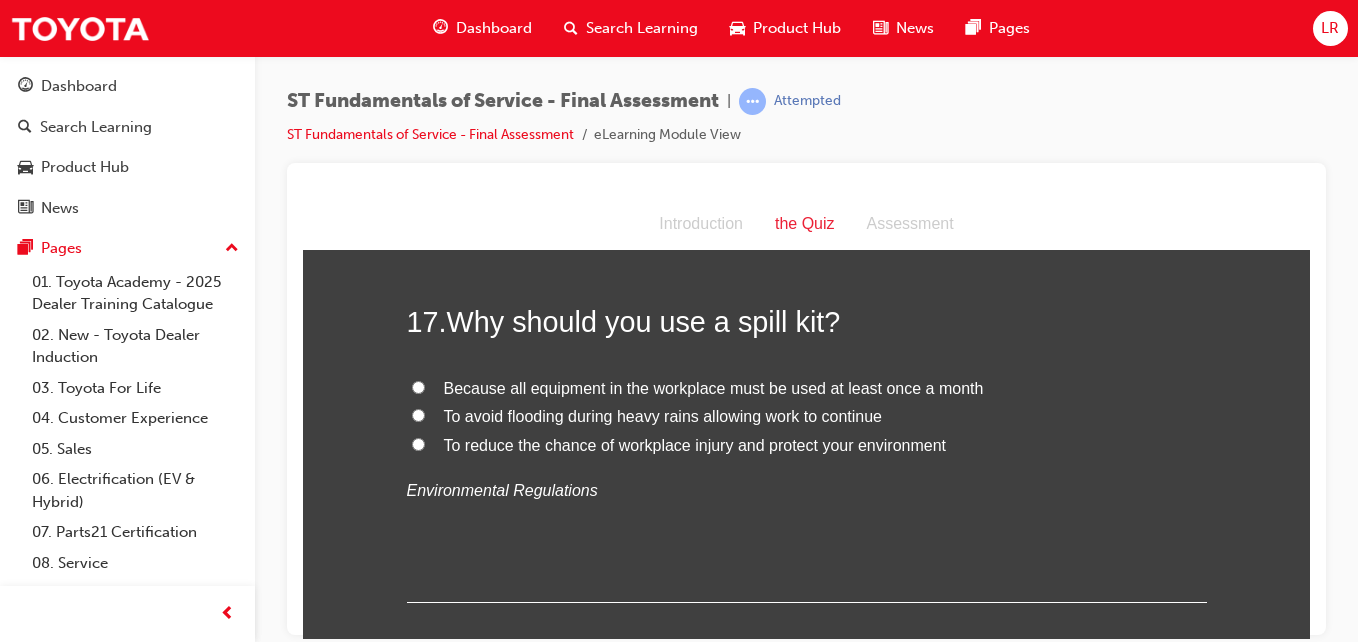 click on "To reduce the chance of workplace injury and protect your environment" at bounding box center [418, 443] 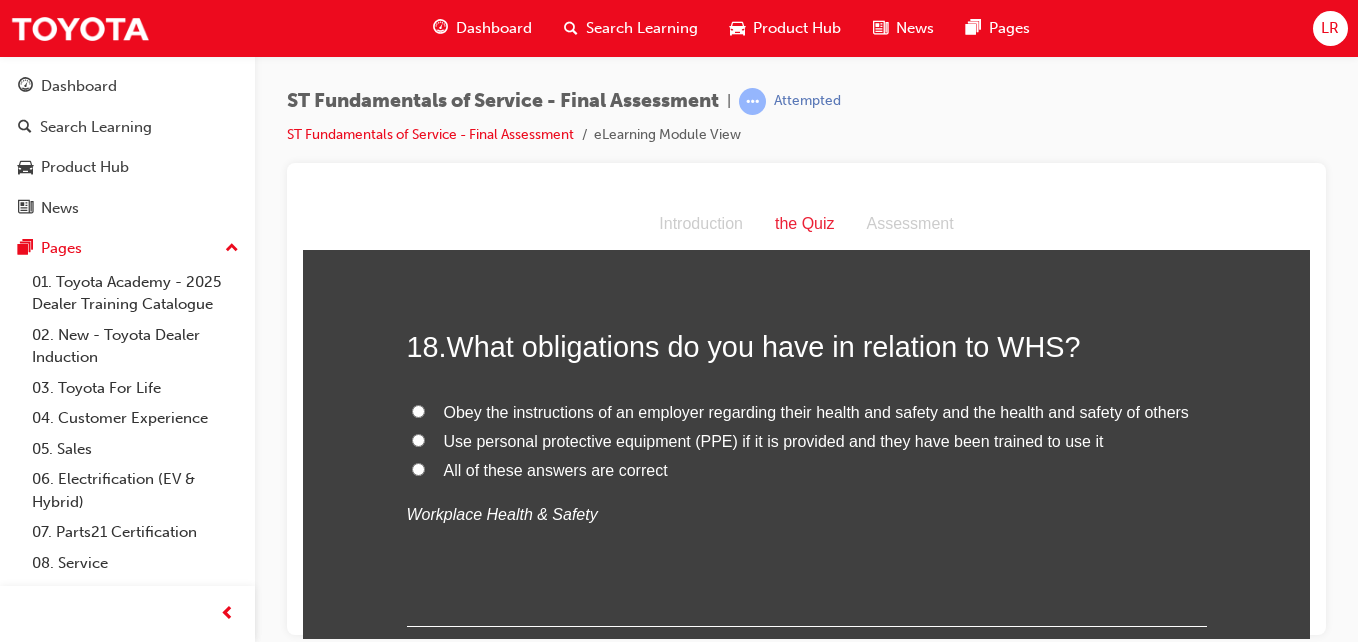 scroll, scrollTop: 7801, scrollLeft: 0, axis: vertical 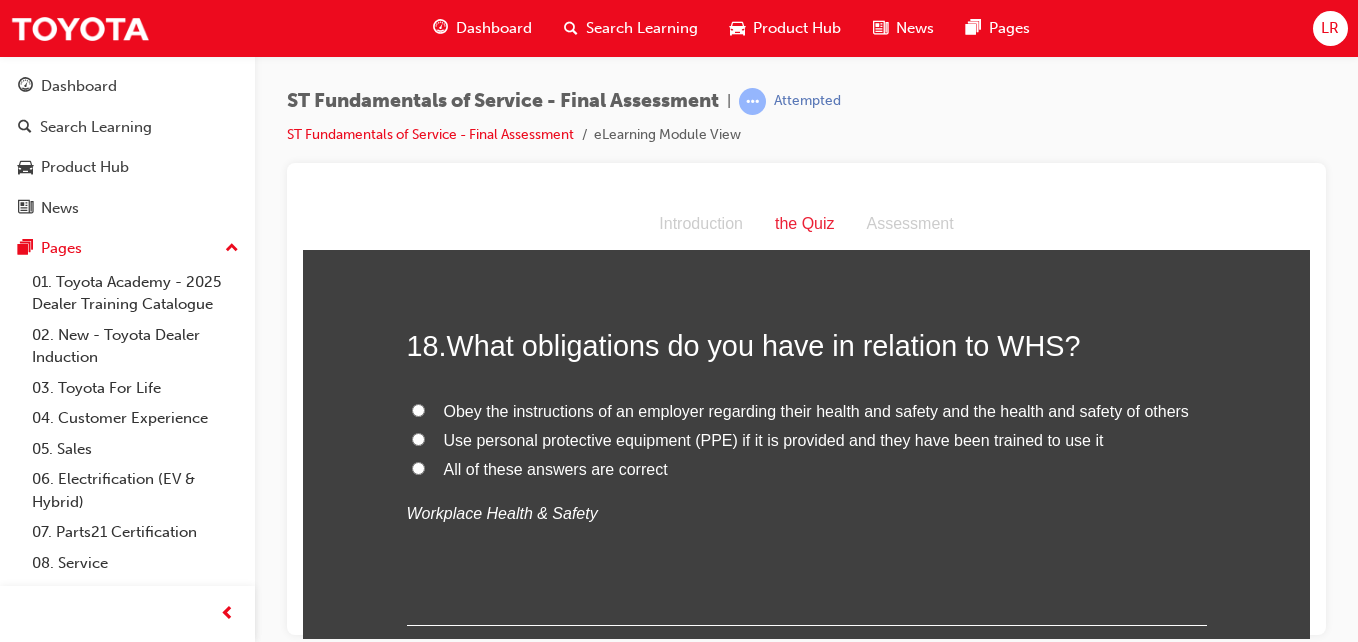 click on "All of these answers are correct" at bounding box center (418, 467) 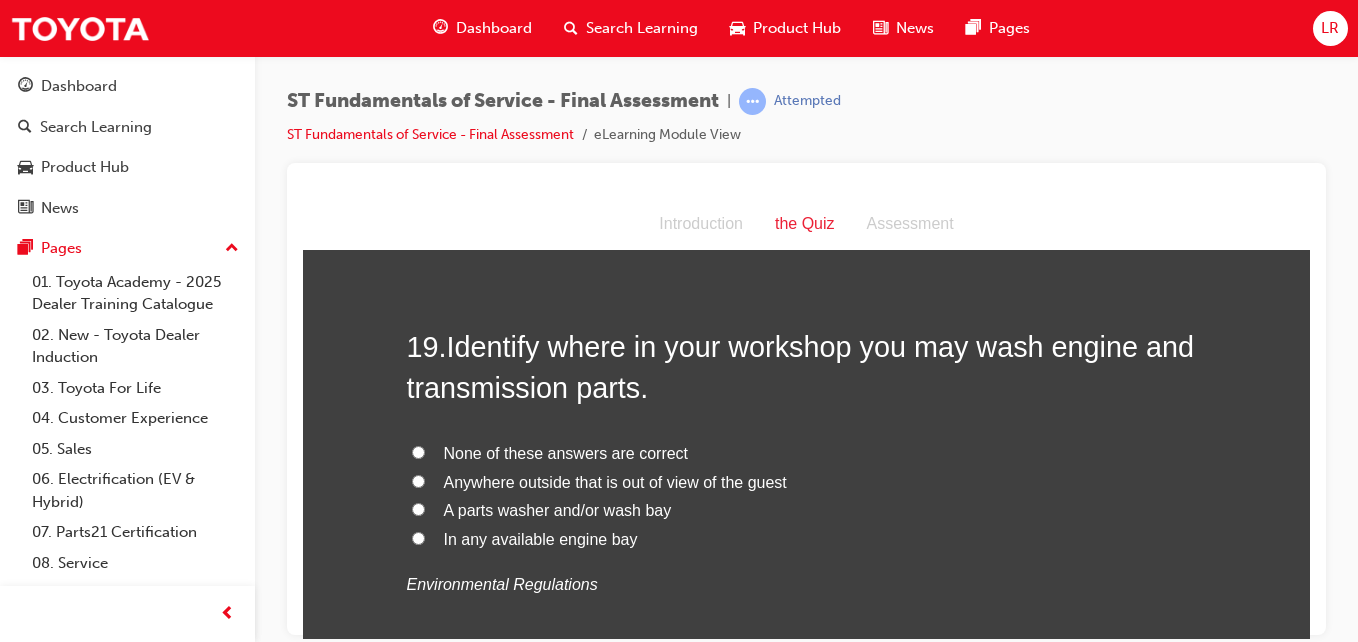 scroll, scrollTop: 8197, scrollLeft: 0, axis: vertical 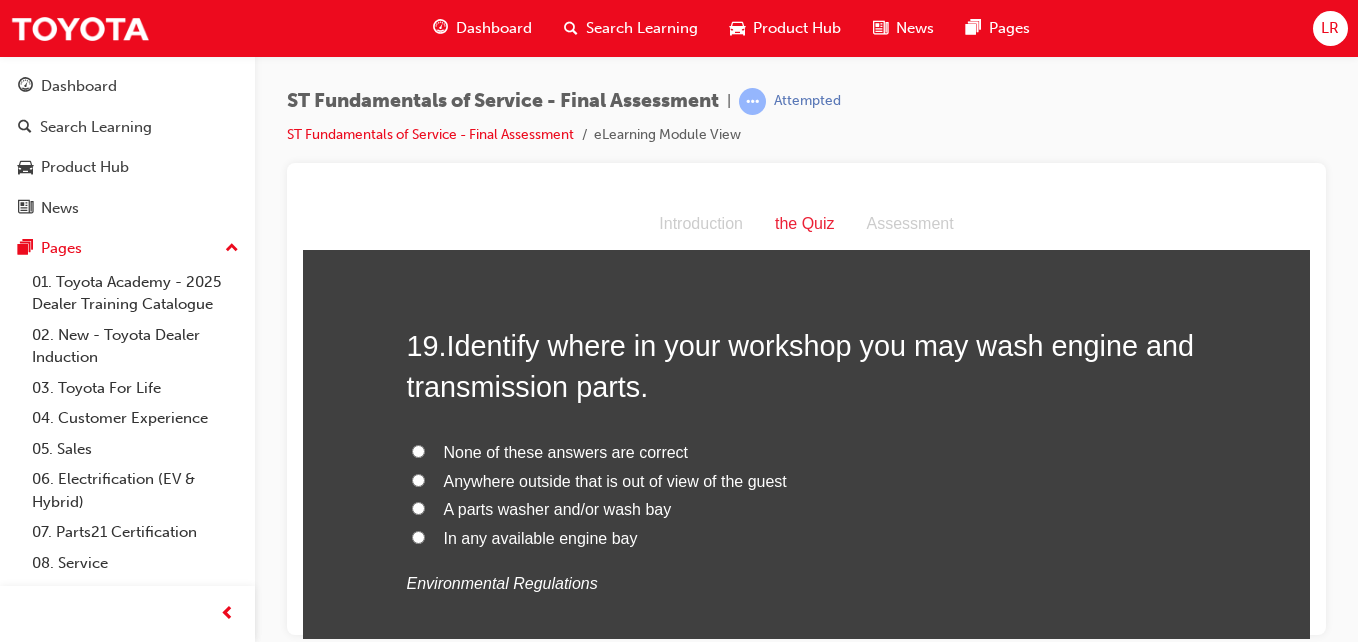 click on "A parts washer and/or wash bay" at bounding box center (418, 507) 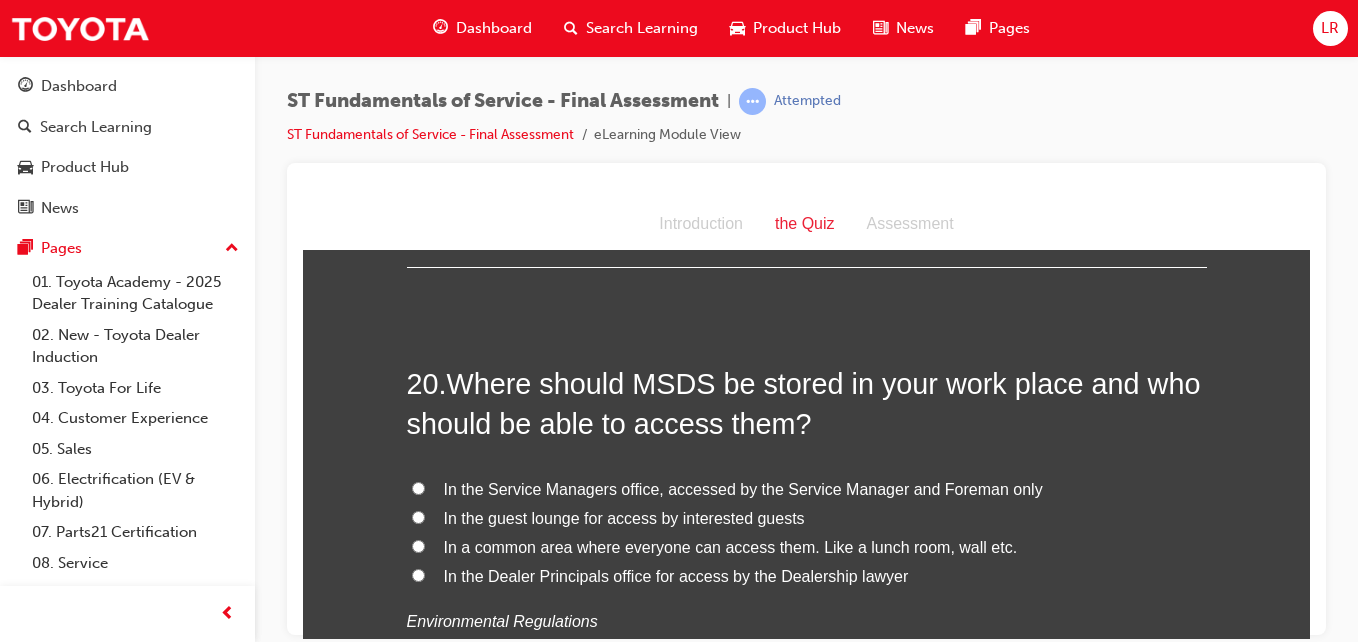 scroll, scrollTop: 8626, scrollLeft: 0, axis: vertical 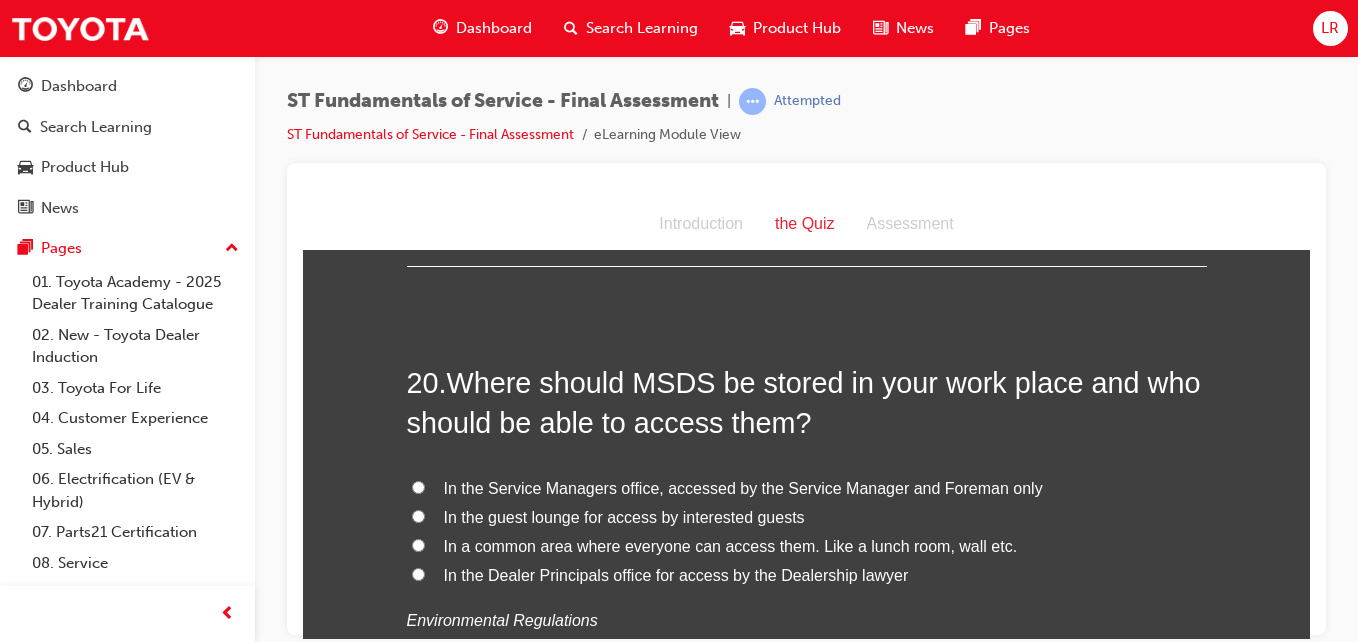 click on "In a common area where everyone can access them. Like a lunch room, wall etc." at bounding box center (418, 544) 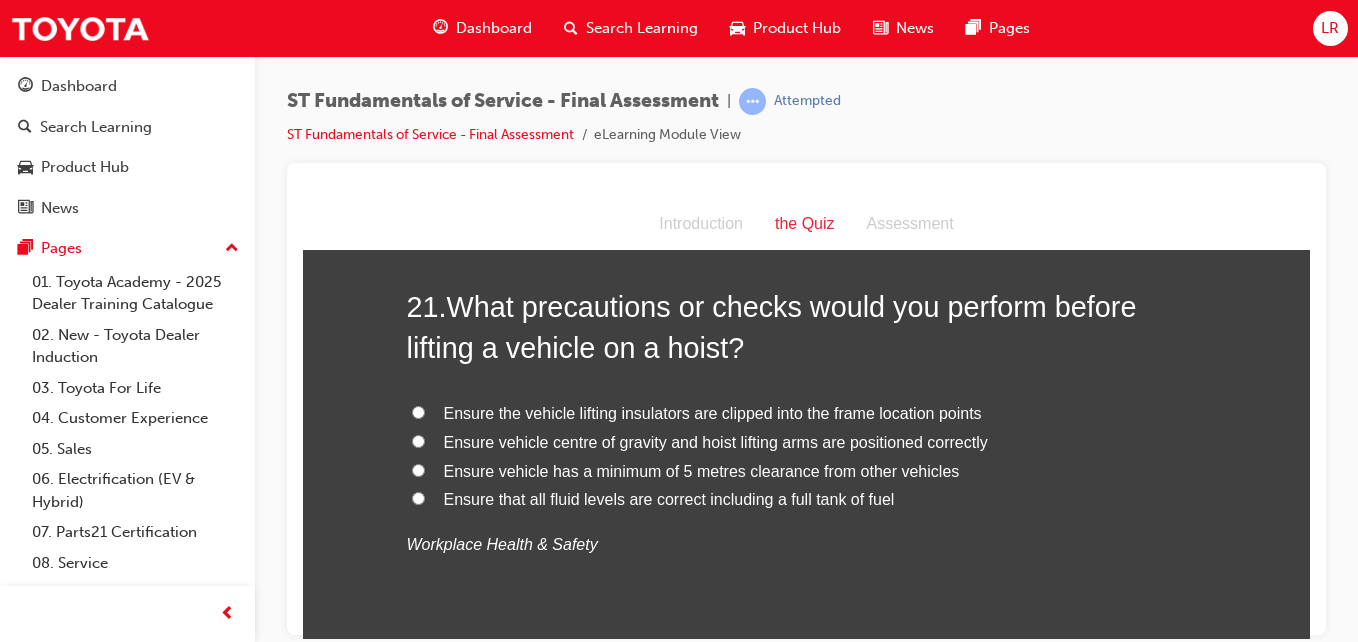 scroll, scrollTop: 9168, scrollLeft: 0, axis: vertical 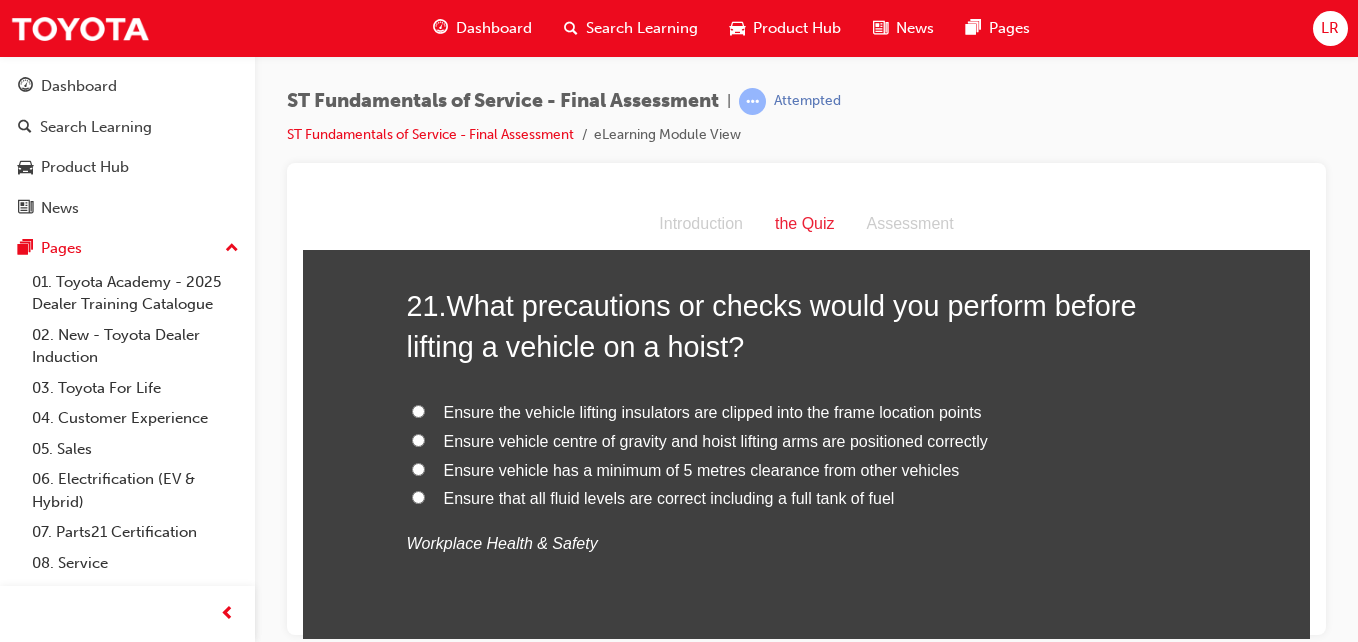 click on "Ensure vehicle centre of gravity and hoist lifting arms are positioned correctly" at bounding box center [807, 441] 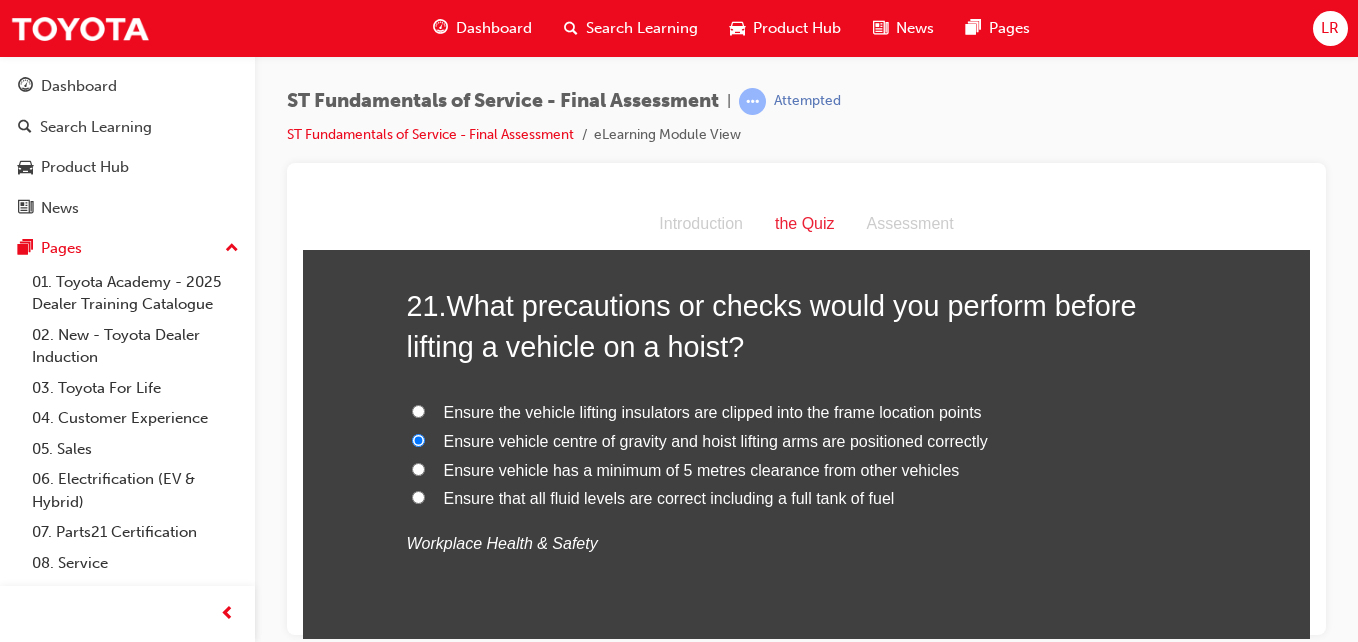 click on "Ensure the vehicle lifting insulators are clipped into the frame location points" at bounding box center (418, 410) 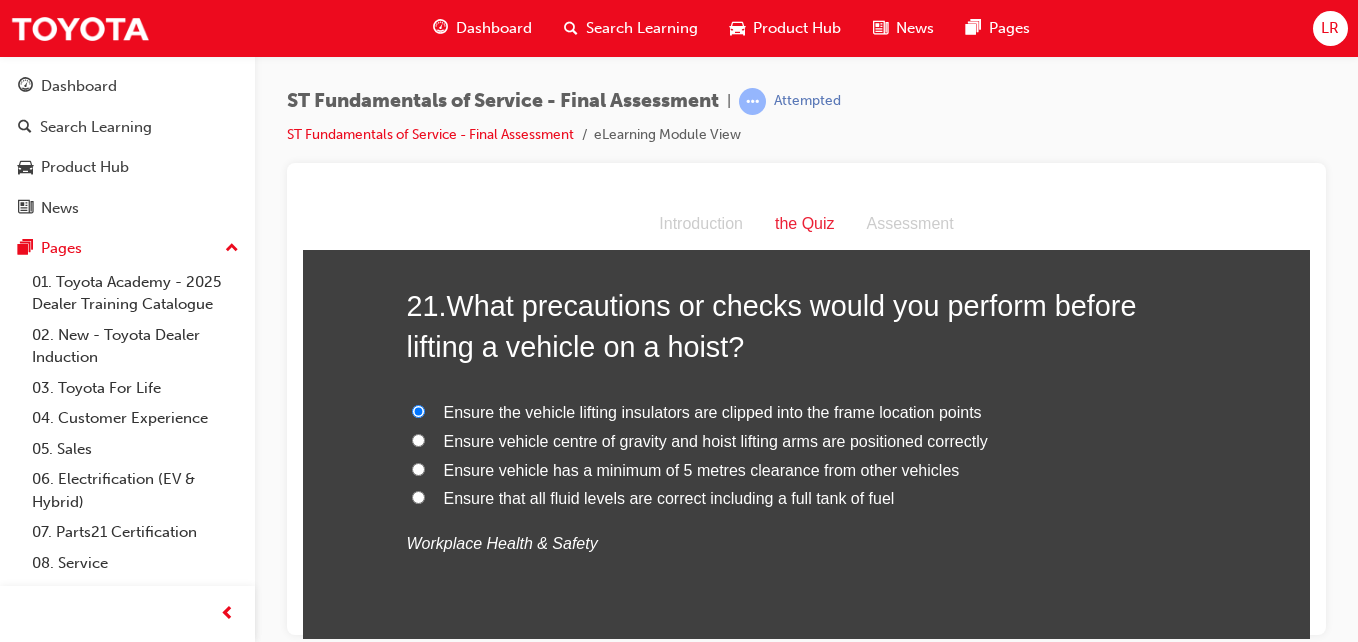 click on "Ensure vehicle centre of gravity and hoist lifting arms are positioned correctly" at bounding box center [418, 439] 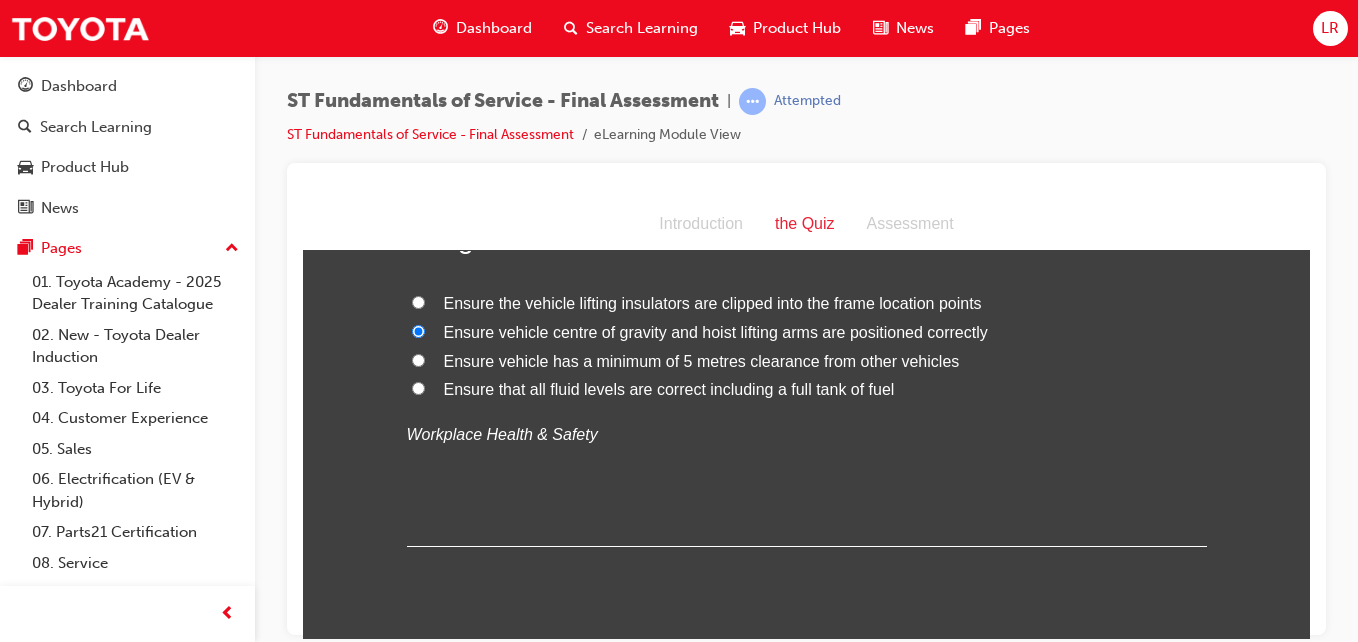 scroll, scrollTop: 9276, scrollLeft: 0, axis: vertical 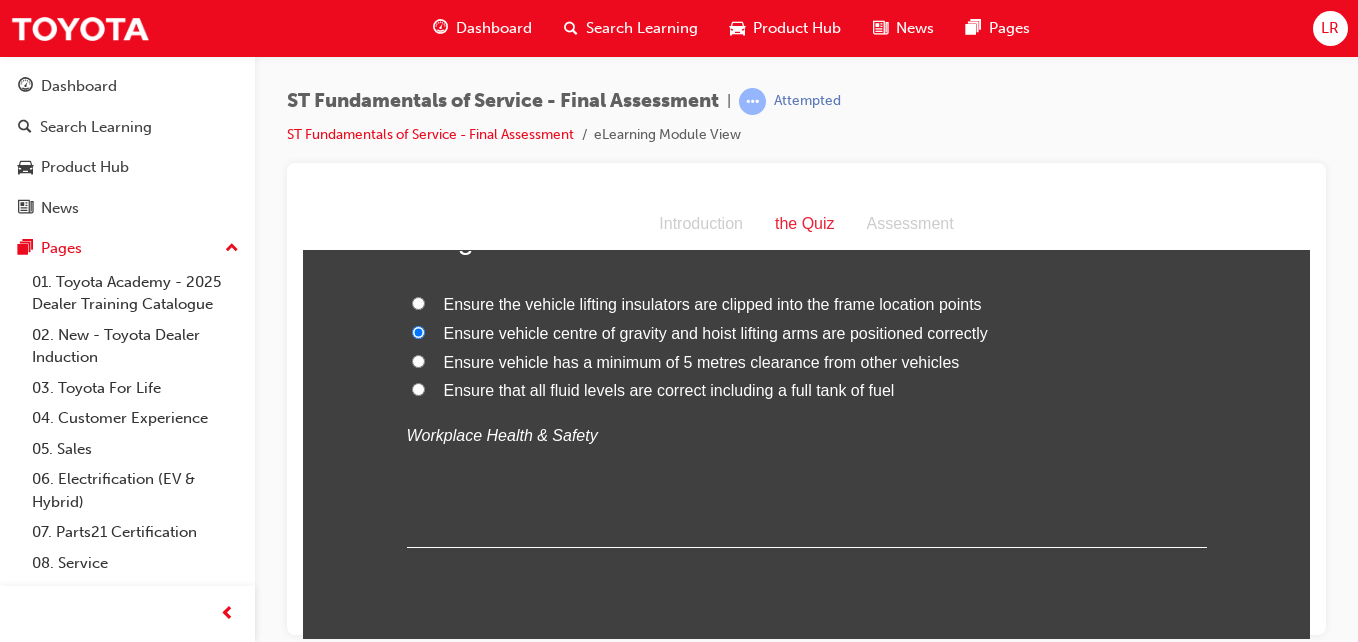 click on "Ensure the vehicle lifting insulators are clipped into the frame location points" at bounding box center (418, 302) 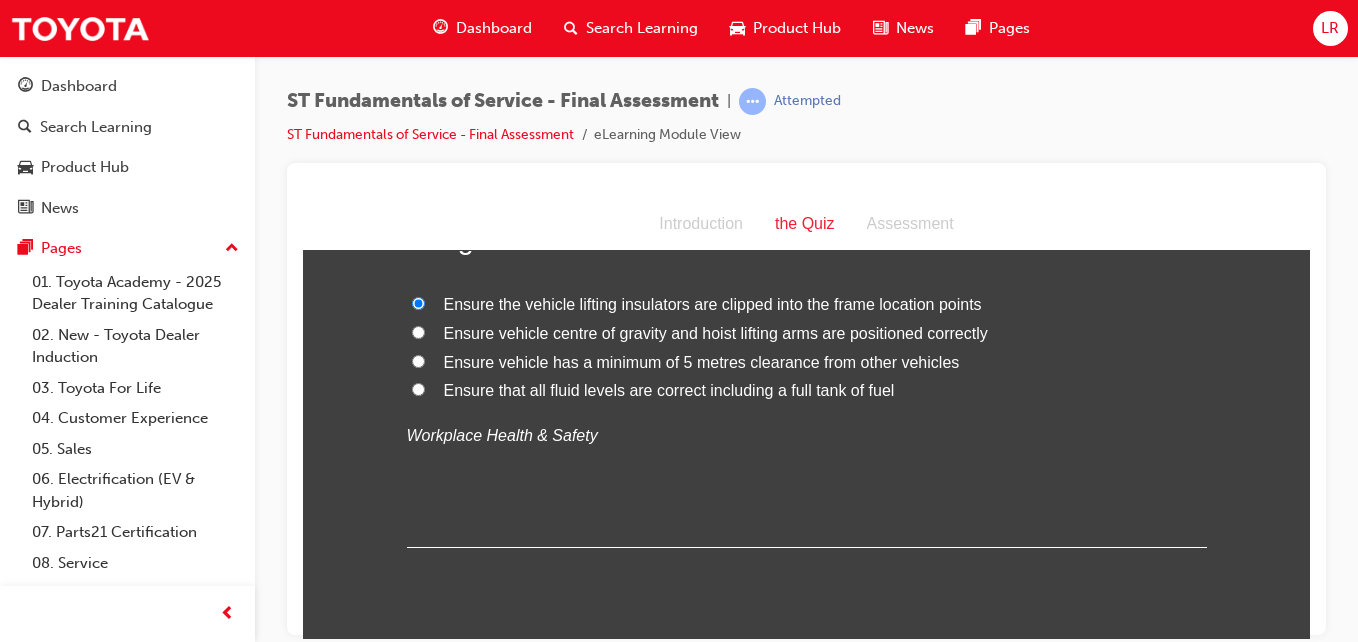 click on "Ensure vehicle centre of gravity and hoist lifting arms are positioned correctly" at bounding box center [418, 331] 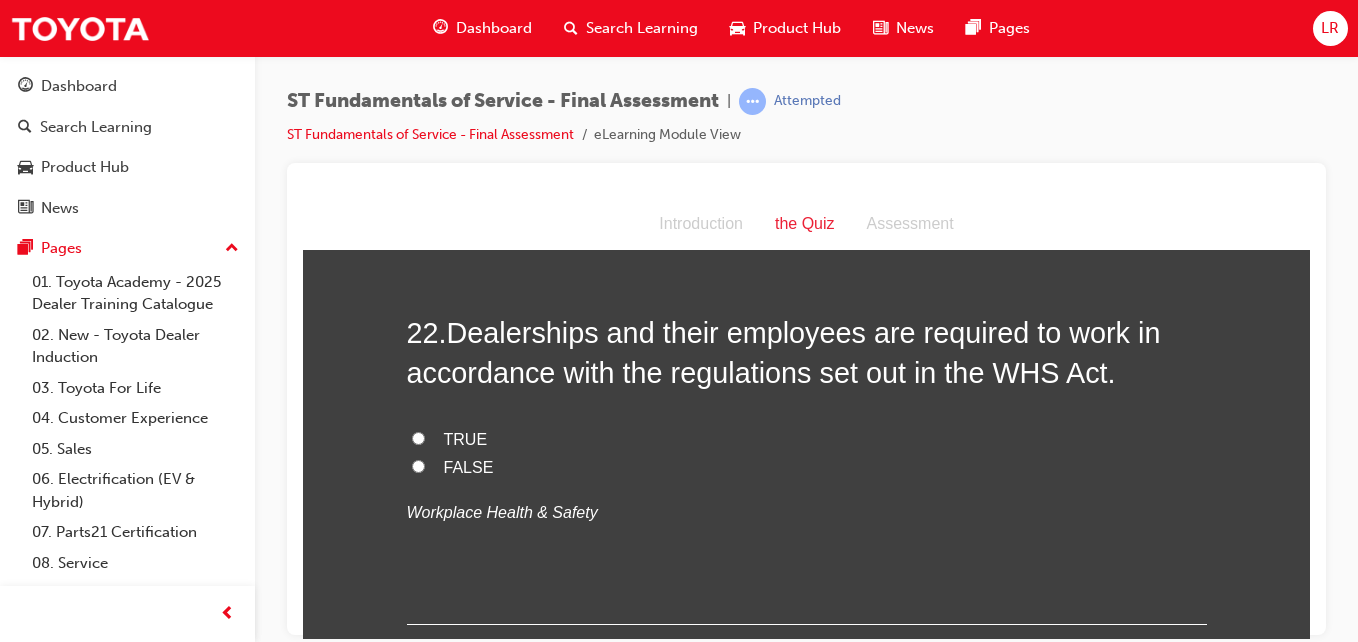scroll, scrollTop: 9608, scrollLeft: 0, axis: vertical 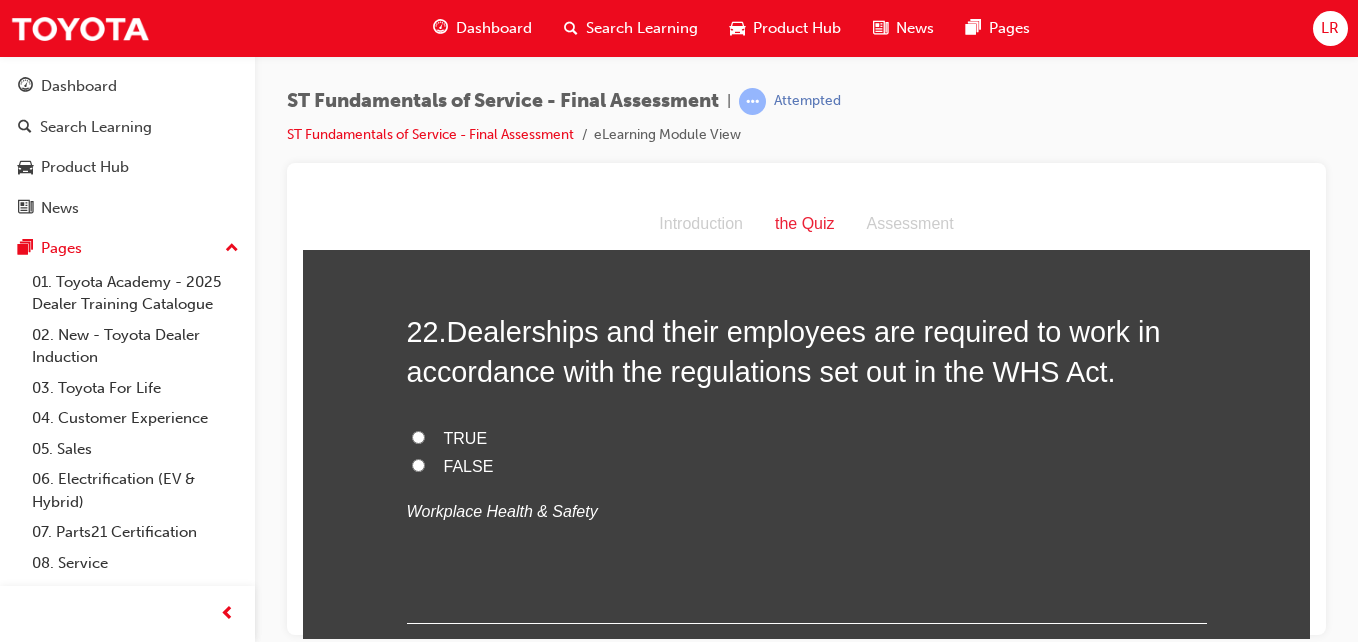 click on "TRUE" at bounding box center [418, 436] 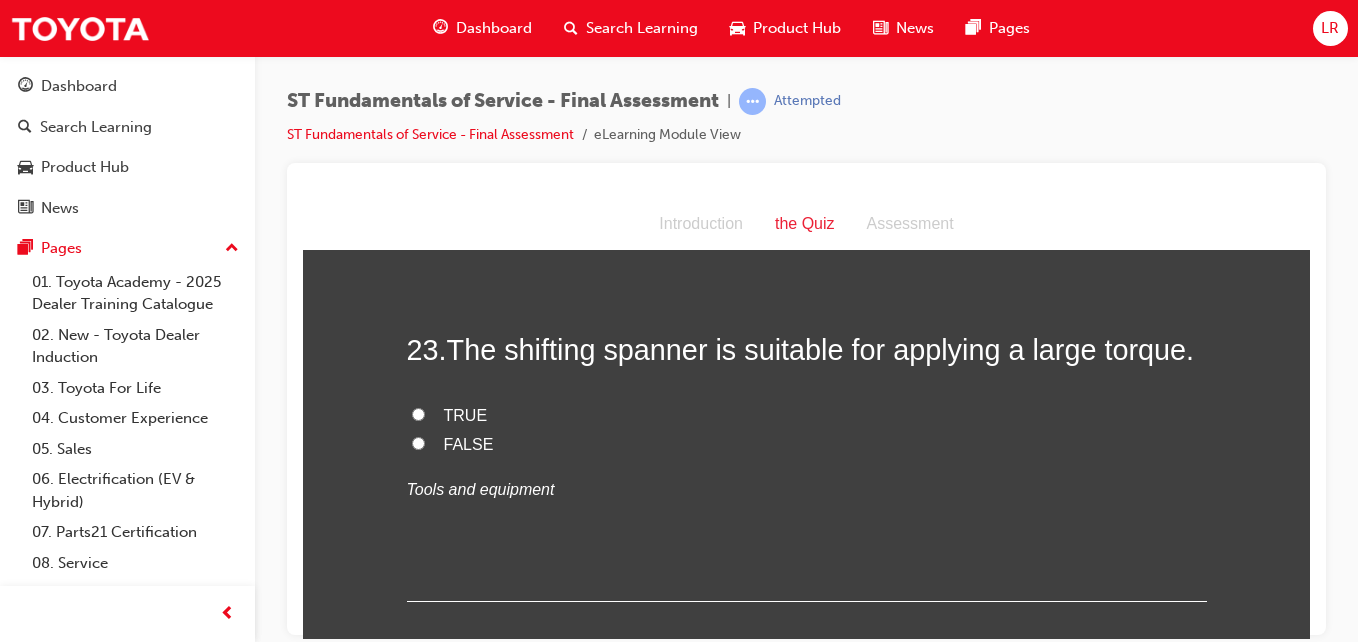 scroll, scrollTop: 9999, scrollLeft: 0, axis: vertical 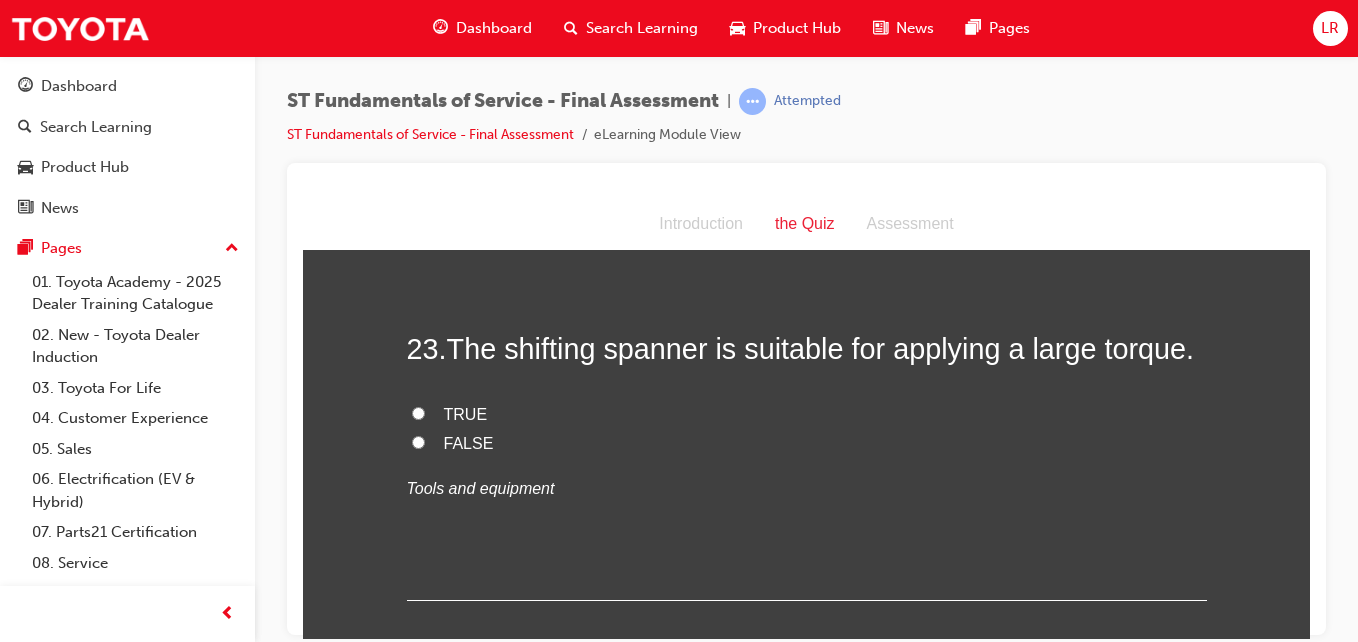 click on "FALSE" at bounding box center [807, 443] 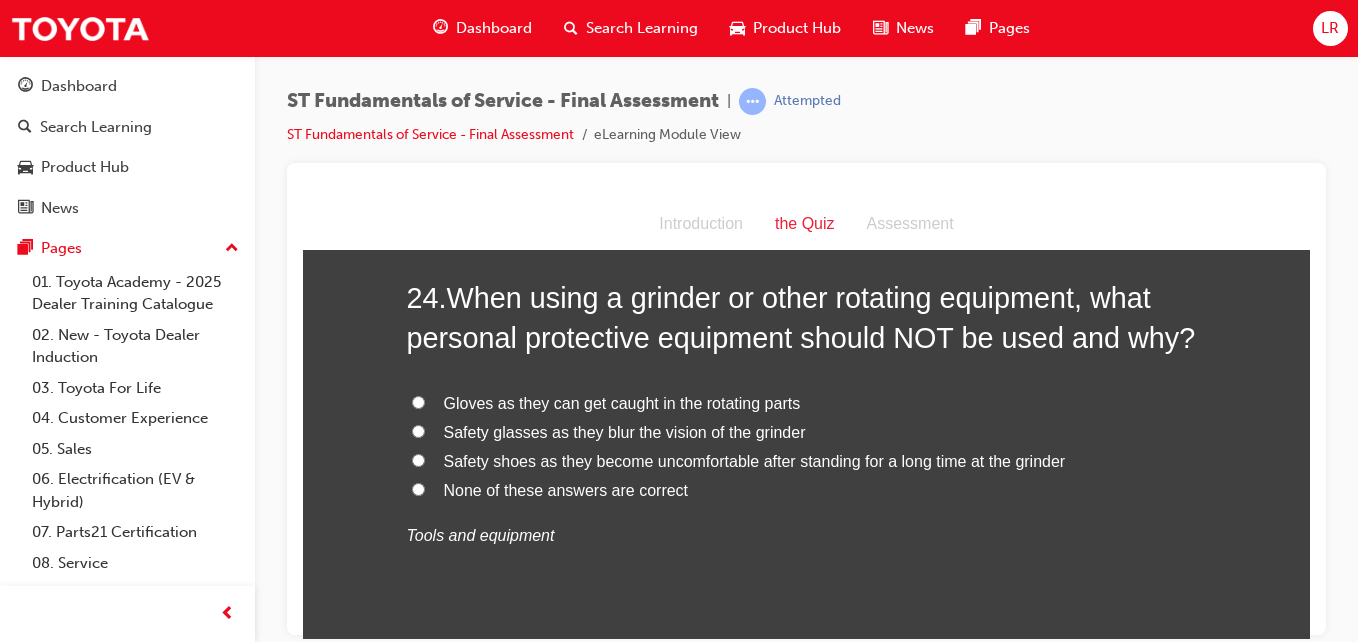 scroll, scrollTop: 10417, scrollLeft: 0, axis: vertical 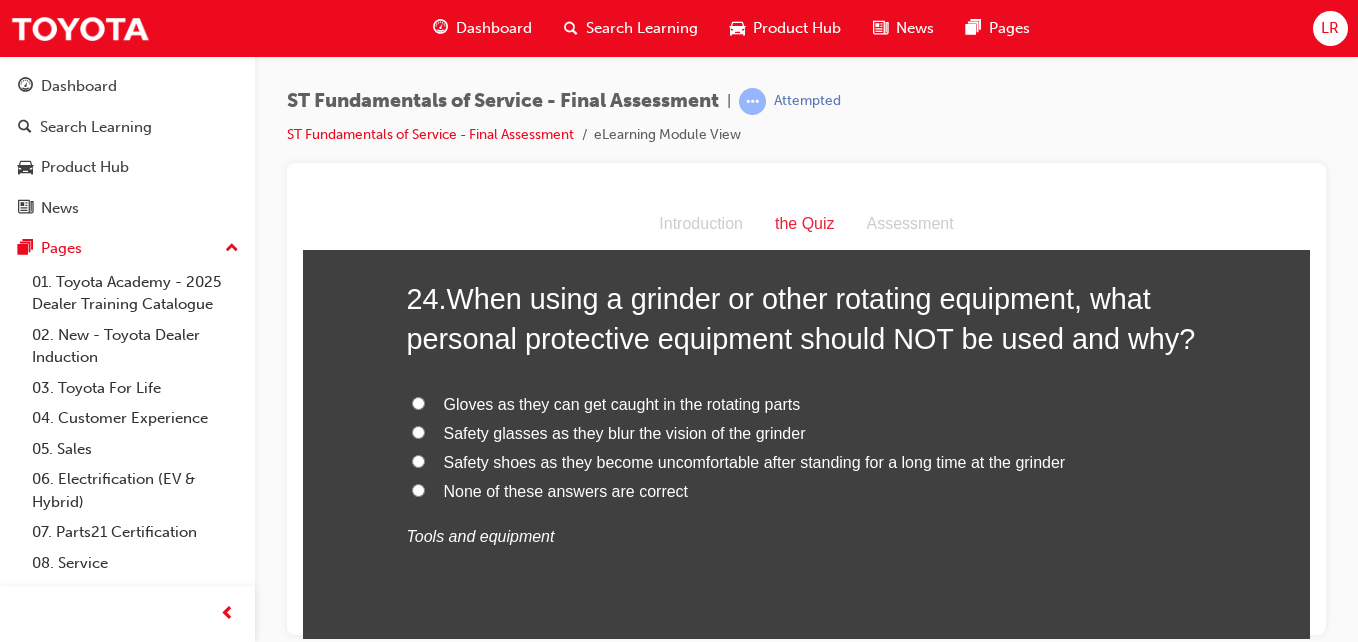click on "None of these answers are correct" at bounding box center (418, 489) 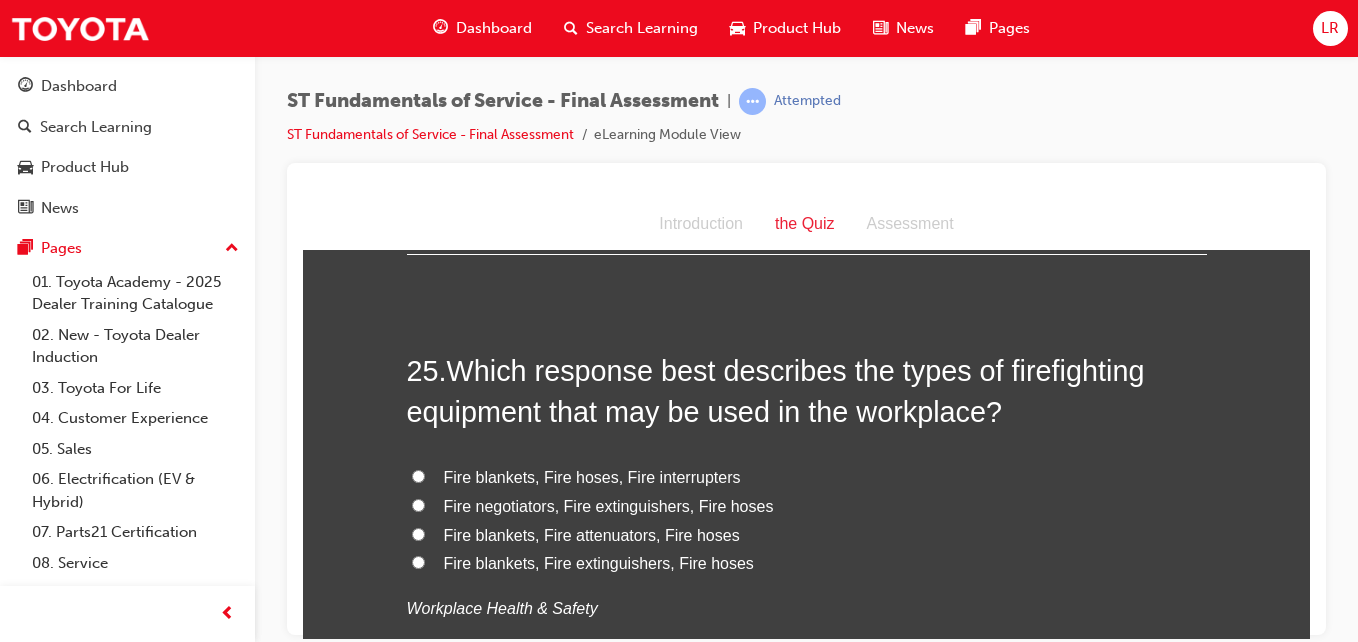 scroll, scrollTop: 10813, scrollLeft: 0, axis: vertical 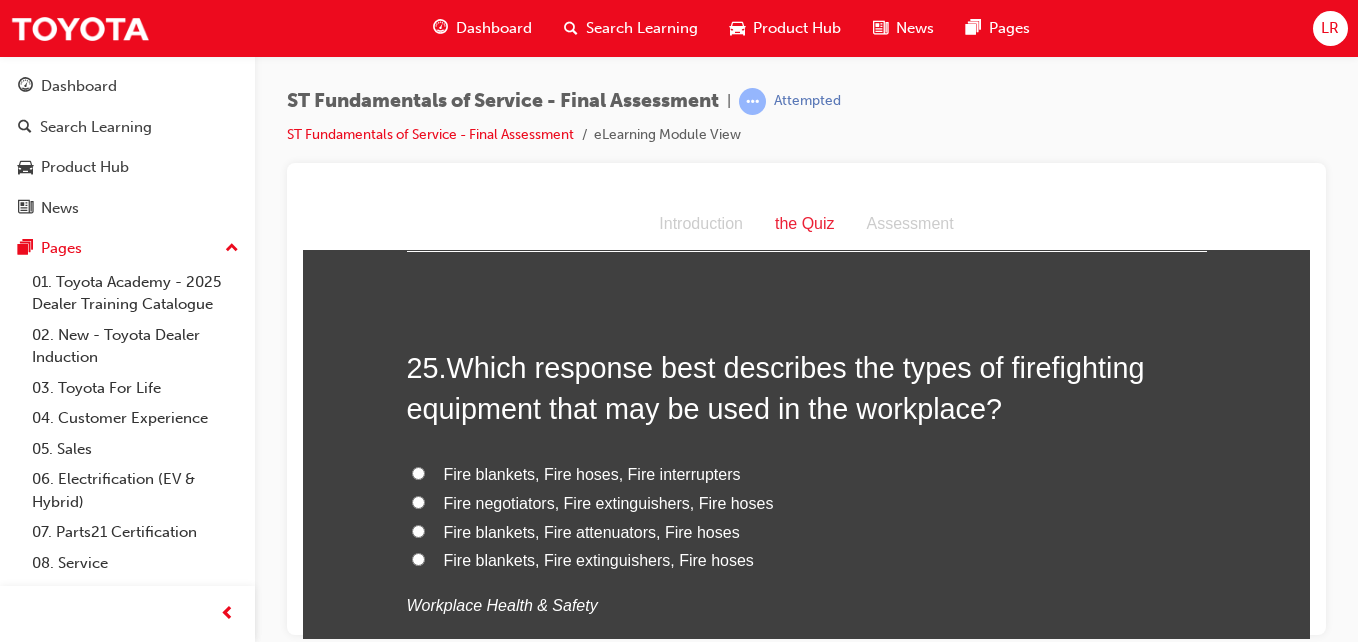 click on "Fire blankets, Fire extinguishers, Fire hoses" at bounding box center [418, 558] 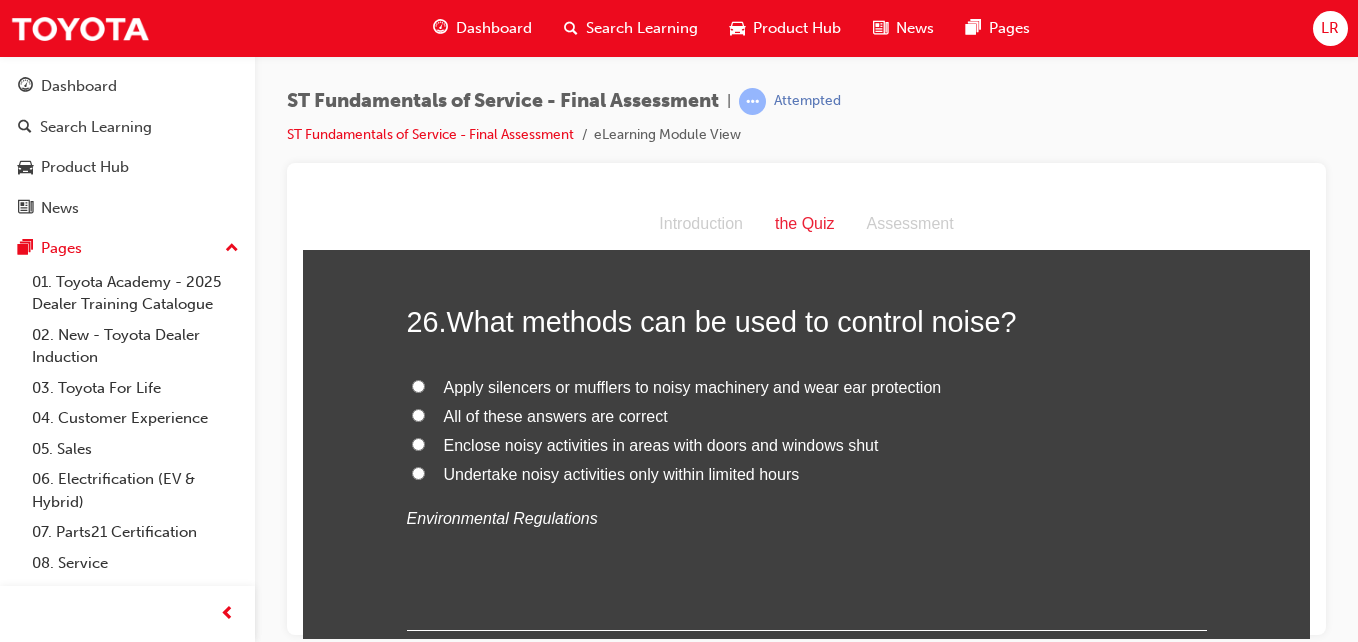 scroll, scrollTop: 11326, scrollLeft: 0, axis: vertical 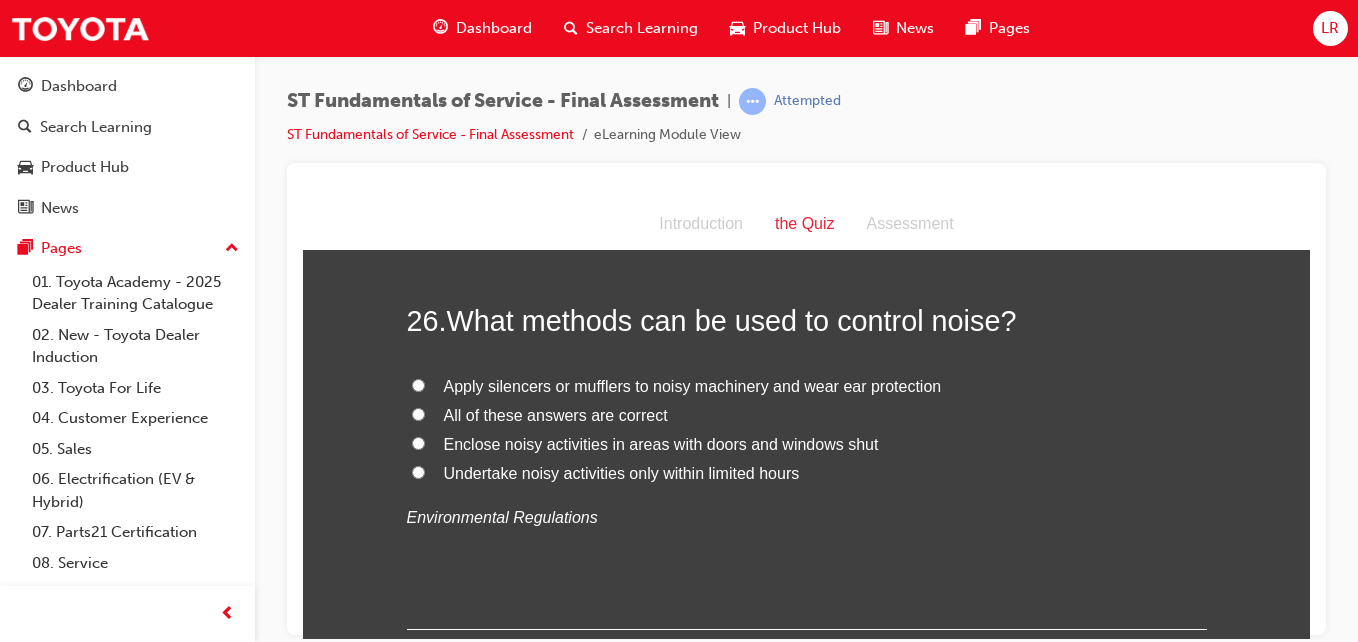click on "All of these answers are correct" at bounding box center (418, 413) 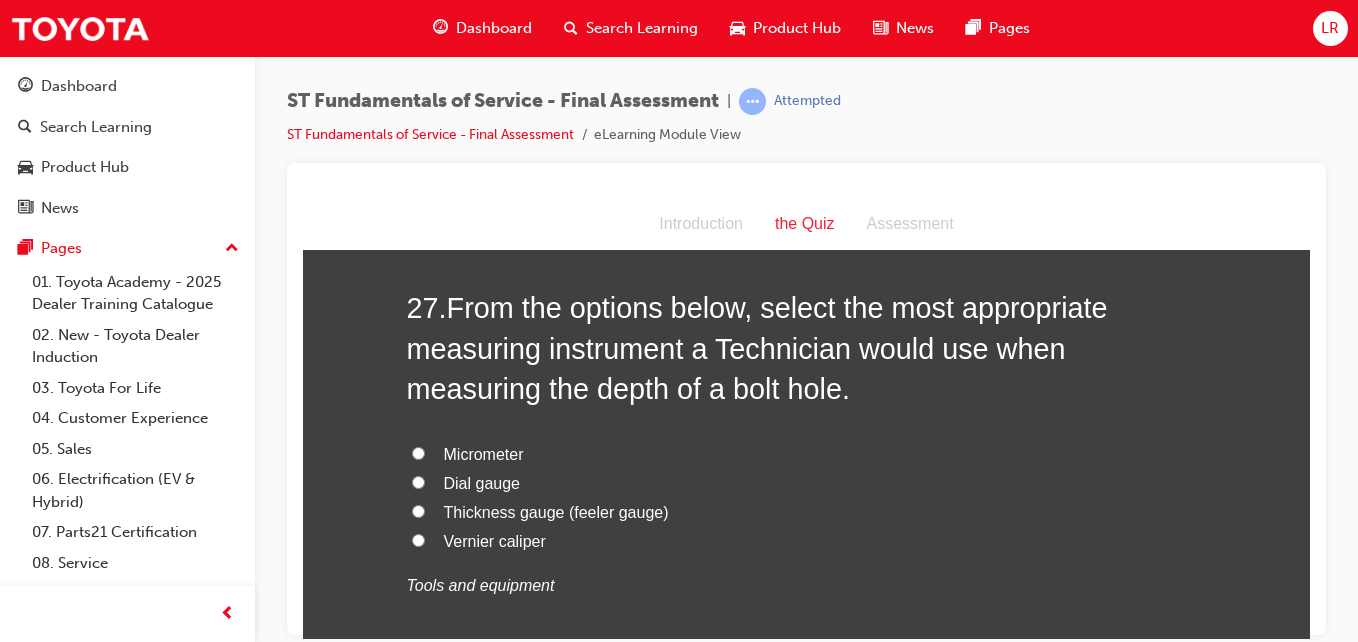 scroll, scrollTop: 11765, scrollLeft: 0, axis: vertical 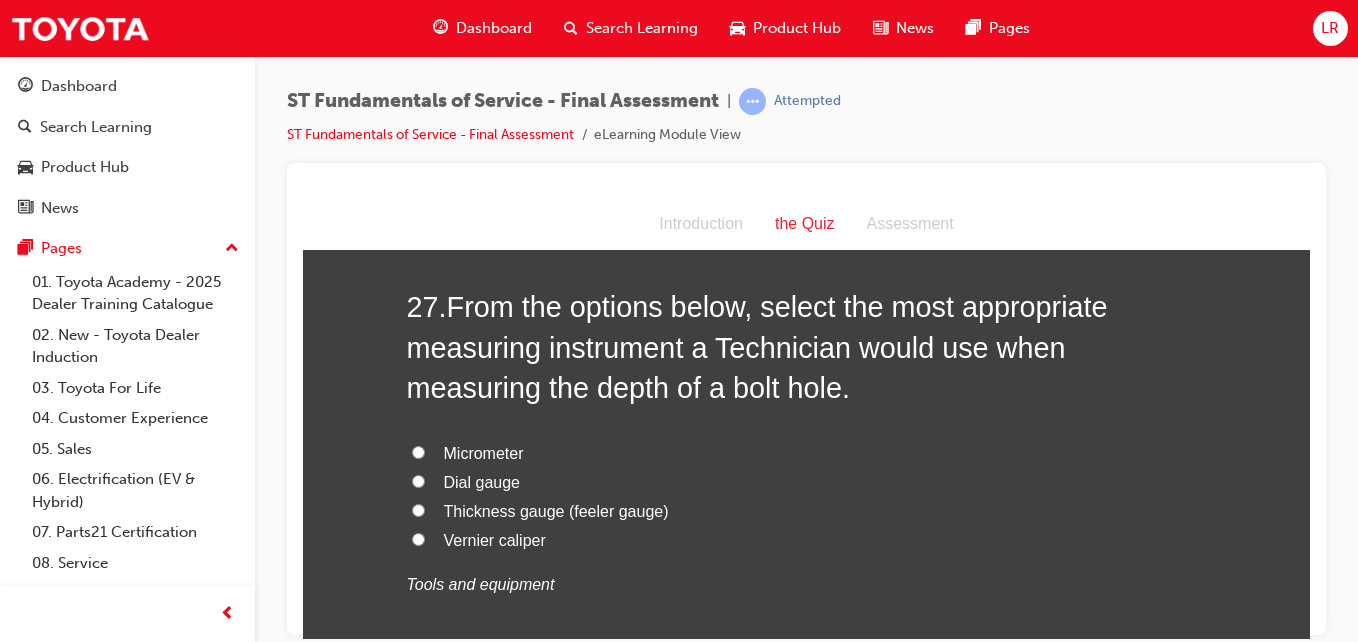 click on "Vernier caliper" at bounding box center (418, 538) 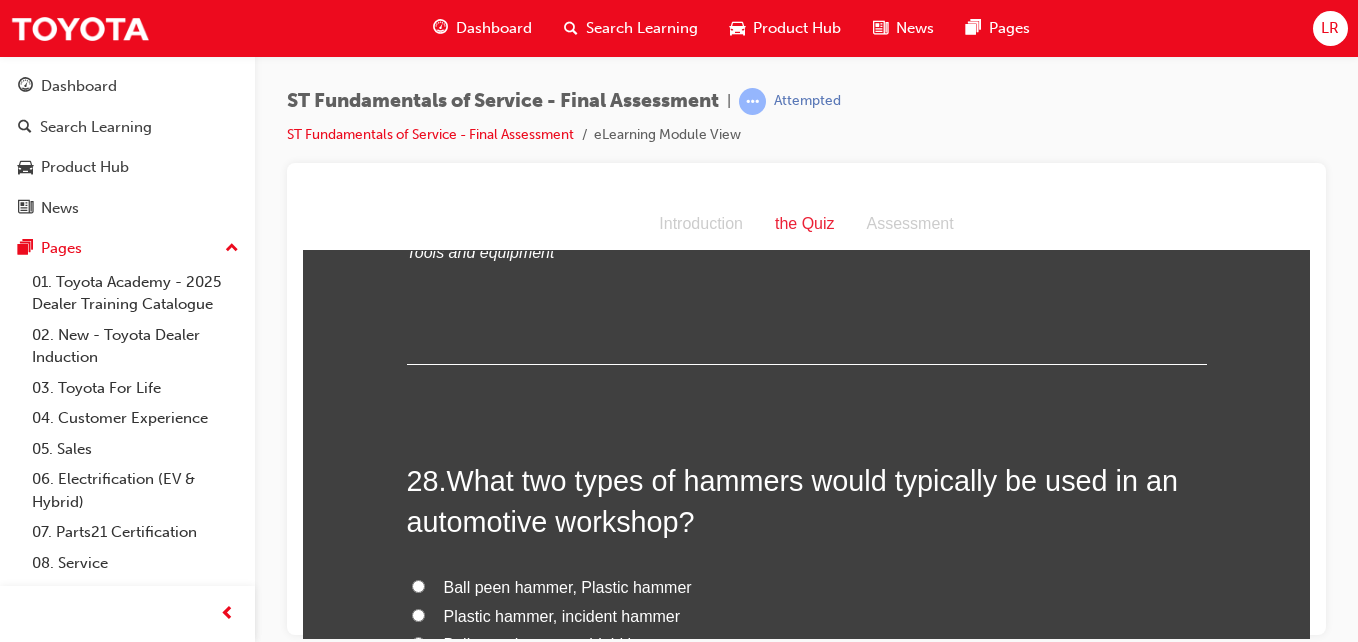scroll, scrollTop: 12098, scrollLeft: 0, axis: vertical 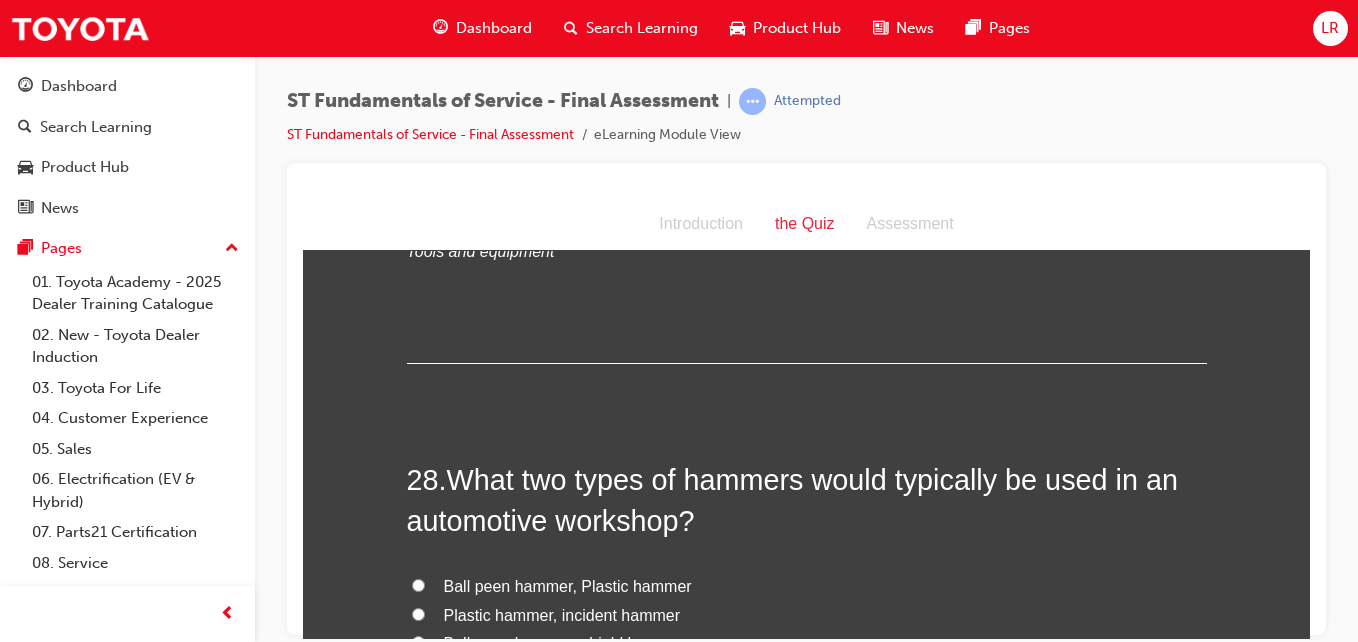 click on "Ball peen hammer, Plastic hammer" at bounding box center [807, 586] 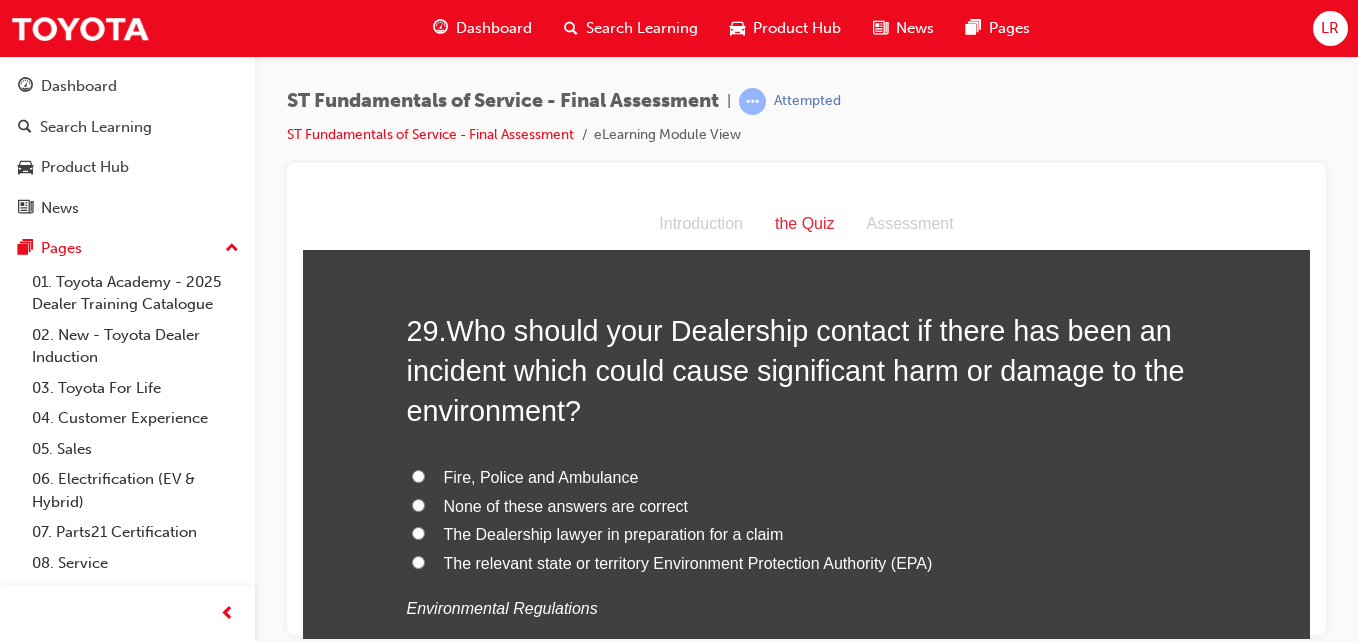 scroll, scrollTop: 12712, scrollLeft: 0, axis: vertical 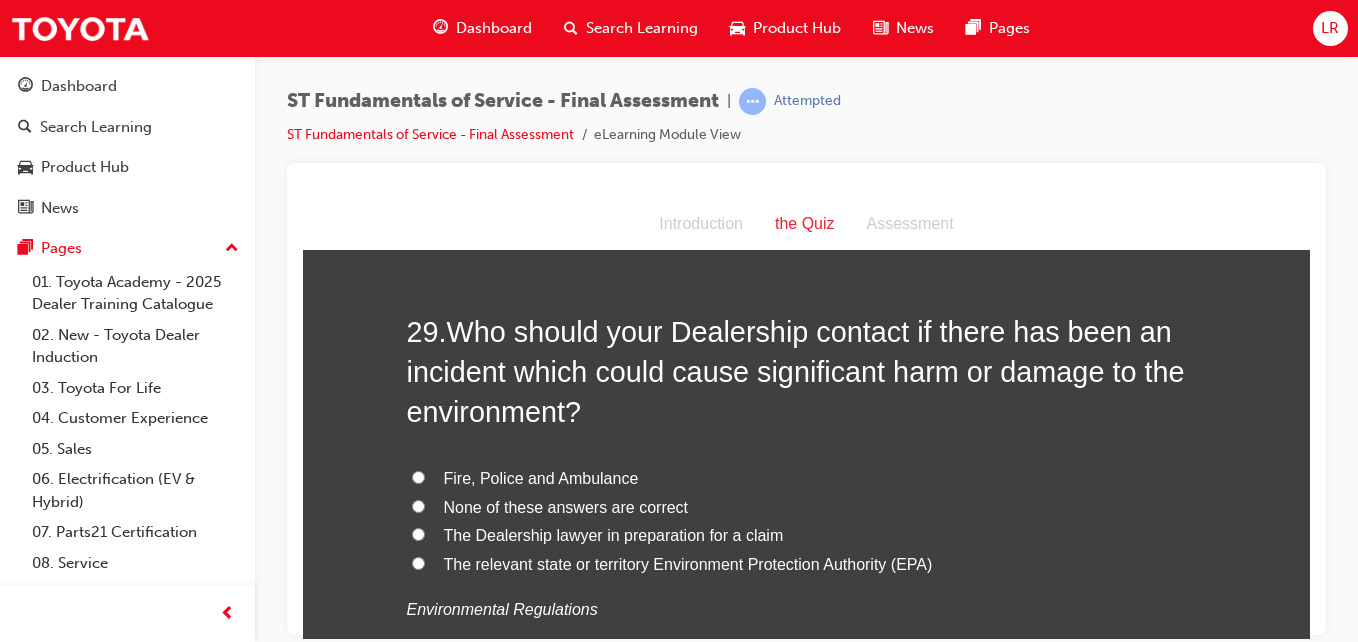 click on "Fire, Police and Ambulance" at bounding box center (418, 476) 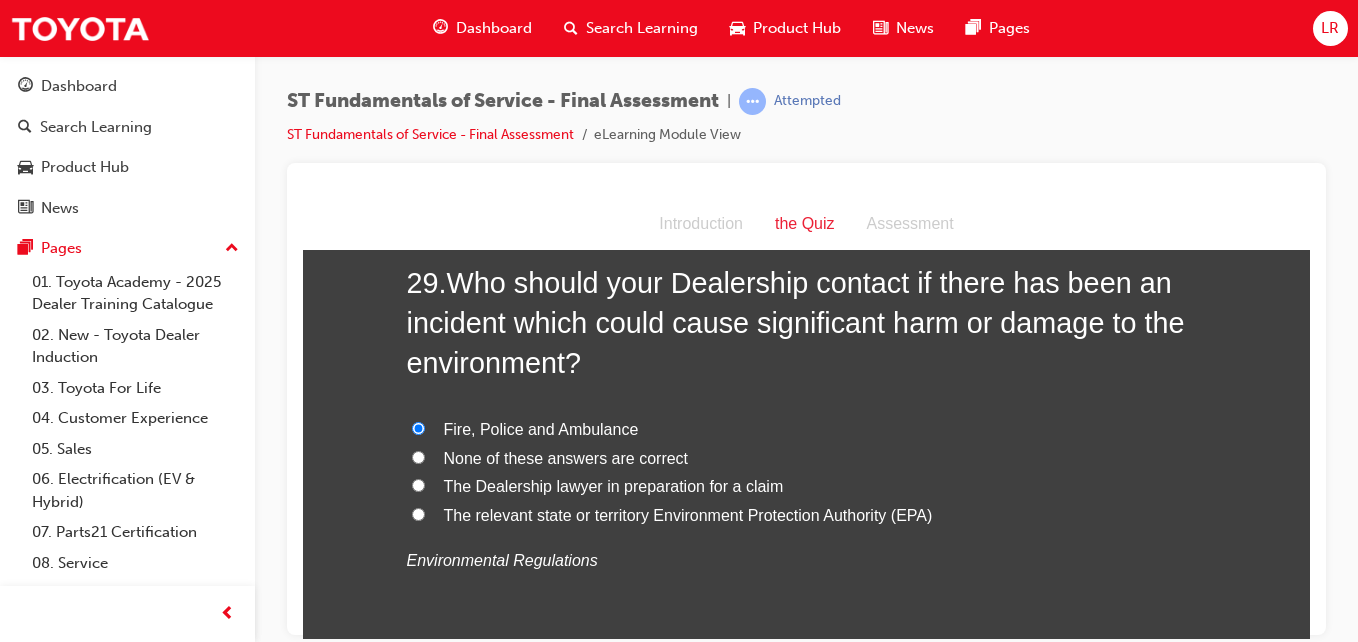 scroll, scrollTop: 12760, scrollLeft: 0, axis: vertical 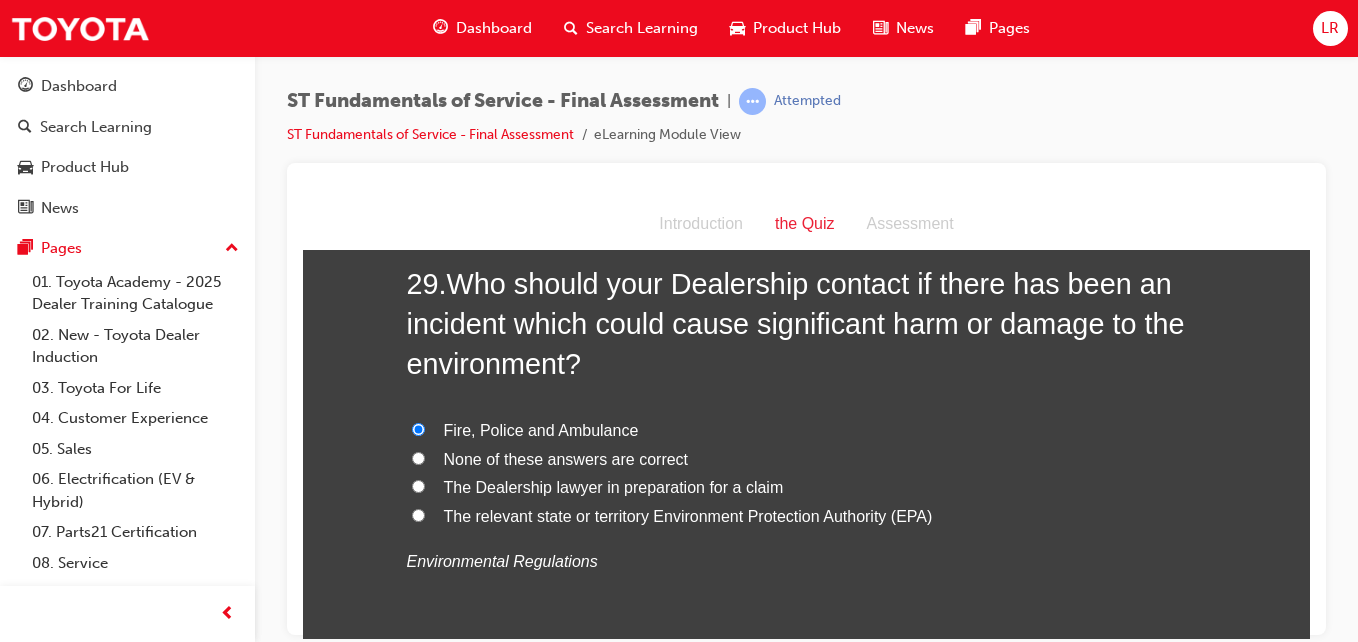 click on "The relevant state or territory Environment Protection Authority (EPA)" at bounding box center [418, 514] 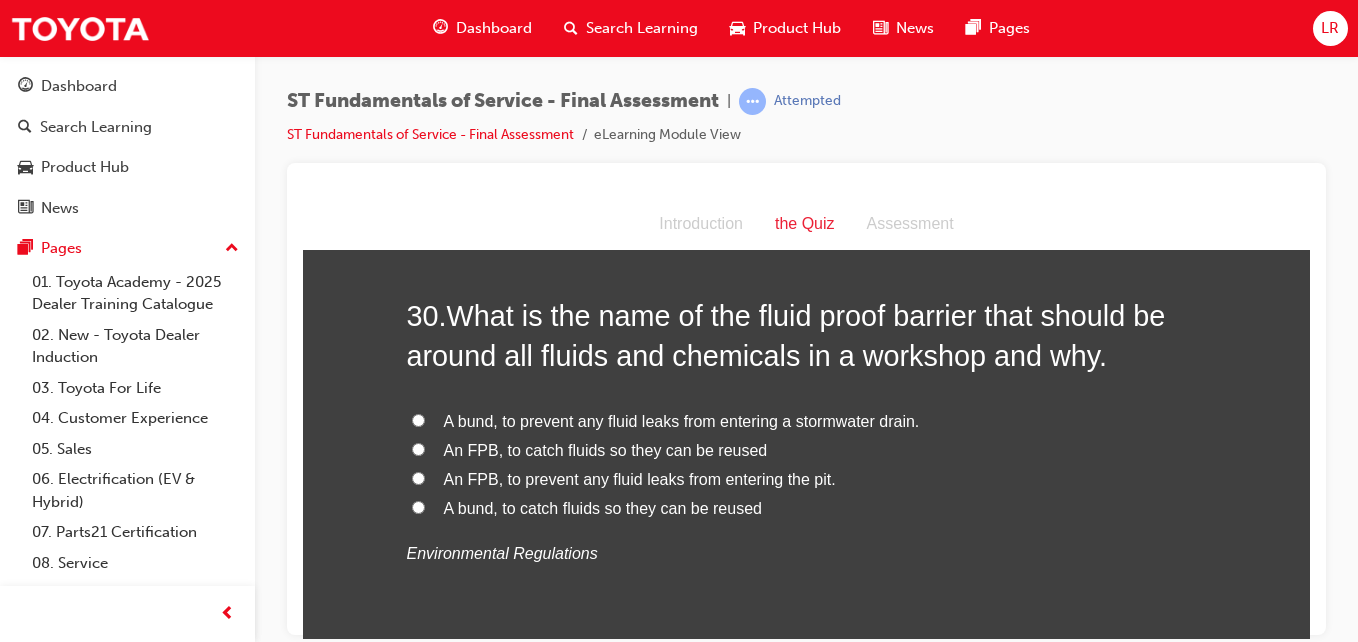 scroll, scrollTop: 13235, scrollLeft: 0, axis: vertical 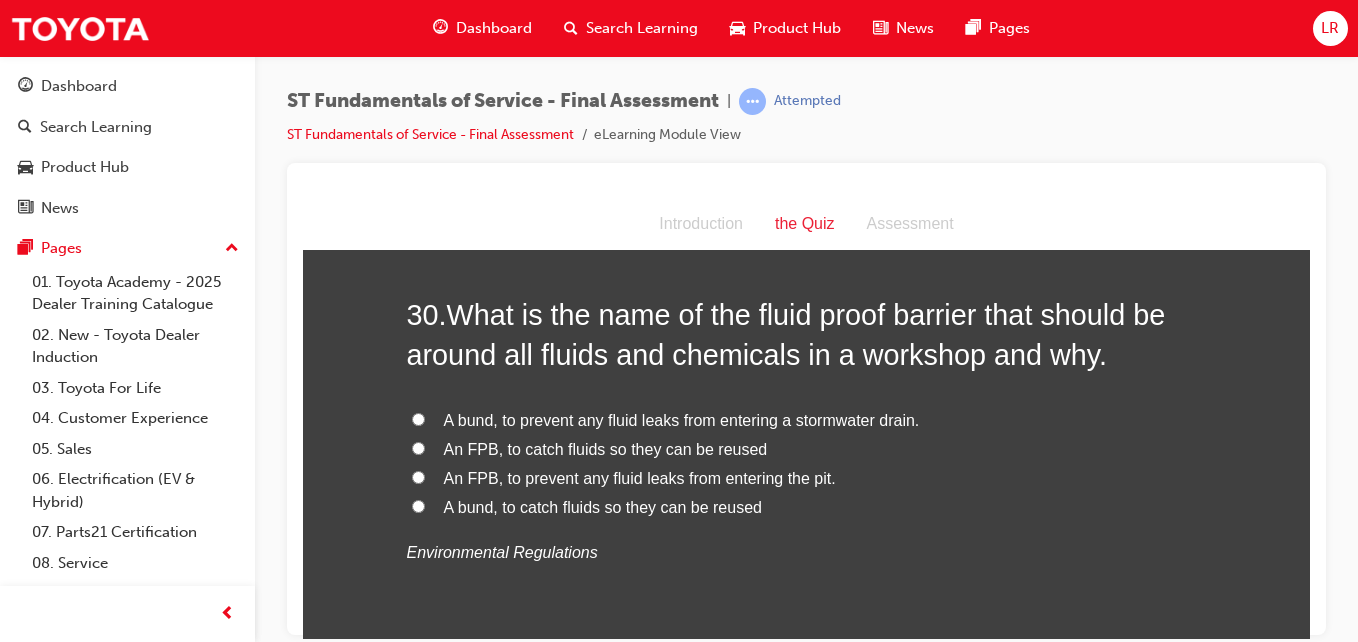 click on "A bund, to prevent any fluid leaks from entering a stormwater drain." at bounding box center (418, 418) 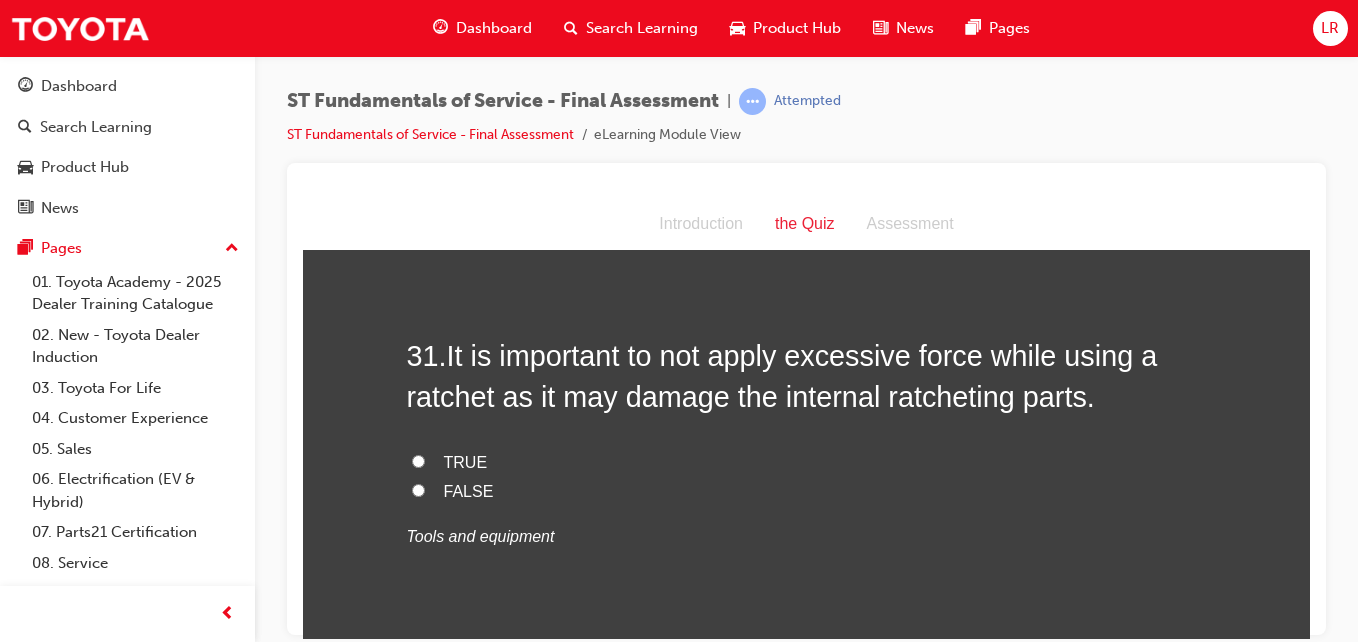 scroll, scrollTop: 13662, scrollLeft: 0, axis: vertical 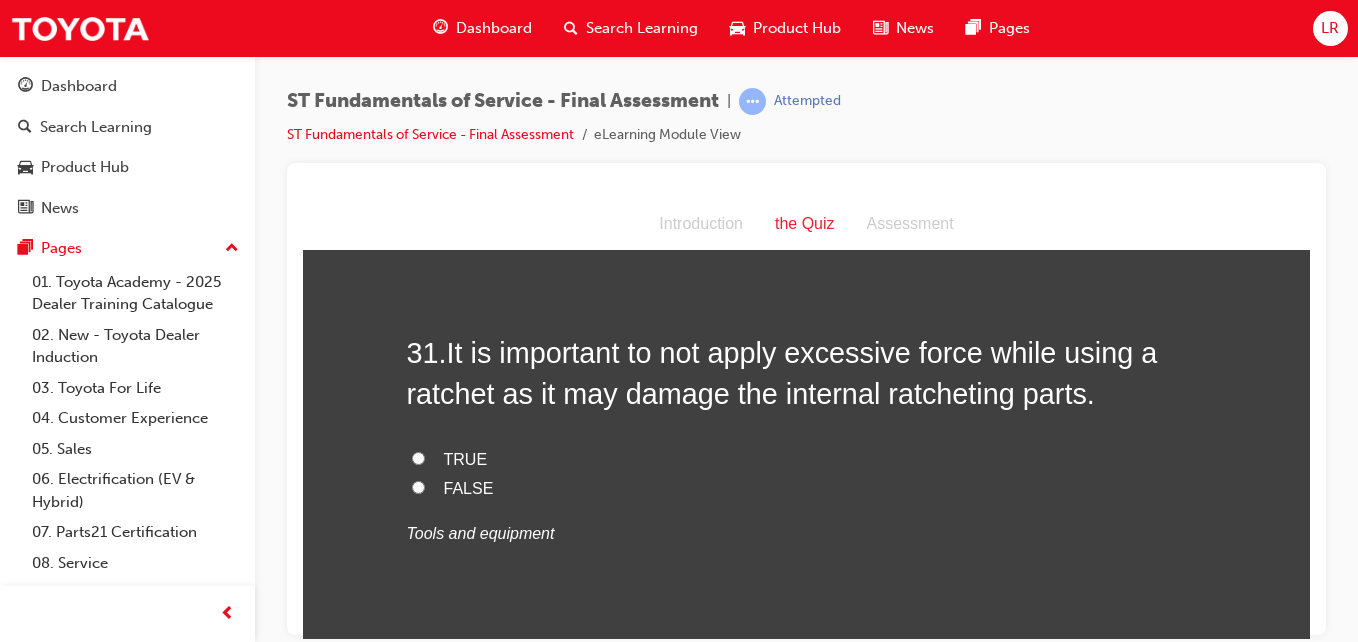 click on "TRUE" at bounding box center (418, 457) 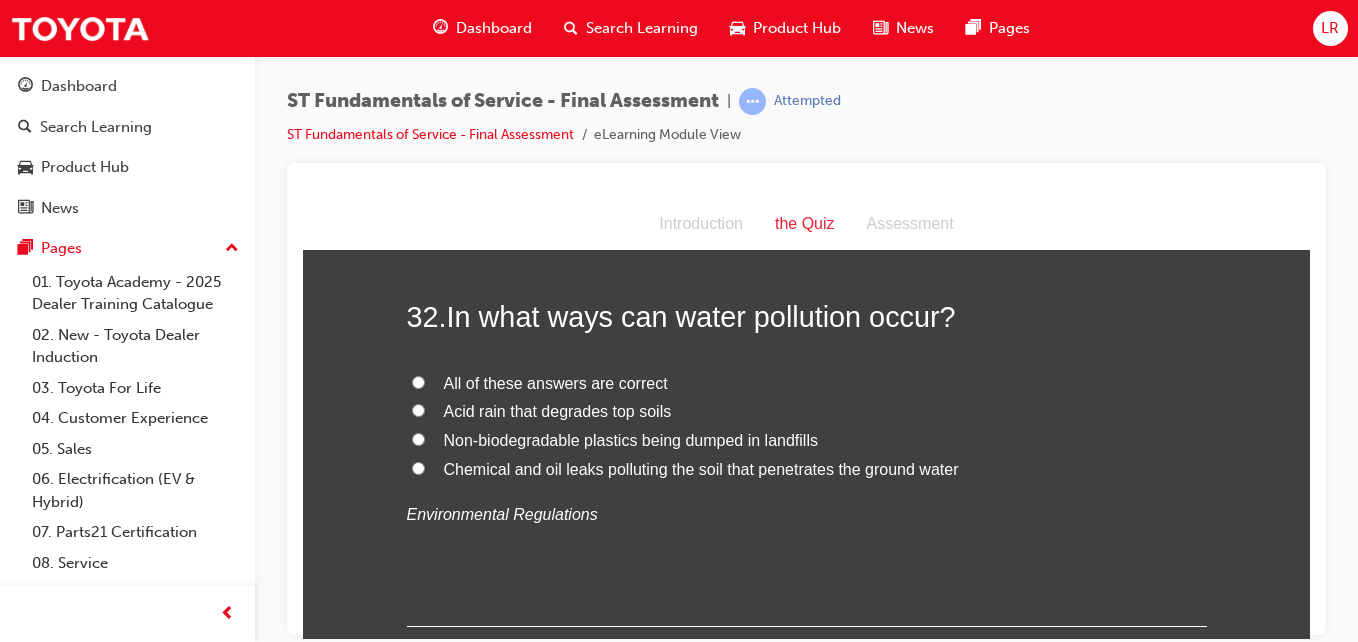 scroll, scrollTop: 14105, scrollLeft: 0, axis: vertical 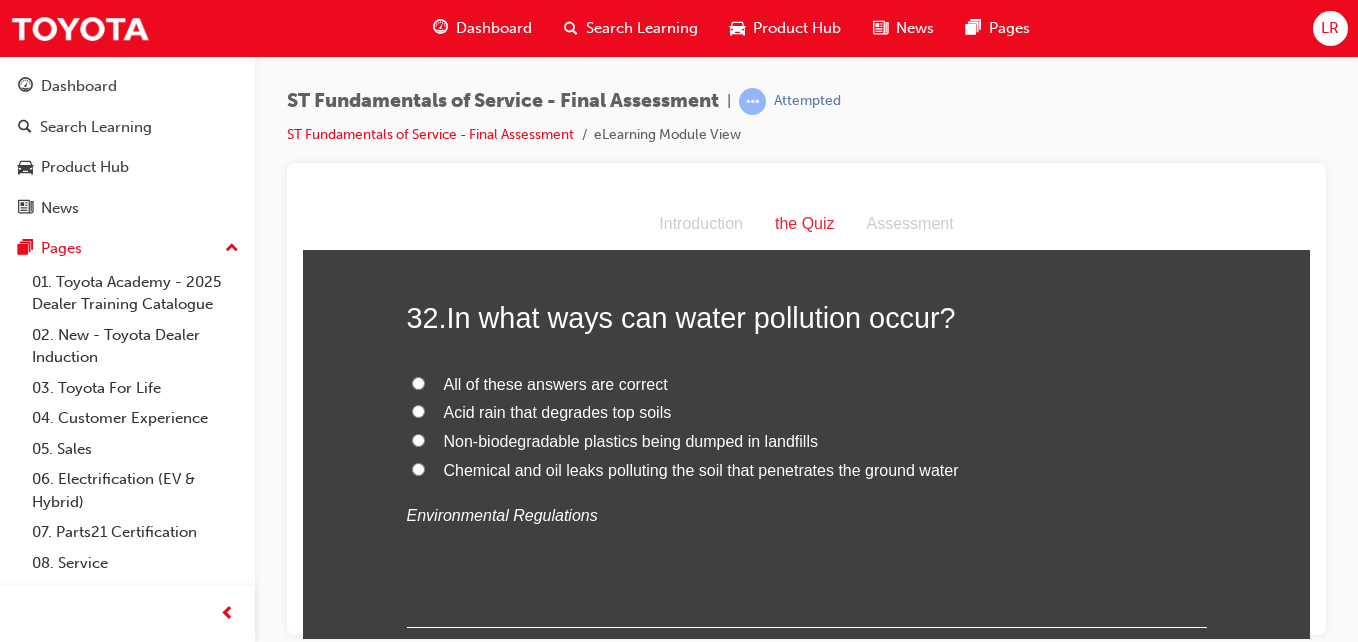 click on "Chemical and oil leaks polluting the soil that penetrates the ground water" at bounding box center (418, 468) 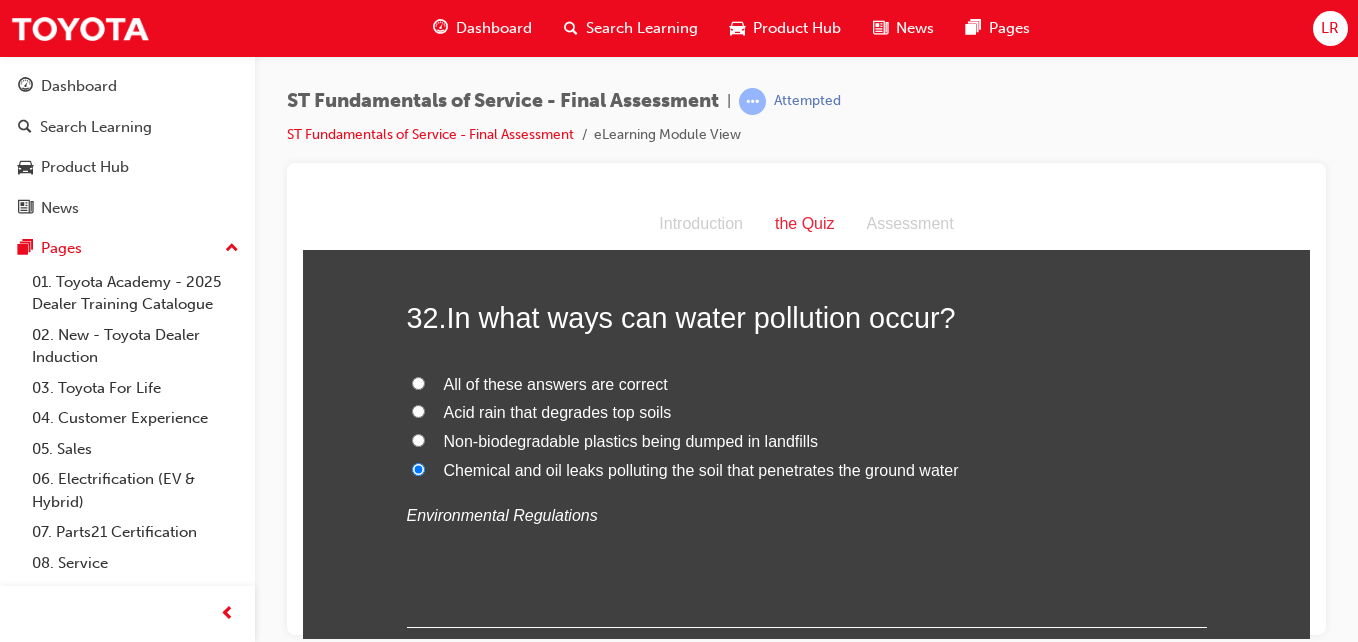 click on "Non-biodegradable plastics being dumped in landfills" at bounding box center (418, 439) 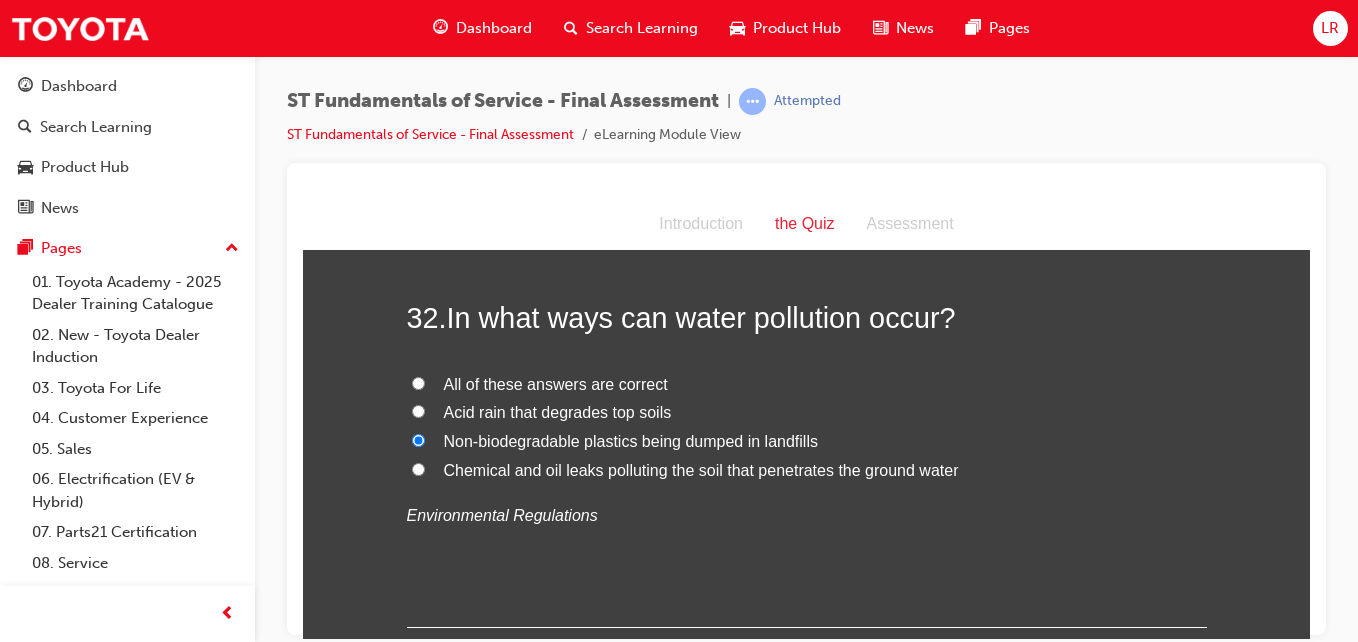 click on "Chemical and oil leaks polluting the soil that penetrates the ground water" at bounding box center [418, 468] 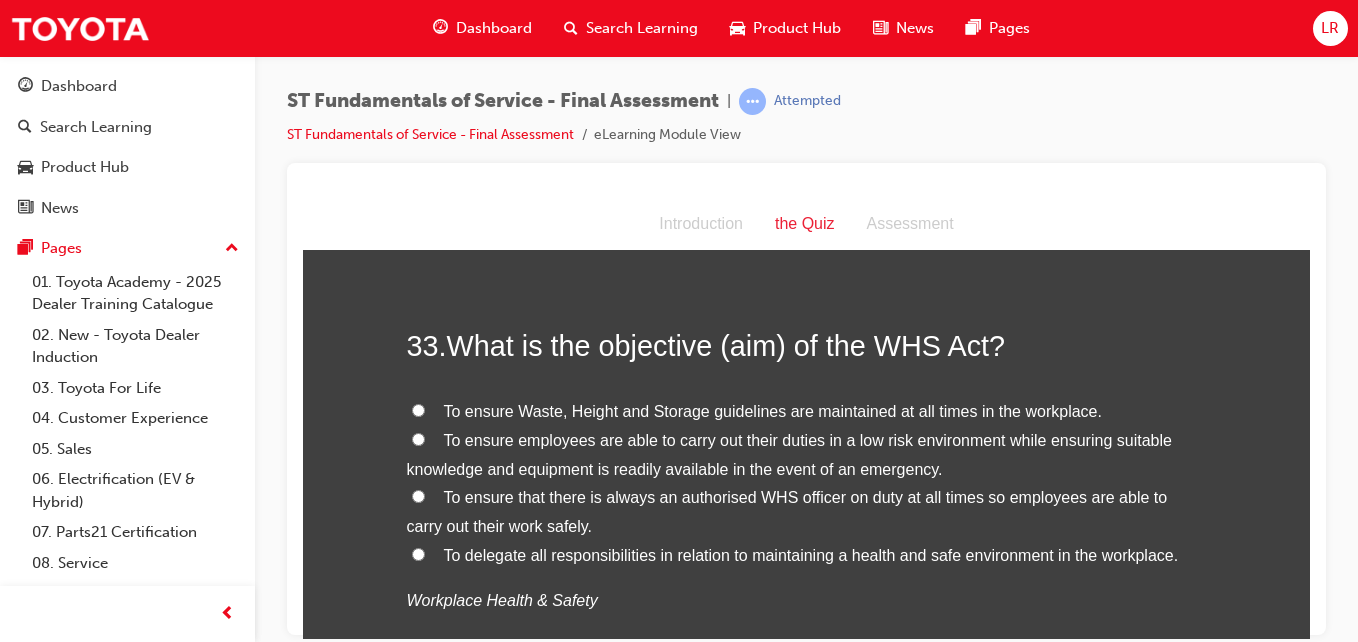 scroll, scrollTop: 14504, scrollLeft: 0, axis: vertical 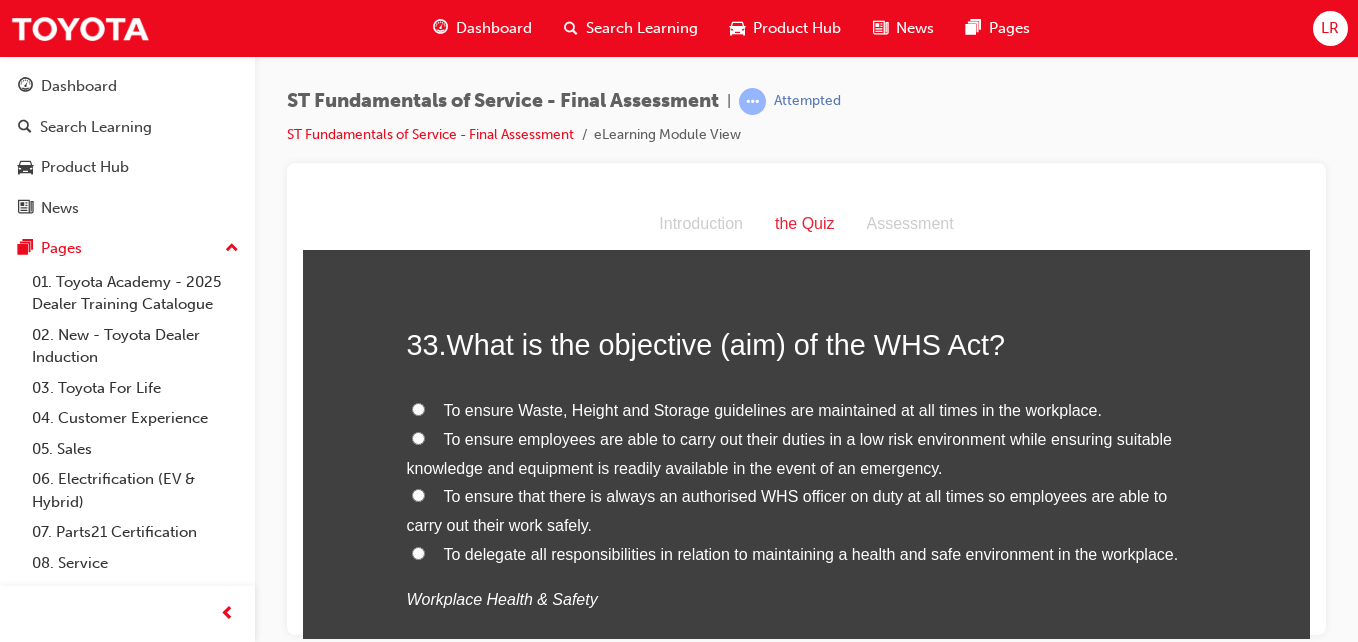 click on "To ensure employees are able to carry out their duties in a low risk environment while ensuring suitable knowledge and equipment is readily available in the event of an emergency." at bounding box center (418, 437) 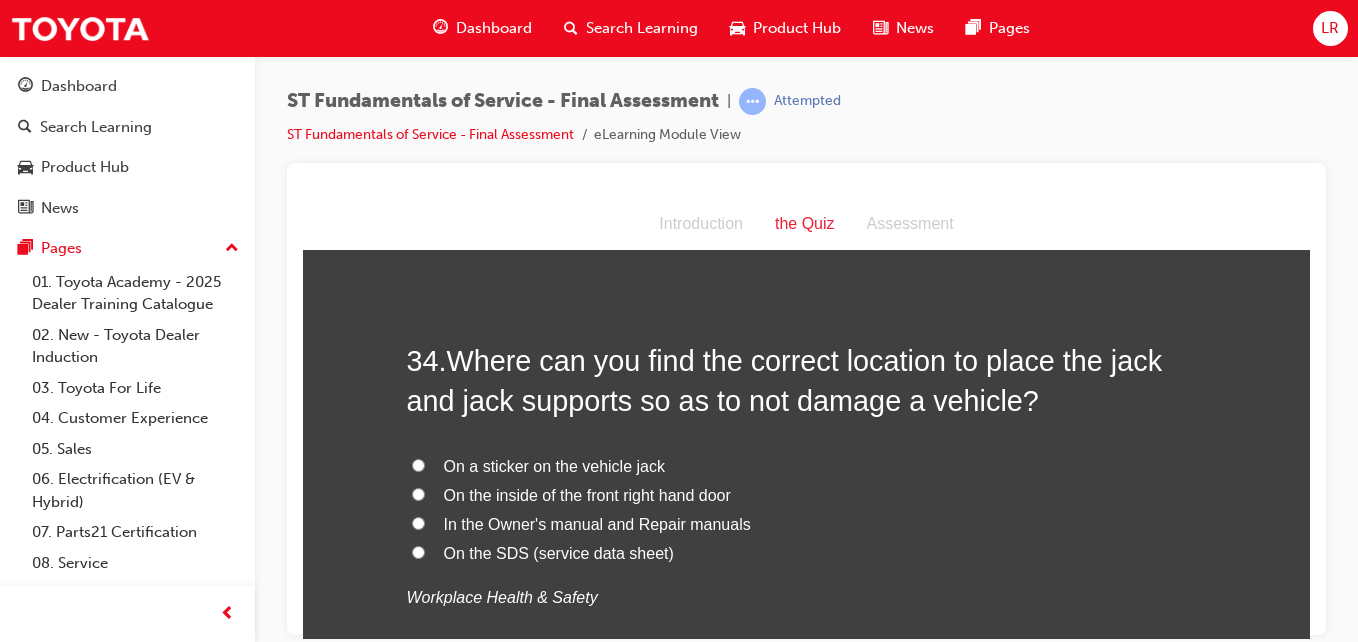 scroll, scrollTop: 14964, scrollLeft: 0, axis: vertical 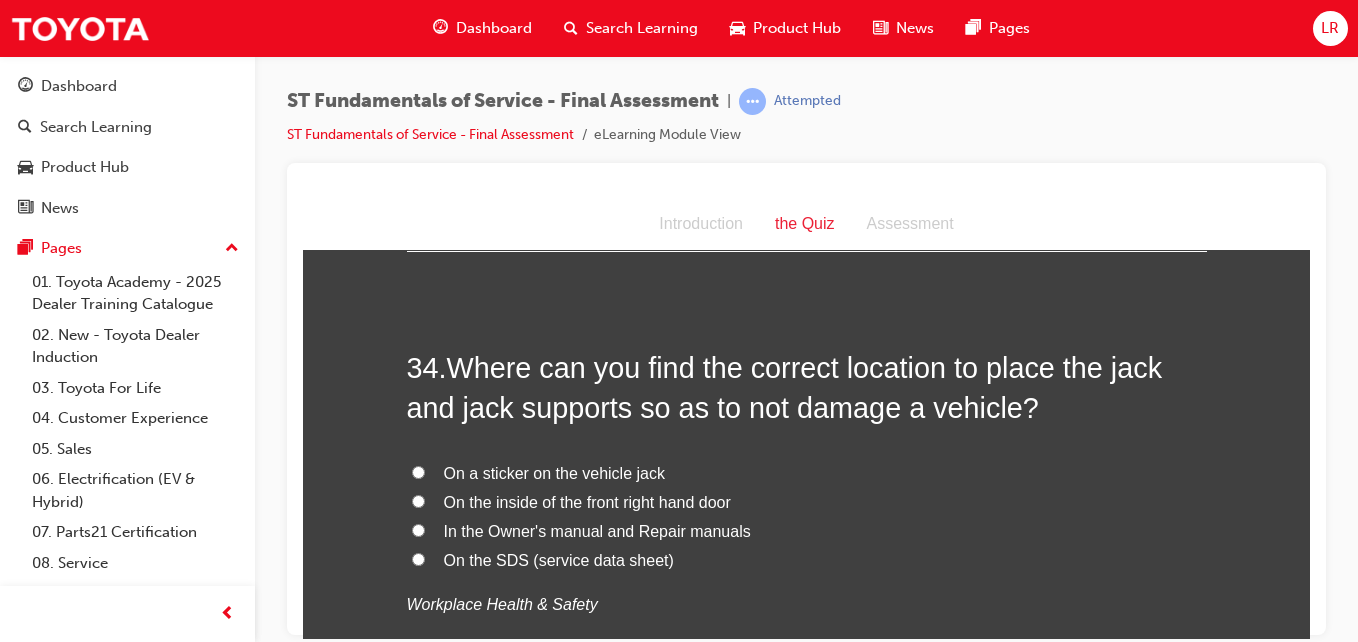 click on "In the Owner's manual and Repair manuals" at bounding box center [418, 529] 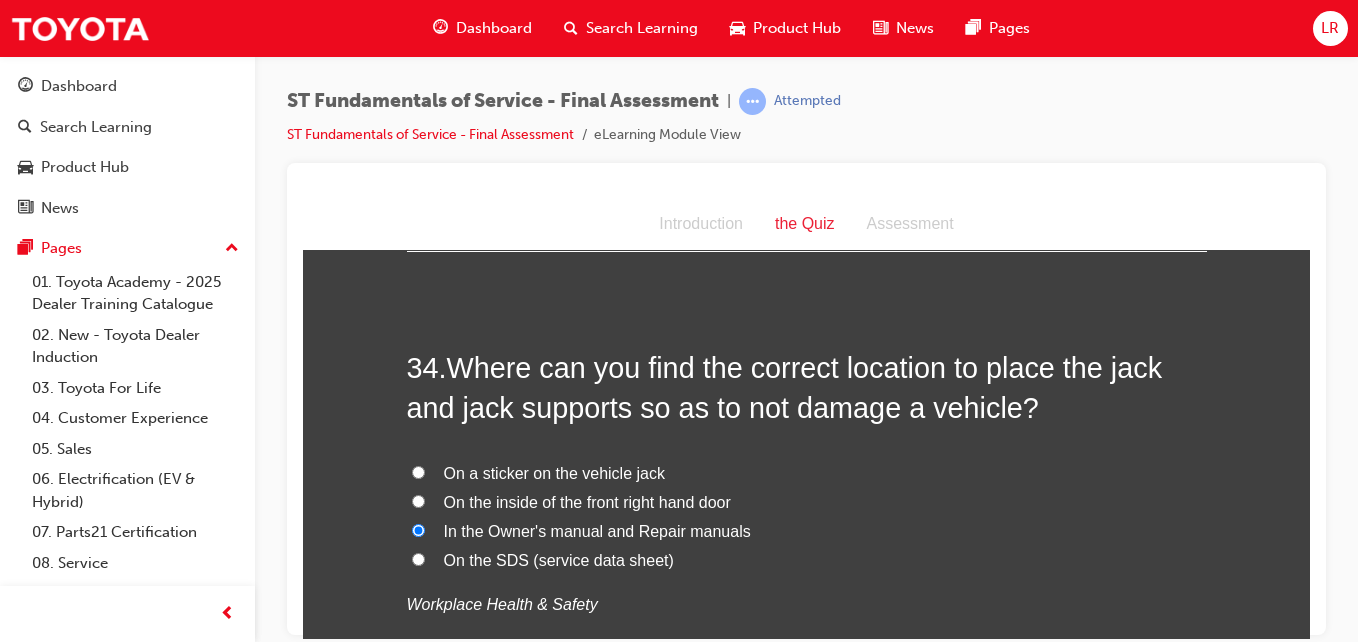 click on "On the SDS (service data sheet)" at bounding box center [418, 558] 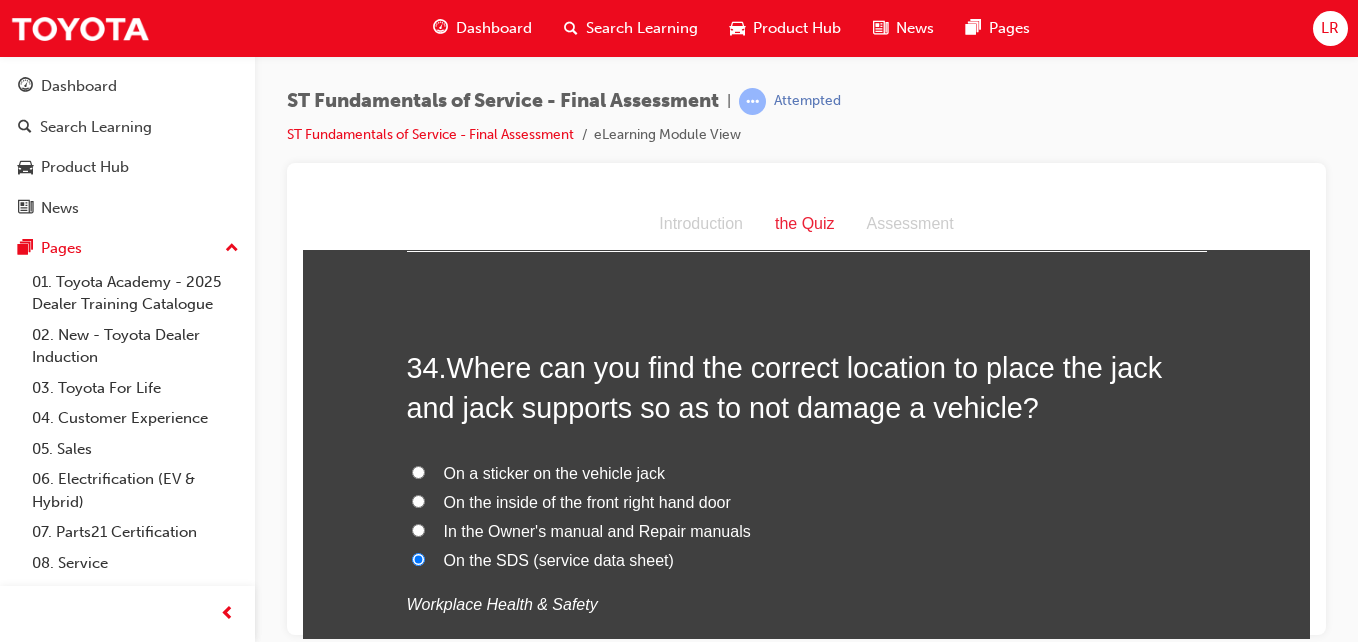 click on "In the Owner's manual and Repair manuals" at bounding box center (418, 529) 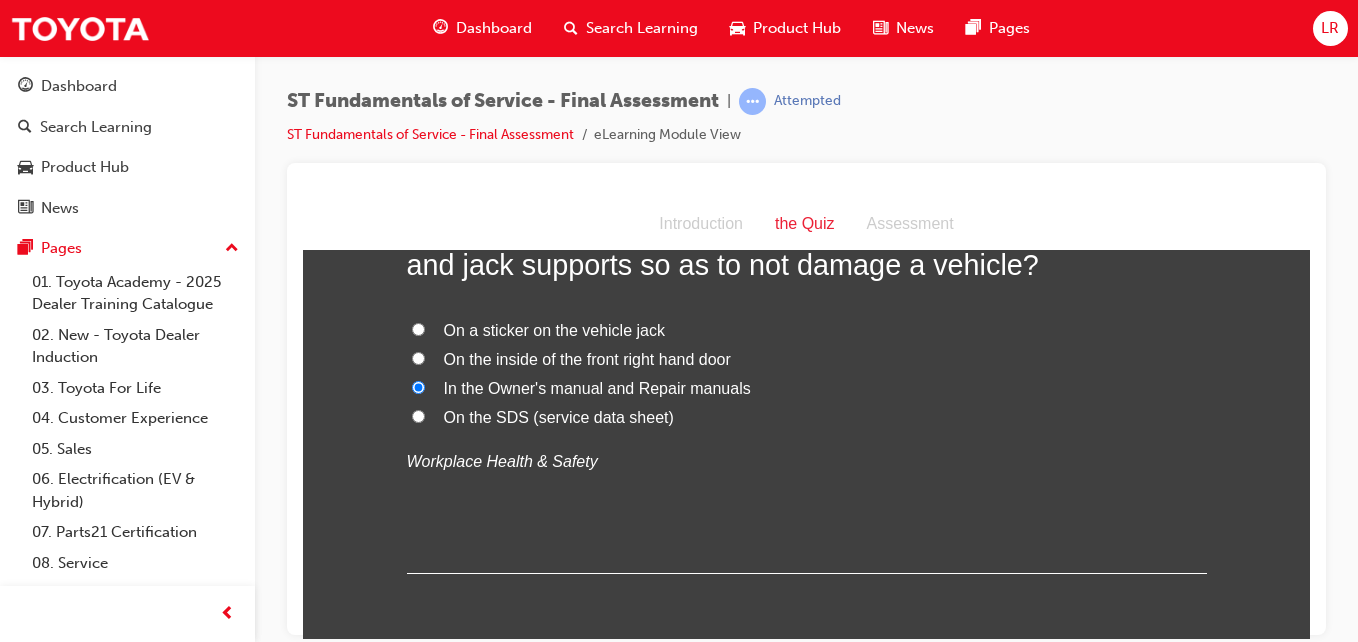 scroll, scrollTop: 15193, scrollLeft: 0, axis: vertical 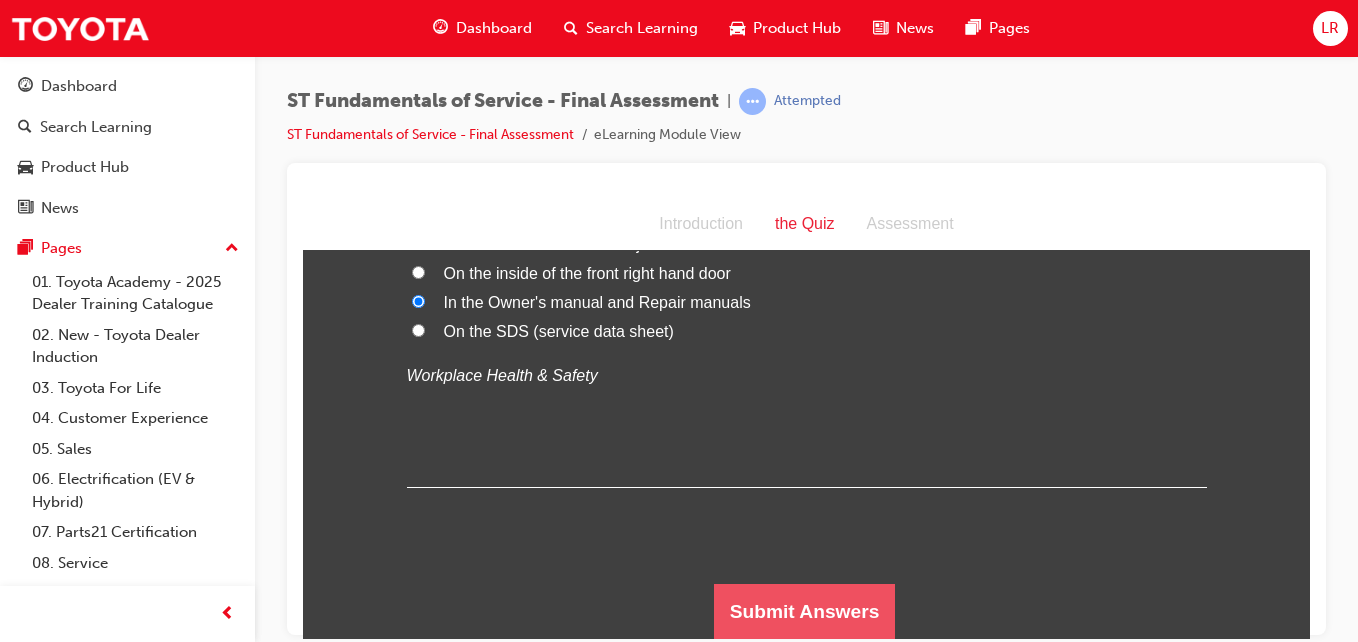 click on "Submit Answers" at bounding box center (805, 611) 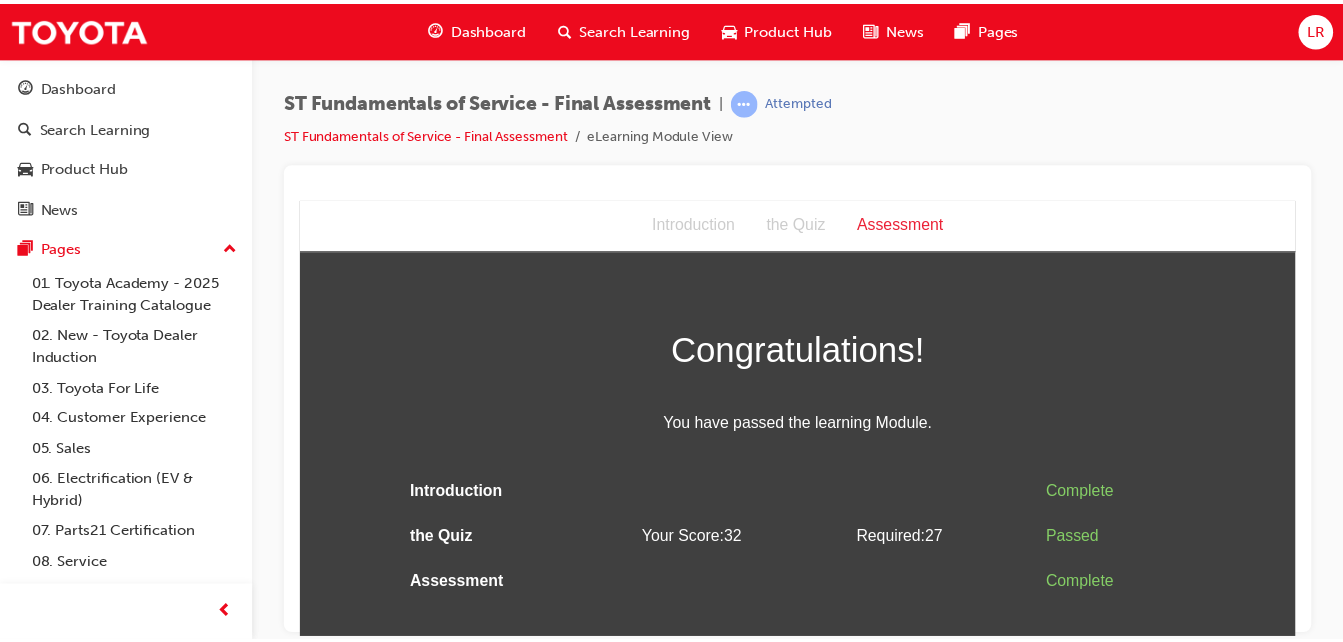 scroll, scrollTop: 0, scrollLeft: 0, axis: both 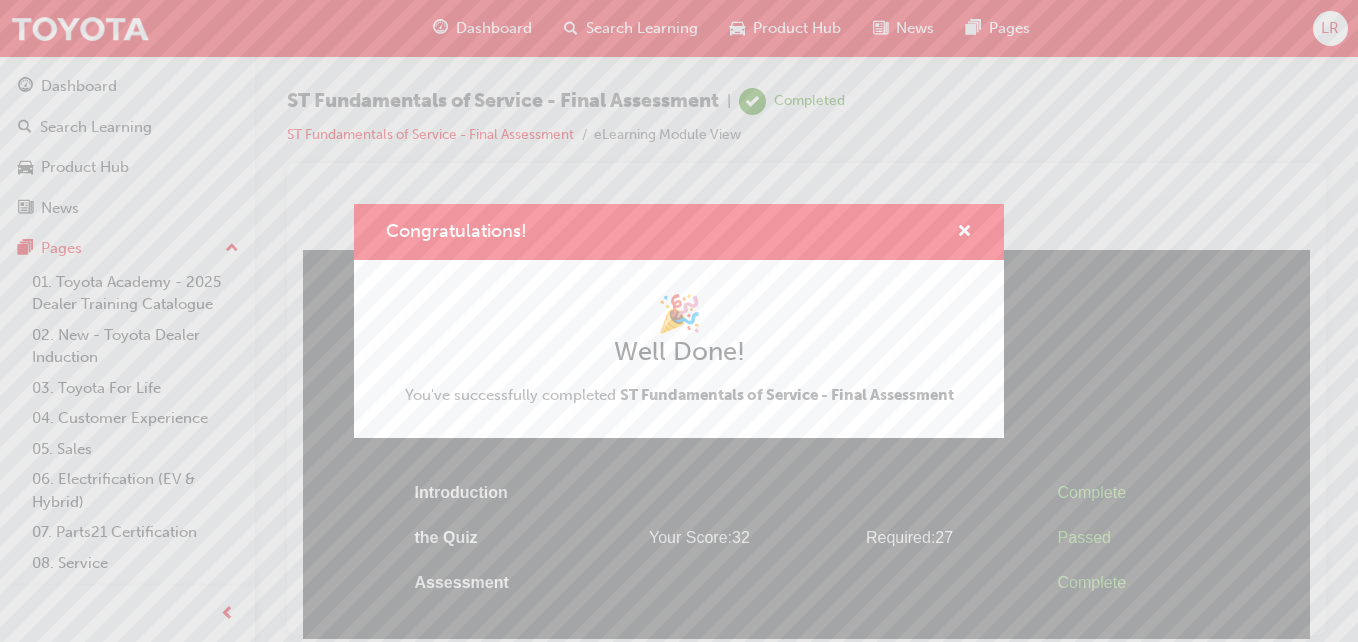 click at bounding box center (956, 232) 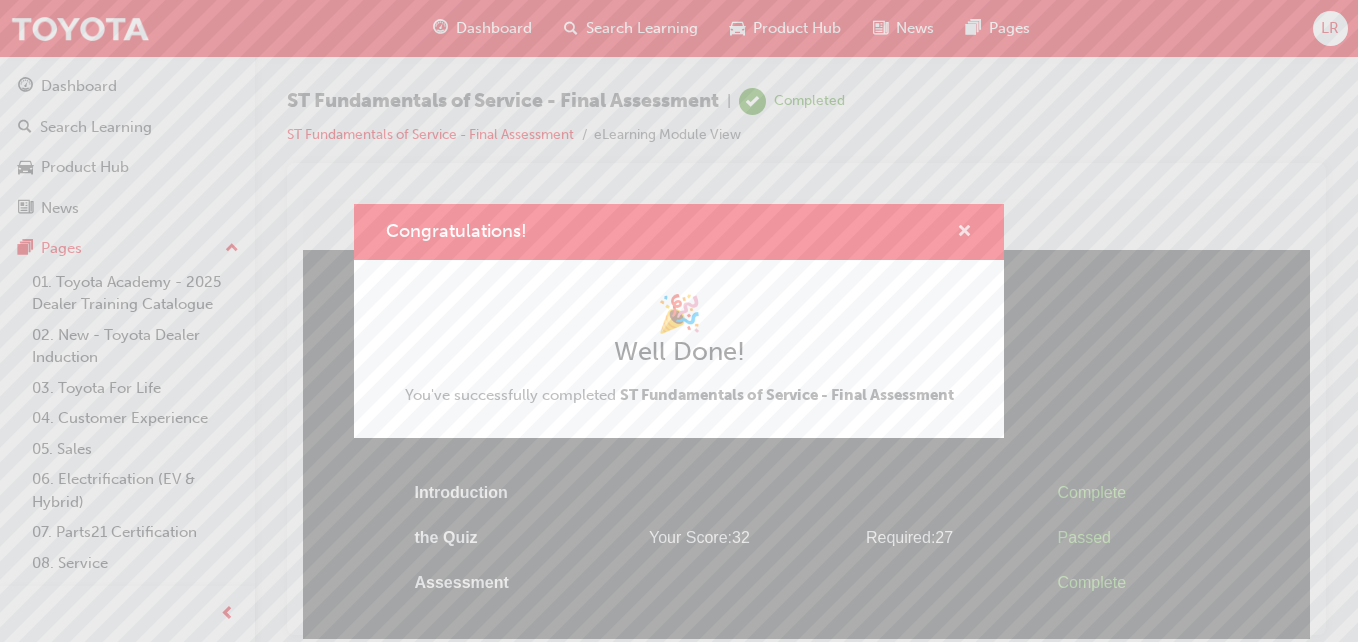 click at bounding box center [964, 233] 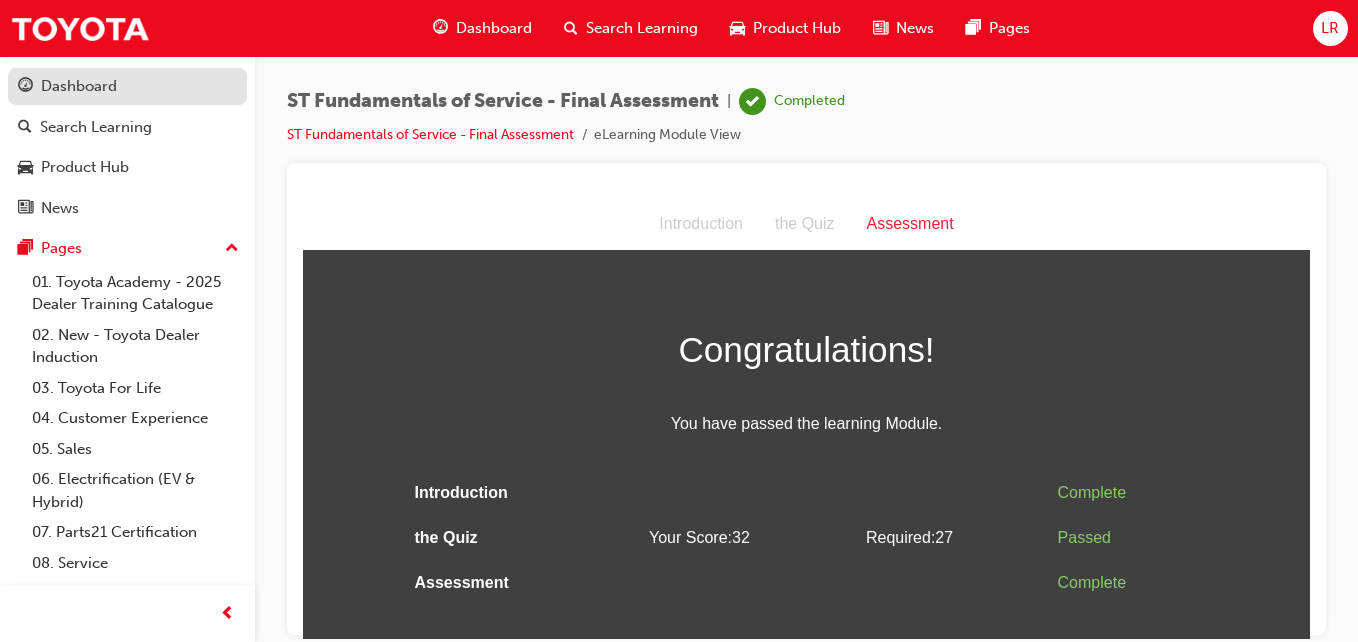 click on "Dashboard" at bounding box center [79, 86] 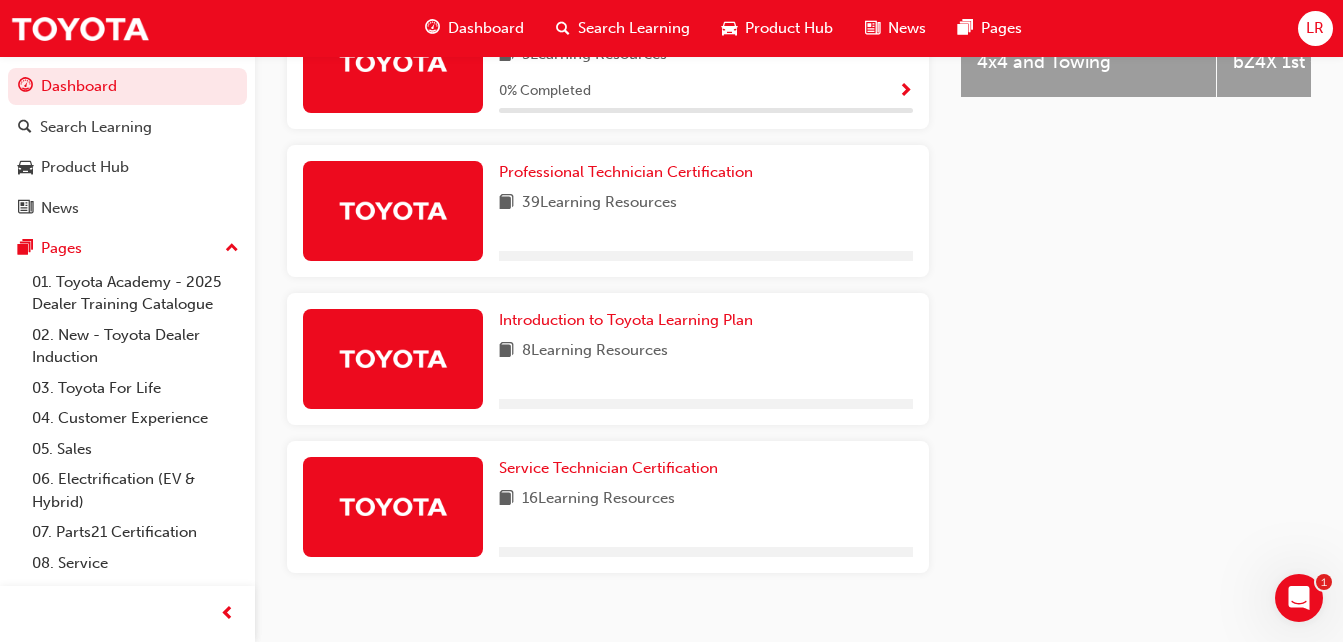 scroll, scrollTop: 1033, scrollLeft: 0, axis: vertical 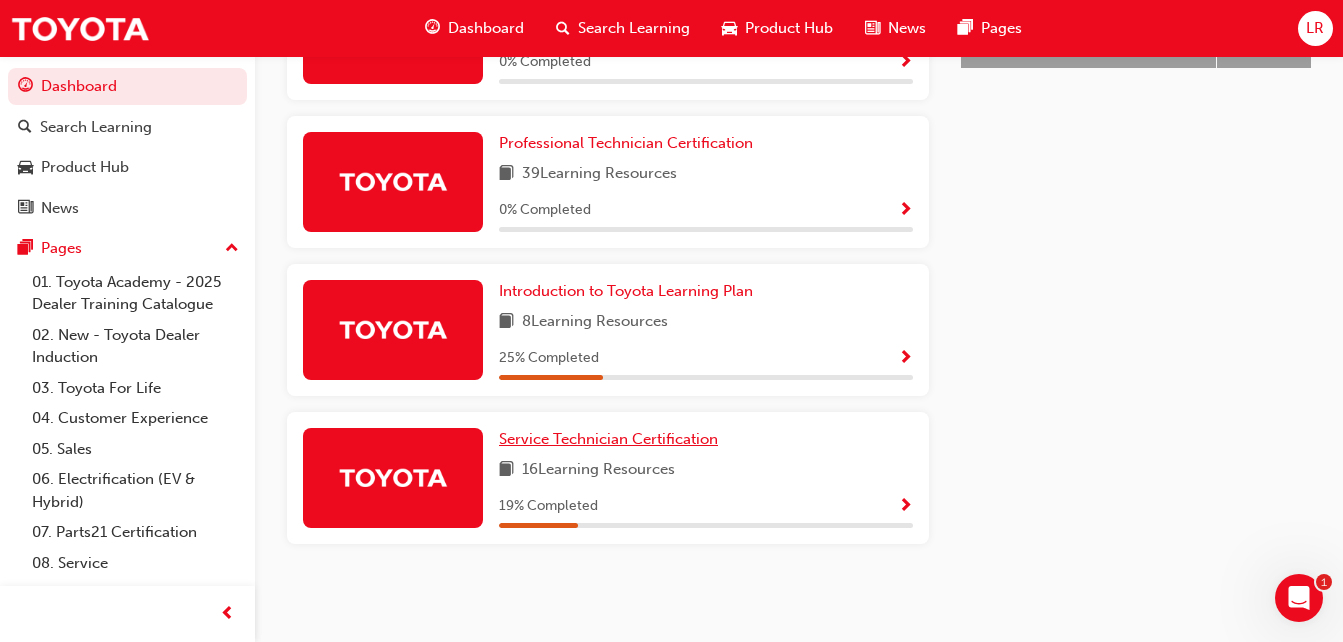 click on "Service Technician Certification" at bounding box center [608, 439] 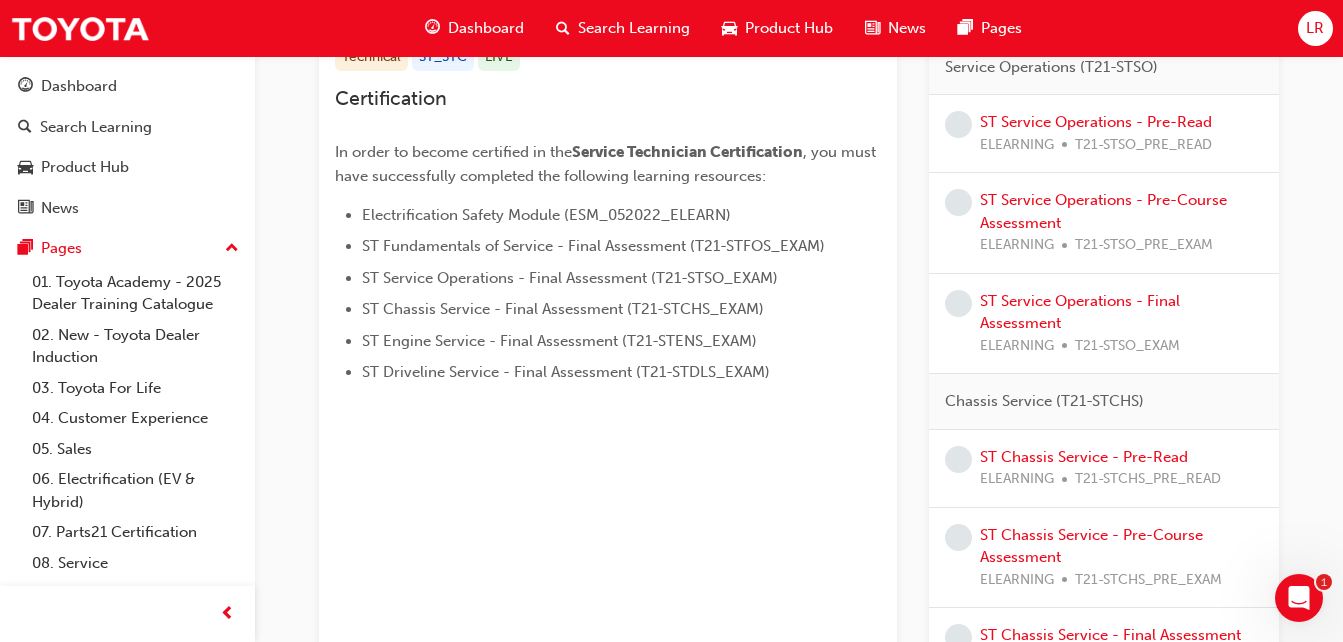 scroll, scrollTop: 424, scrollLeft: 0, axis: vertical 